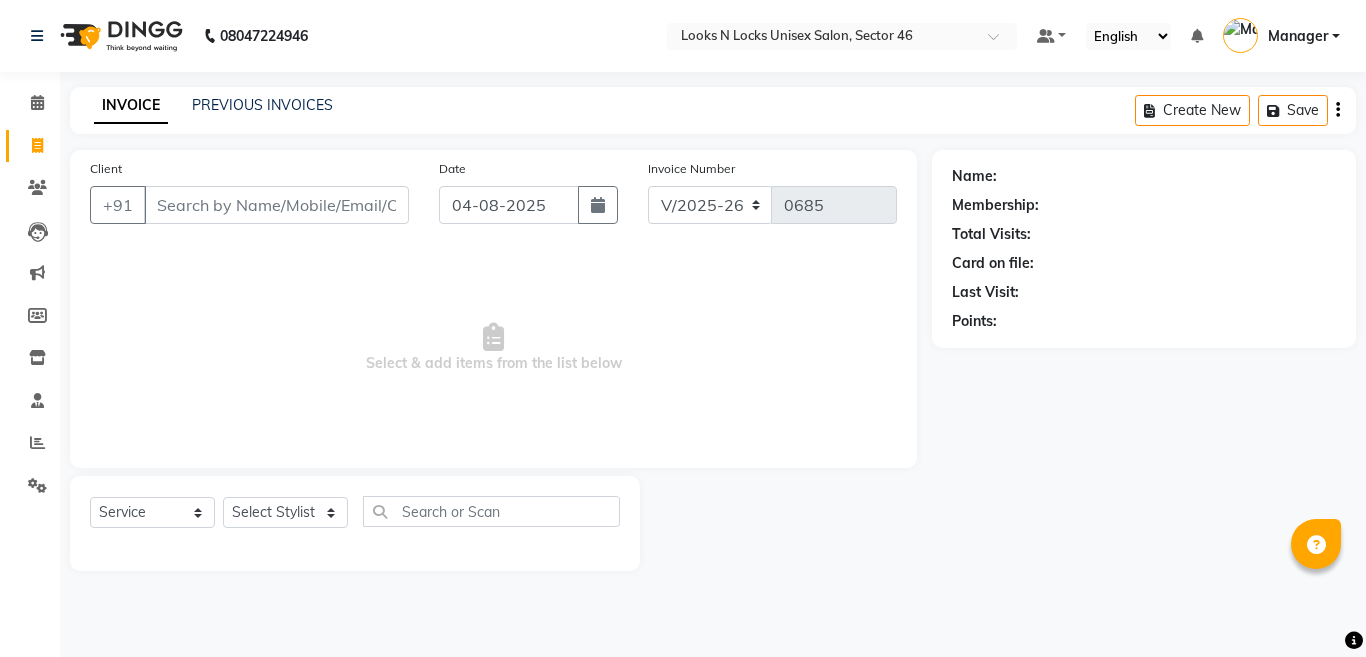 select on "3904" 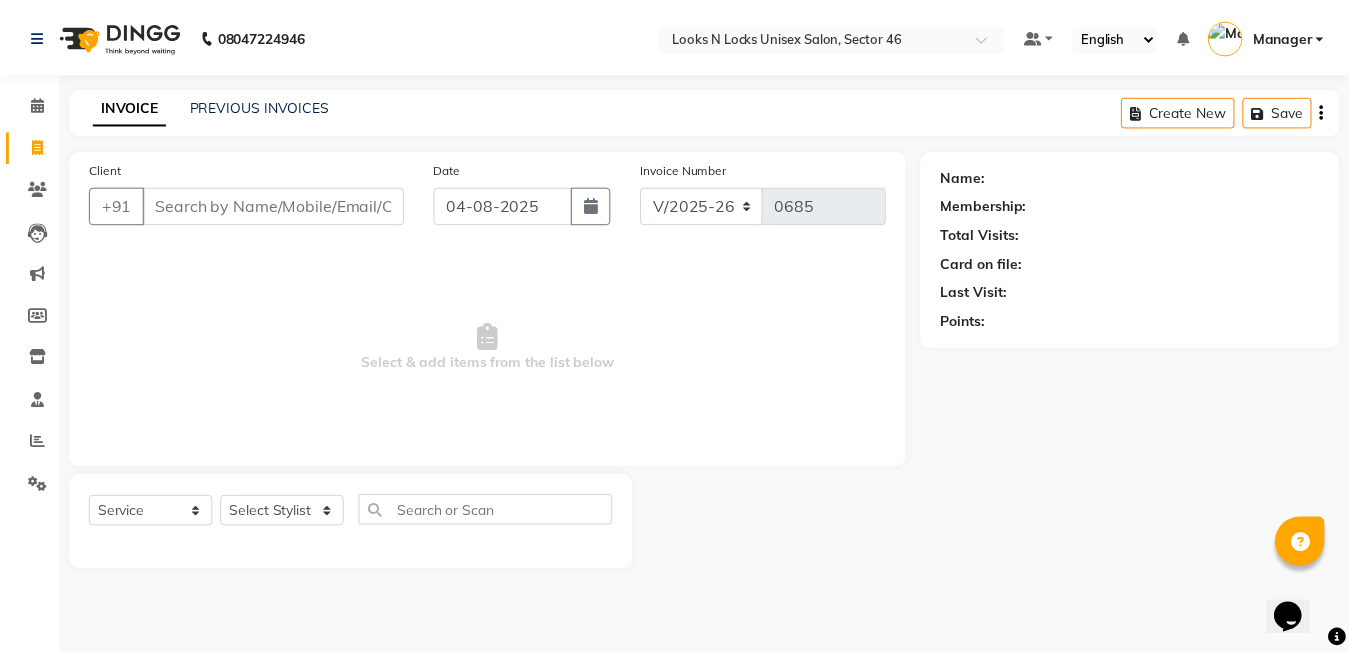 scroll, scrollTop: 0, scrollLeft: 0, axis: both 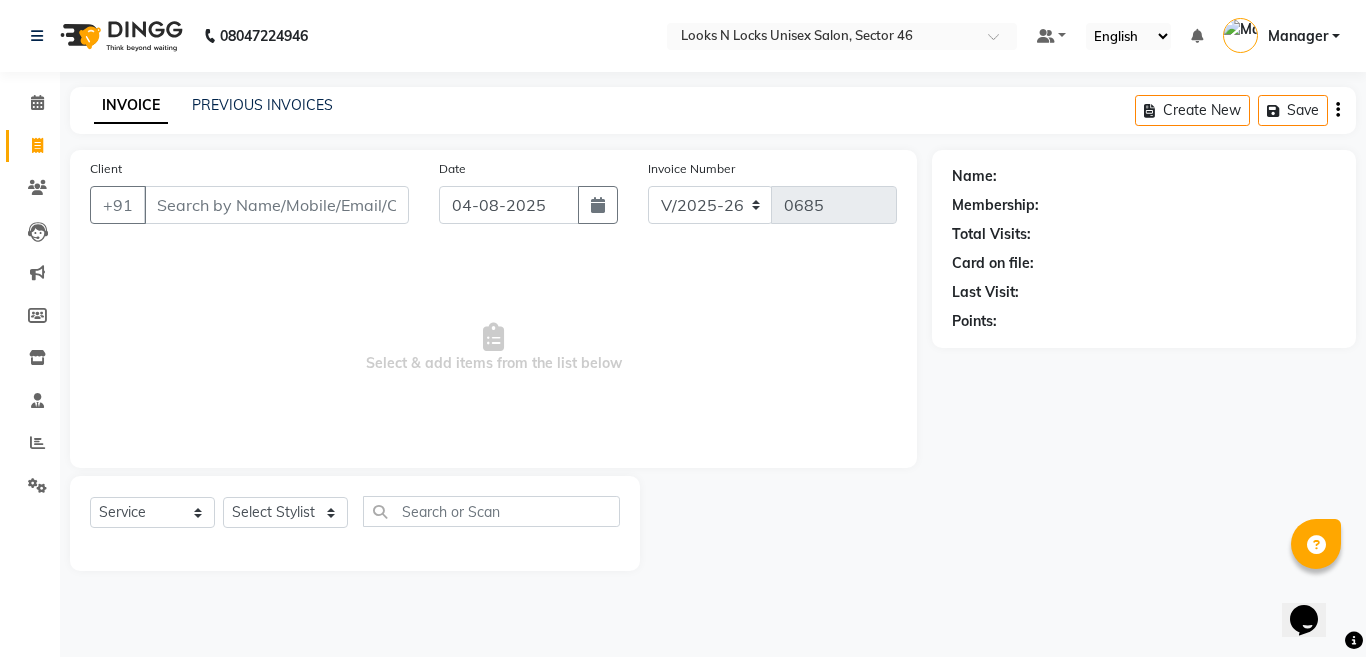 click 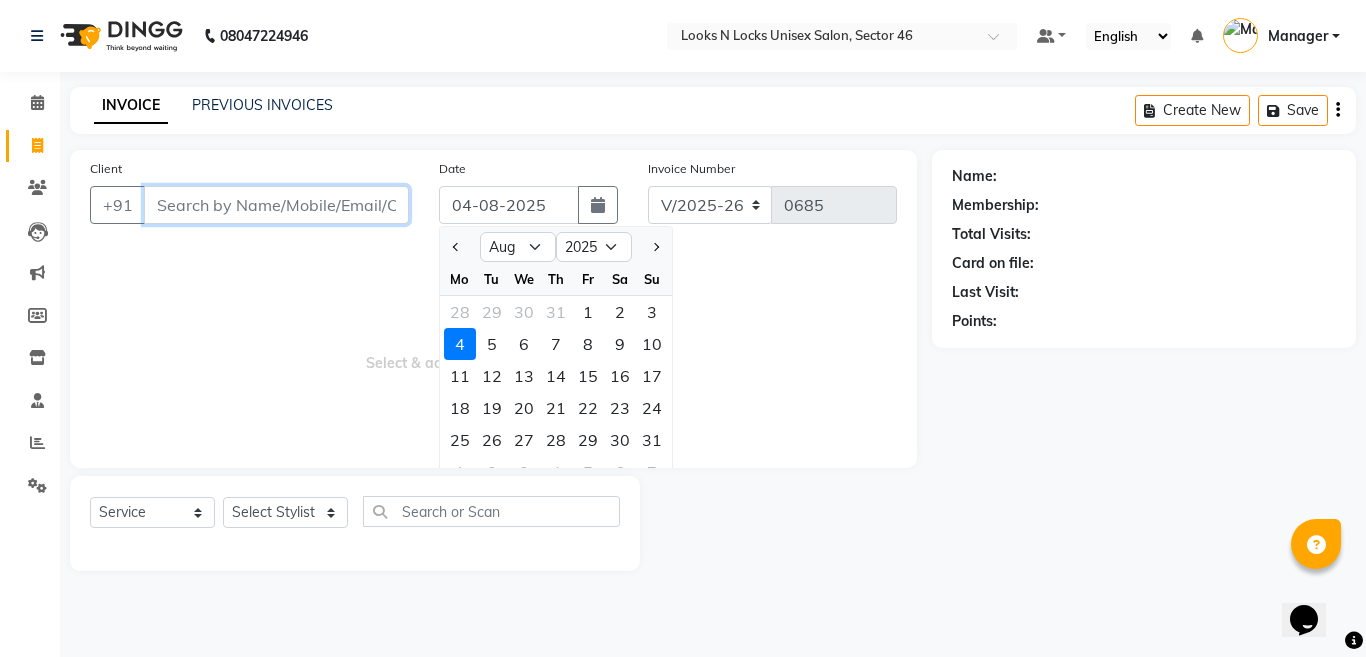 click on "Client" at bounding box center (276, 205) 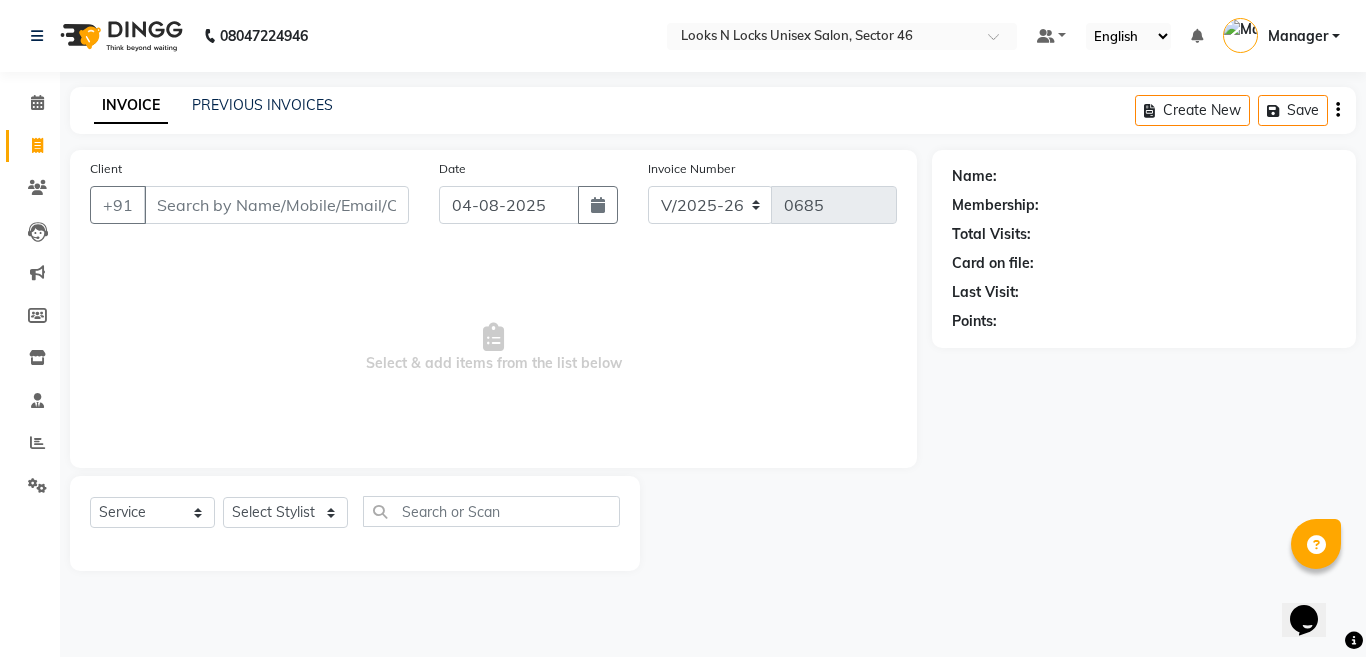 type 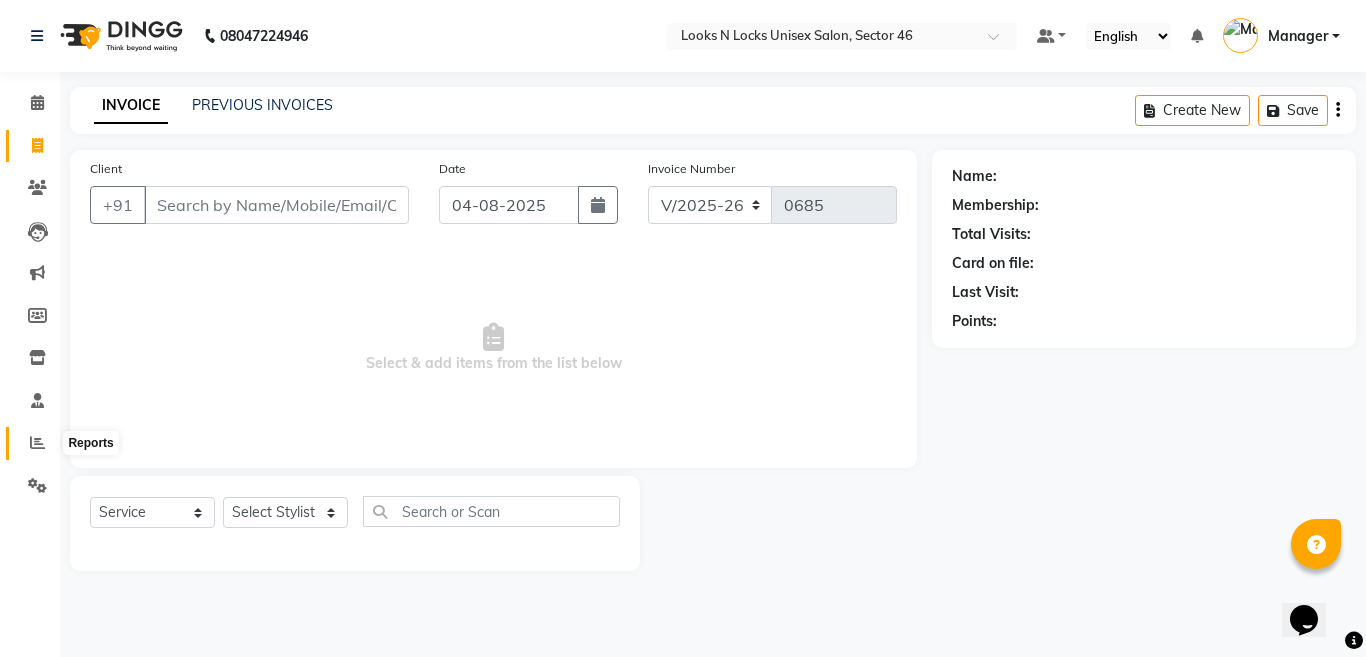 click 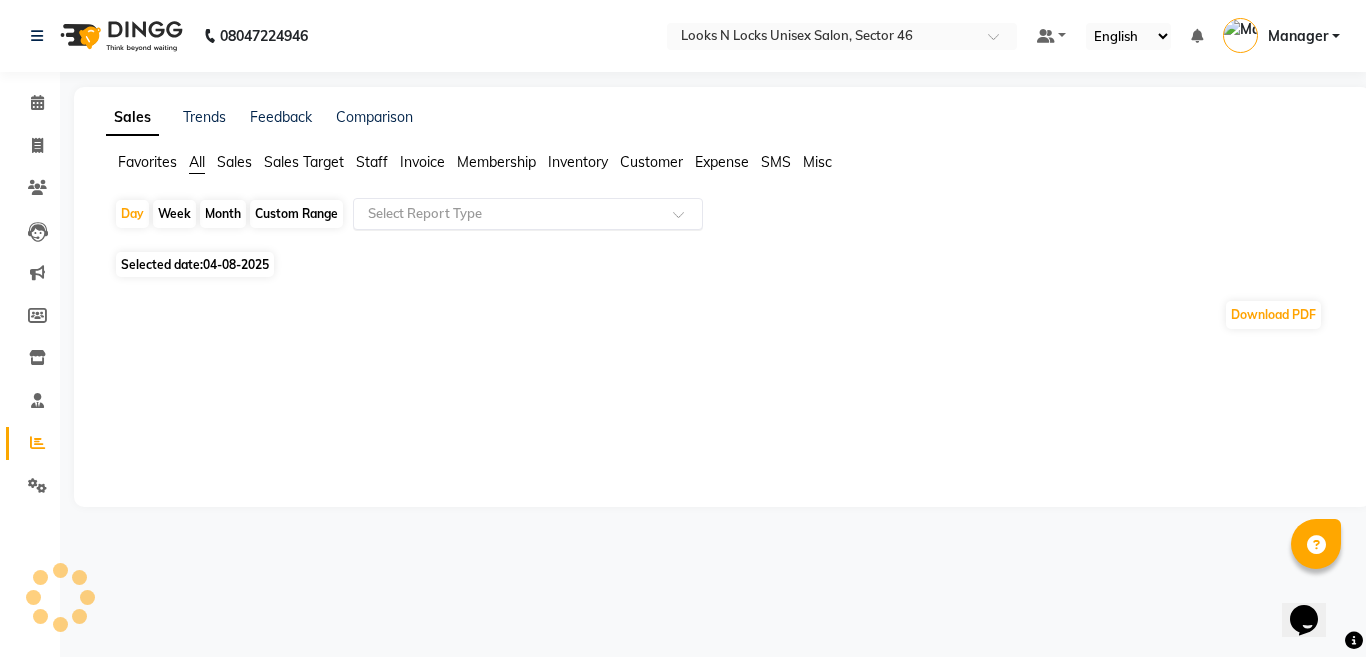click 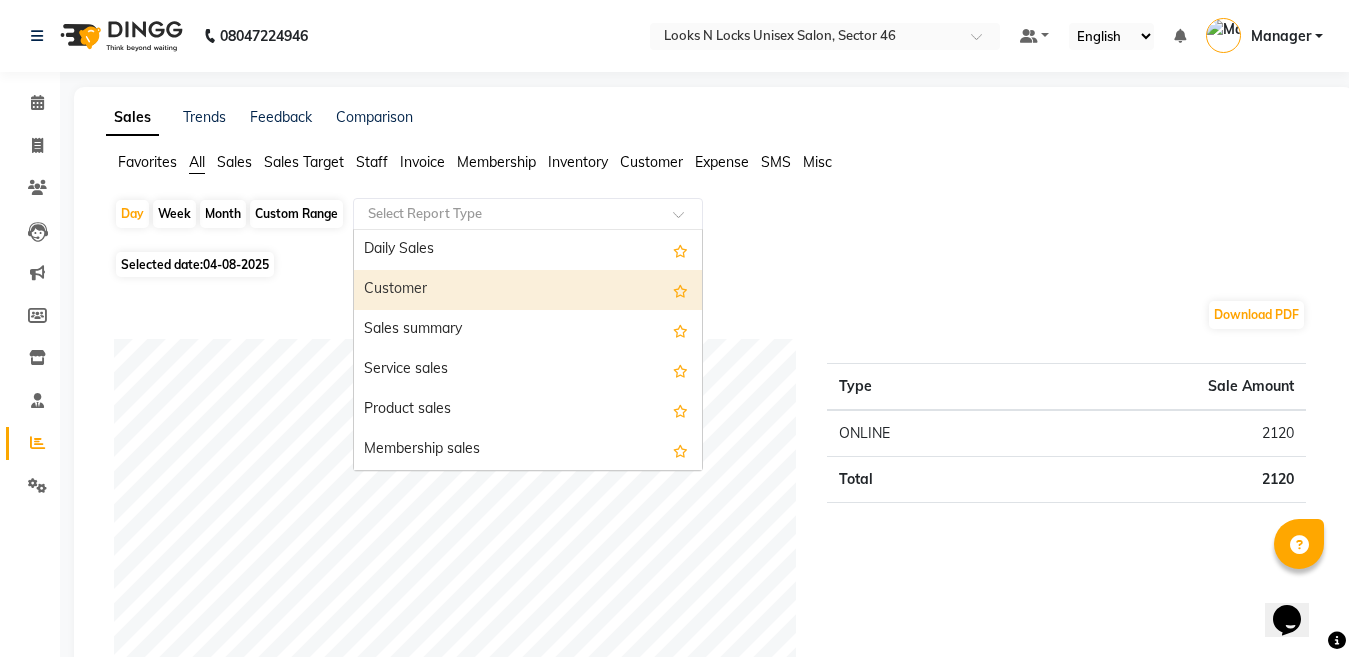 drag, startPoint x: 409, startPoint y: 288, endPoint x: 356, endPoint y: 281, distance: 53.460266 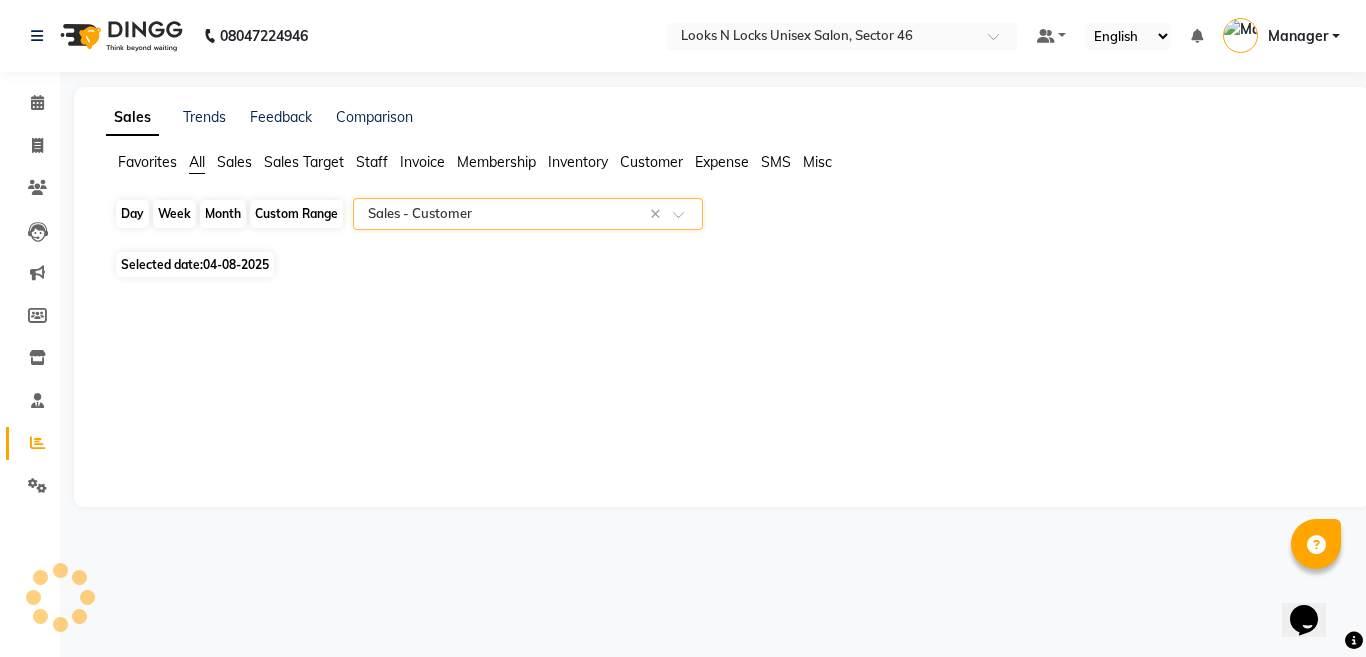 click on "Day" 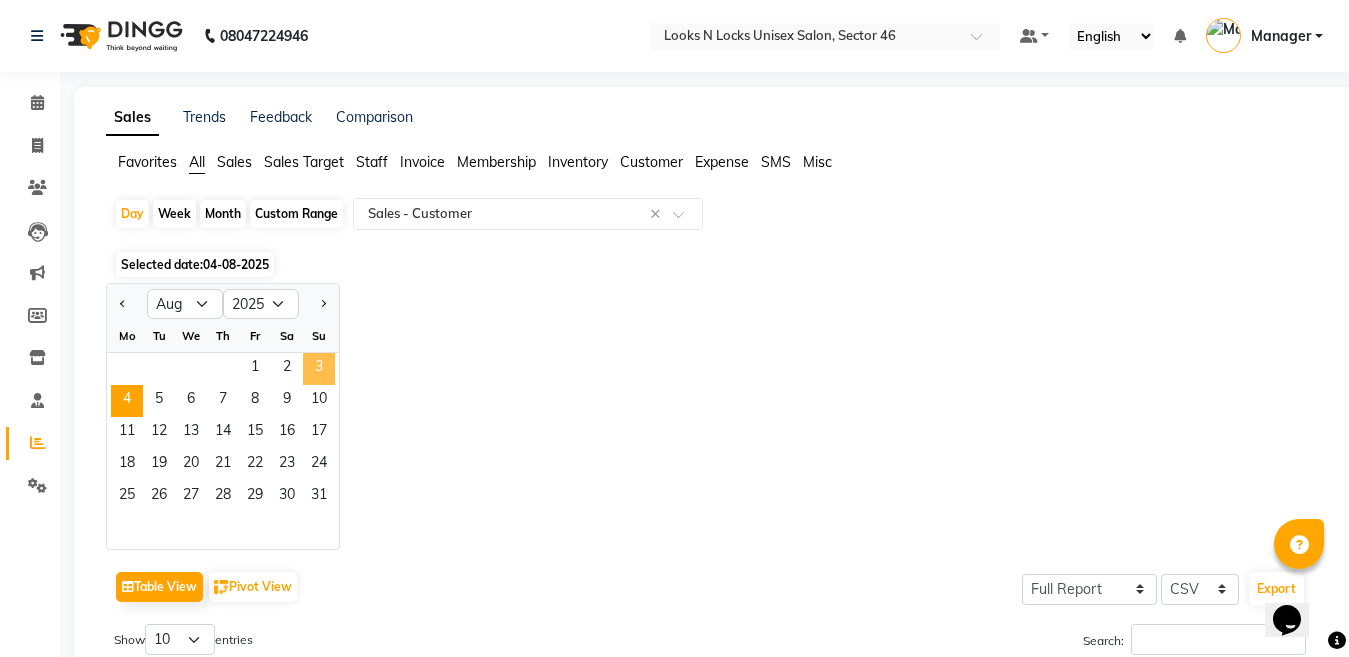 click on "3" 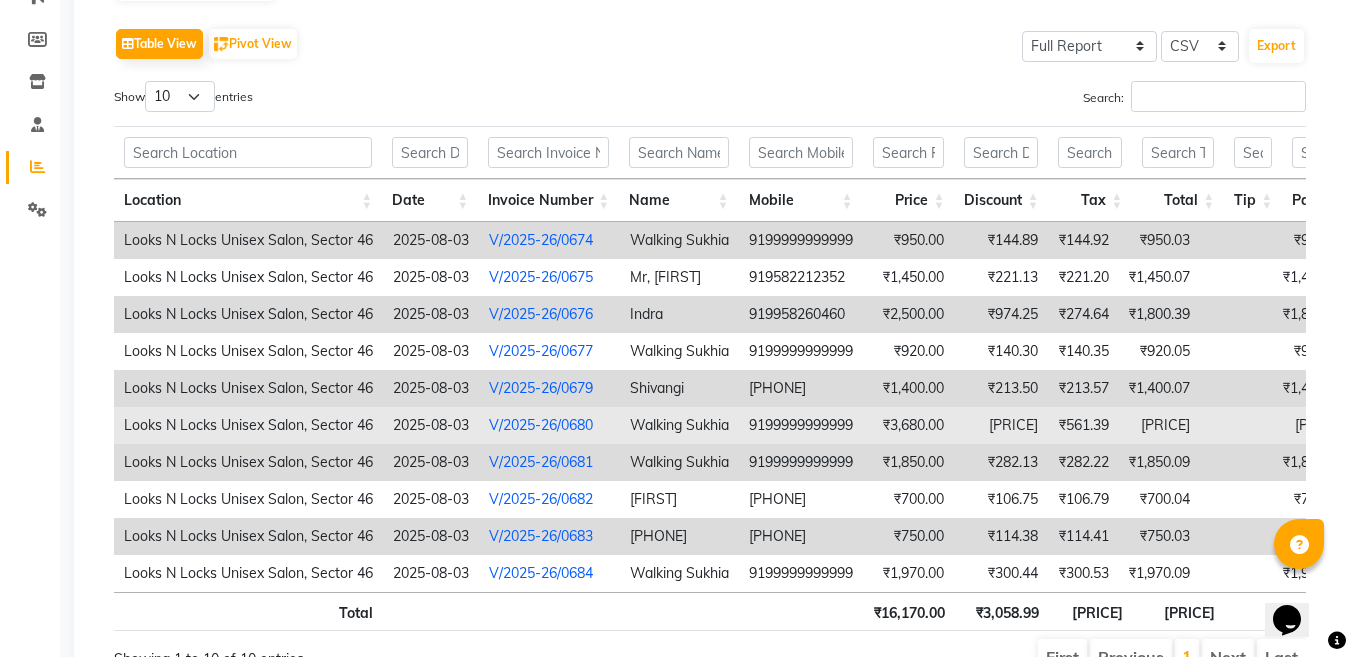 scroll, scrollTop: 0, scrollLeft: 0, axis: both 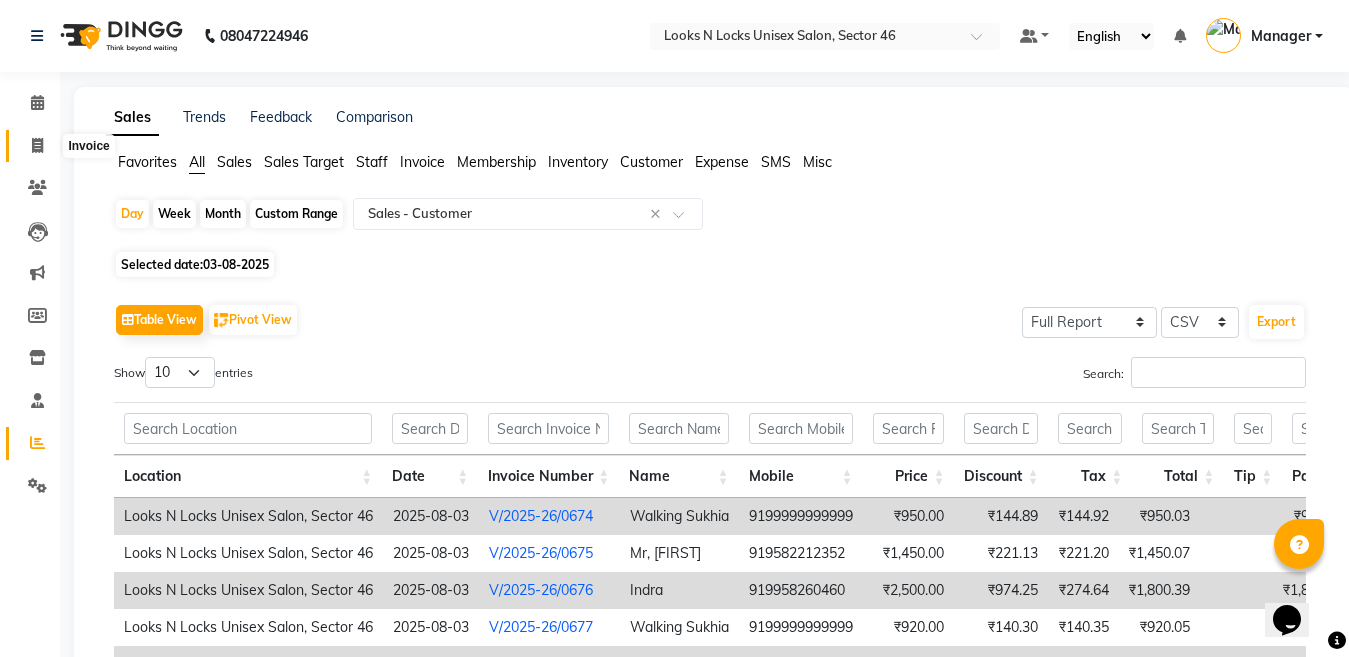 click 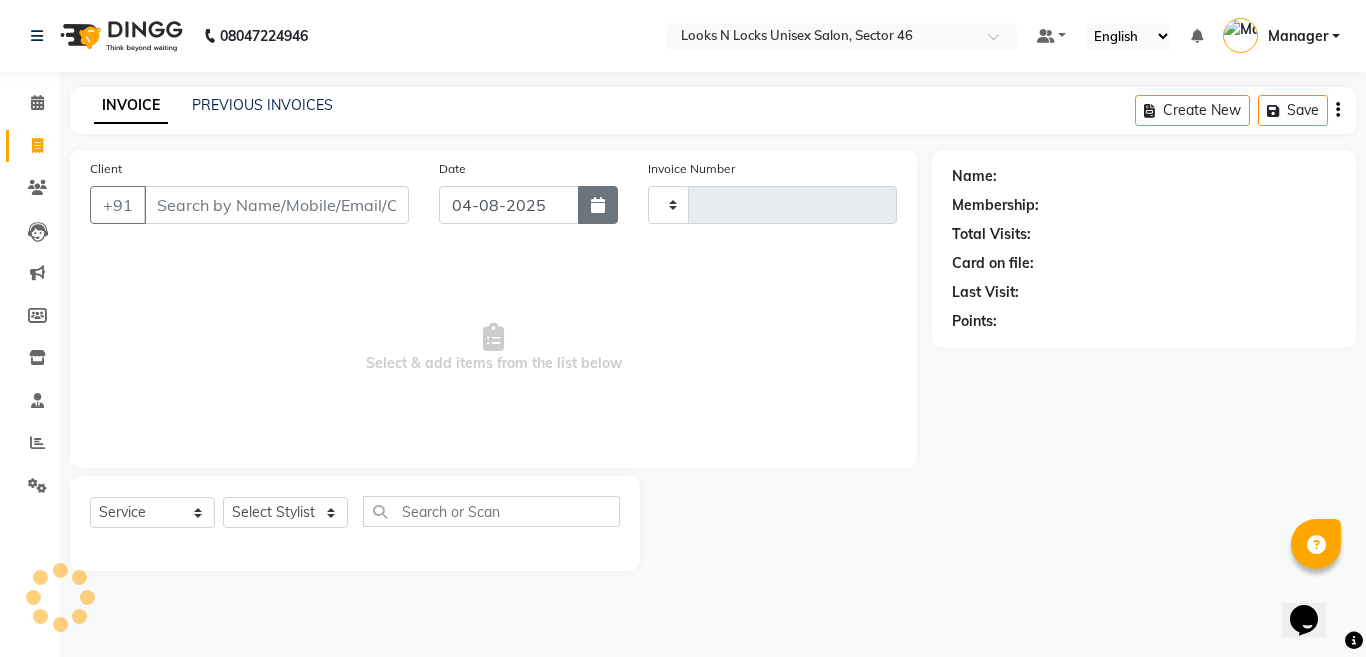 type on "0685" 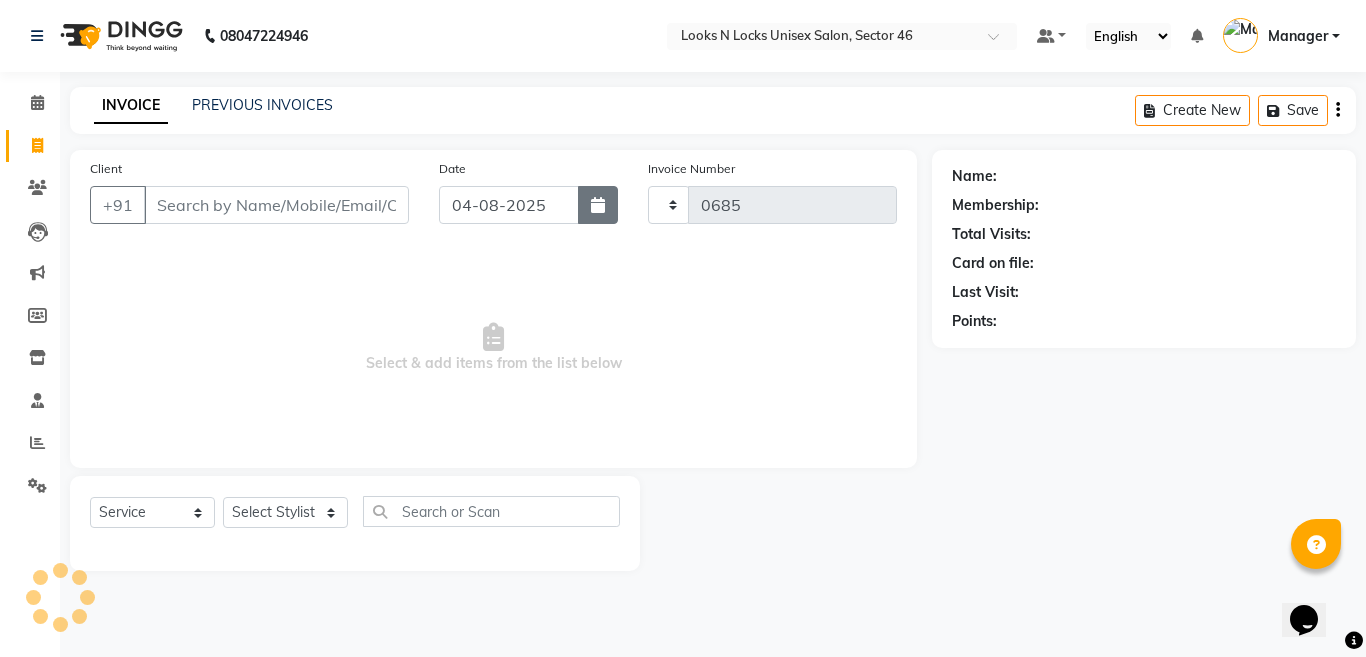select on "3904" 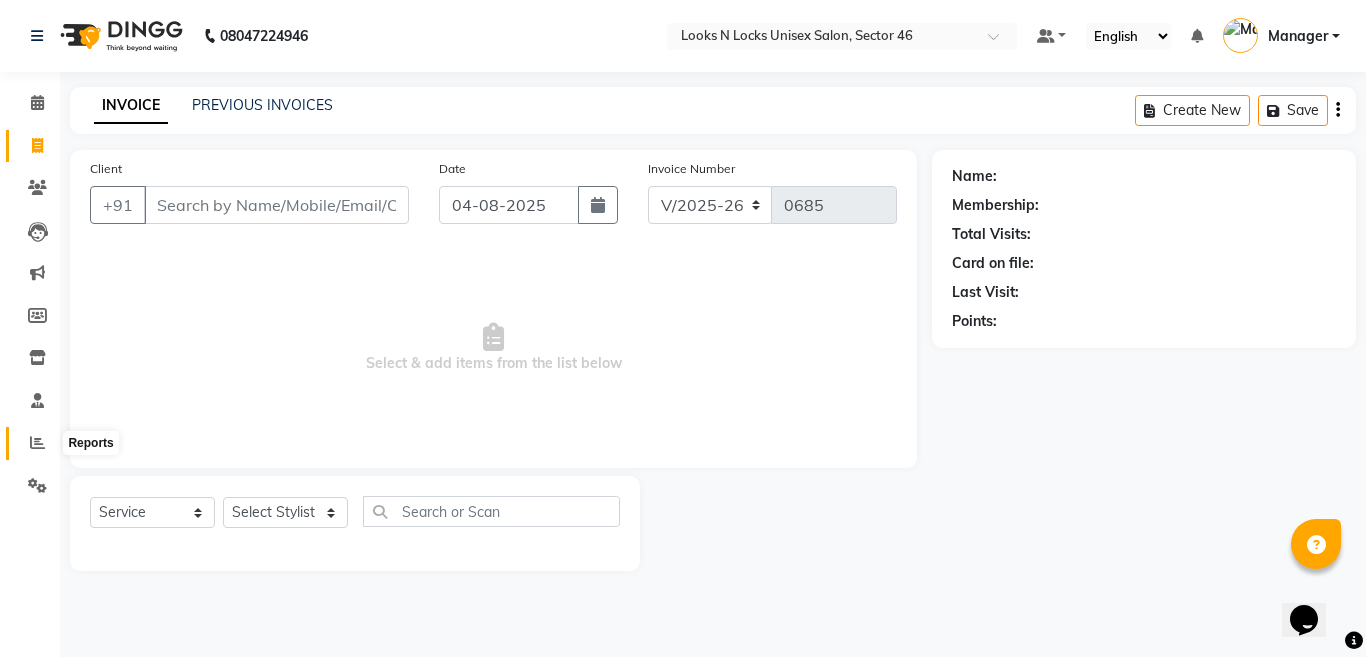 click 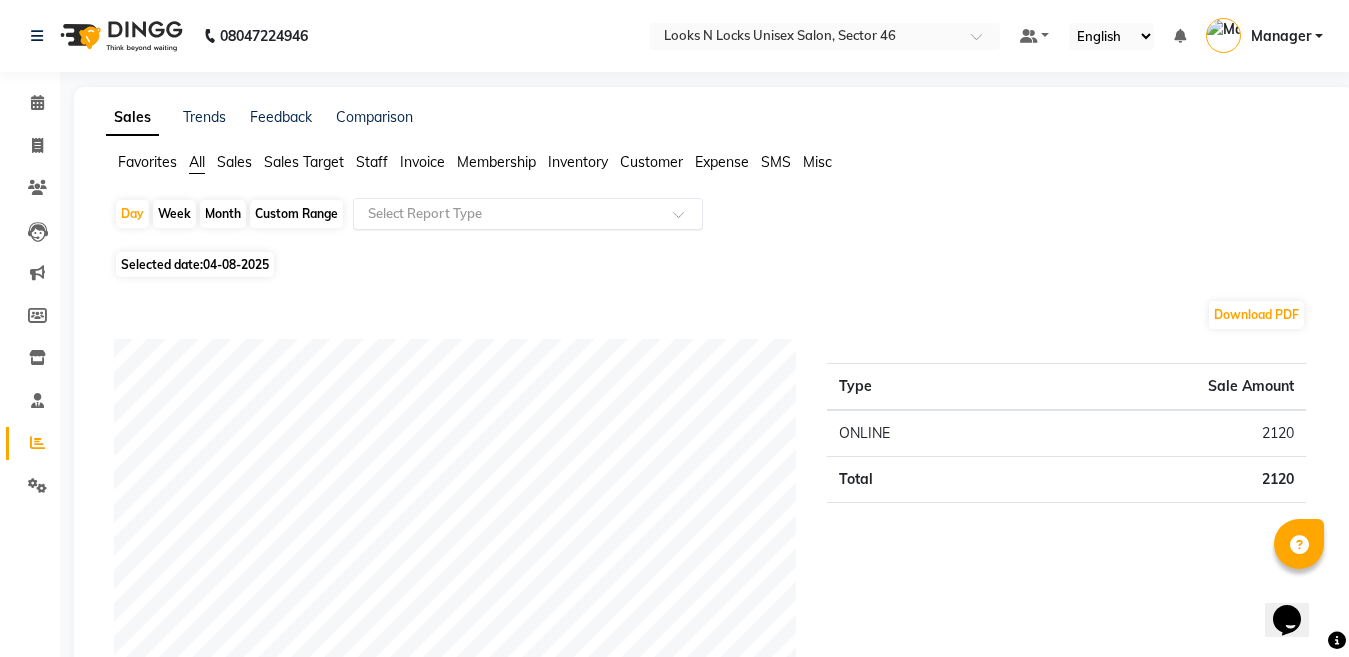 click 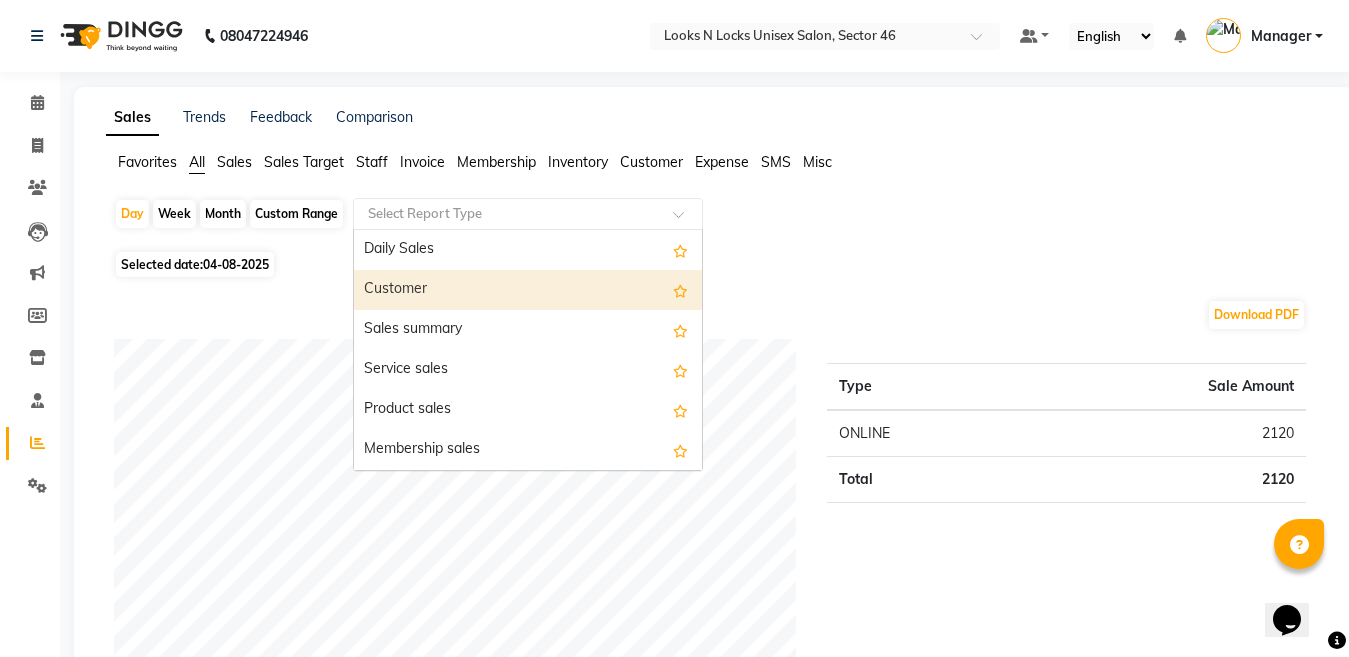 click on "Customer" at bounding box center (528, 290) 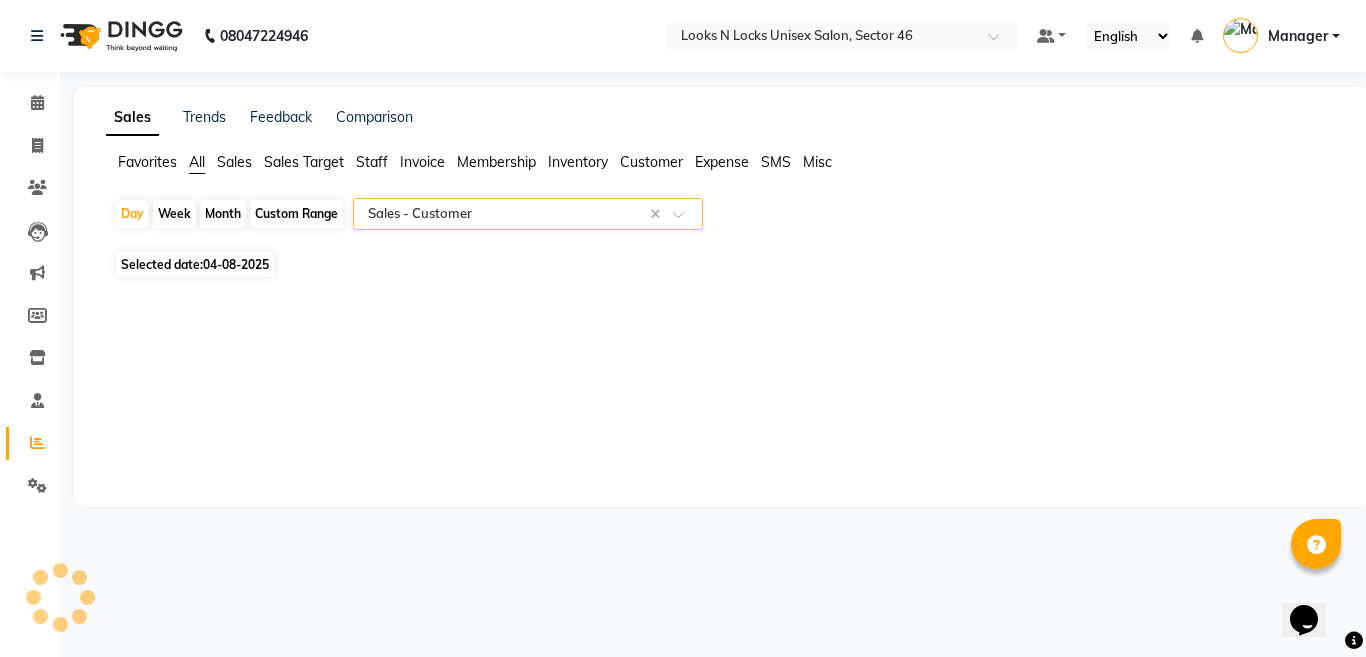 select on "full_report" 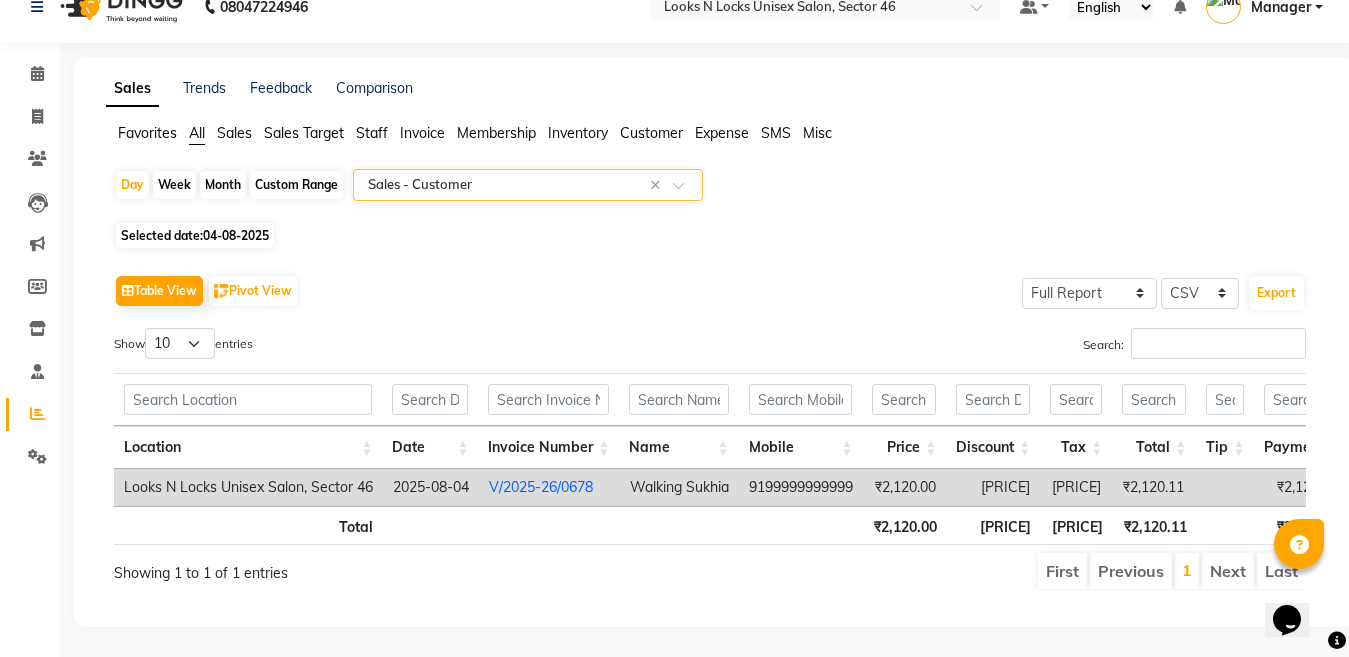 scroll, scrollTop: 0, scrollLeft: 0, axis: both 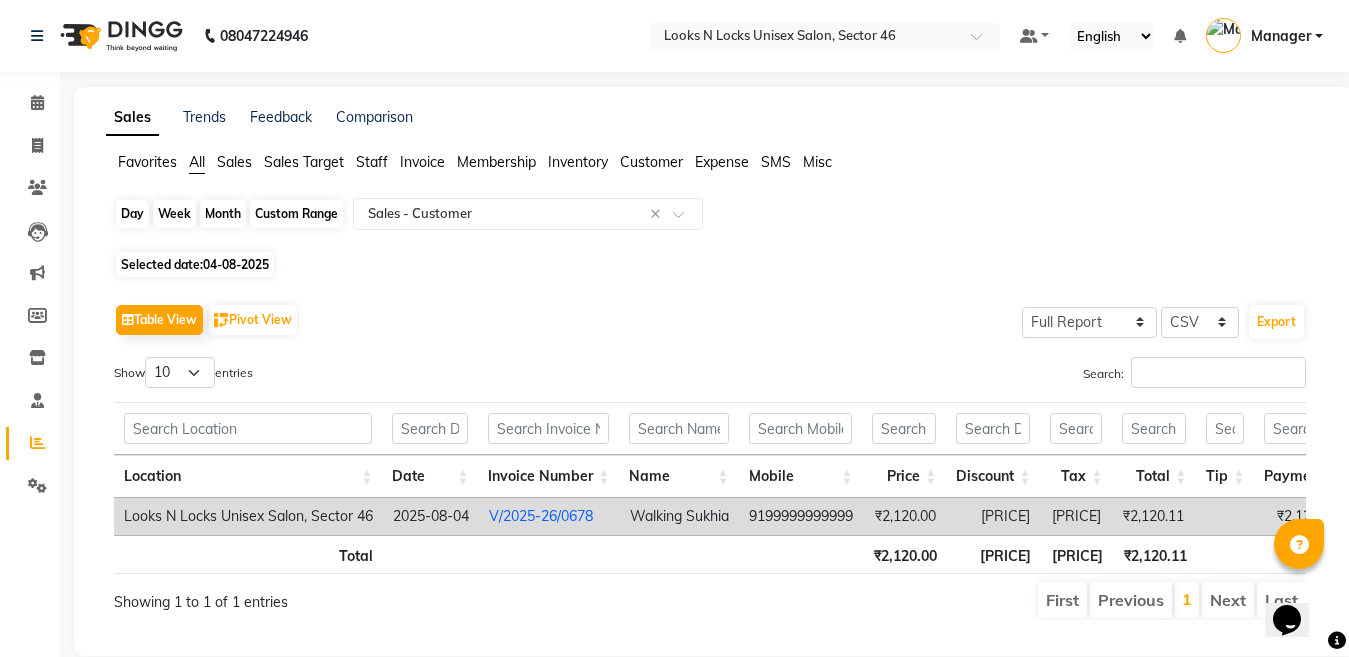 click on "Day" 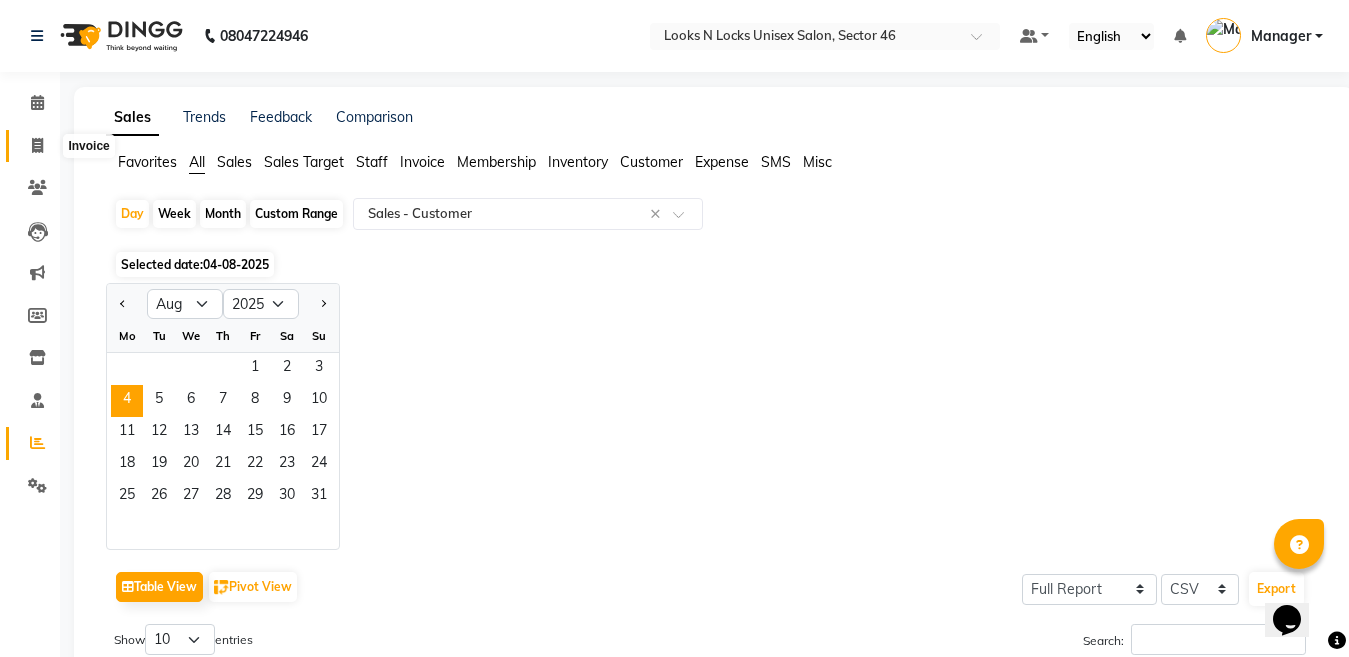 click 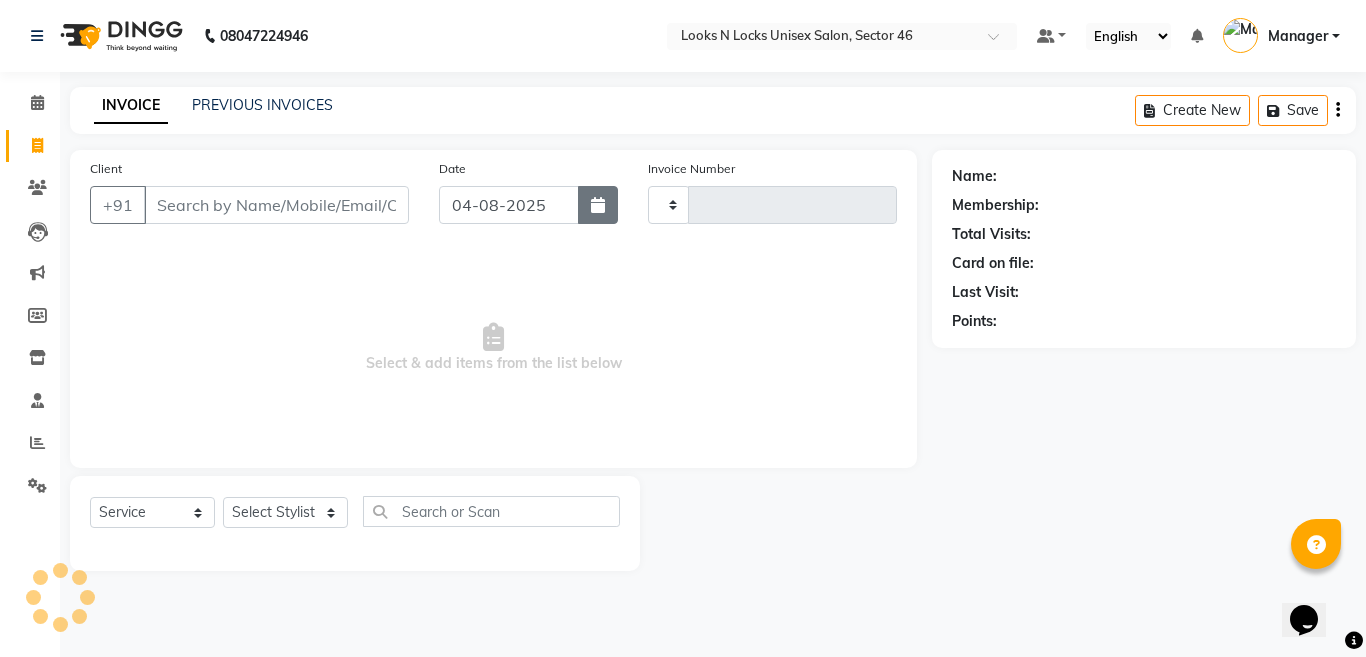 type on "0685" 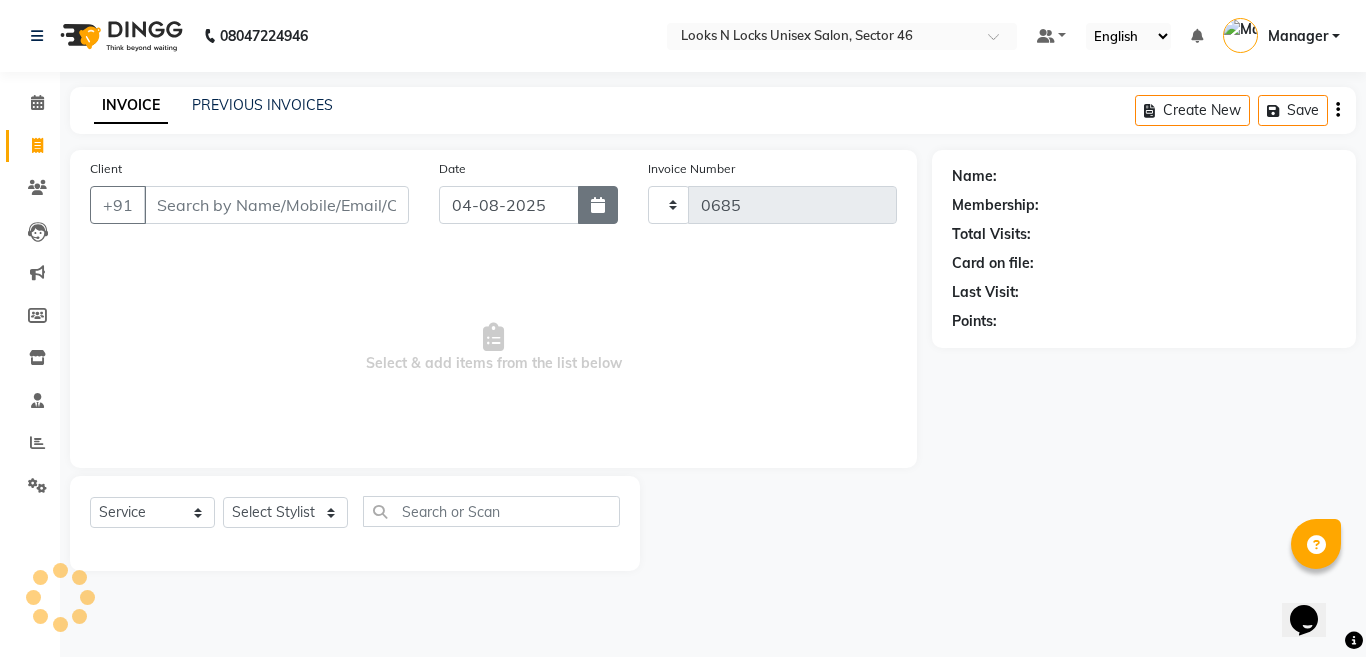 select on "3904" 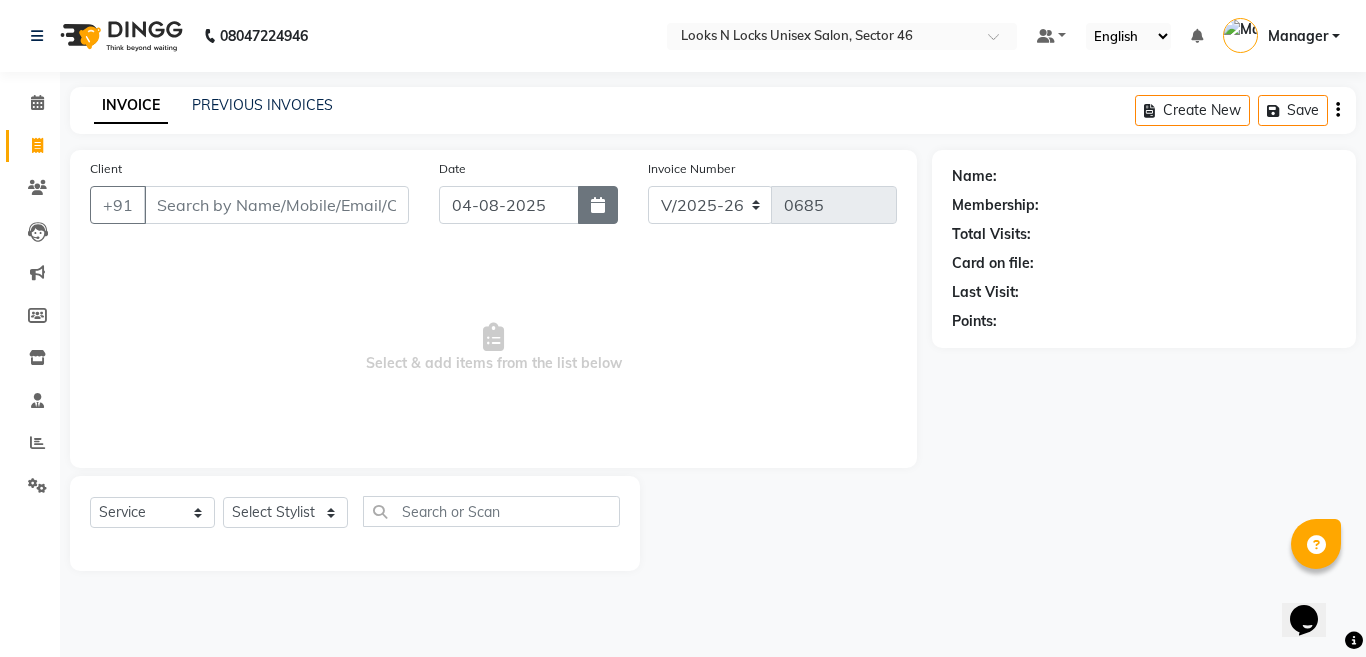 click 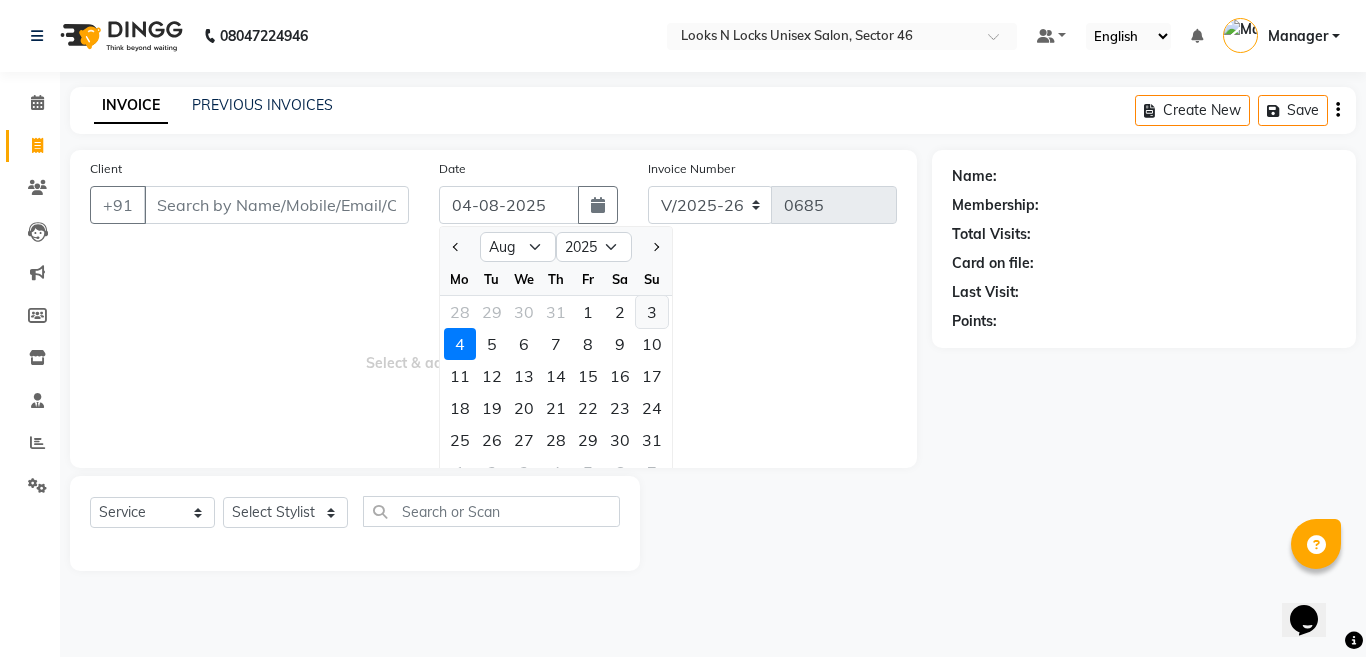 click on "3" 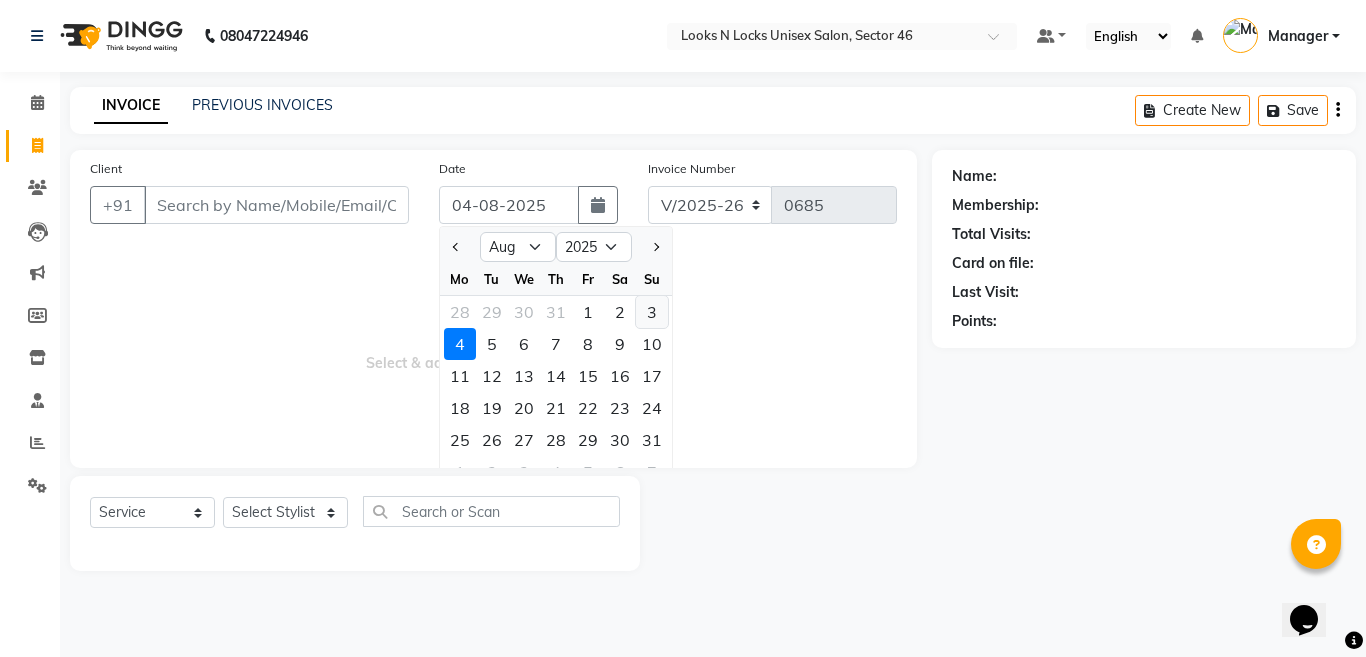 type on "03-08-2025" 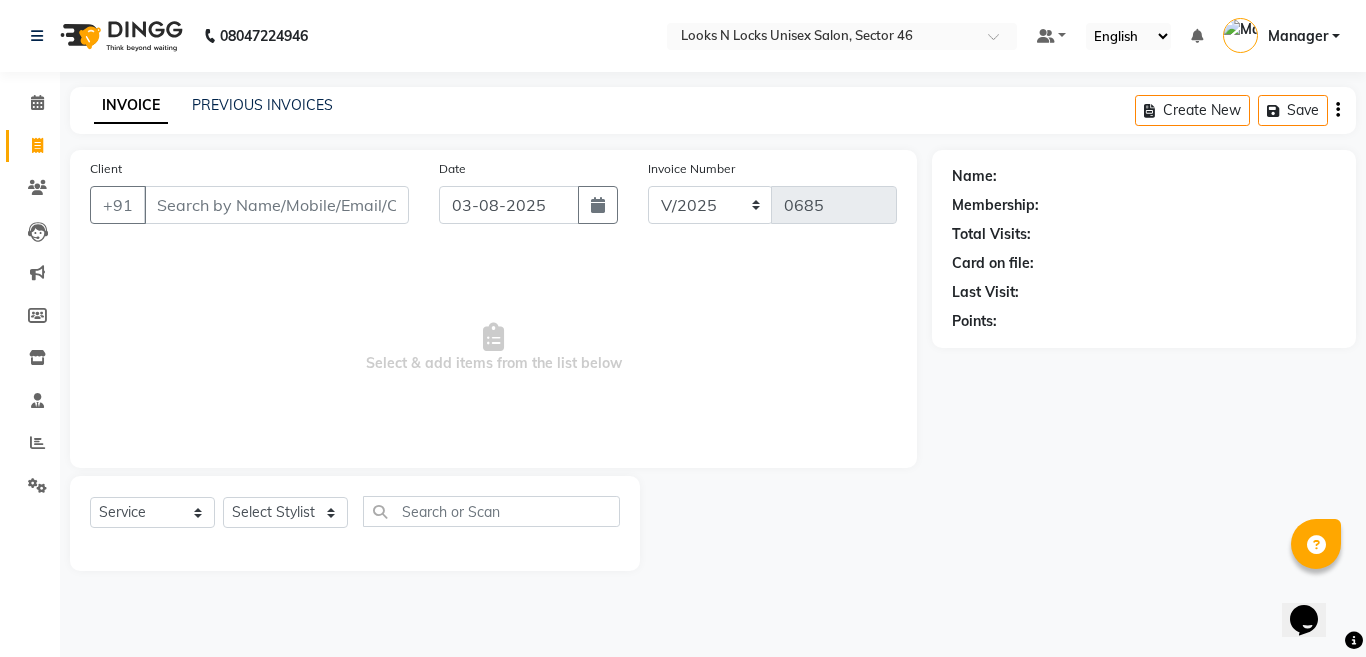 type 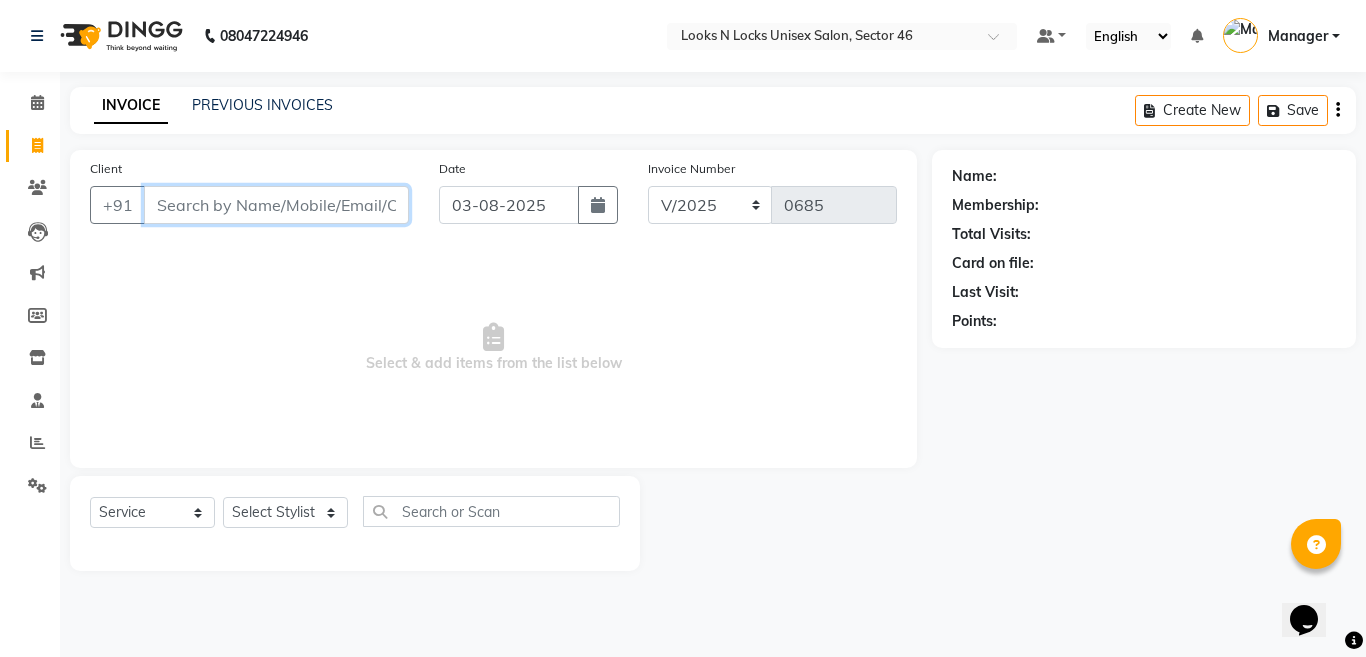 click on "Client" at bounding box center [276, 205] 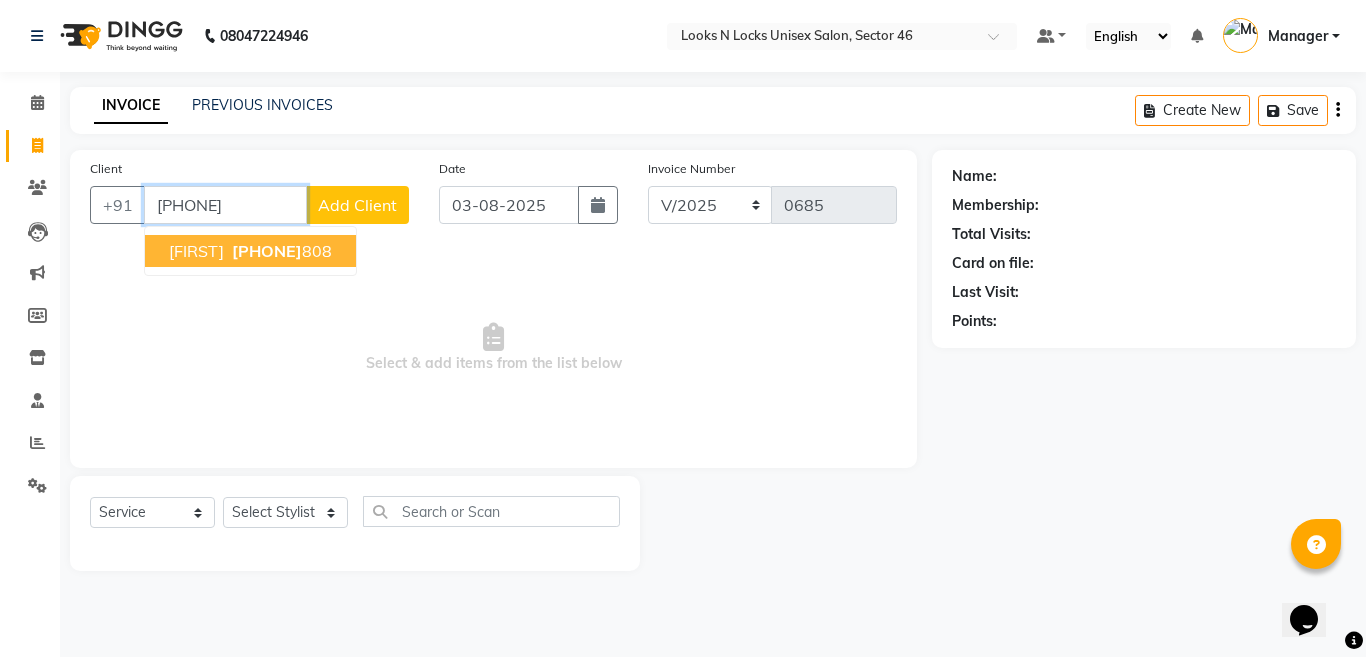 click on "[PHONE]" at bounding box center (280, 251) 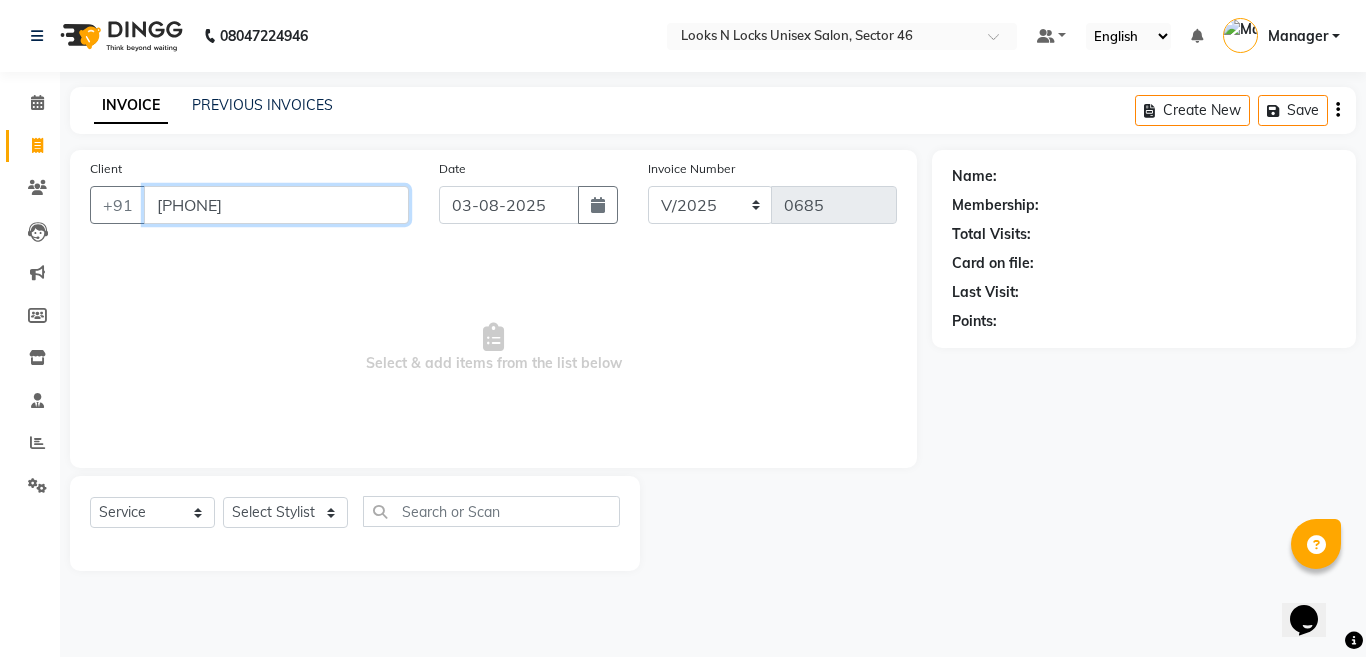 type on "[PHONE]" 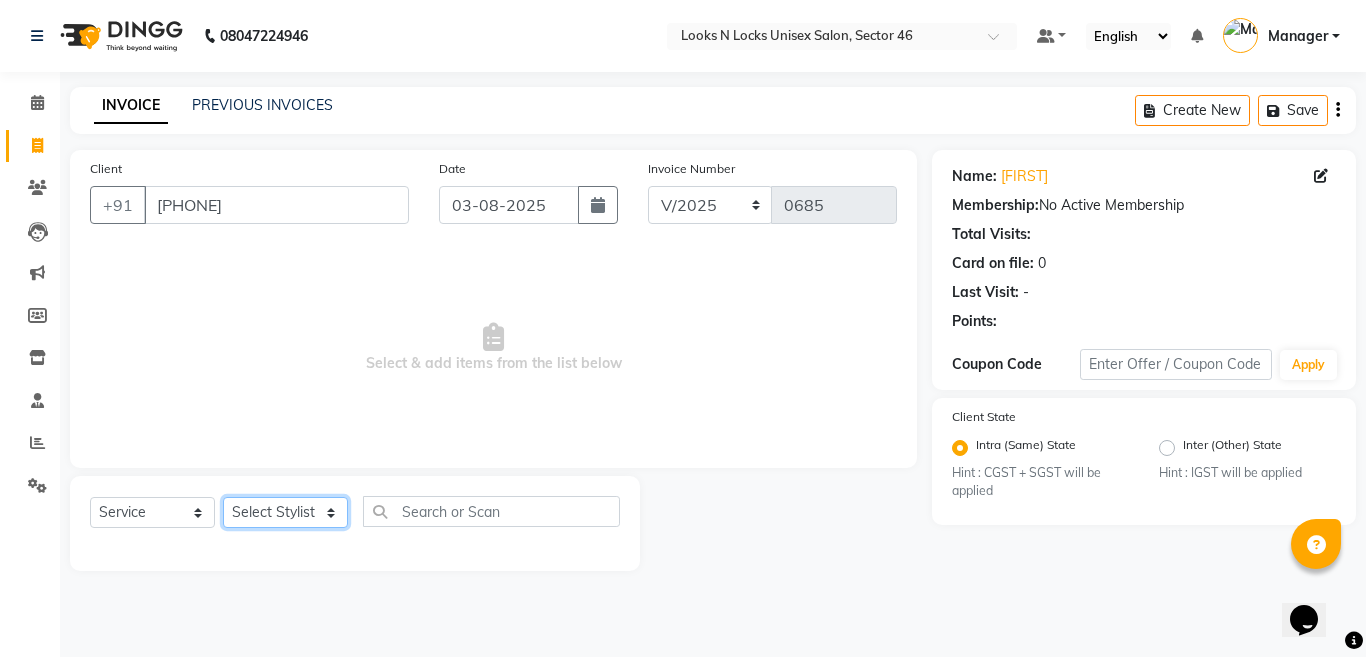 click on "Select Stylist Aakib Ansari Aalam Sheikh Ajay sain Anil  Sahu Gaurav Gulzar  Anshari Ibrahim Kamala Khushboo kusum maam Lucky Manager Marry Lepcha Nazim Priya Rao Ram Saurabha Seema Shilpa ( sunita) Sonia Sunita Chauhan Vanshika Varun Zafar" 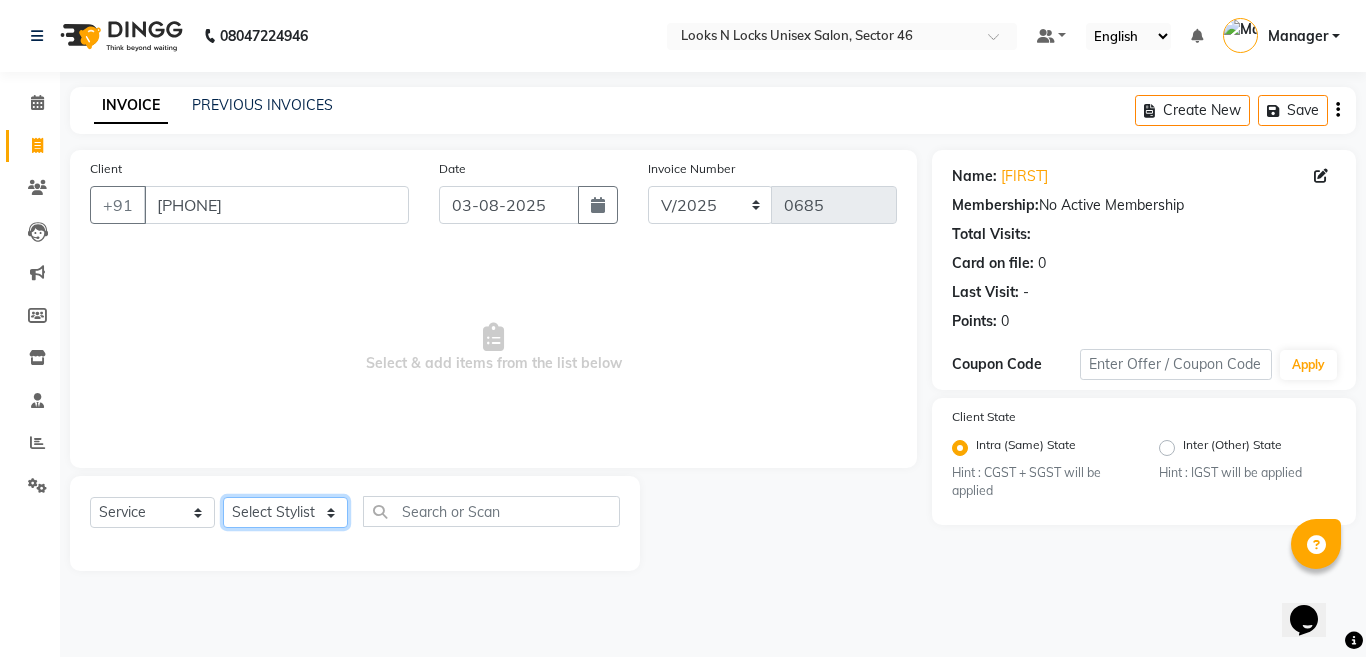select on "83154" 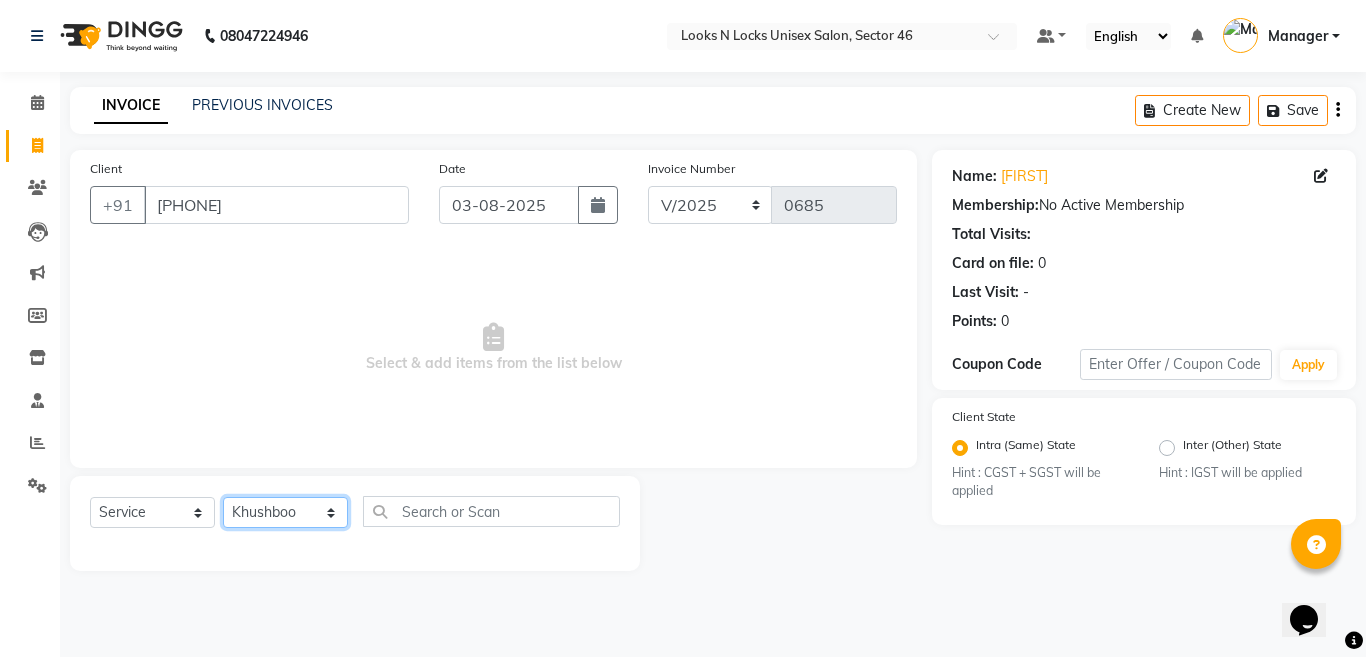 click on "Select Stylist Aakib Ansari Aalam Sheikh Ajay sain Anil  Sahu Gaurav Gulzar  Anshari Ibrahim Kamala Khushboo kusum maam Lucky Manager Marry Lepcha Nazim Priya Rao Ram Saurabha Seema Shilpa ( sunita) Sonia Sunita Chauhan Vanshika Varun Zafar" 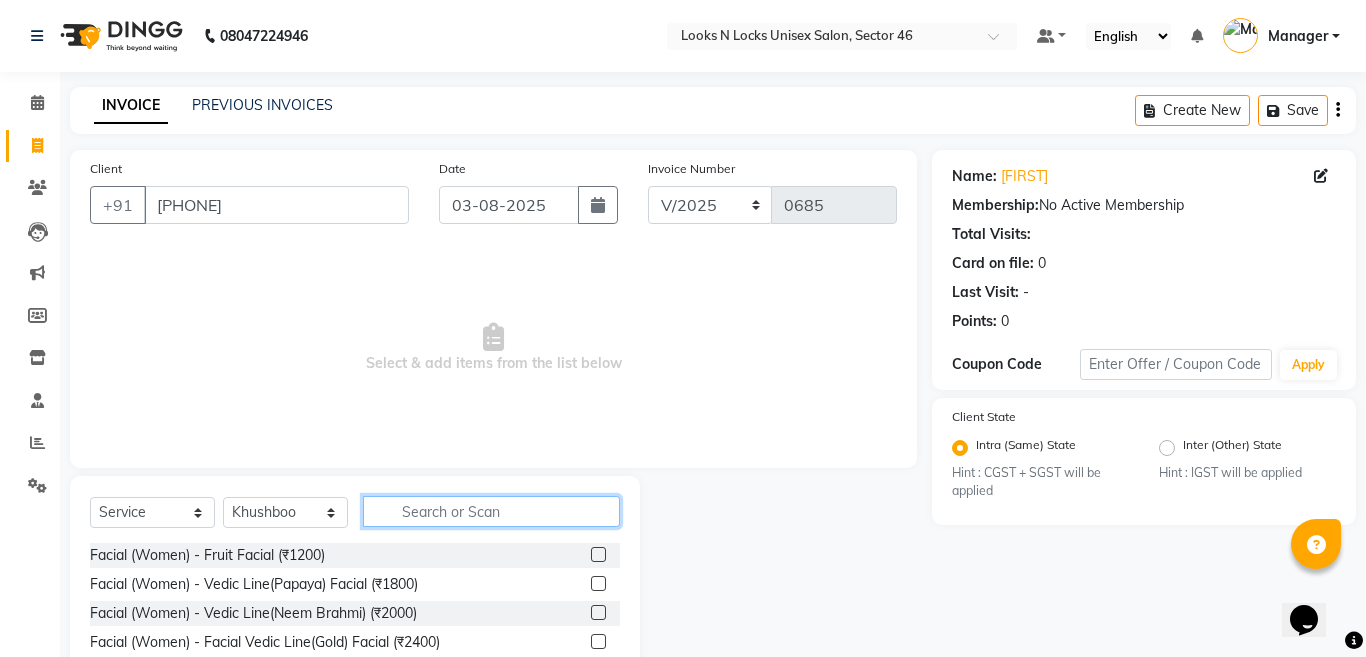 click 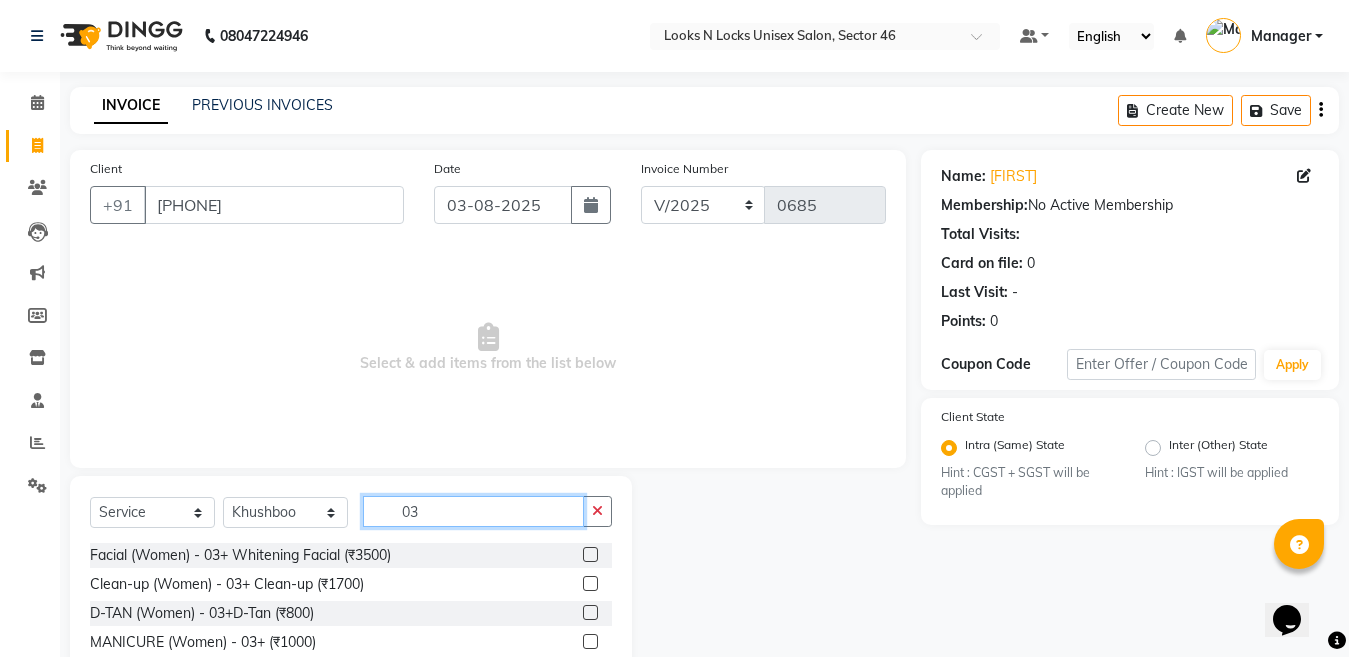 type on "03" 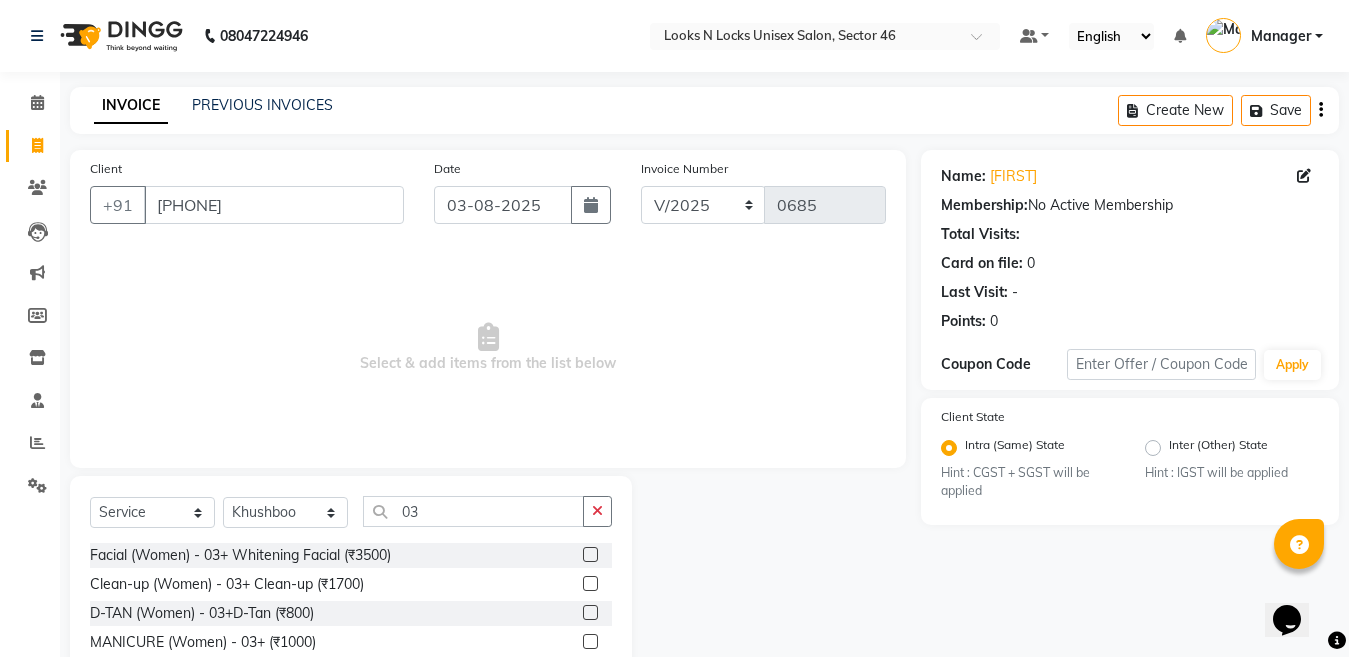 click 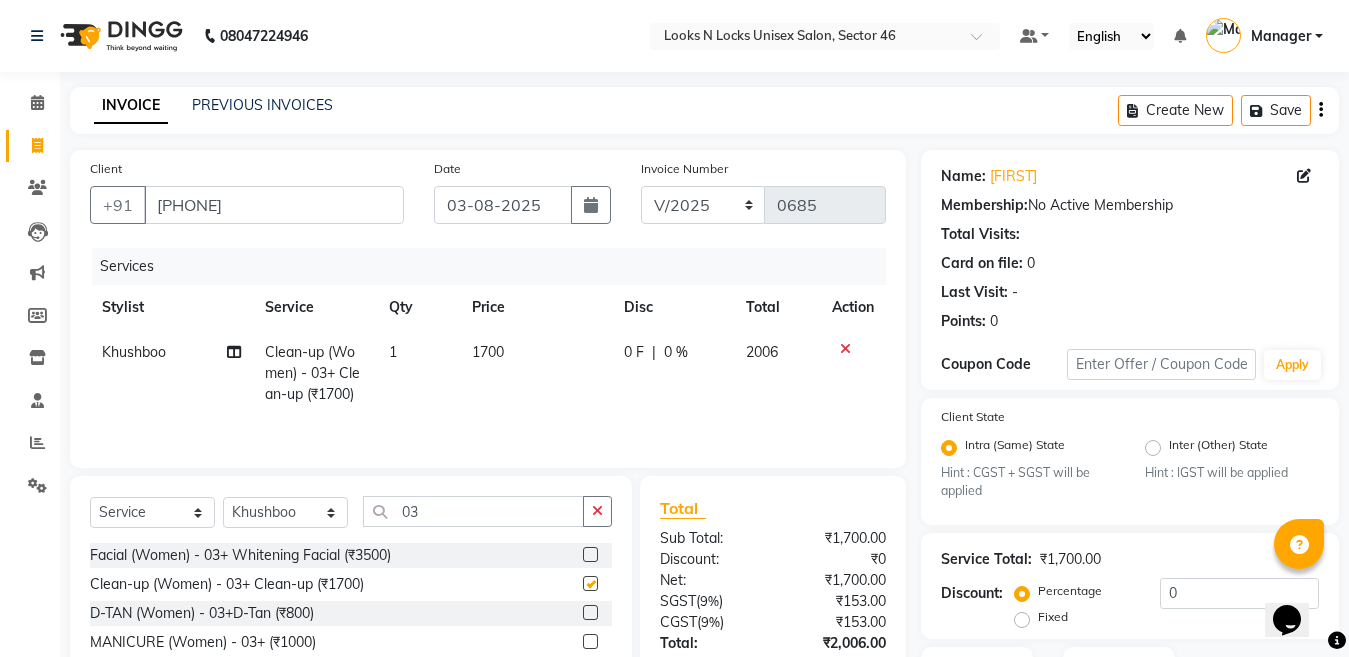 checkbox on "false" 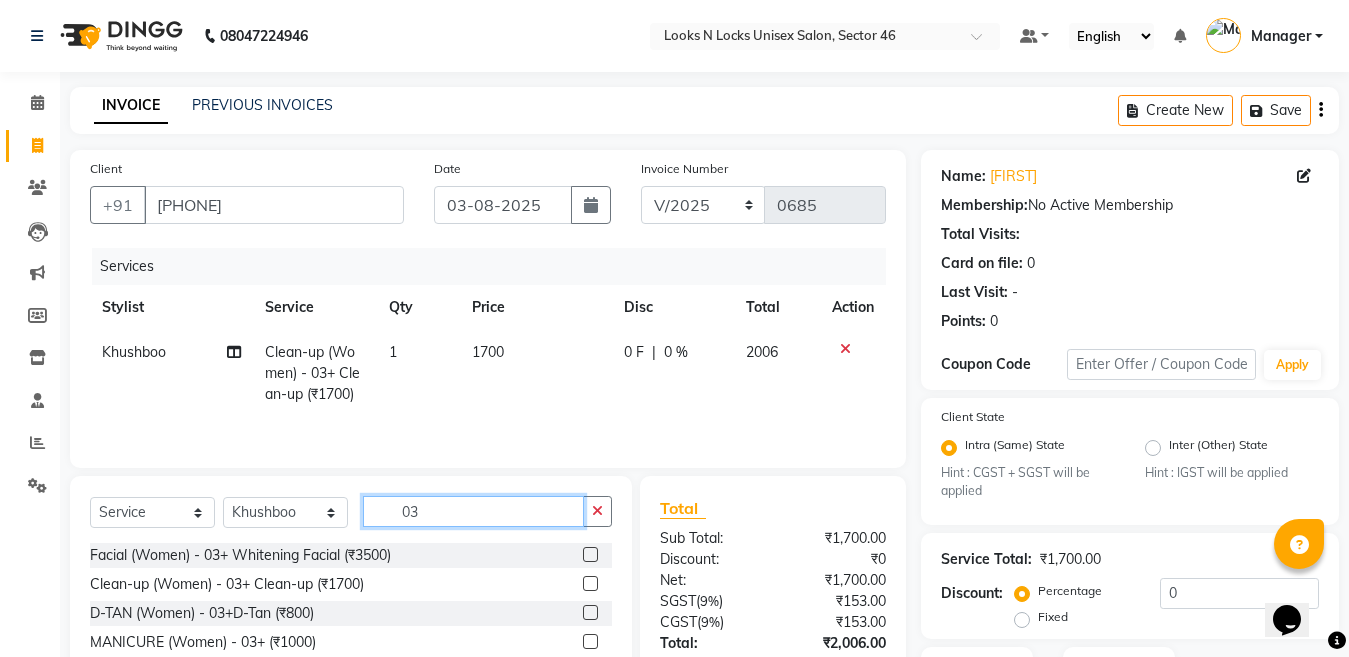 click on "03" 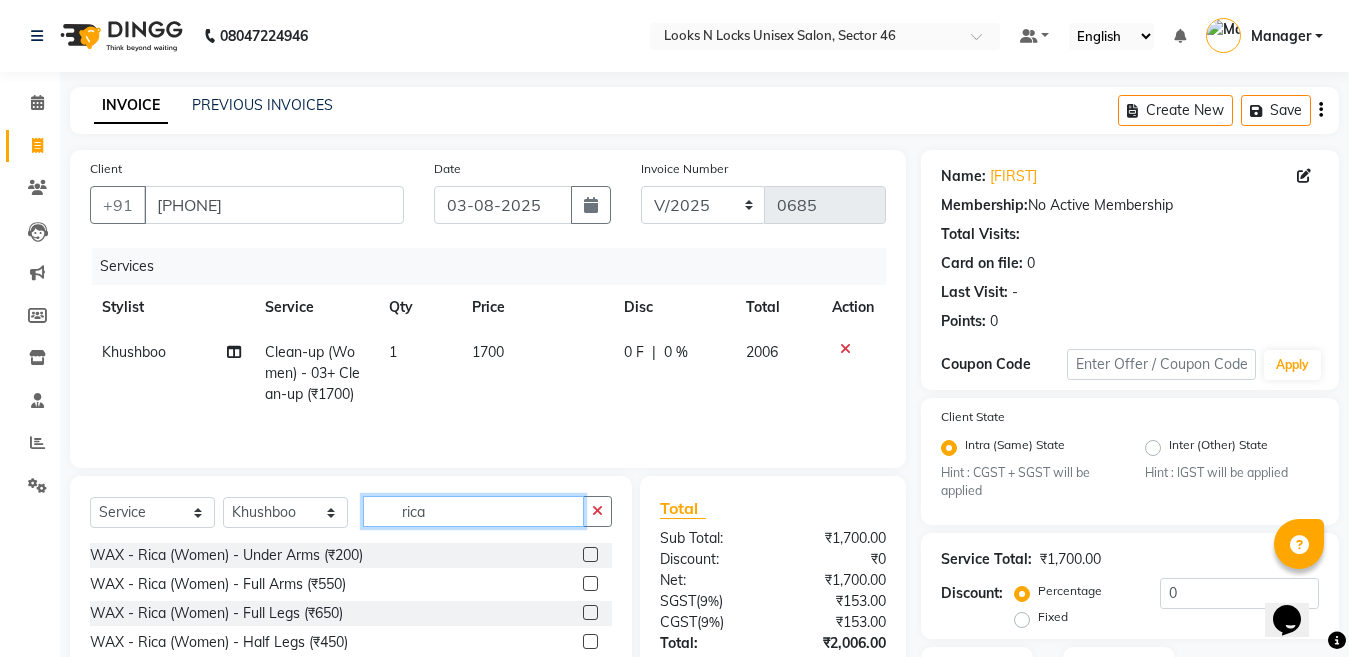 type on "rica" 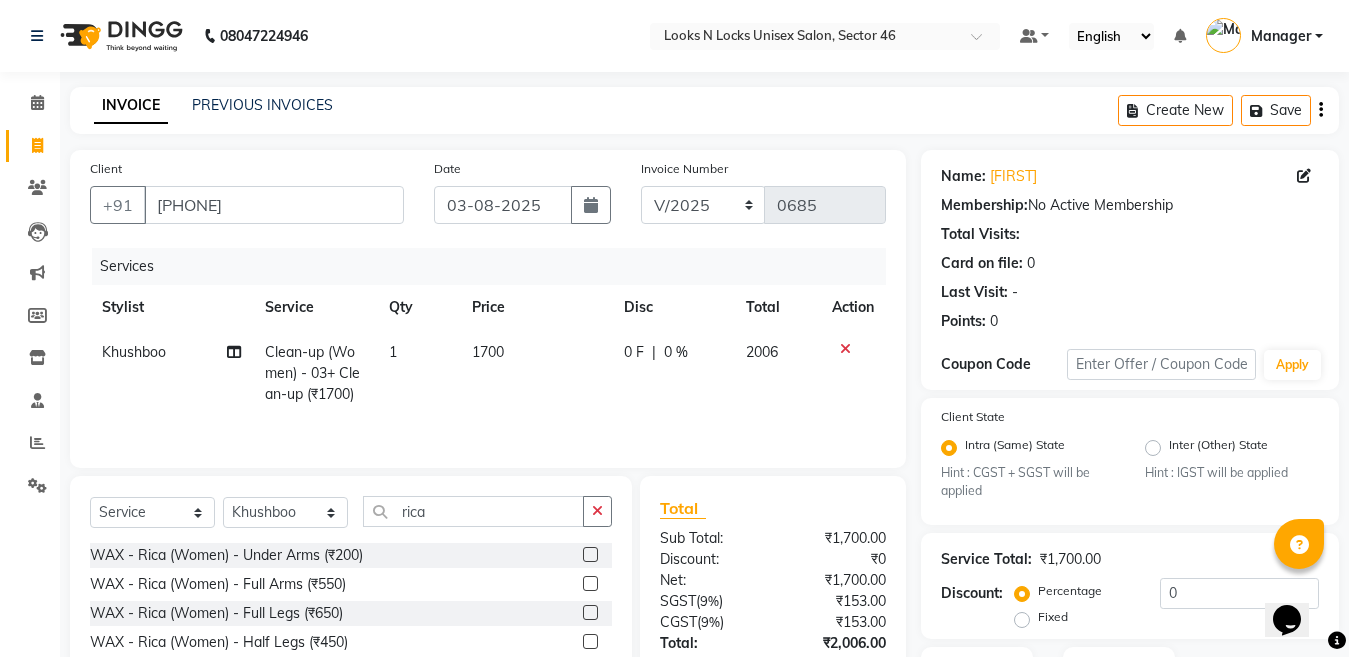 click 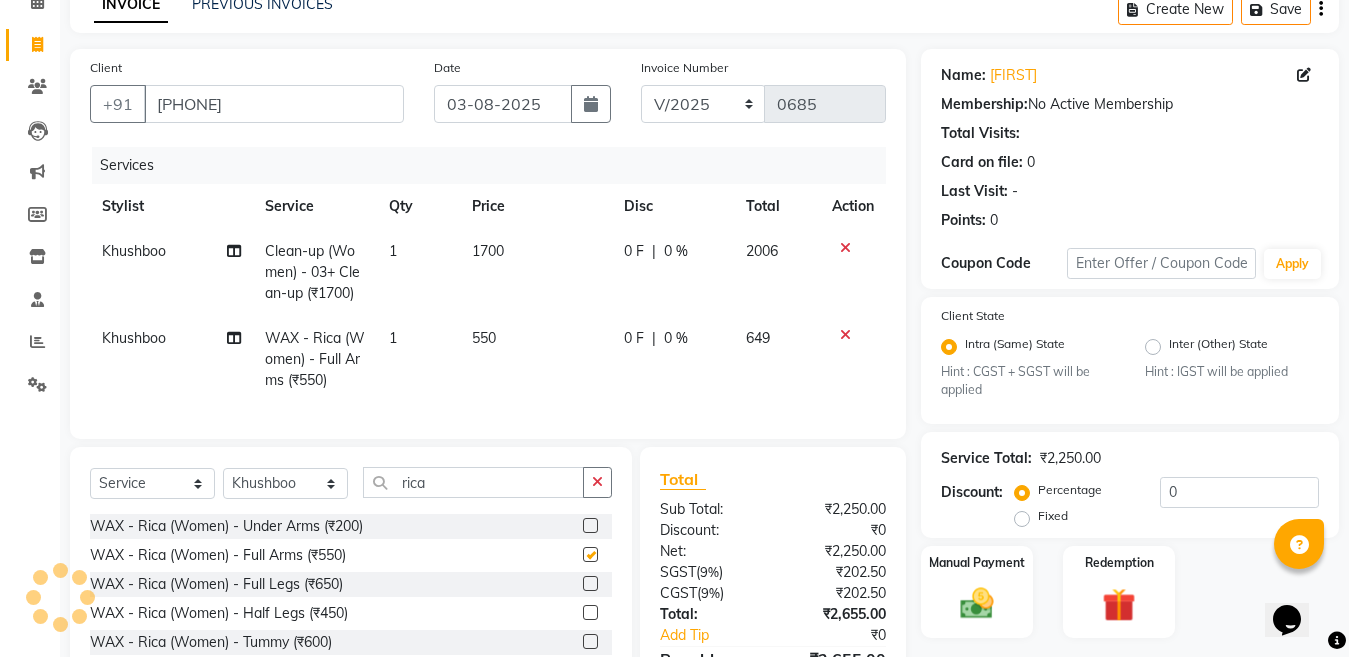 checkbox on "false" 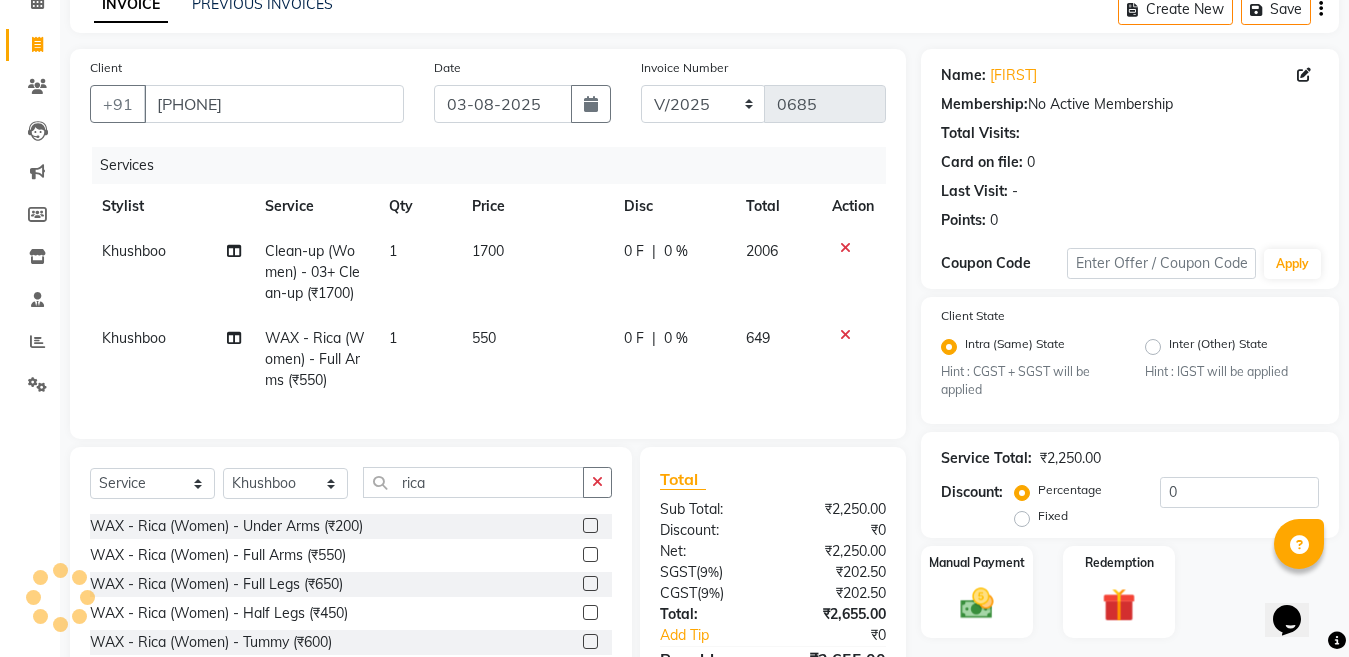 scroll, scrollTop: 200, scrollLeft: 0, axis: vertical 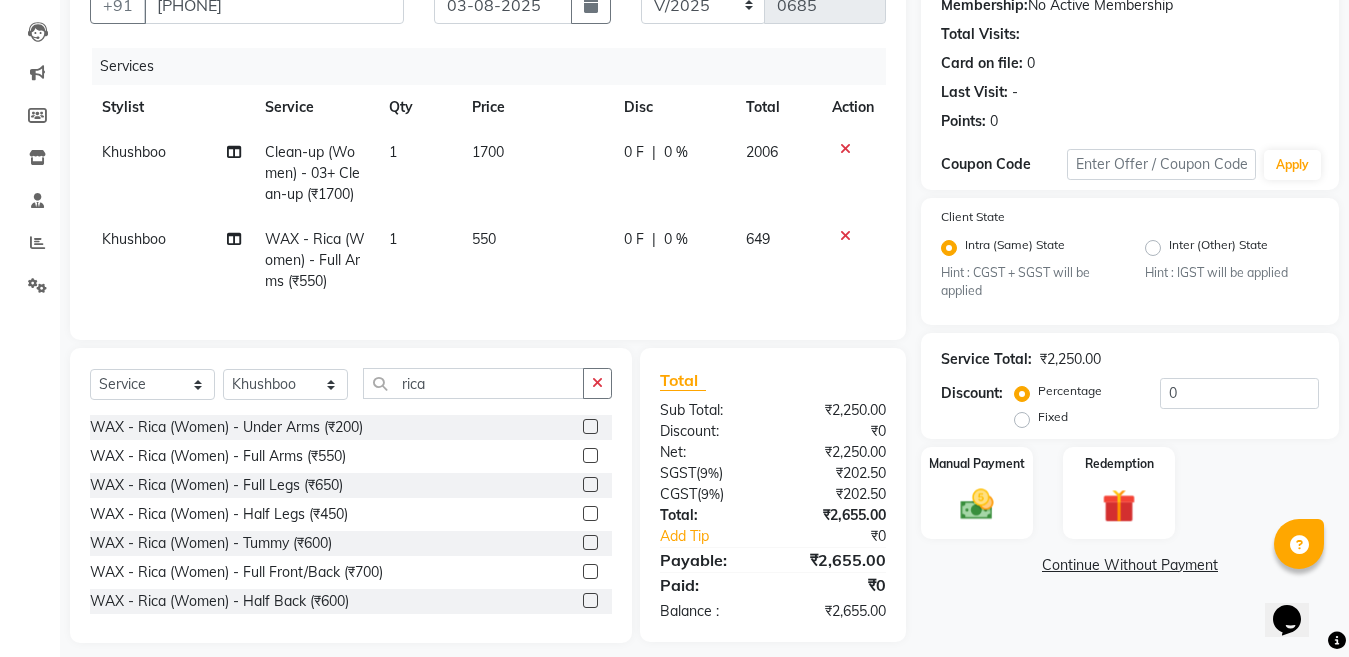 click 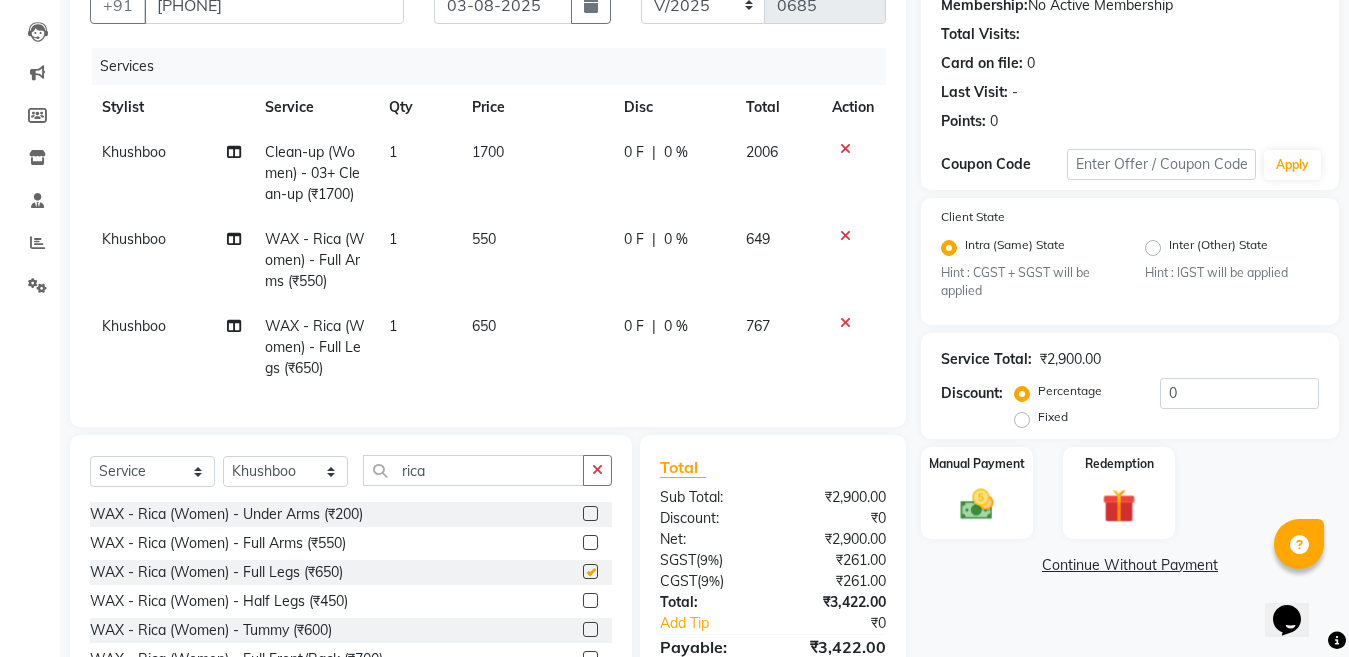 checkbox on "false" 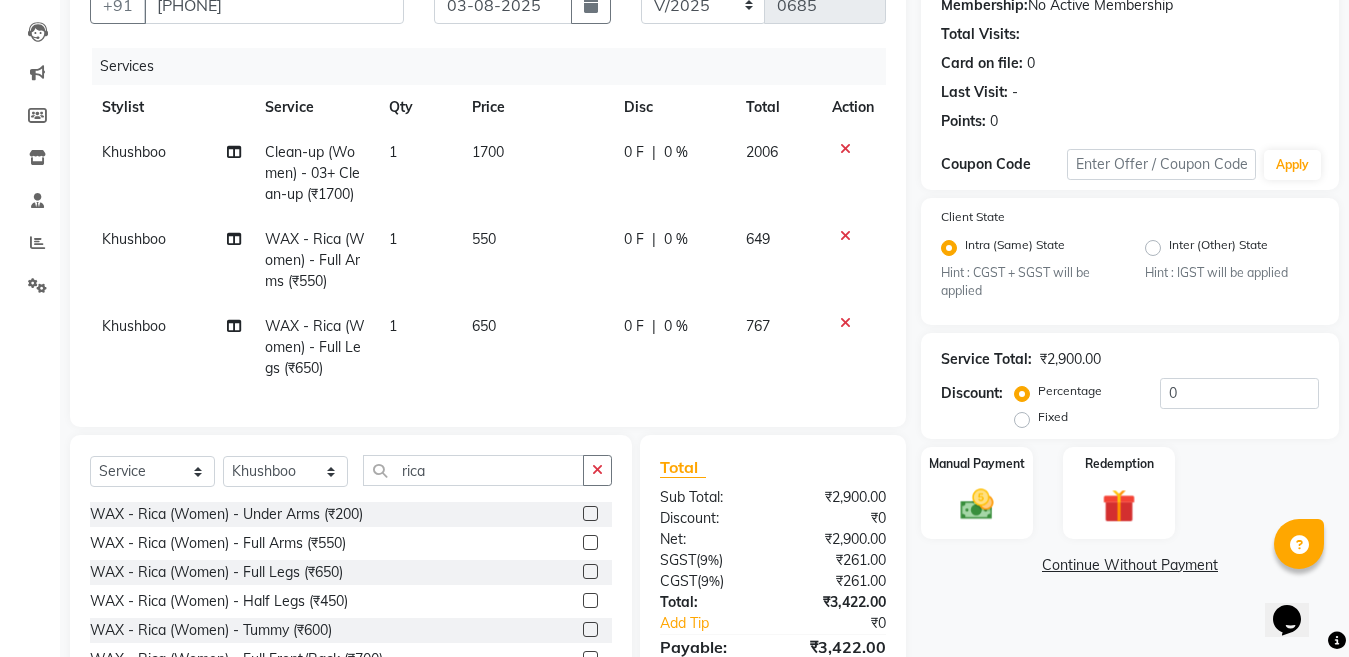 scroll, scrollTop: 320, scrollLeft: 0, axis: vertical 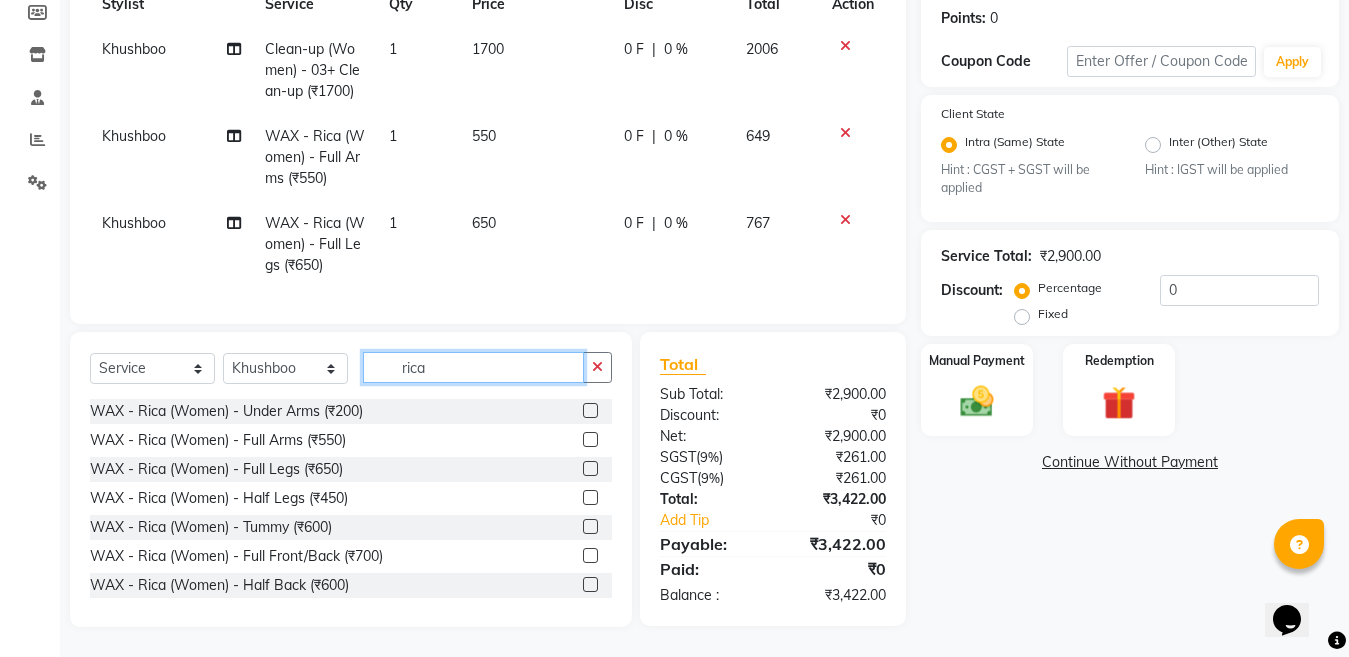 click on "rica" 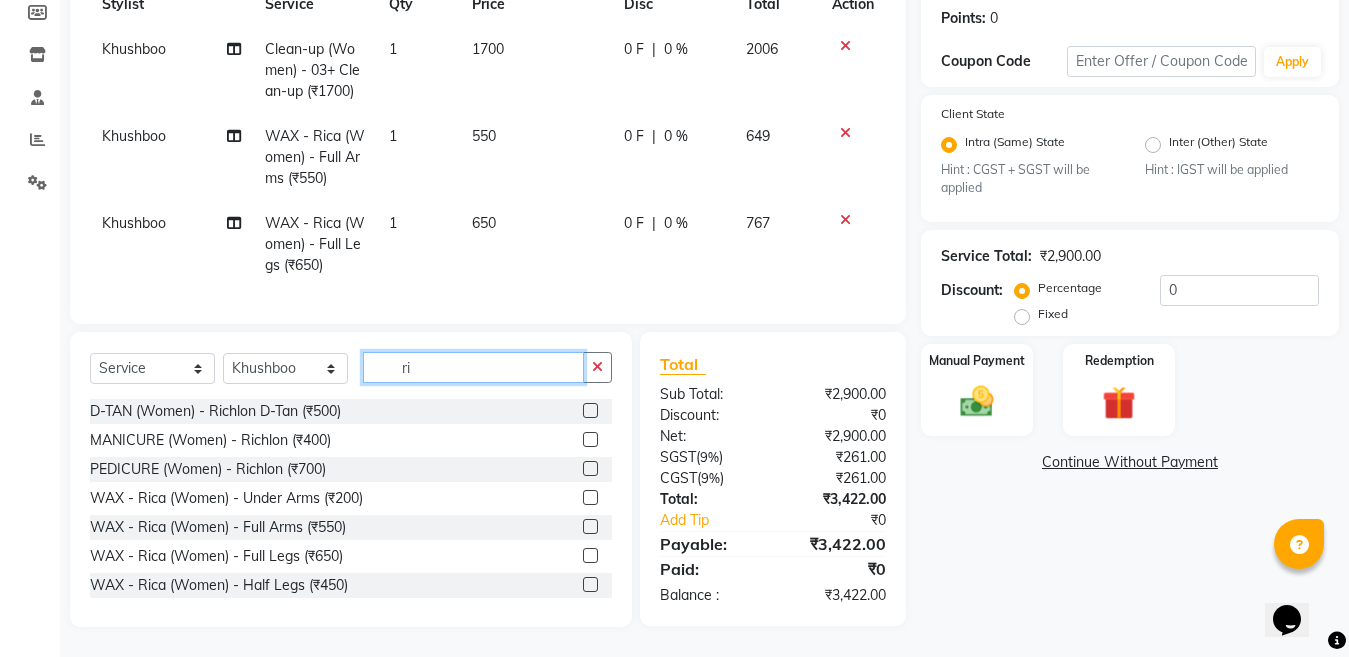 type on "r" 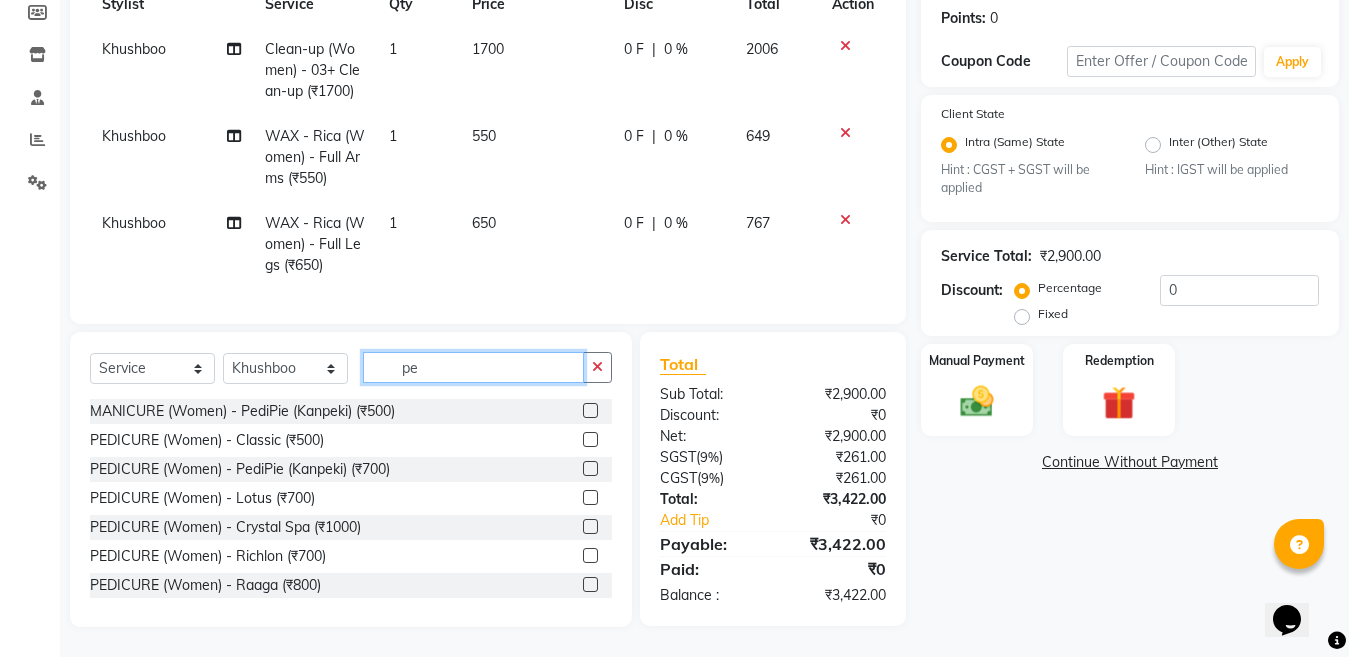 type on "p" 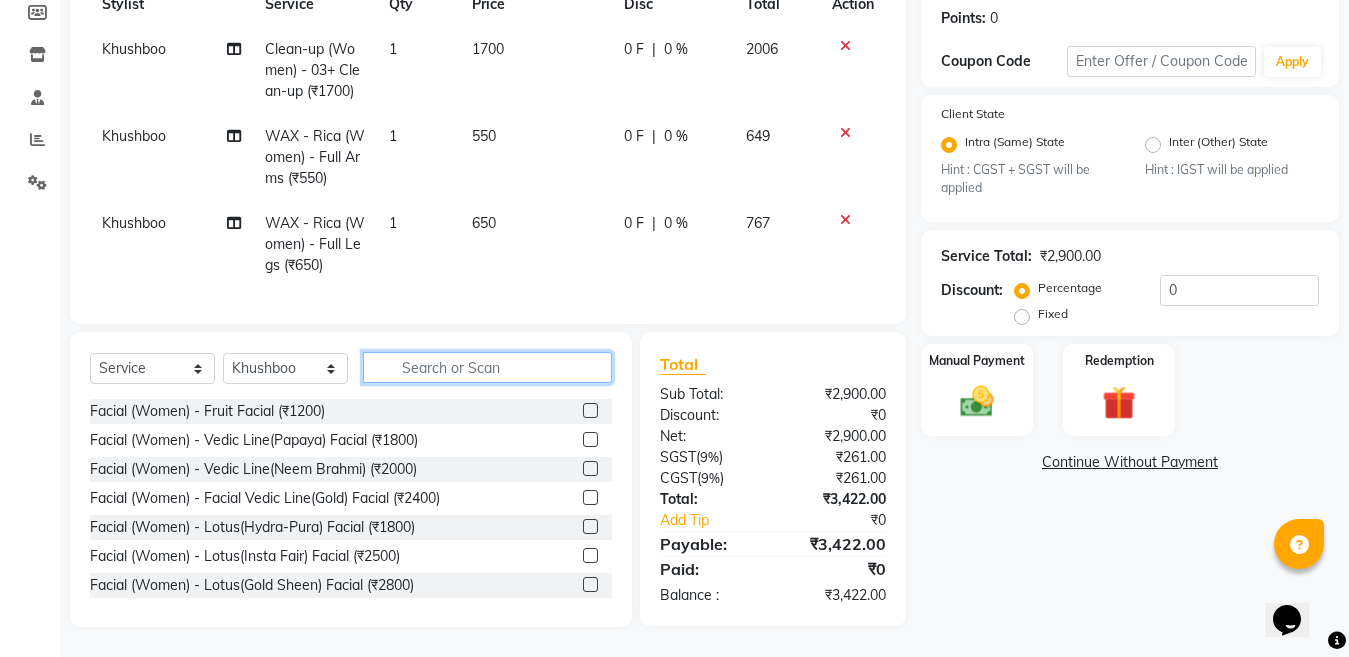 type 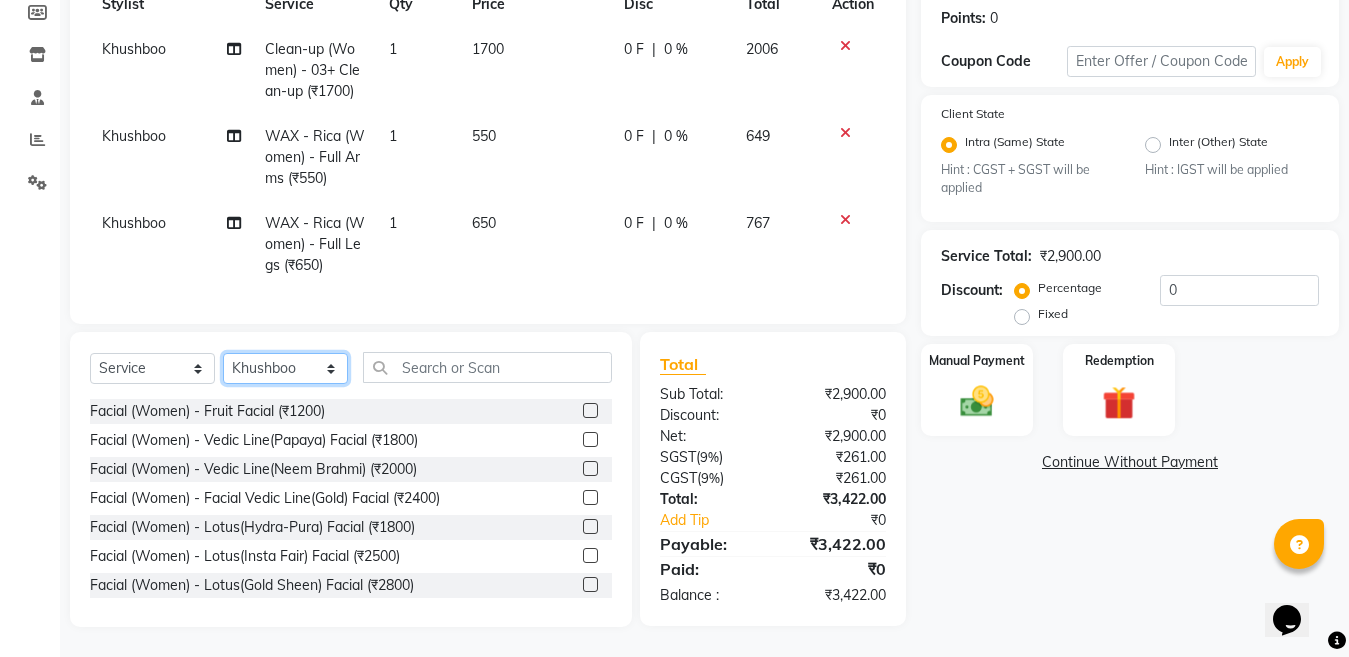 click on "Select Stylist Aakib Ansari Aalam Sheikh Ajay sain Anil  Sahu Gaurav Gulzar  Anshari Ibrahim Kamala Khushboo kusum maam Lucky Manager Marry Lepcha Nazim Priya Rao Ram Saurabha Seema Shilpa ( sunita) Sonia Sunita Chauhan Vanshika Varun Zafar" 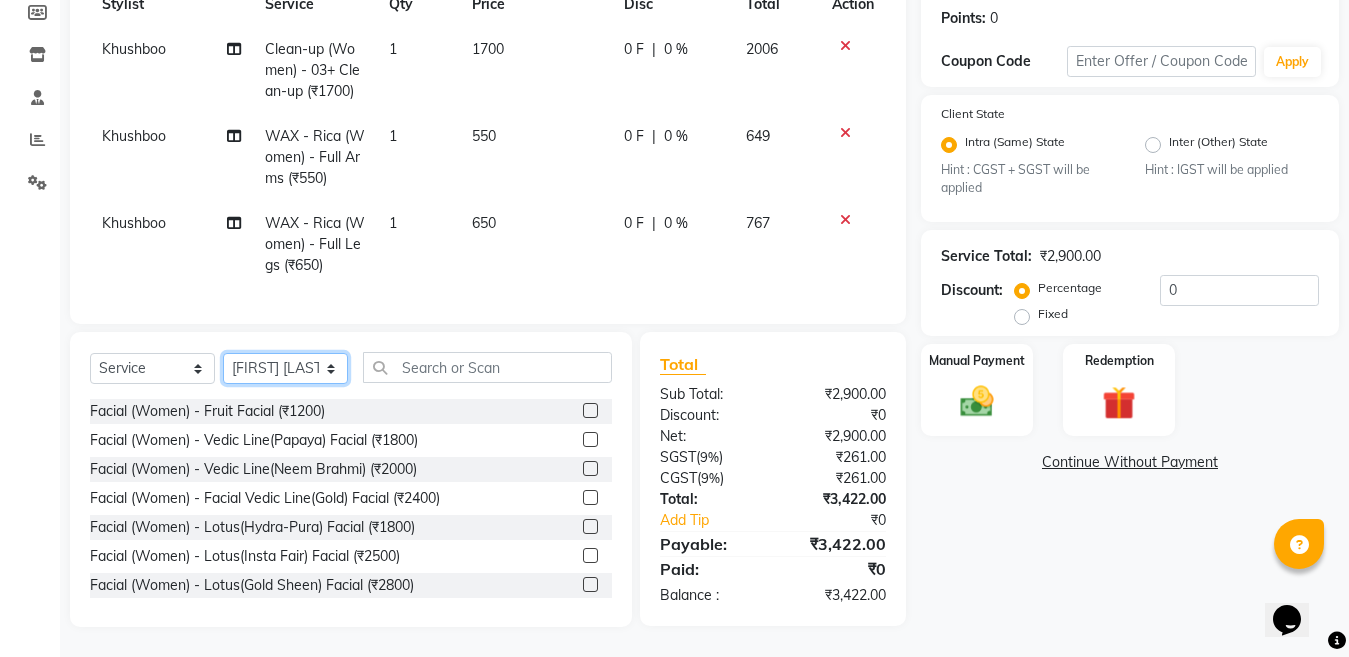 click on "Select Stylist Aakib Ansari Aalam Sheikh Ajay sain Anil  Sahu Gaurav Gulzar  Anshari Ibrahim Kamala Khushboo kusum maam Lucky Manager Marry Lepcha Nazim Priya Rao Ram Saurabha Seema Shilpa ( sunita) Sonia Sunita Chauhan Vanshika Varun Zafar" 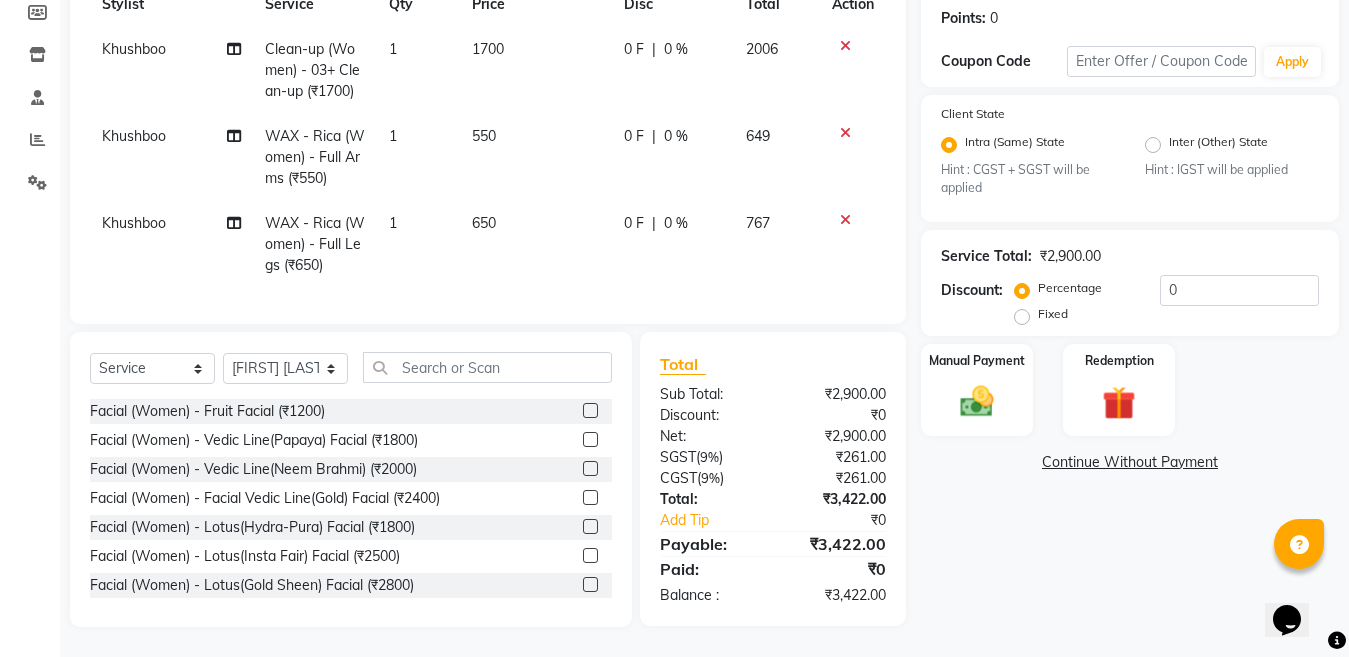 click on "Select Service Product Membership Package Voucher Prepaid Gift Card Select Stylist Aakib Ansari Aalam Sheikh Ajay sain Anil Sahu Gaurav Gulzar Anshari Ibrahim Kamala Khushboo Kusum maam Lucky Manager Marry Lepcha Nazim Priya Rao Ram Saurabha Seema Shilpa ( sunita) Sonia Sunita Chauhan Vanshika Varun Zafar Facial (Women) - Fruit Facial ([PRICE]) Facial (Women) - Vedic Line(Papaya) Facial ([PRICE]) Facial (Women) - Vedic Line(Neem Brahmi) ([PRICE]) Facial (Women) - Facial Vedic Line(Gold) Facial ([PRICE]) Facial (Women) - Lotus(Hydra-Pura) Facial ([PRICE]) Facial (Women) - Lotus(Insta Fair) Facial ([PRICE]) Facial (Women) - Lotus(Gold Sheen) Facial ([PRICE]) Facial (Women) - Raaga(For Oily Skin) Facial ([PRICE]) Facial (Women) - Cheryls Facial ([PRICE]) Facial (Women) - 03+ Whitening Facial ([PRICE]) Facial (Women) - Wine Facial ([PRICE]) Facial (Women) - Frutshu(Kenpeki) Facial ([PRICE]) Facial (Women) - Casmara Ocean (Miracle/Sothys) ([PRICE]) Facial (Women) - Casmara ([PRICE])" 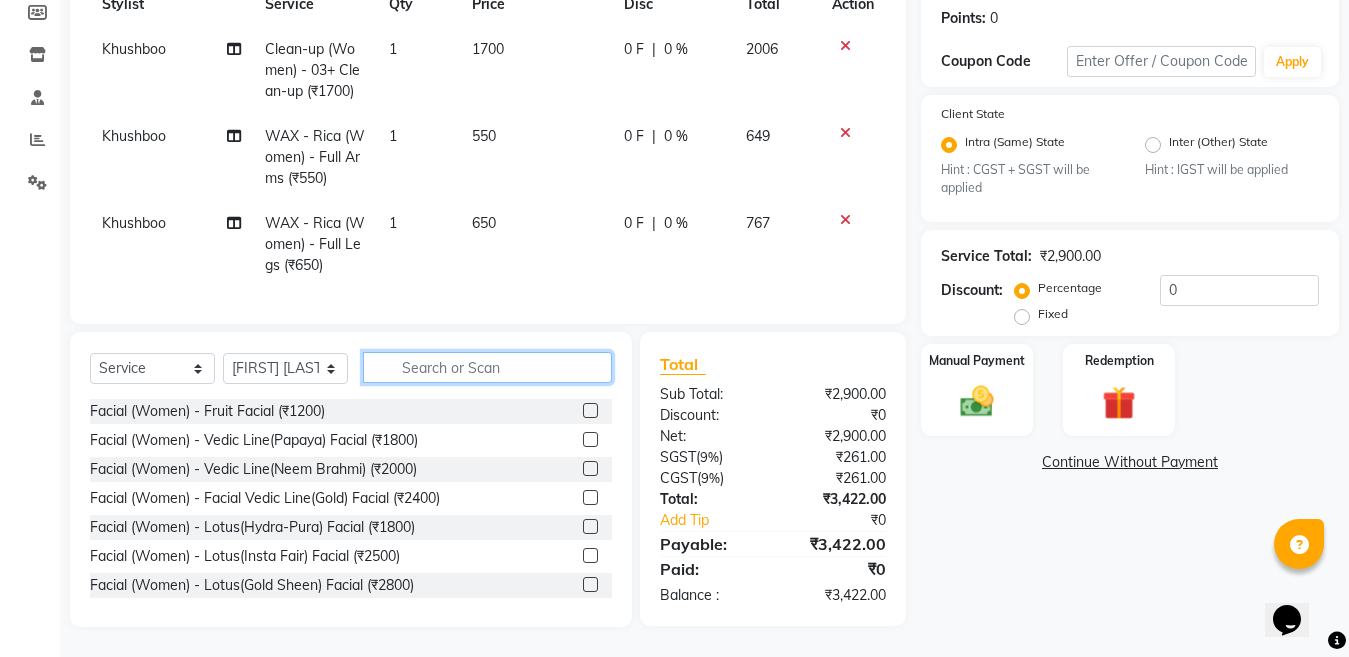 click 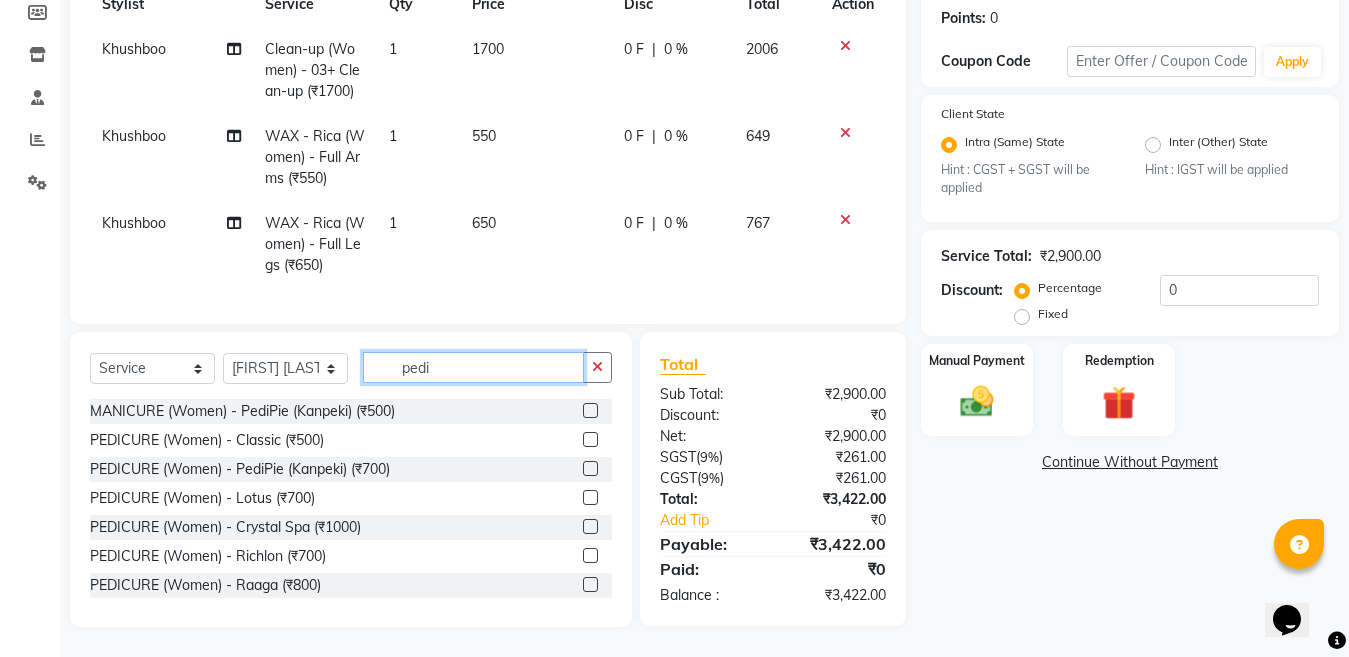 type on "pedi" 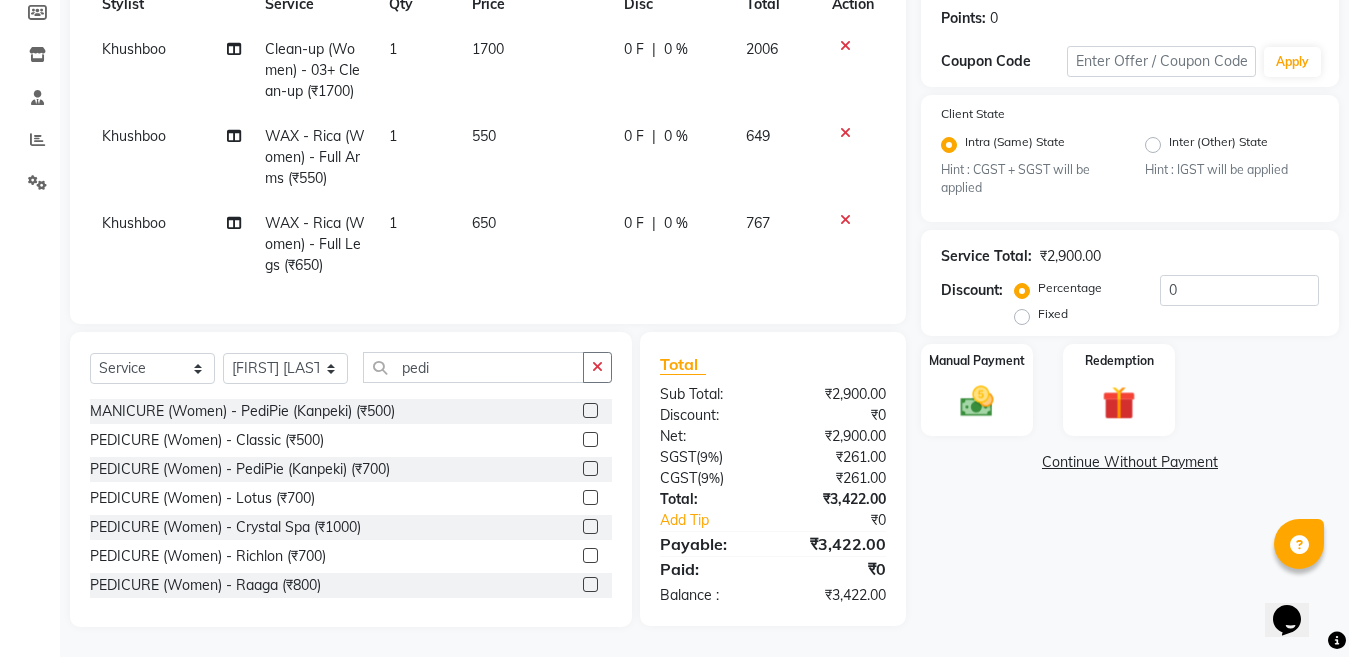 click 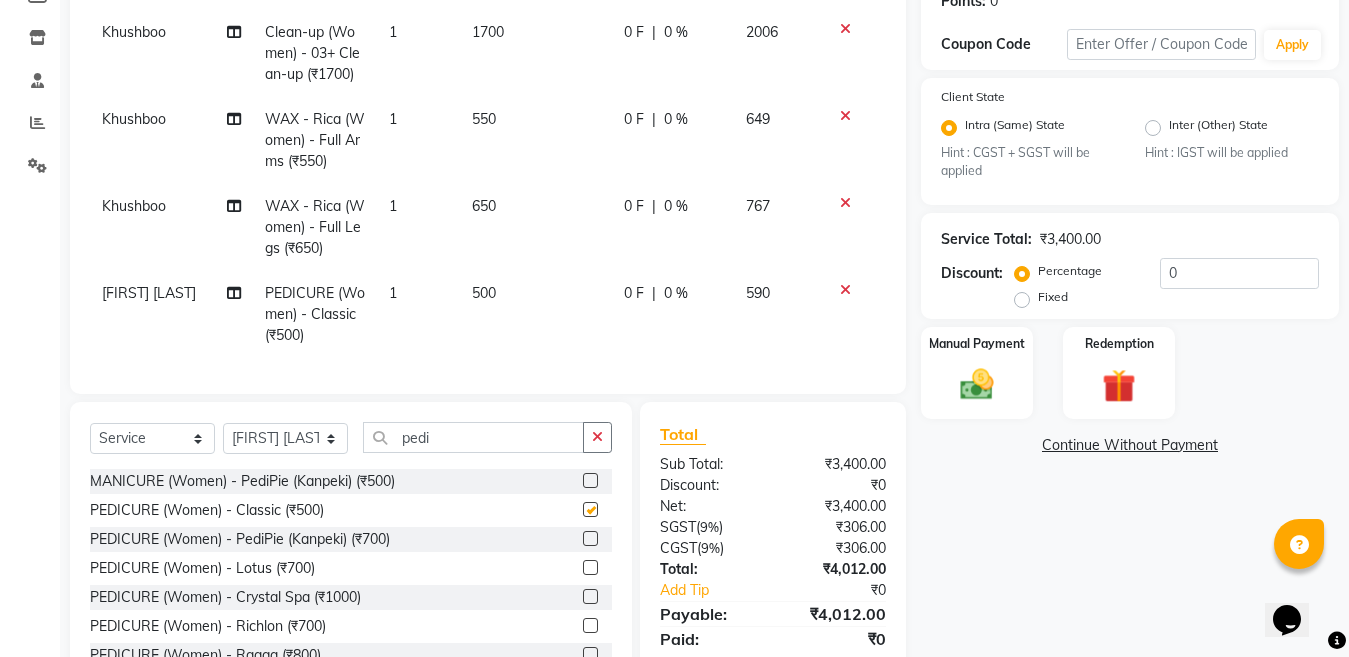 checkbox on "false" 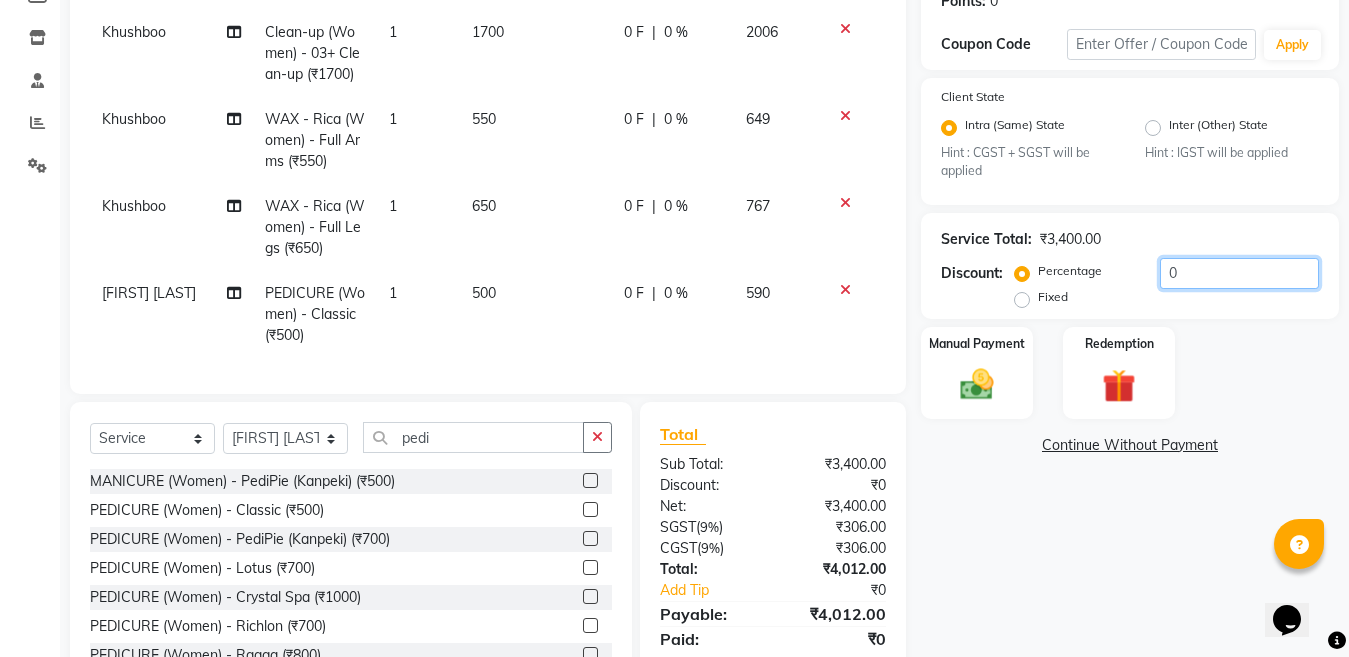 click on "0" 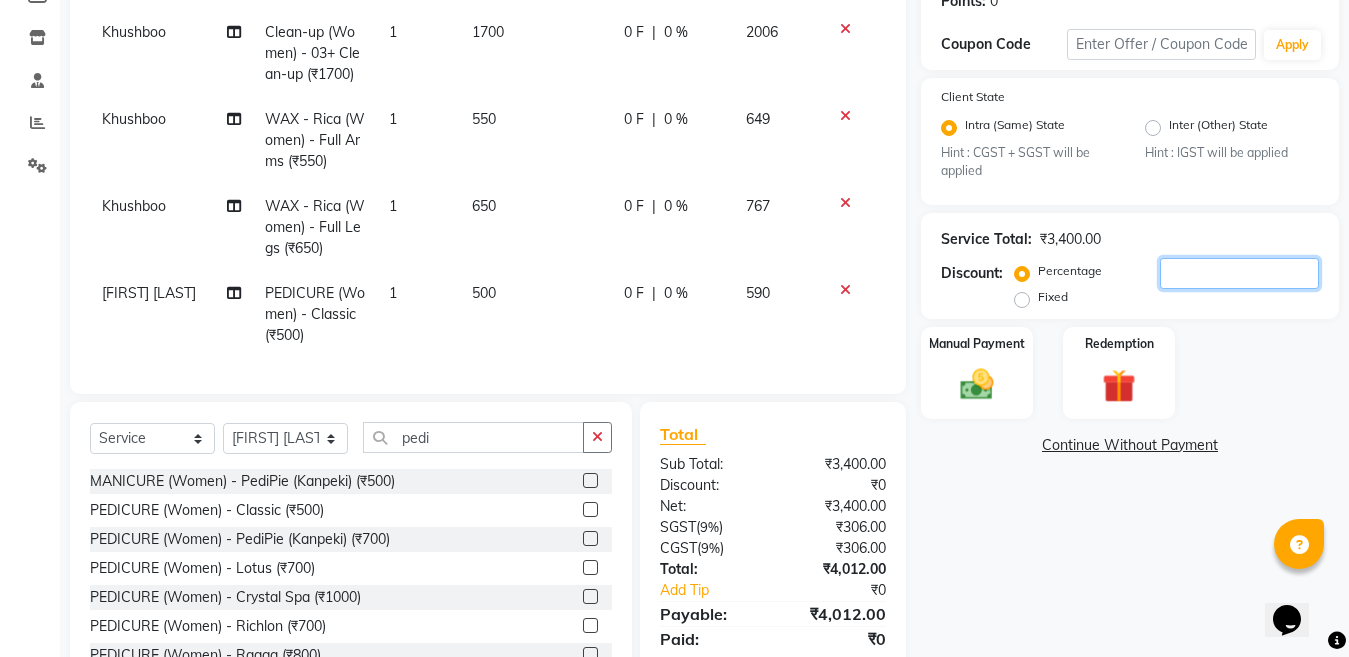 type 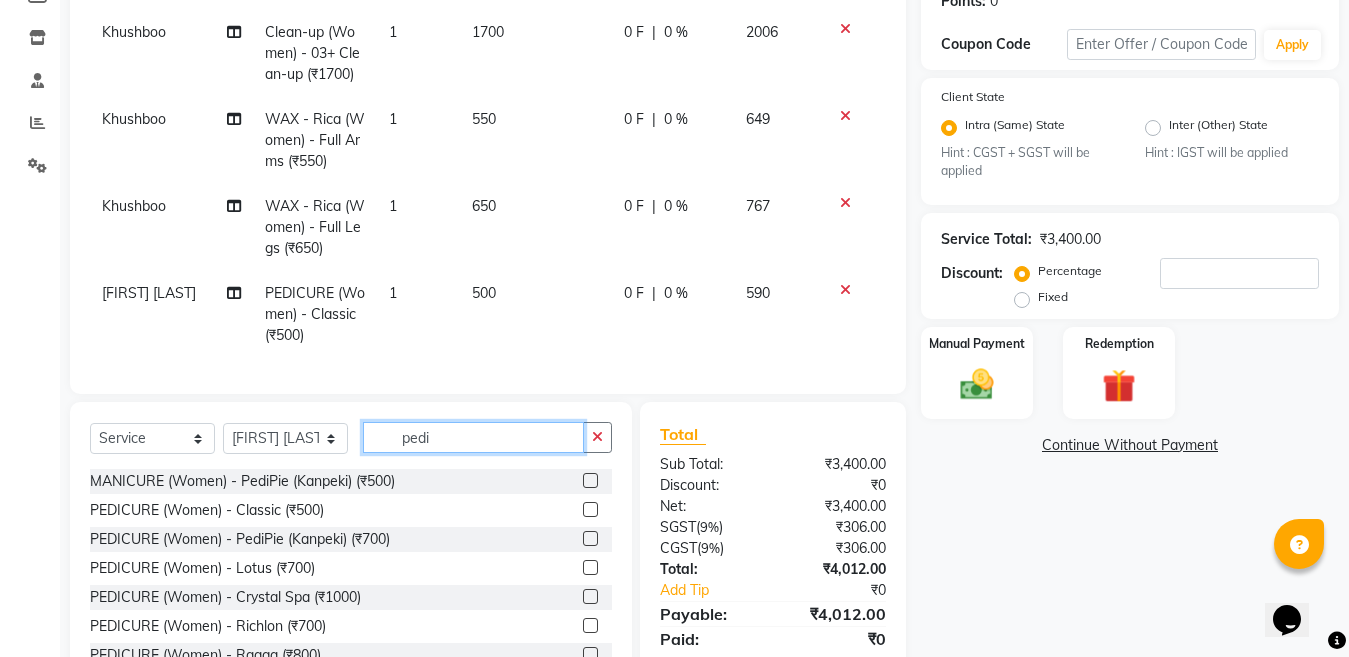 click on "pedi" 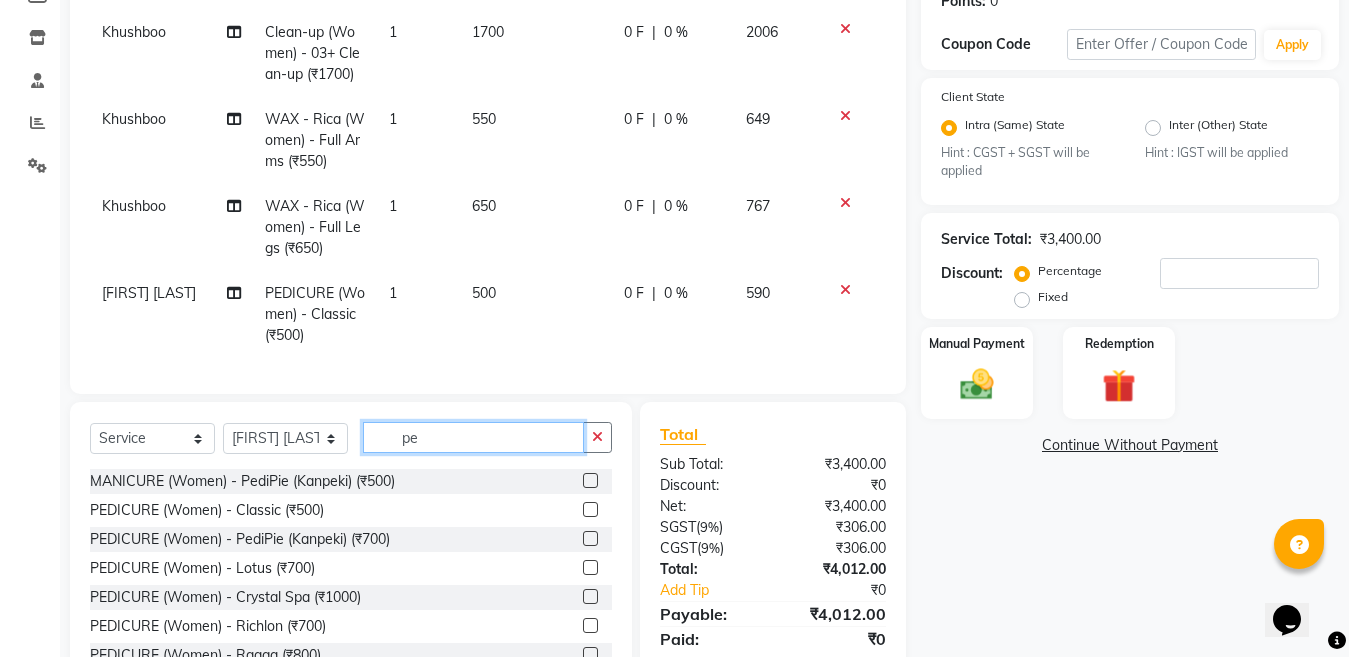 type on "p" 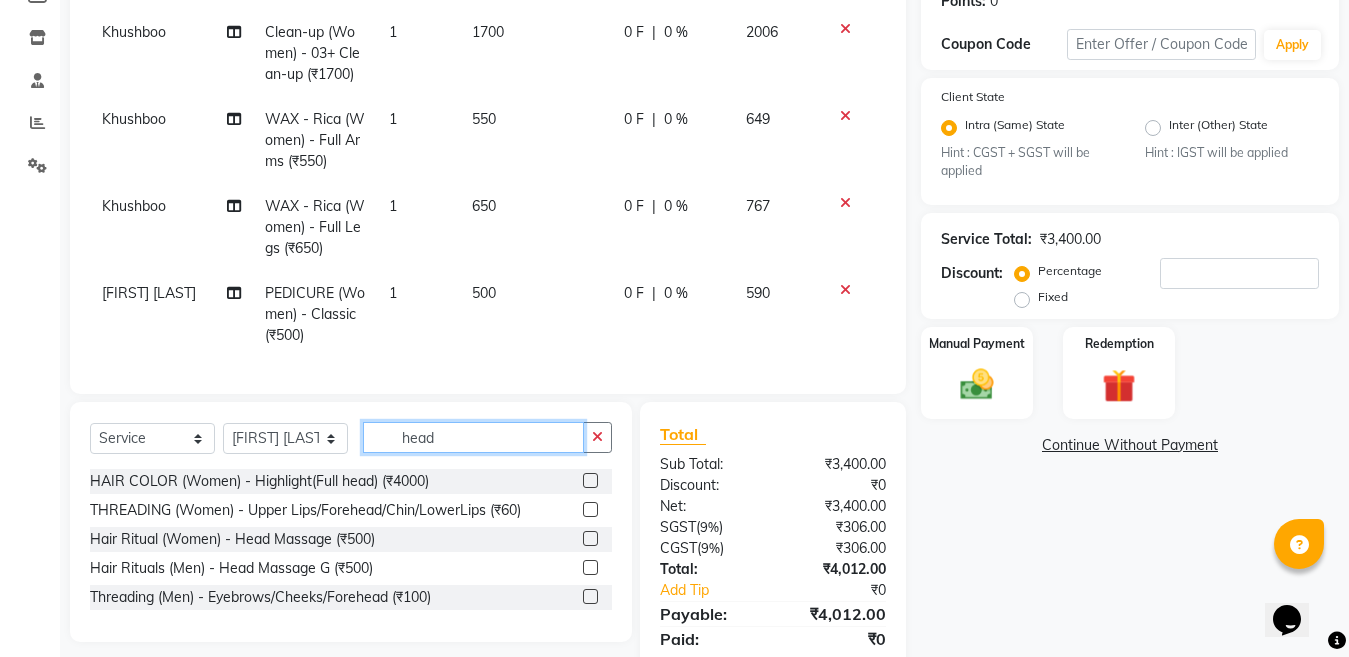 type on "head" 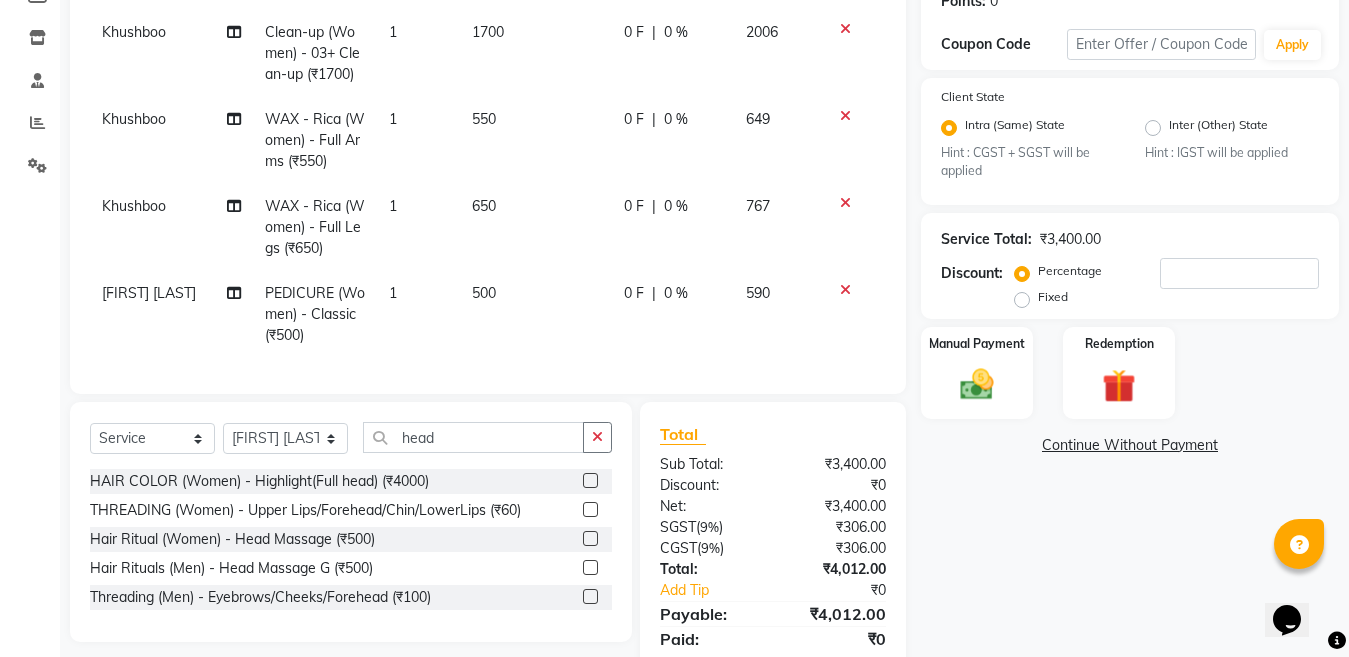 click 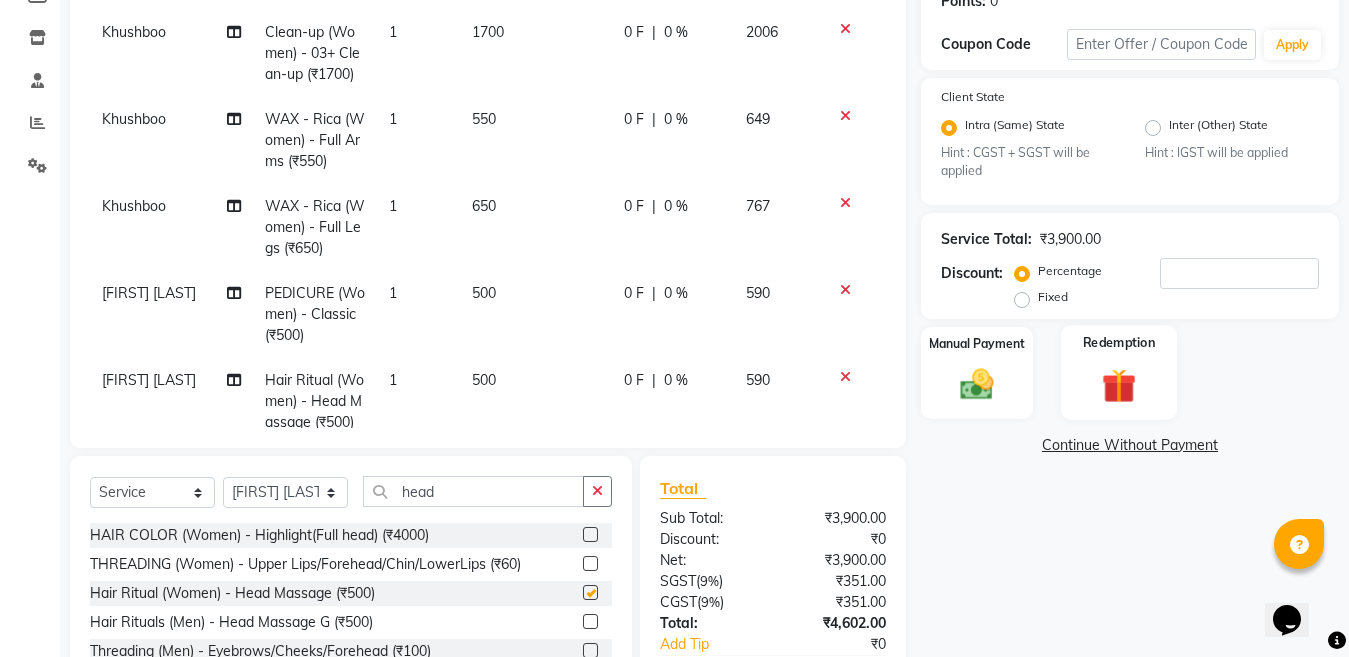 checkbox on "false" 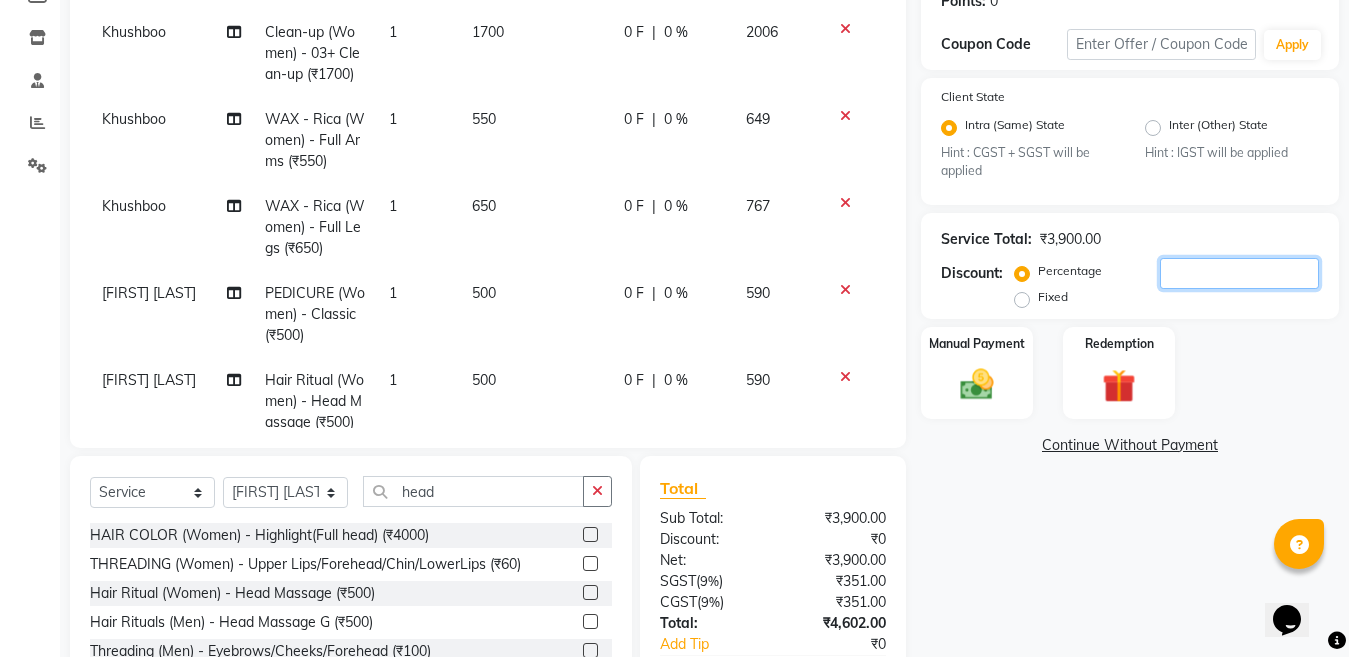 click 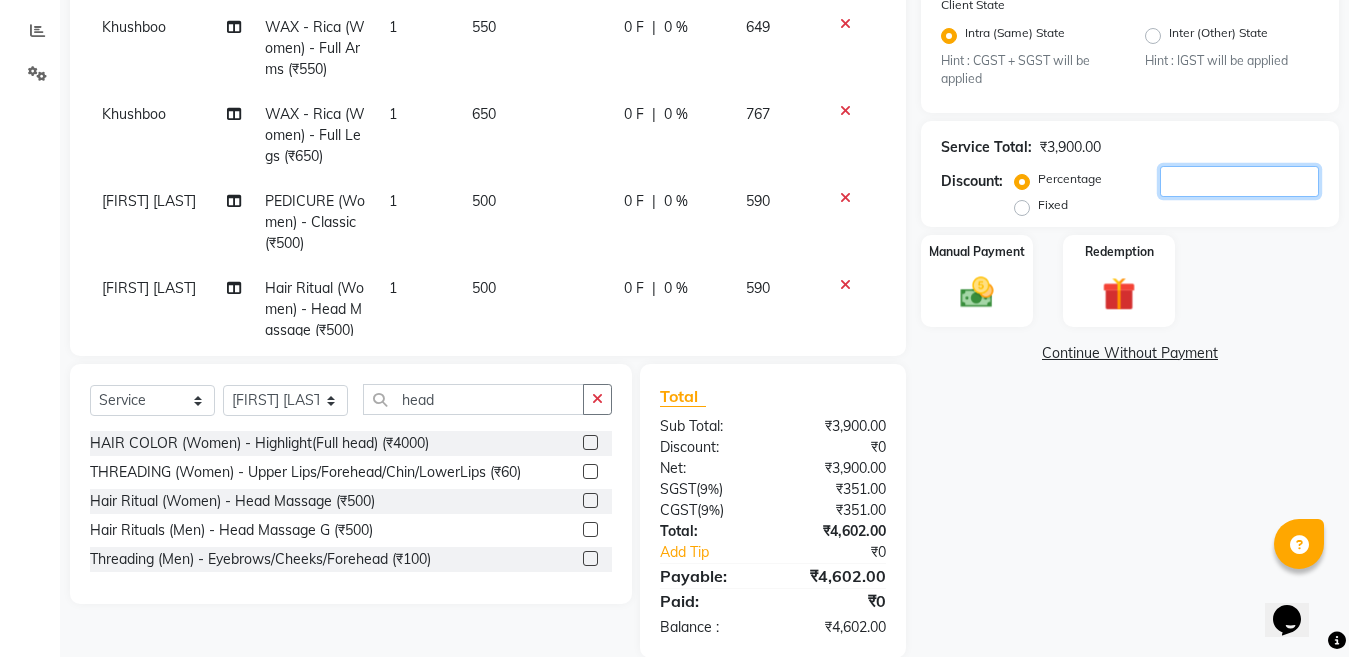 scroll, scrollTop: 443, scrollLeft: 0, axis: vertical 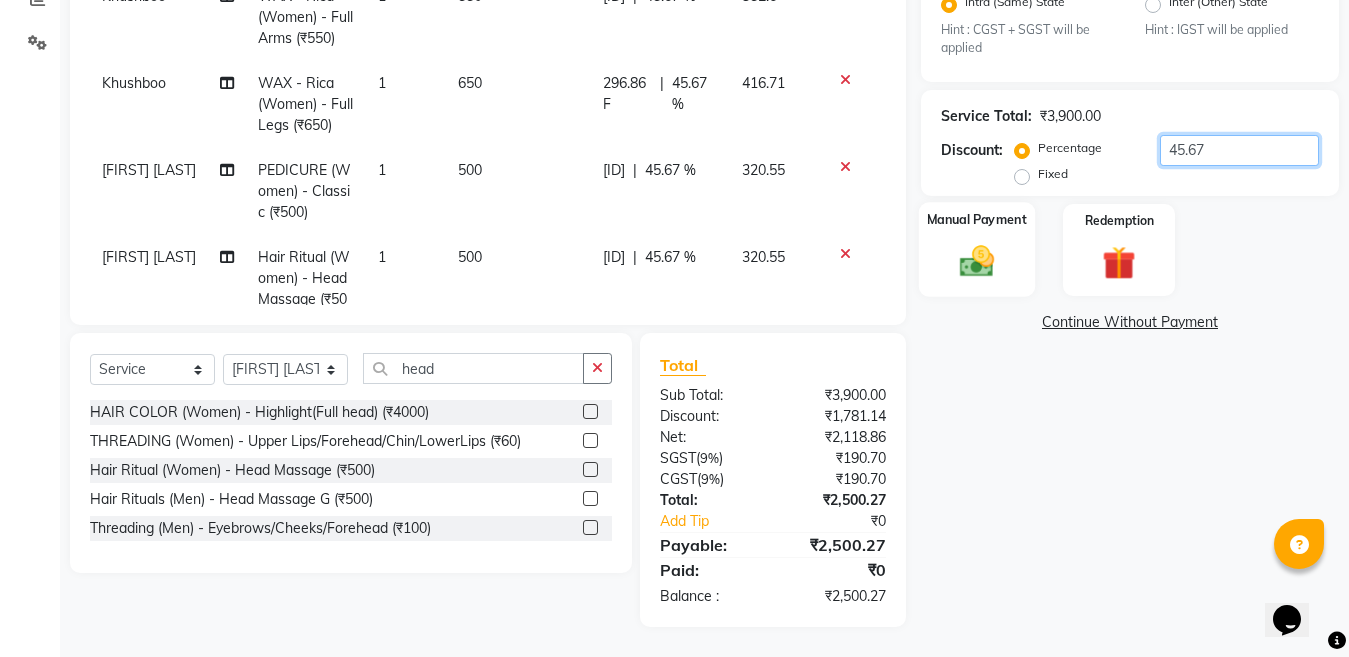 type on "45.67" 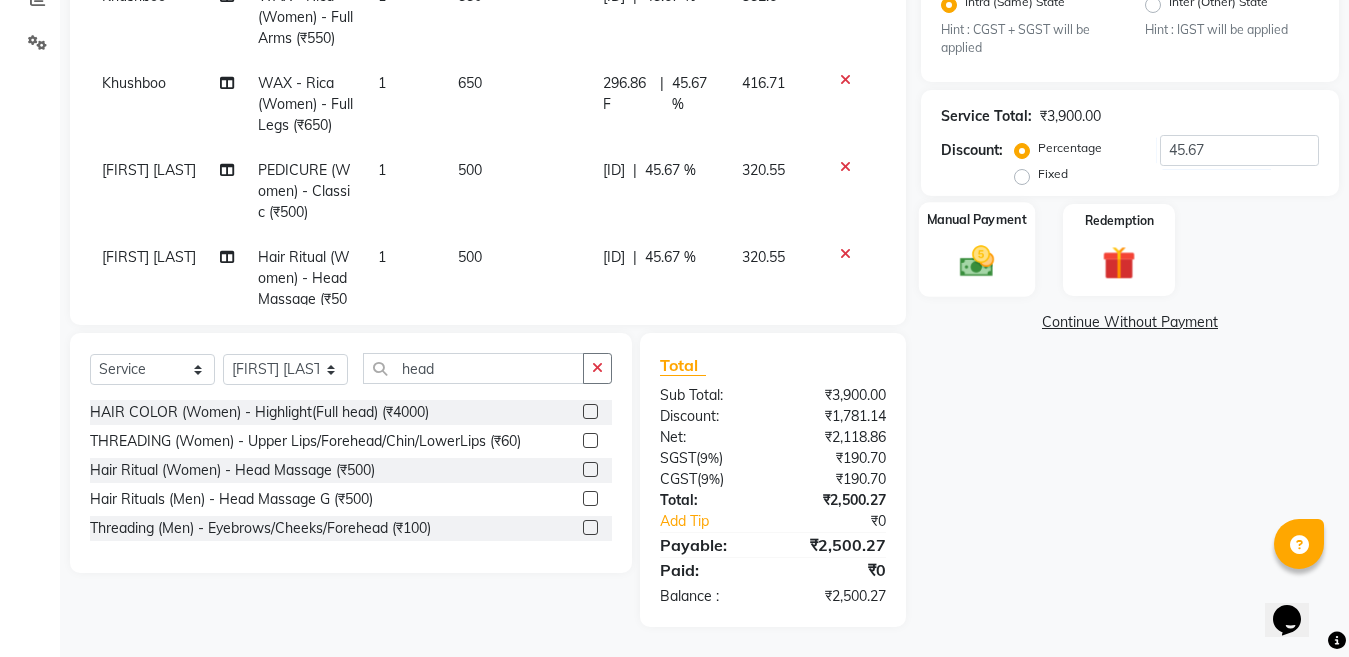 click 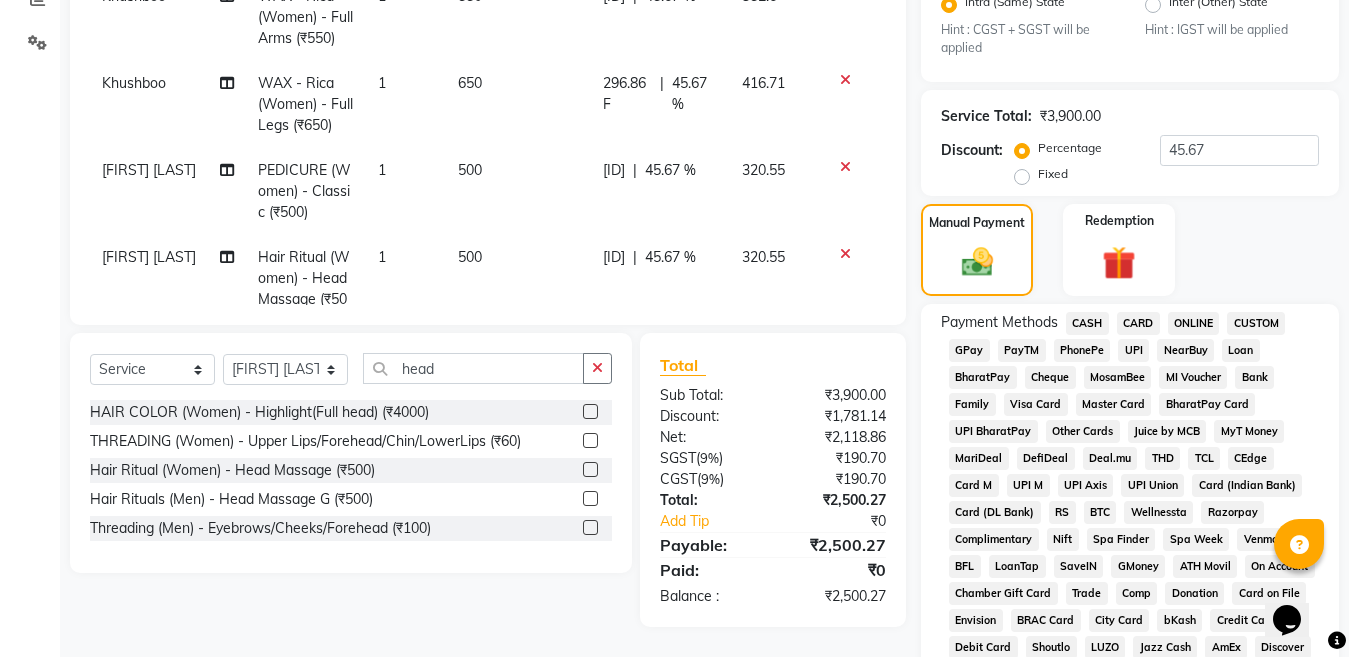 click on "ONLINE" 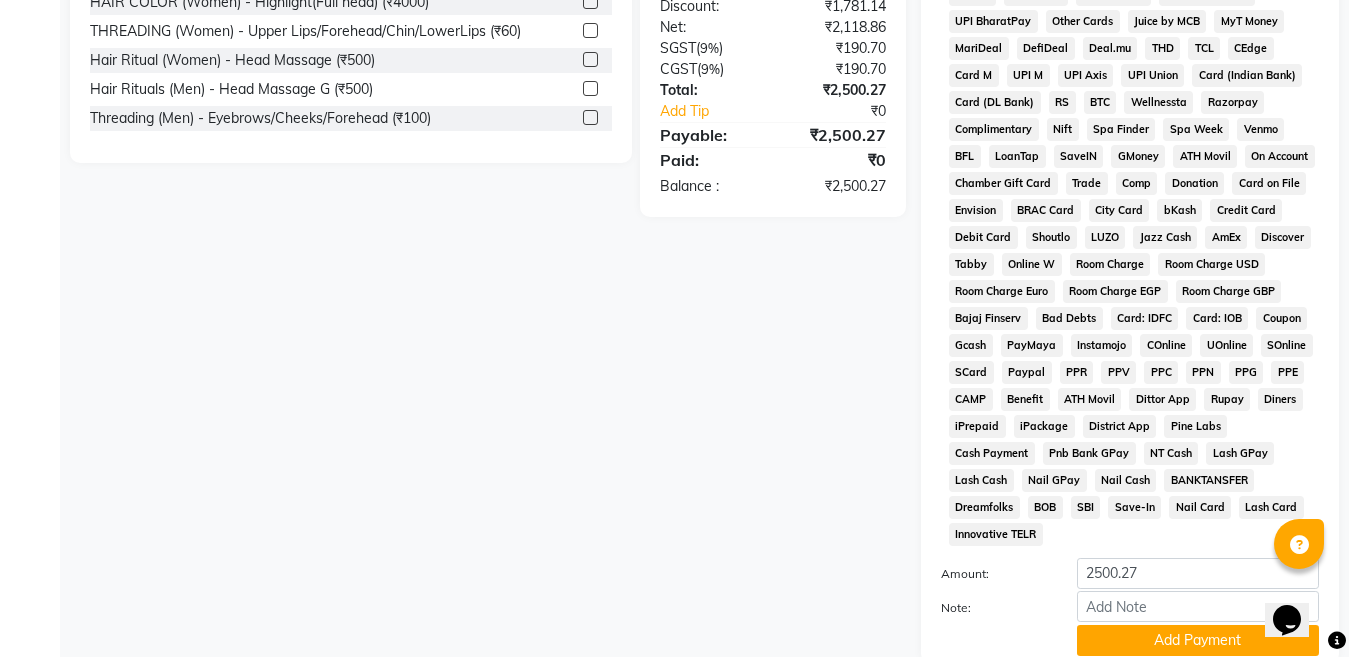 scroll, scrollTop: 1007, scrollLeft: 0, axis: vertical 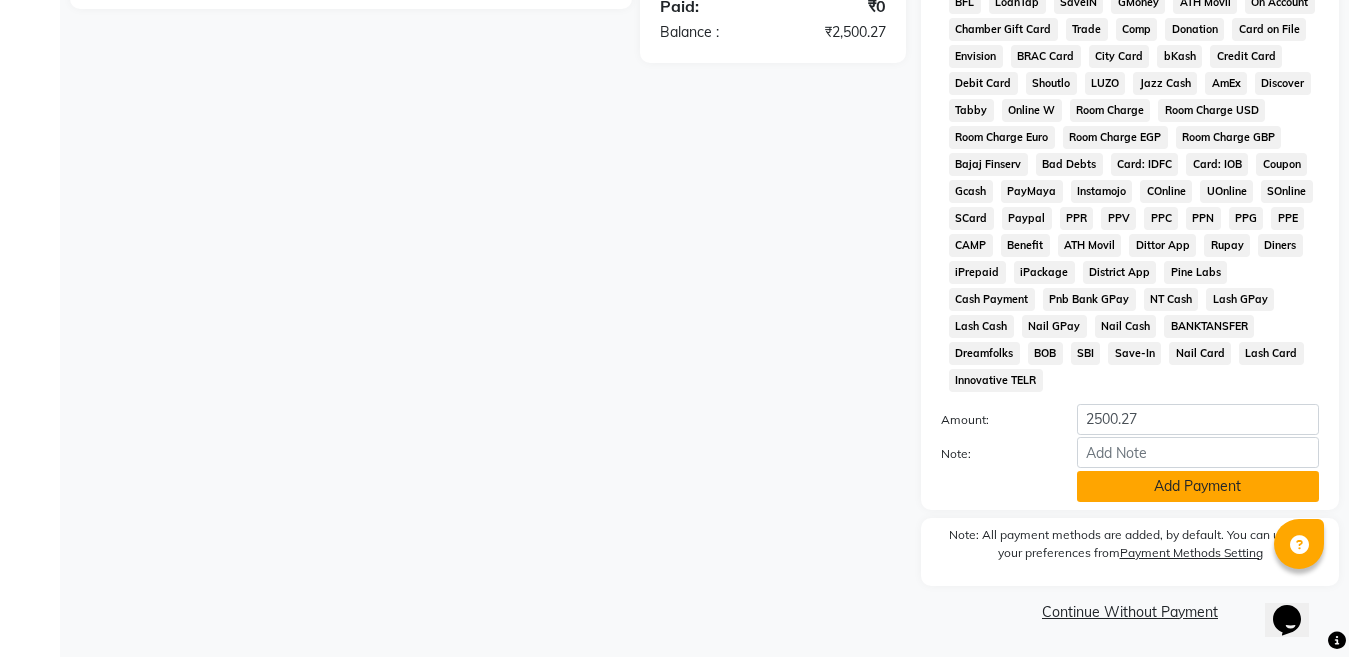 click on "Add Payment" 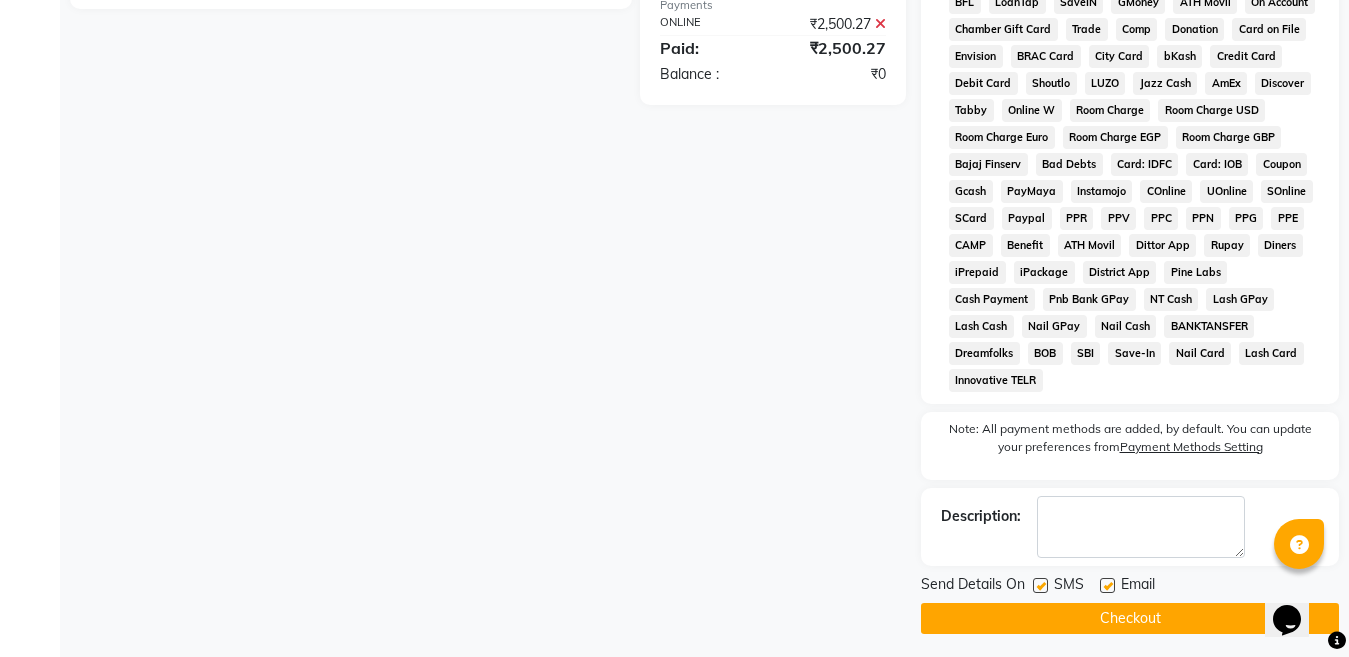scroll, scrollTop: 1014, scrollLeft: 0, axis: vertical 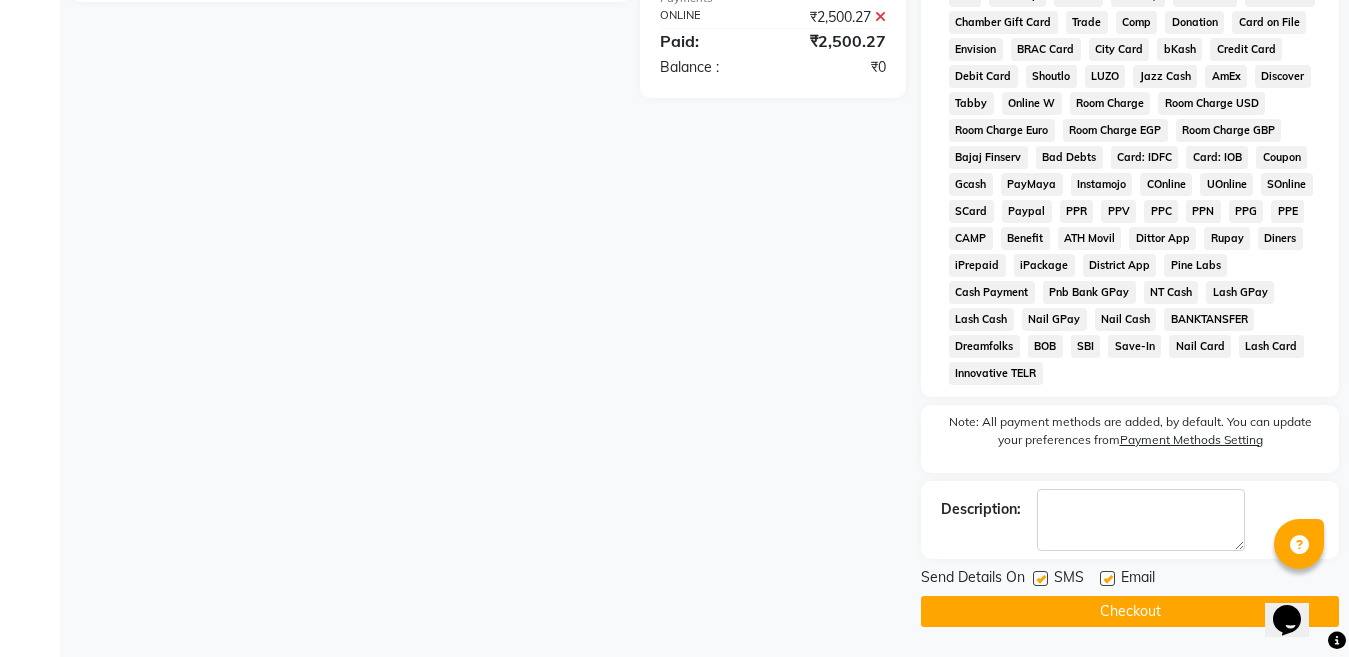 click on "Checkout" 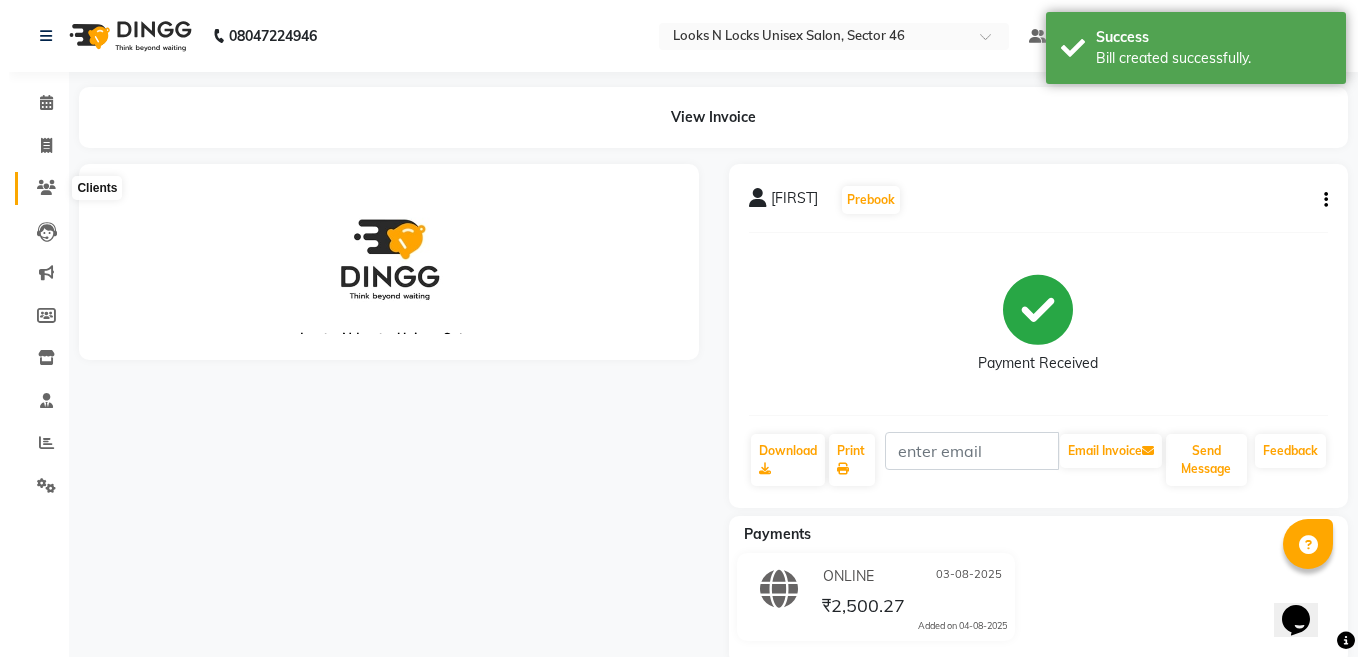 scroll, scrollTop: 0, scrollLeft: 0, axis: both 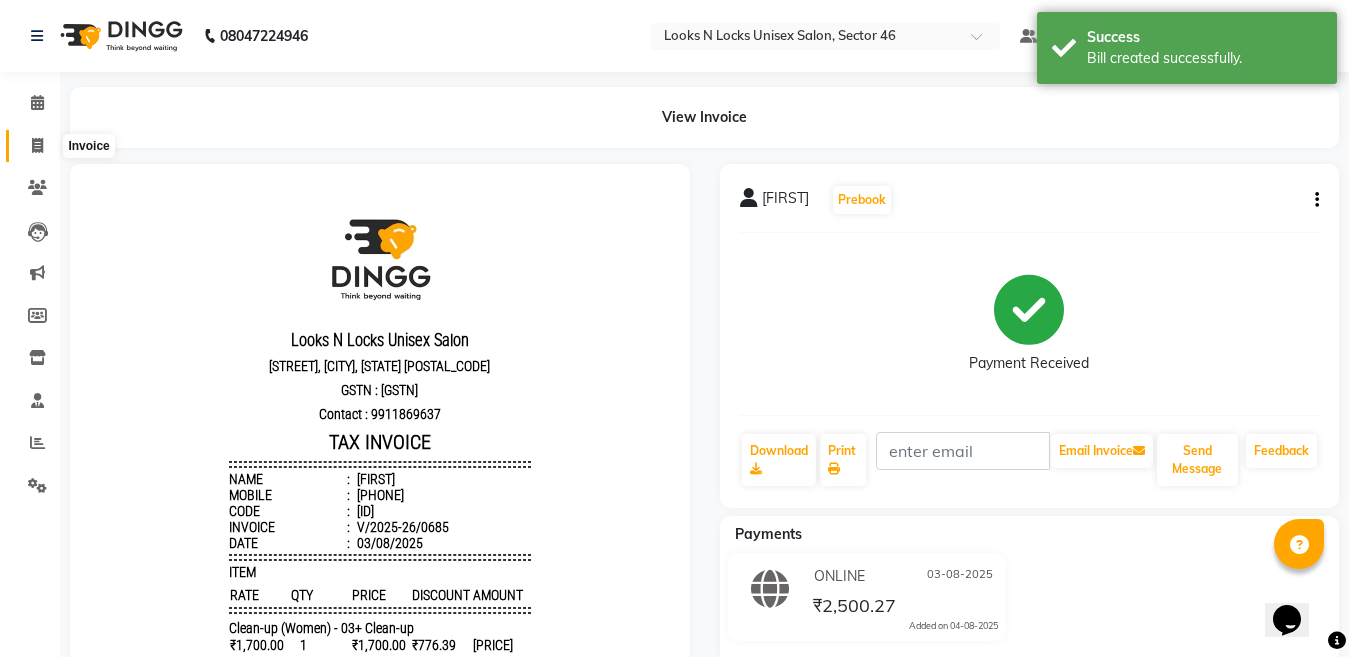 click 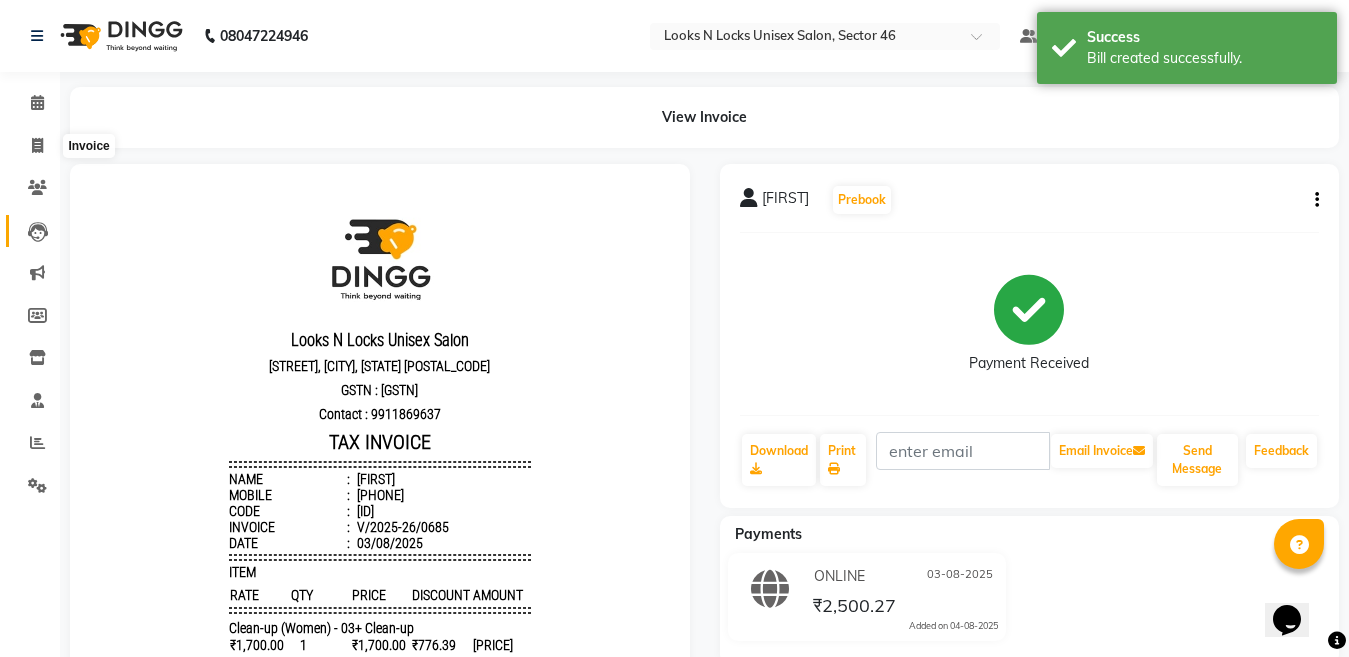 select on "service" 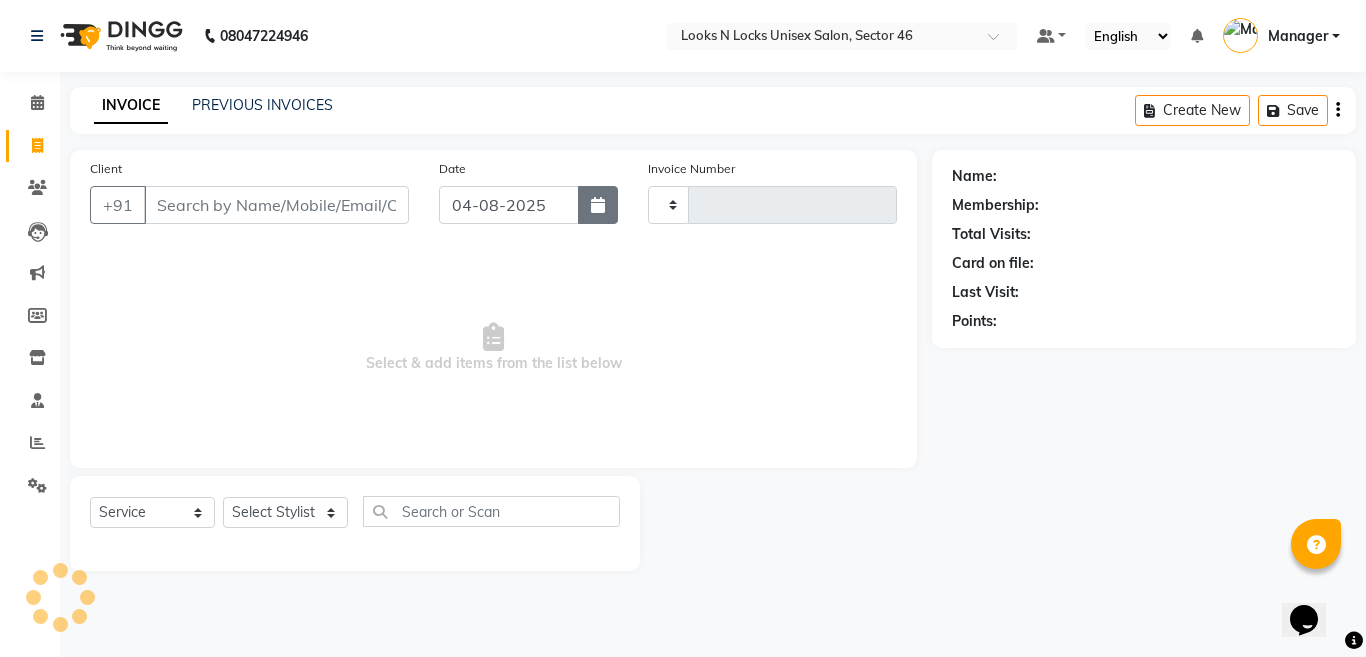 click 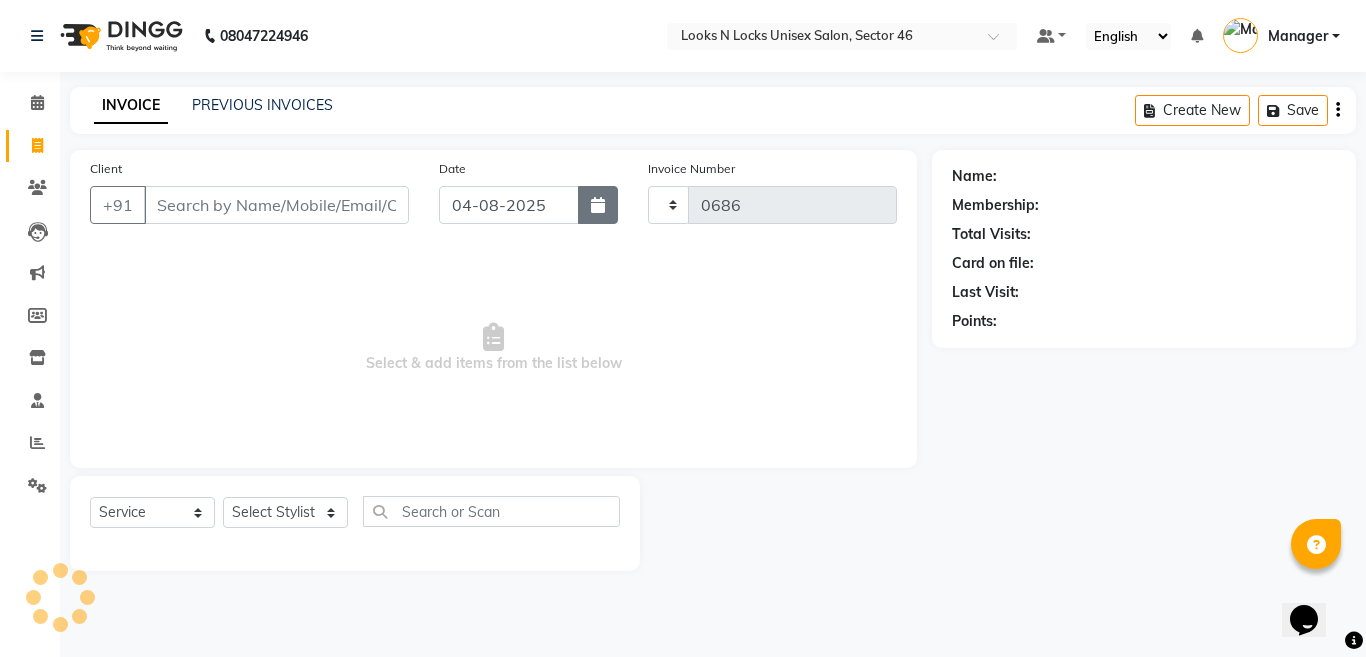 select on "3904" 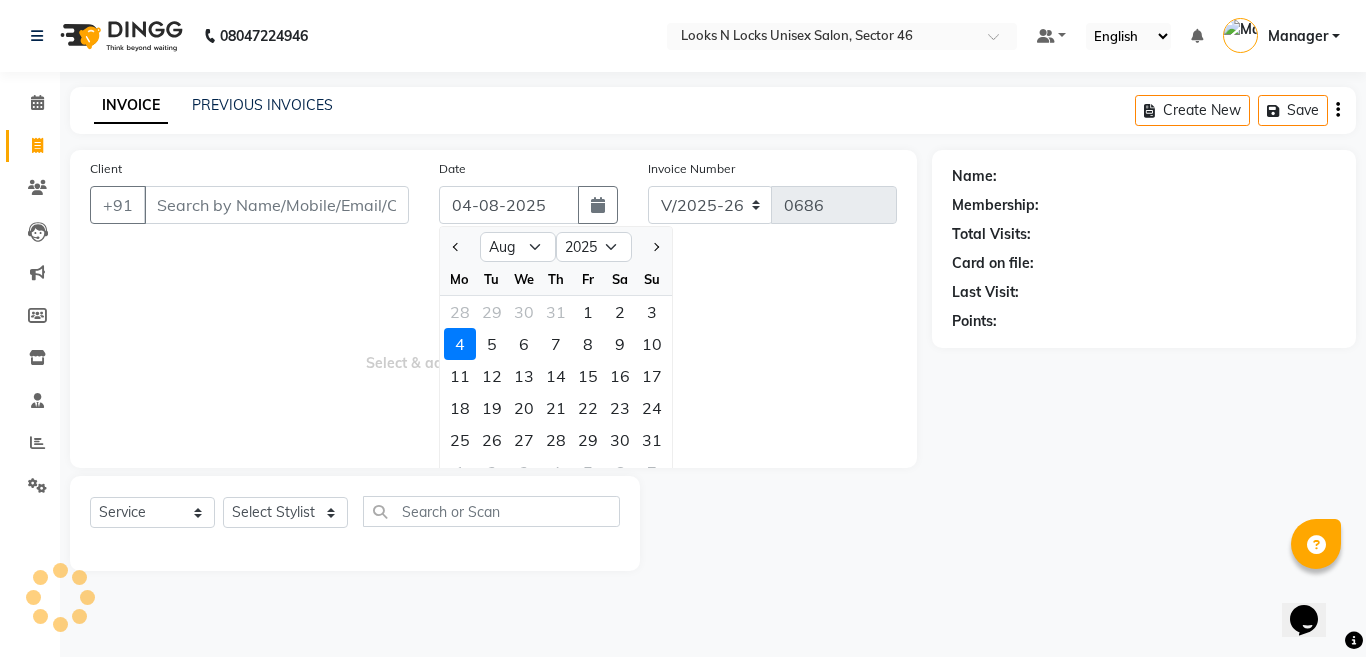 click on "3" 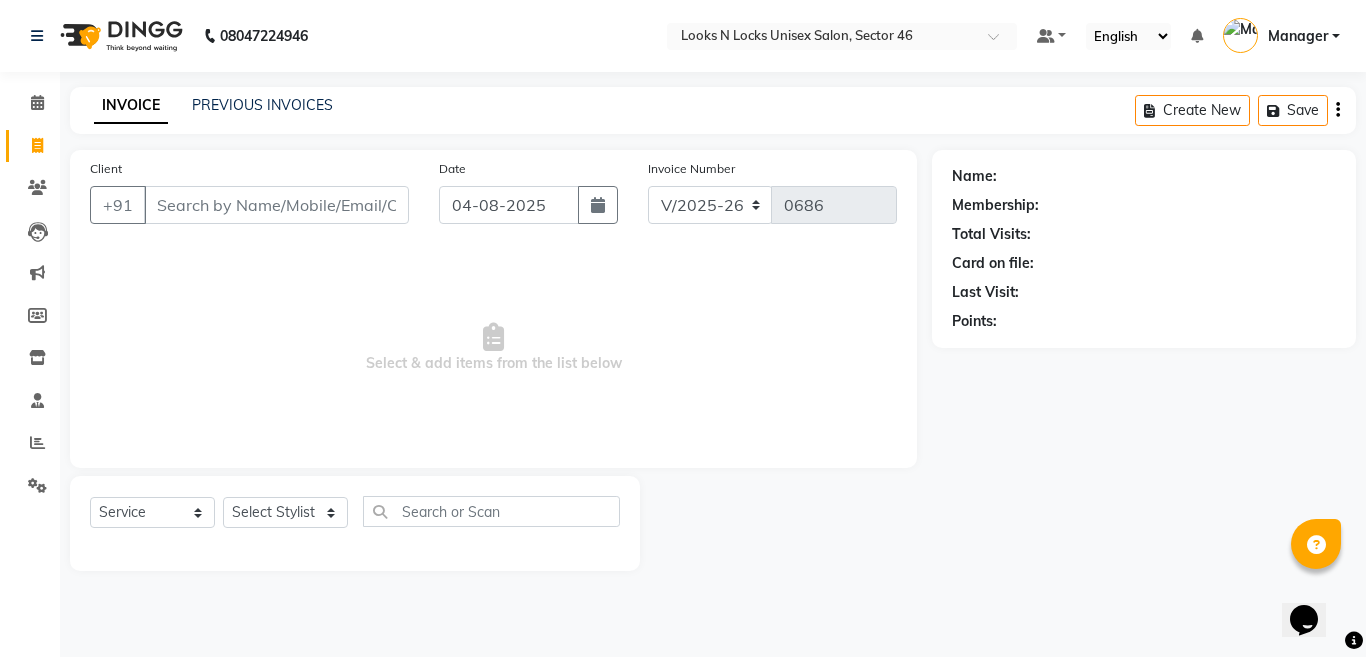 type on "03-08-2025" 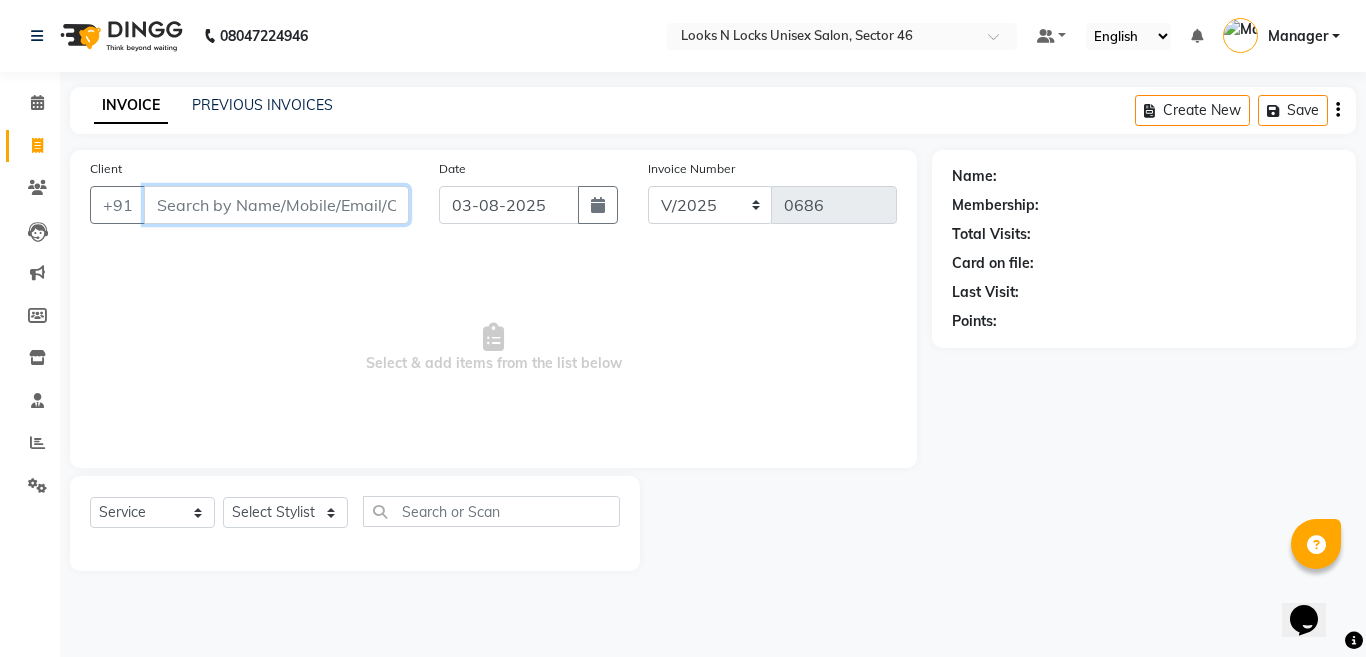 click on "Client" at bounding box center (276, 205) 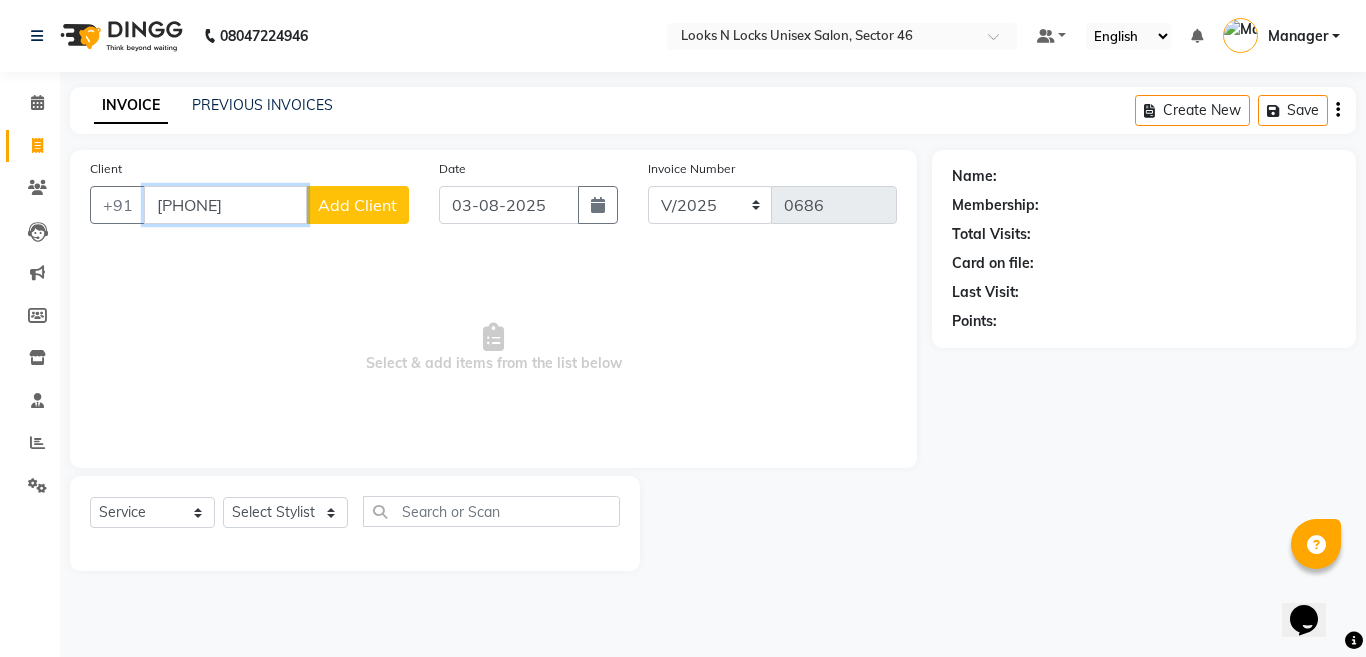 type on "[PHONE]" 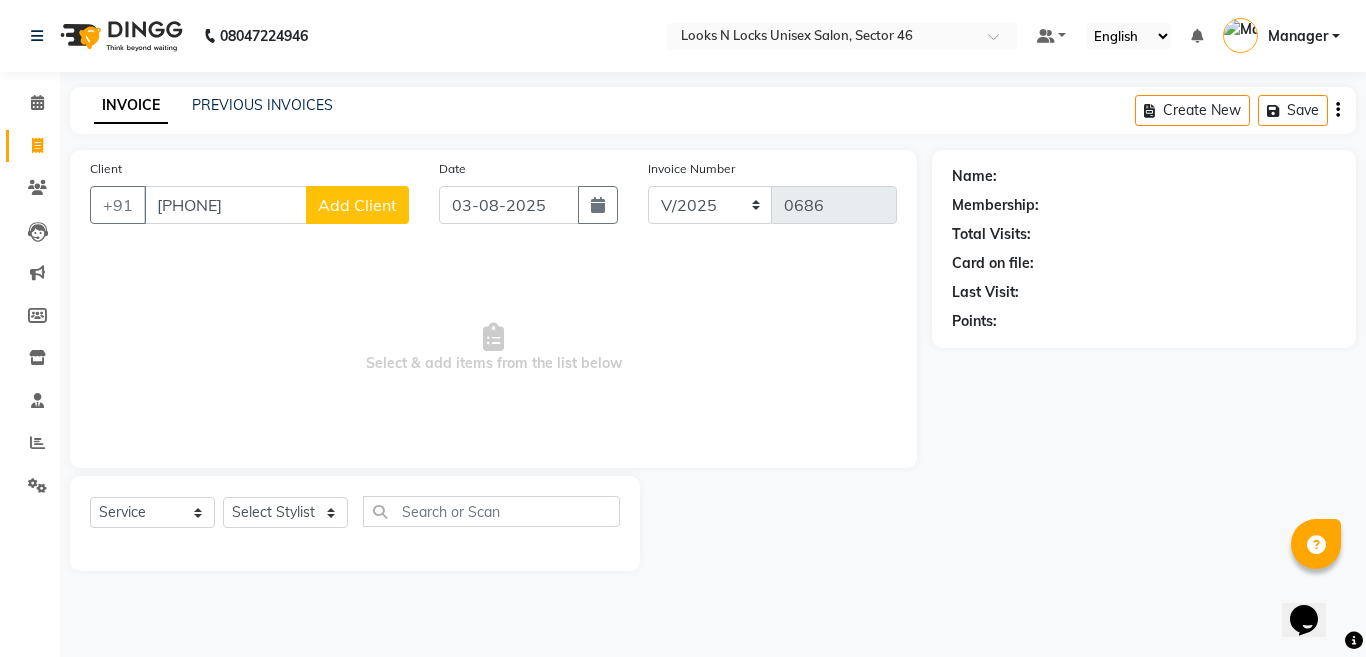 click on "Add Client" 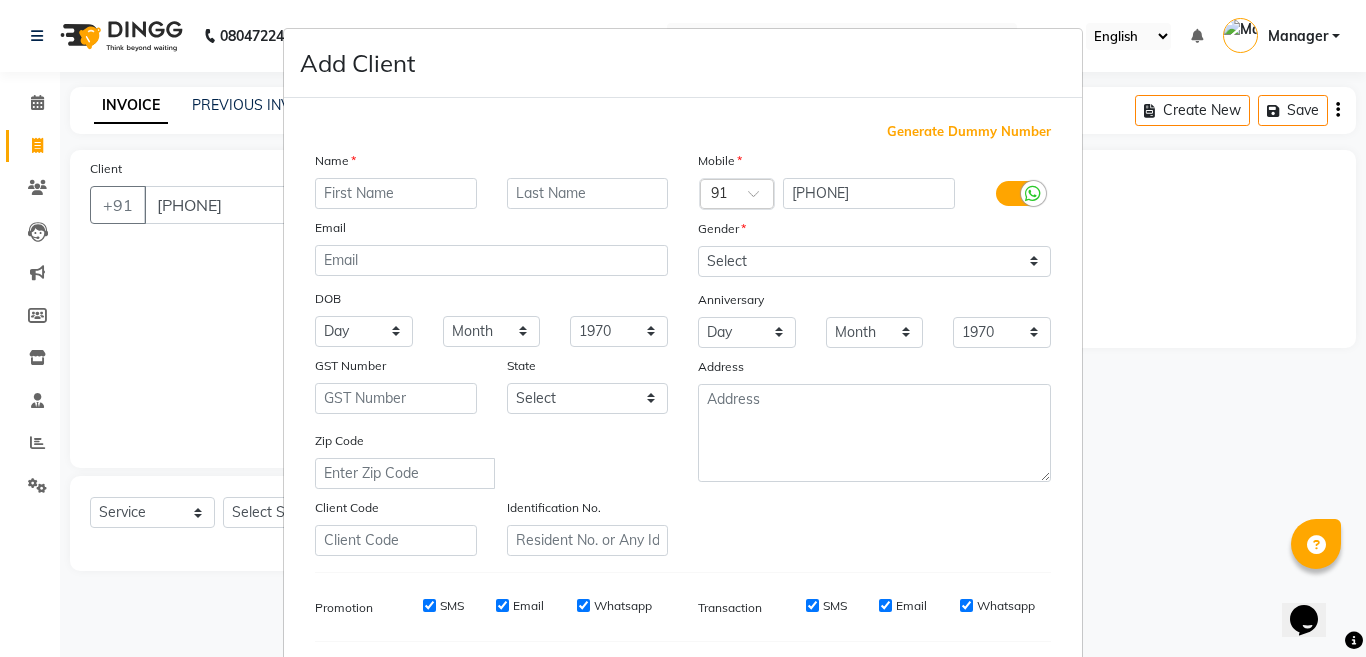 click at bounding box center (396, 193) 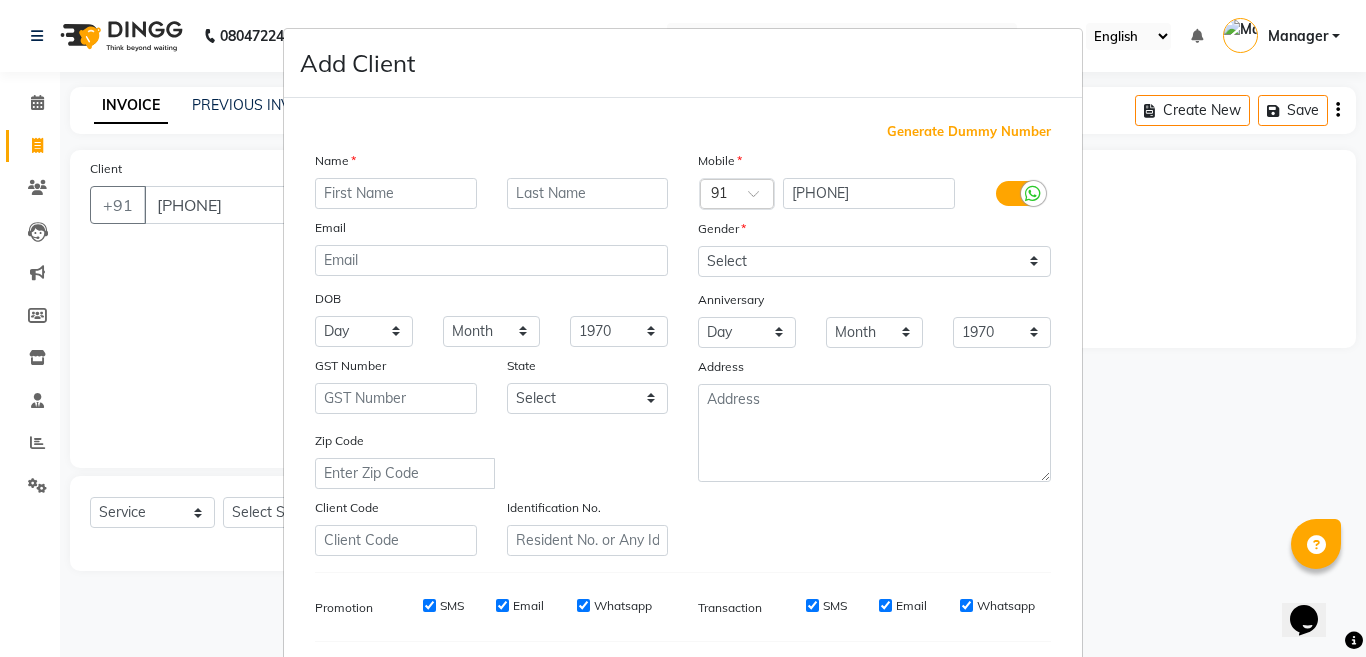 type on "p" 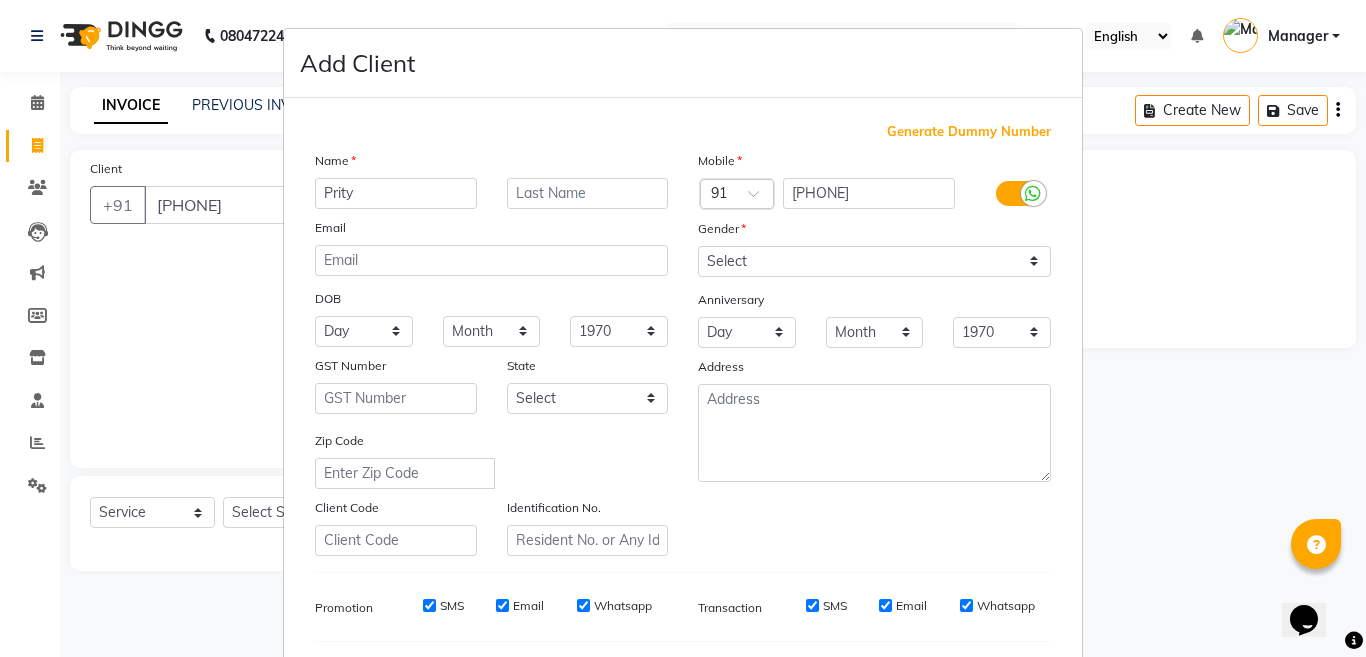 type on "Prity" 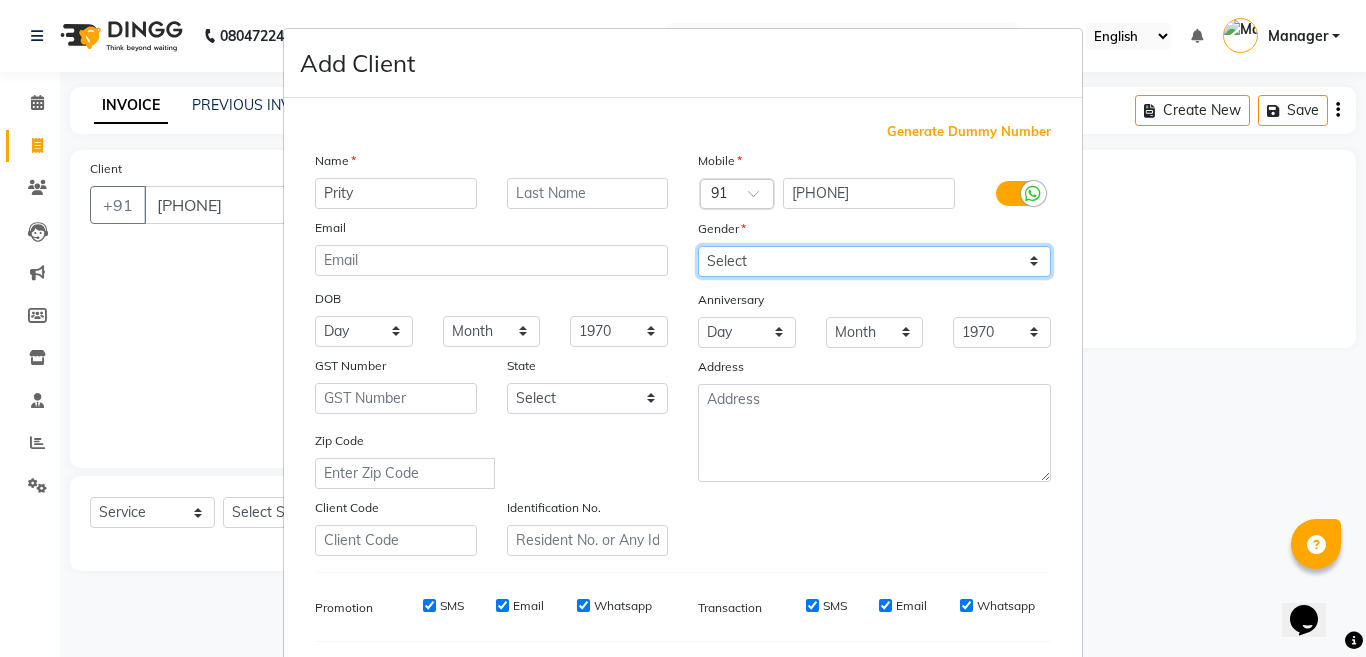 click on "Select Male Female Other Prefer Not To Say" at bounding box center [874, 261] 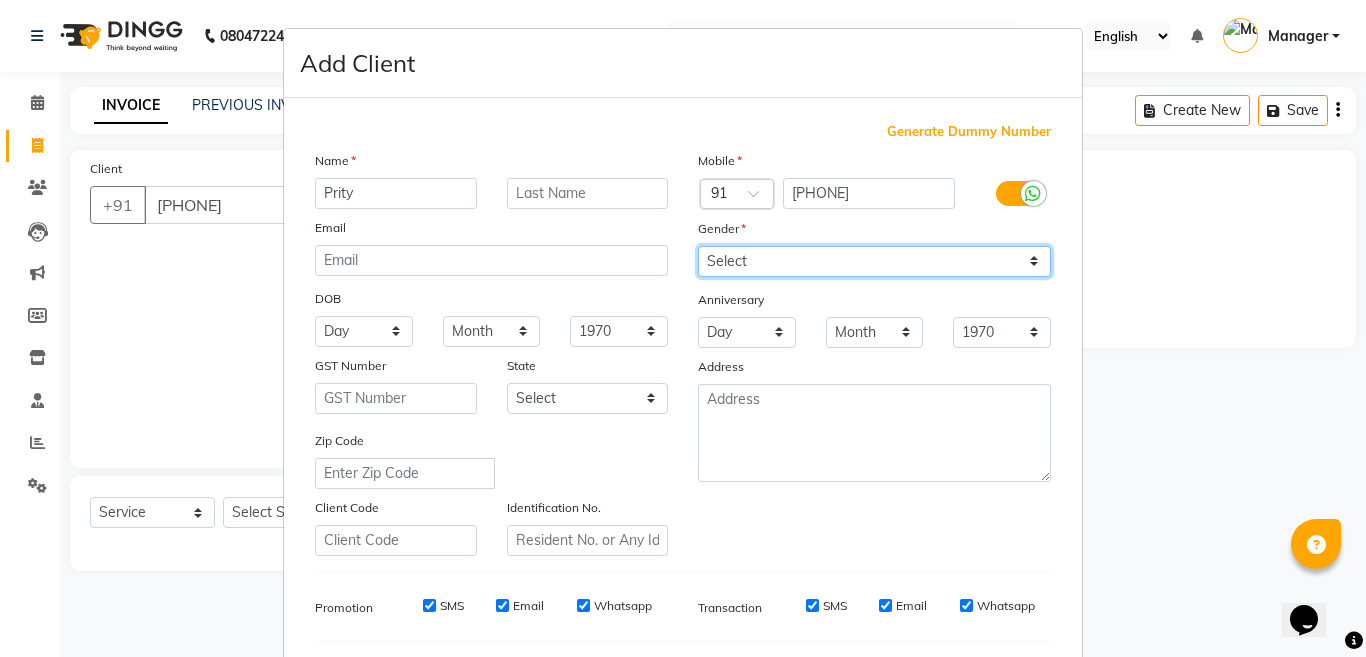 select on "female" 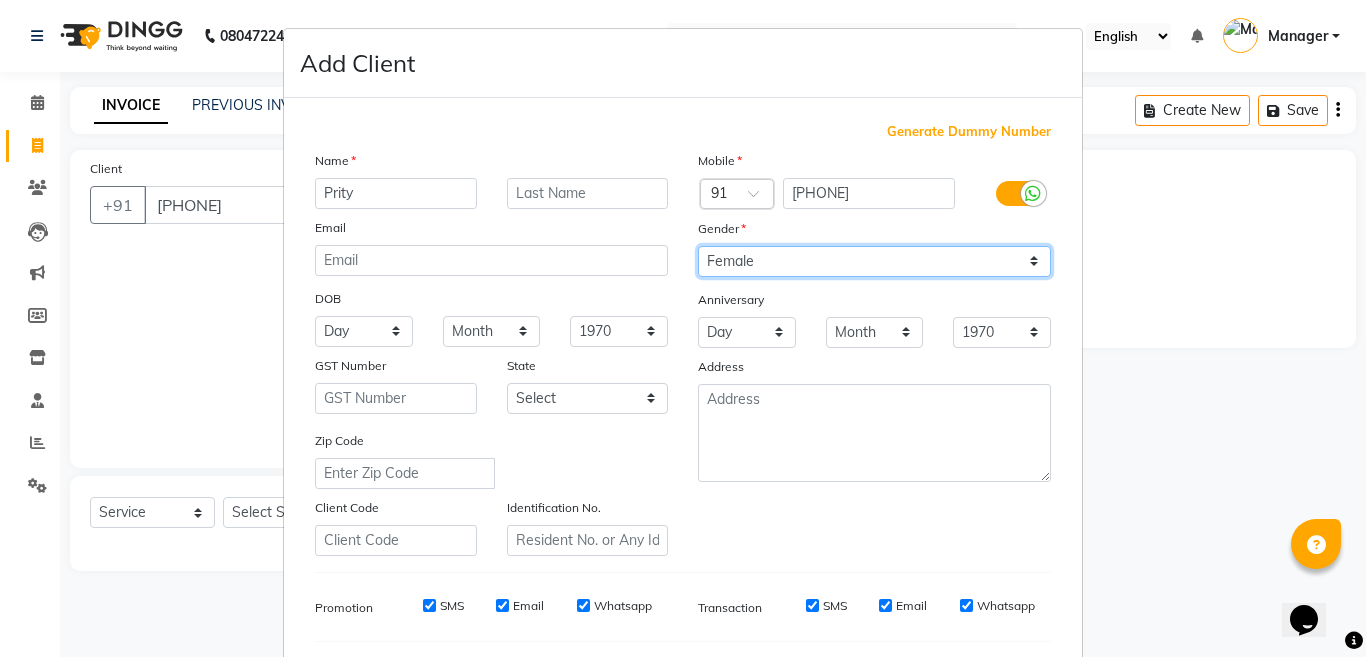 click on "Select Male Female Other Prefer Not To Say" at bounding box center [874, 261] 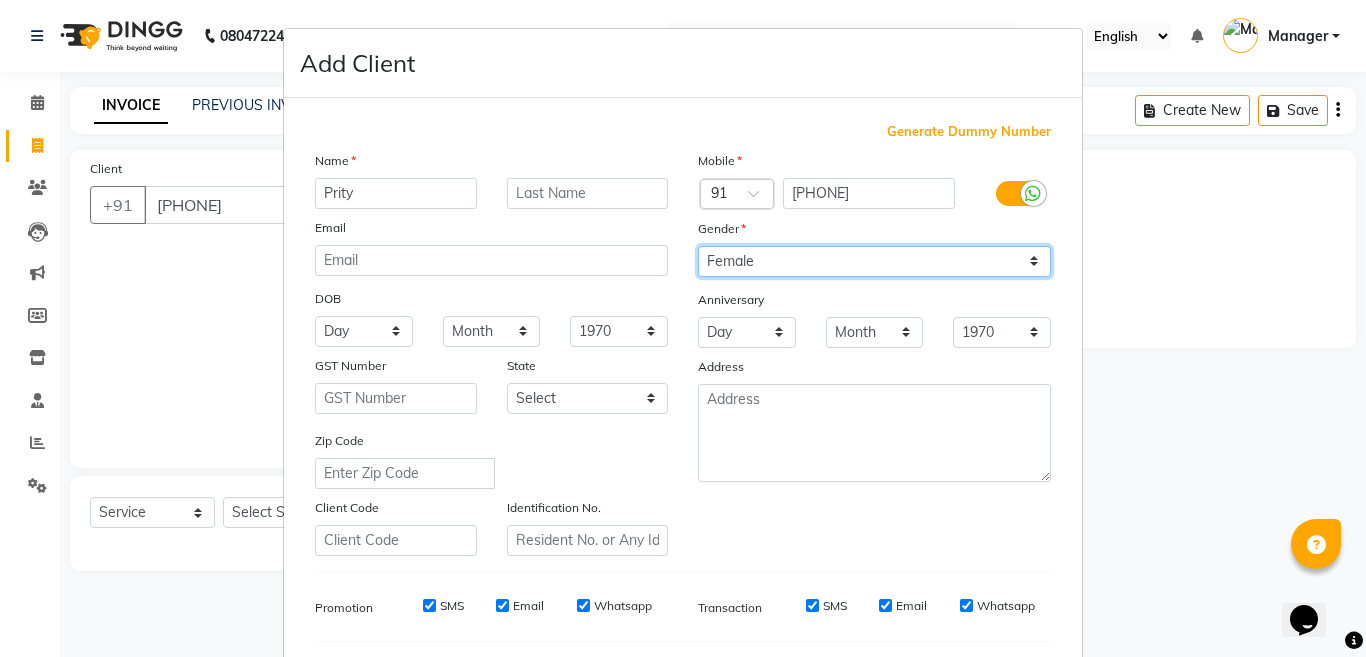 scroll, scrollTop: 266, scrollLeft: 0, axis: vertical 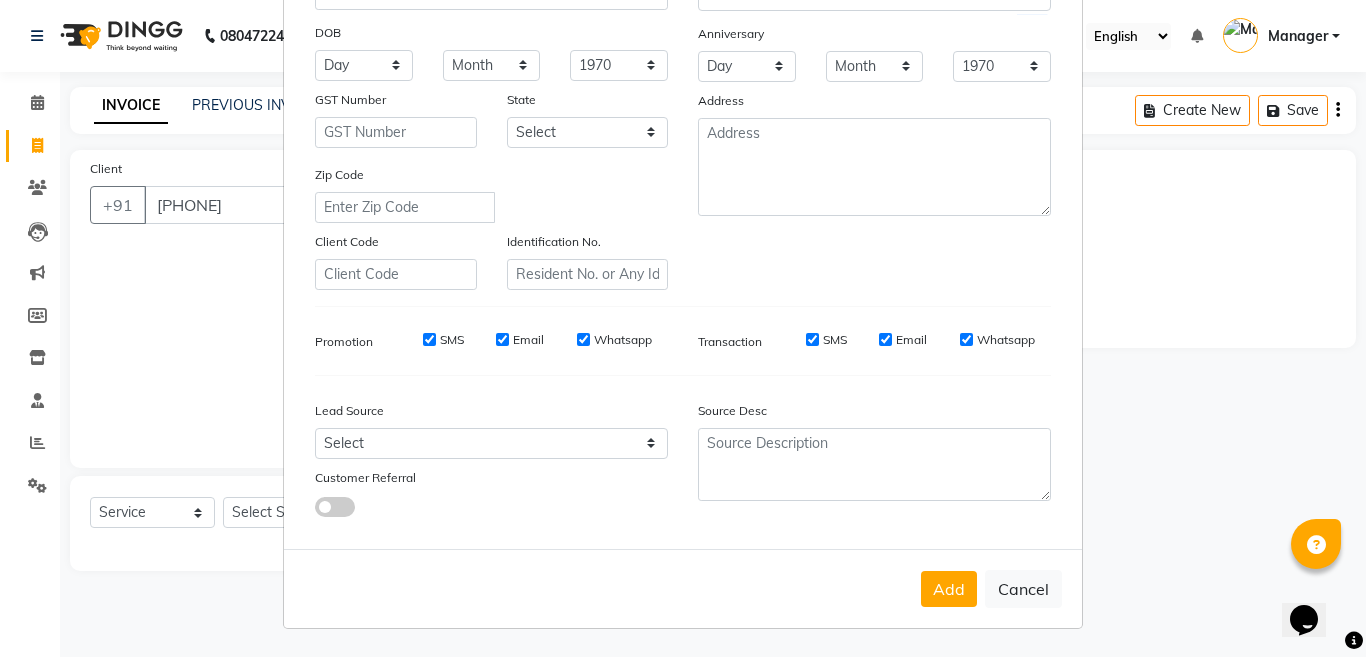 click on "Add   Cancel" at bounding box center [683, 588] 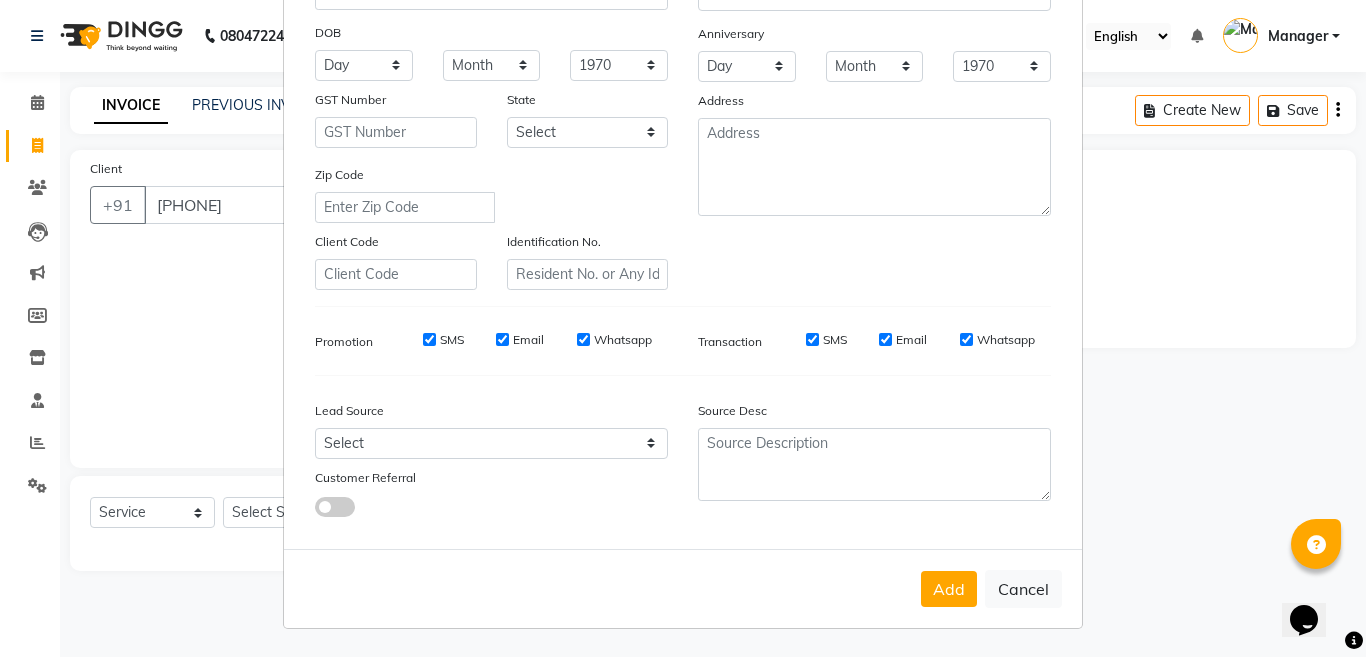 type 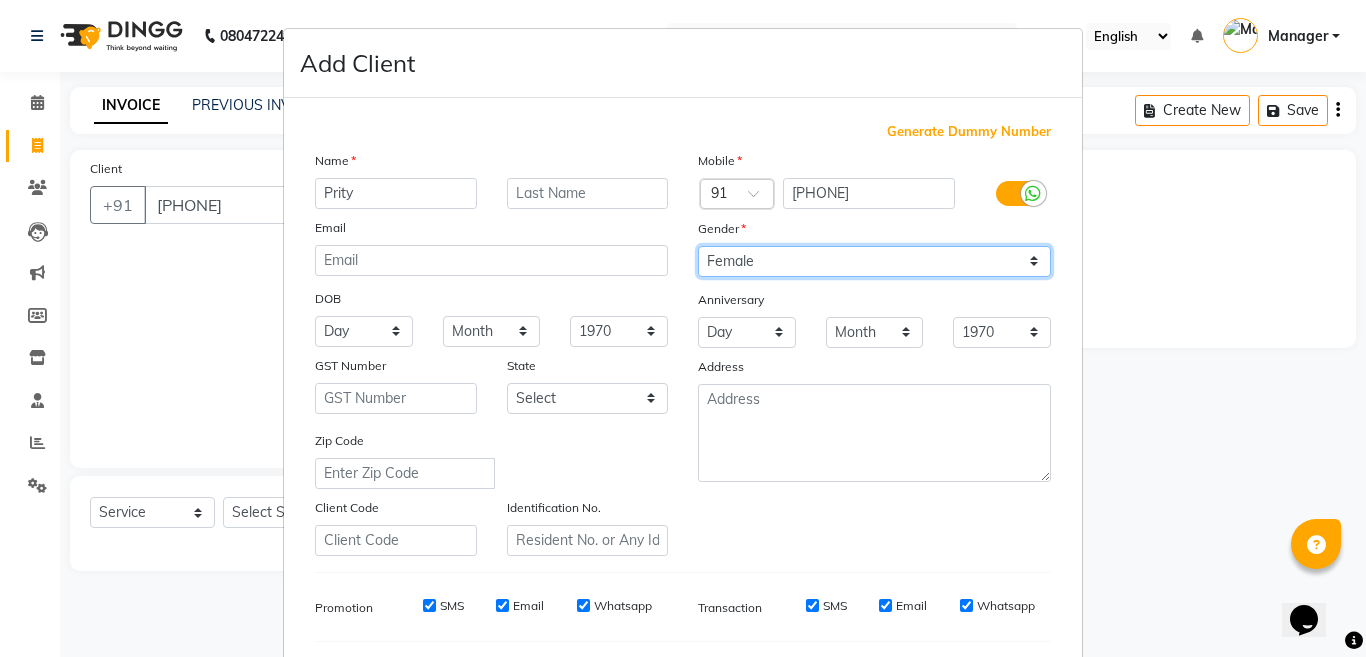 click on "Select Male Female Other Prefer Not To Say" at bounding box center [874, 261] 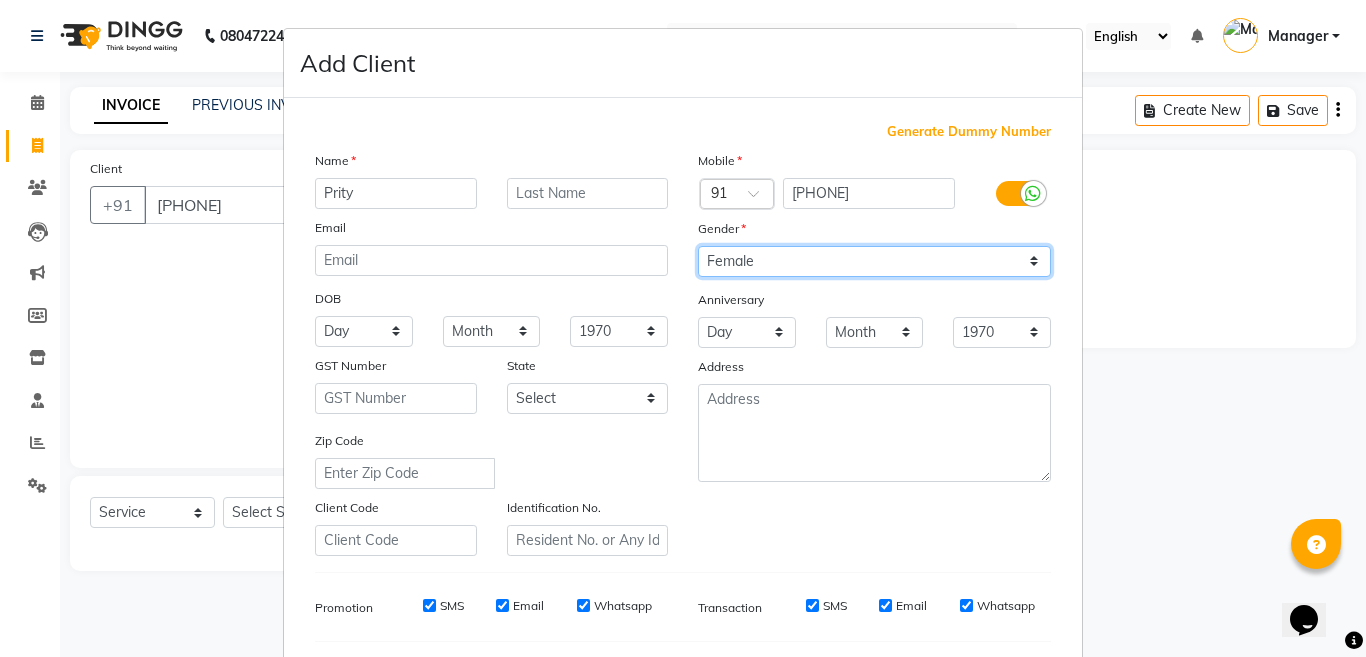 click on "Select Male Female Other Prefer Not To Say" at bounding box center (874, 261) 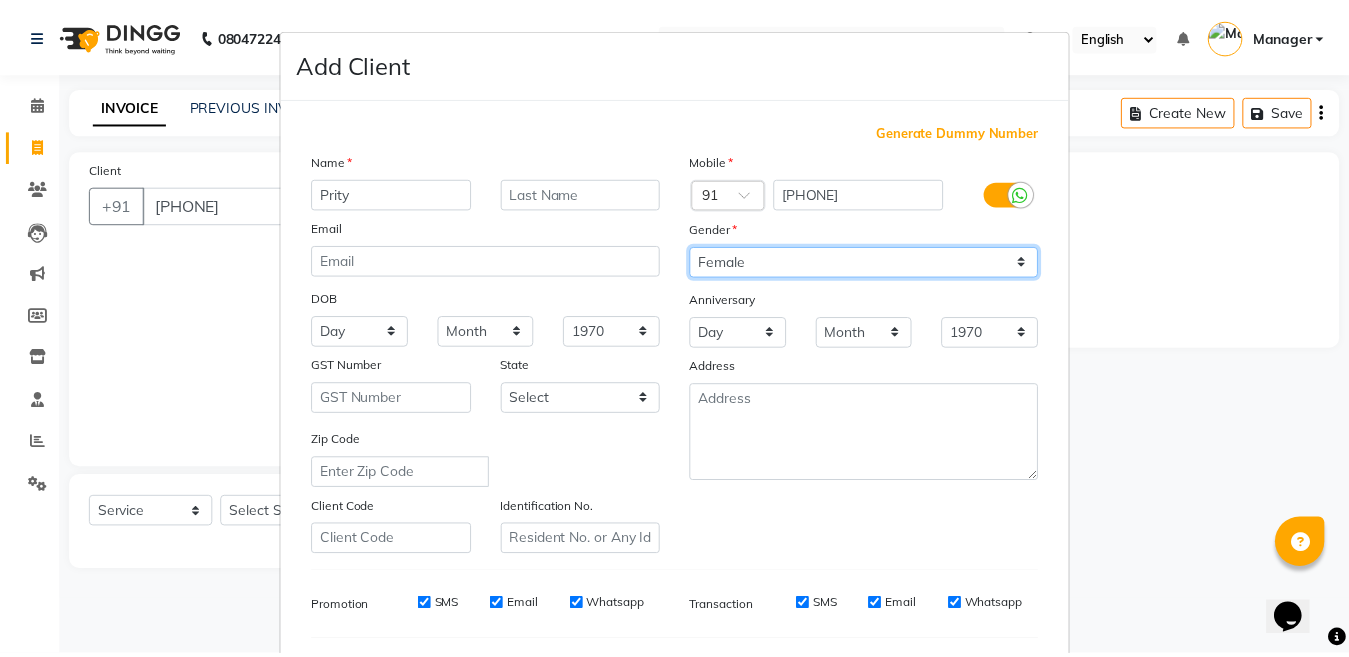 scroll, scrollTop: 266, scrollLeft: 0, axis: vertical 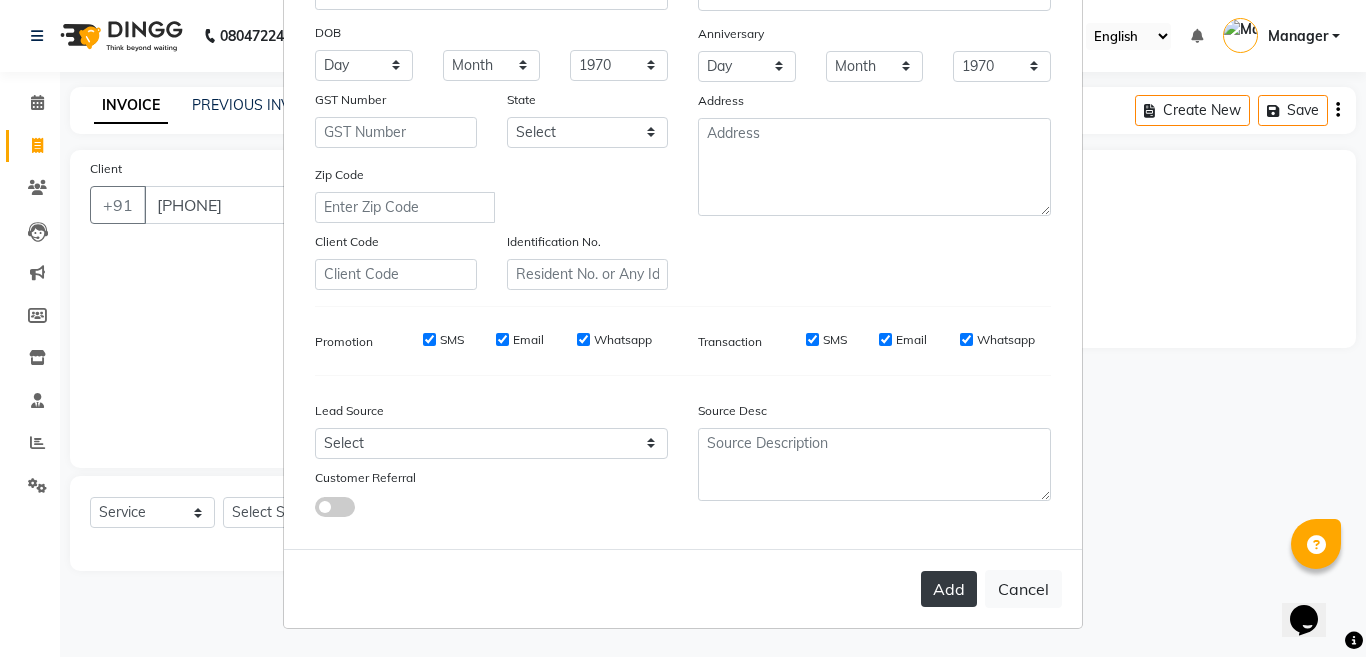 click on "Add" at bounding box center [949, 589] 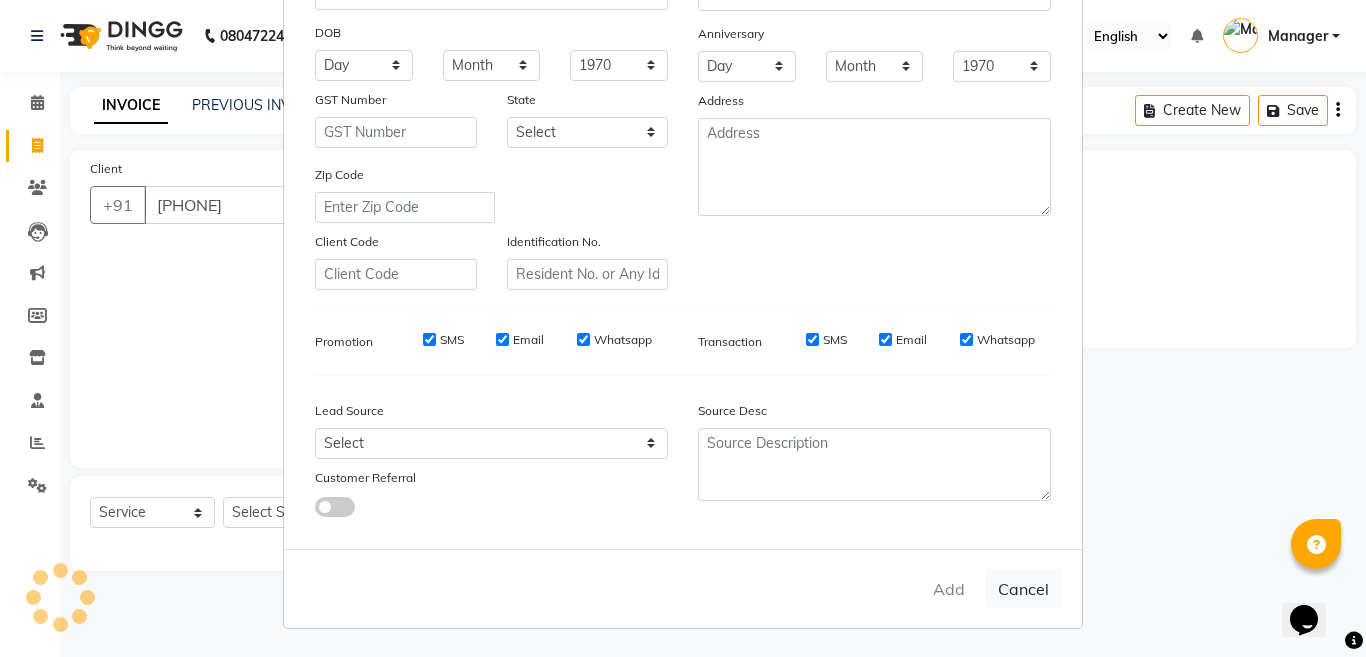 click on "Add Client Generate Dummy Number Name Prity Email DOB Day 01 02 03 04 05 06 07 08 09 10 11 12 13 14 15 16 17 18 19 20 21 22 23 24 25 26 27 28 29 30 31 Month January February March April May June July August September October November December 1940 1941 1942 1943 1944 1945 1946 1947 1948 1949 1950 1951 1952 1953 1954 1955 1956 1957 1958 1959 1960 1961 1962 1963 1964 1965 1966 1967 1968 1969 1970 1971 1972 1973 1974 1975 1976 1977 1978 1979 1980 1981 1982 1983 1984 1985 1986 1987 1988 1989 1990 1991 1992 1993 1994 1995 1996 1997 1998 1999 2000 2001 2002 2003 2004 2005 2006 2007 2008 2009 2010 2011 2012 2013 2014 2015 2016 2017 2018 2019 2020 2021 2022 2023 2024 GST Number State Select Andaman and Nicobar Islands Andhra Pradesh Arunachal Pradesh Assam Bihar Chandigarh Chhattisgarh Dadra and Nagar Haveli Daman and Diu Delhi Goa Gujarat Haryana Himachal Pradesh Jammu and Kashmir Jharkhand Karnataka Kerala Lakshadweep Madhya Pradesh Maharashtra Manipur Meghalaya Mizoram Nagaland Odisha Pondicherry Punjab Rajasthan" at bounding box center (683, 328) 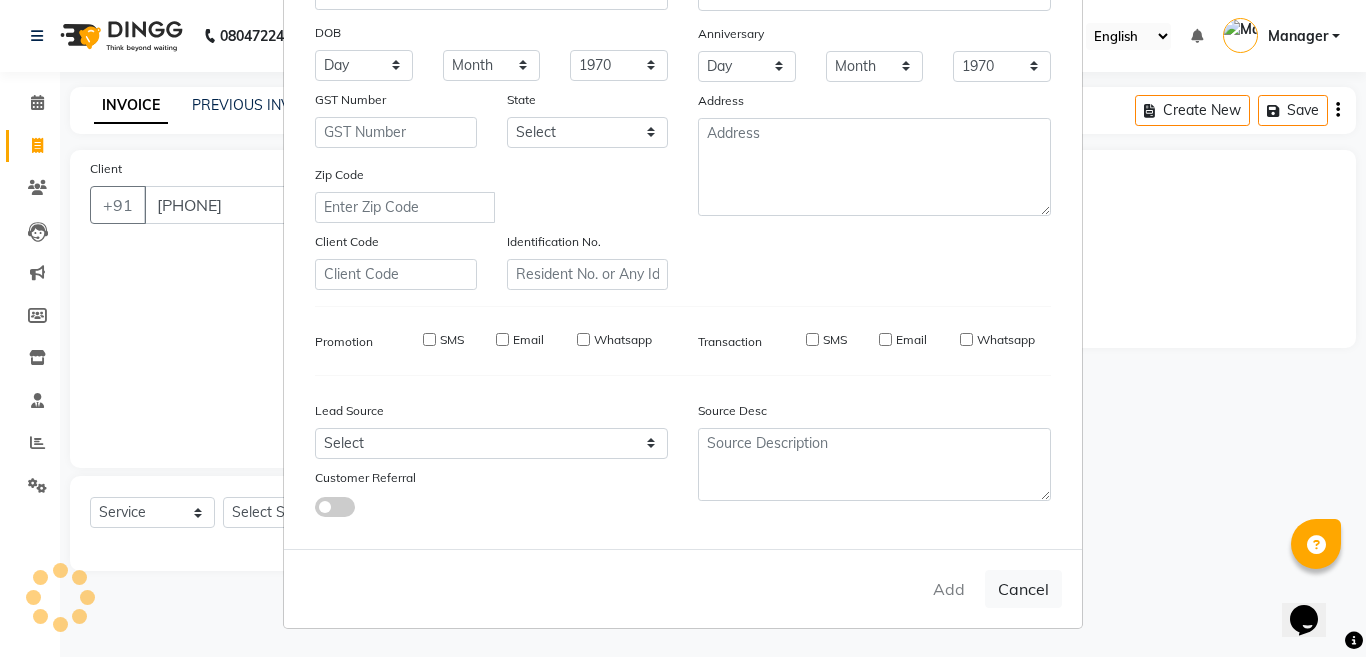 type 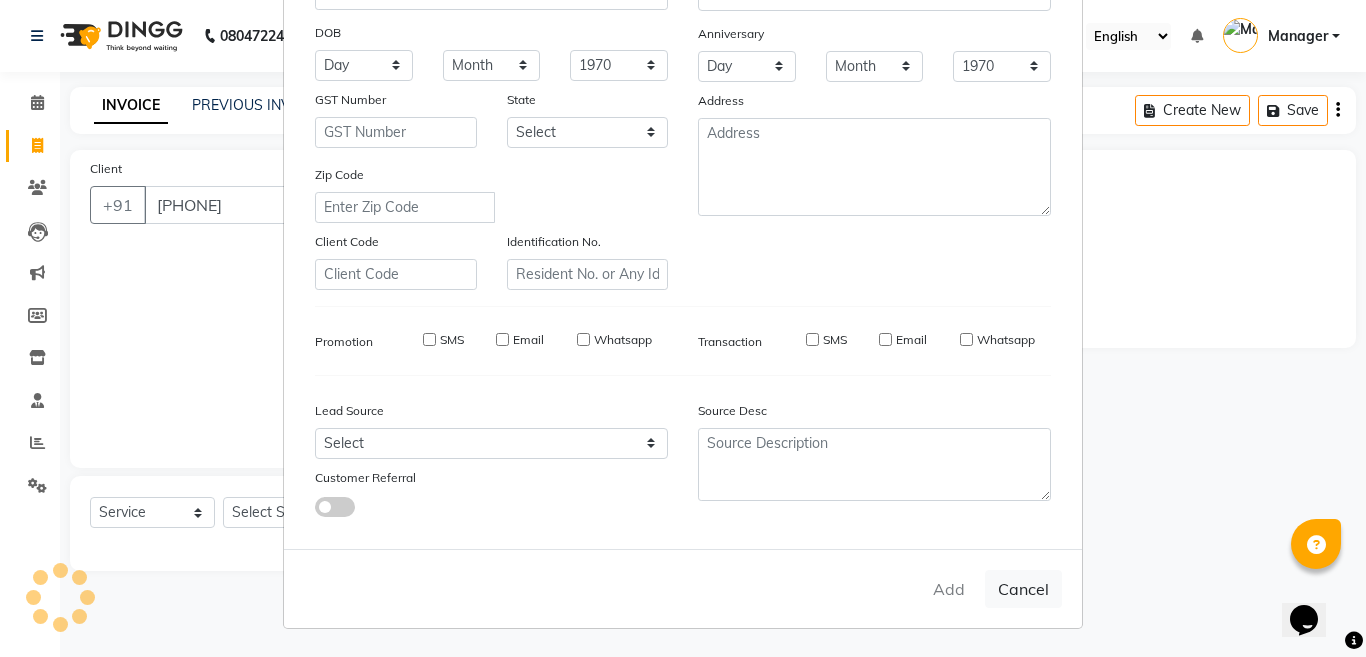 select 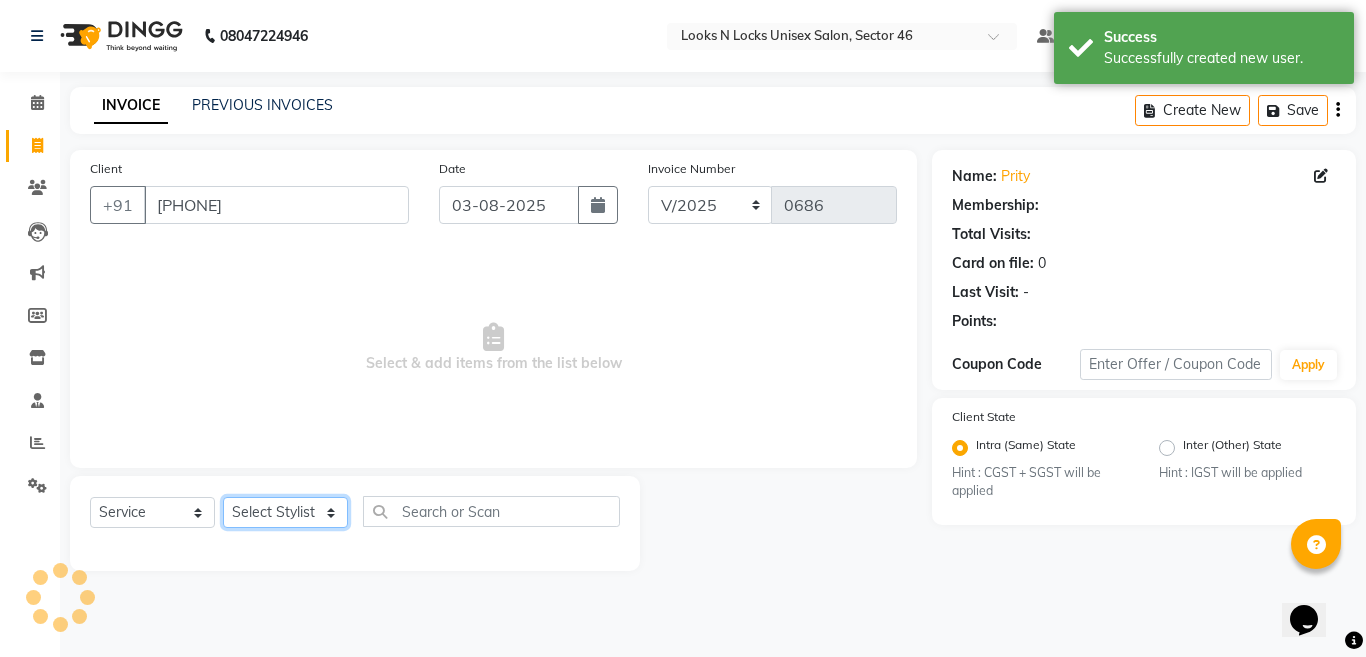 drag, startPoint x: 250, startPoint y: 511, endPoint x: 250, endPoint y: 498, distance: 13 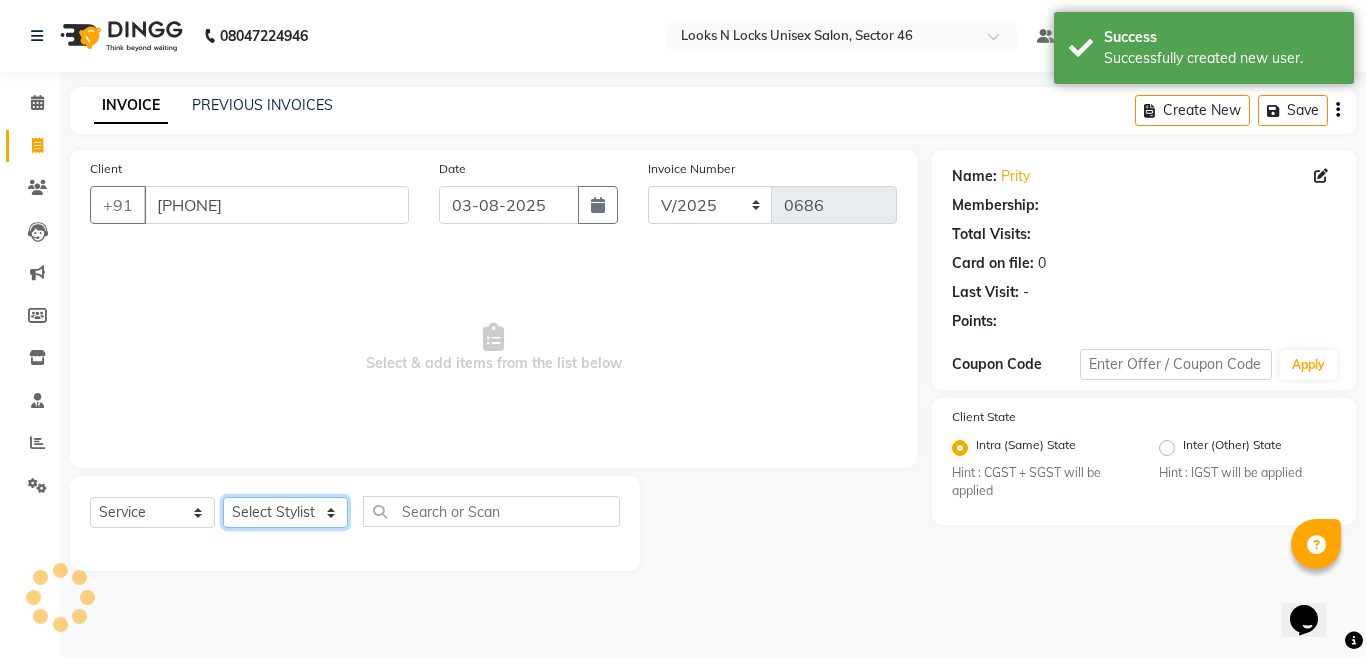 click on "Select Stylist Aakib Ansari Aalam Sheikh Ajay sain Anil  Sahu Gaurav Gulzar  Anshari Ibrahim Kamala Khushboo kusum maam Lucky Manager Marry Lepcha Nazim Priya Rao Ram Saurabha Seema Shilpa ( sunita) Sonia Sunita Chauhan Vanshika Varun Zafar" 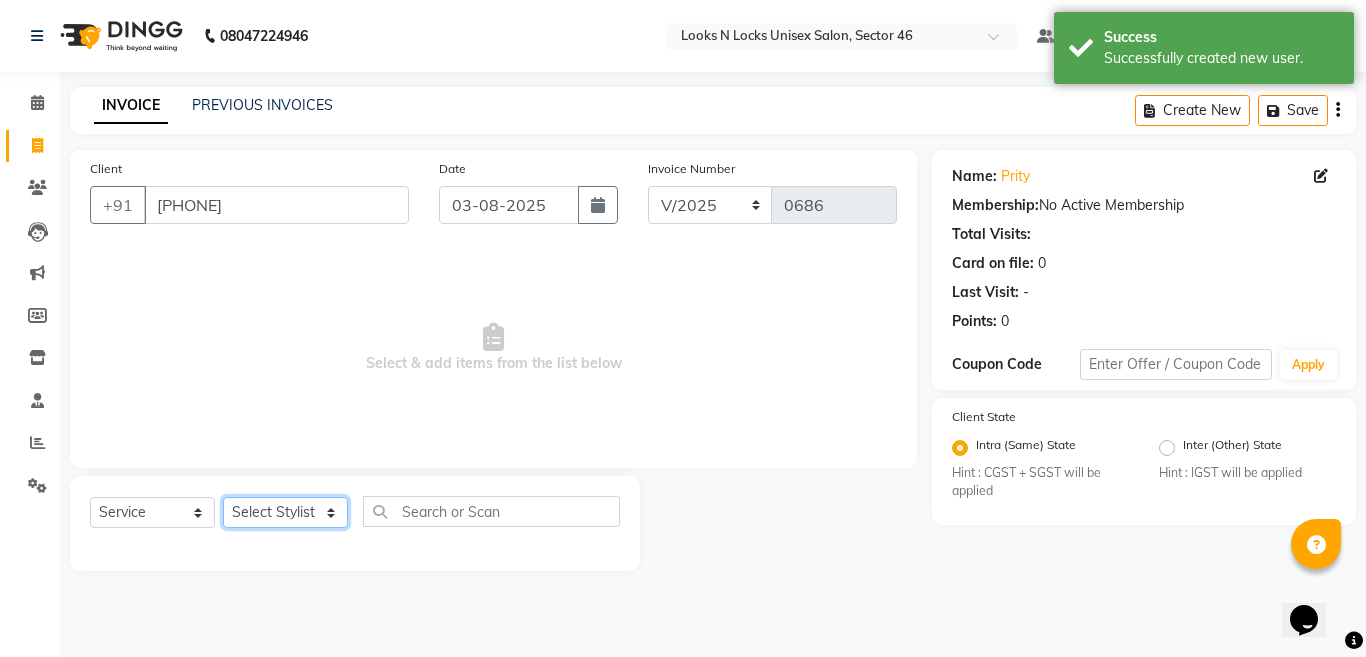 select on "69067" 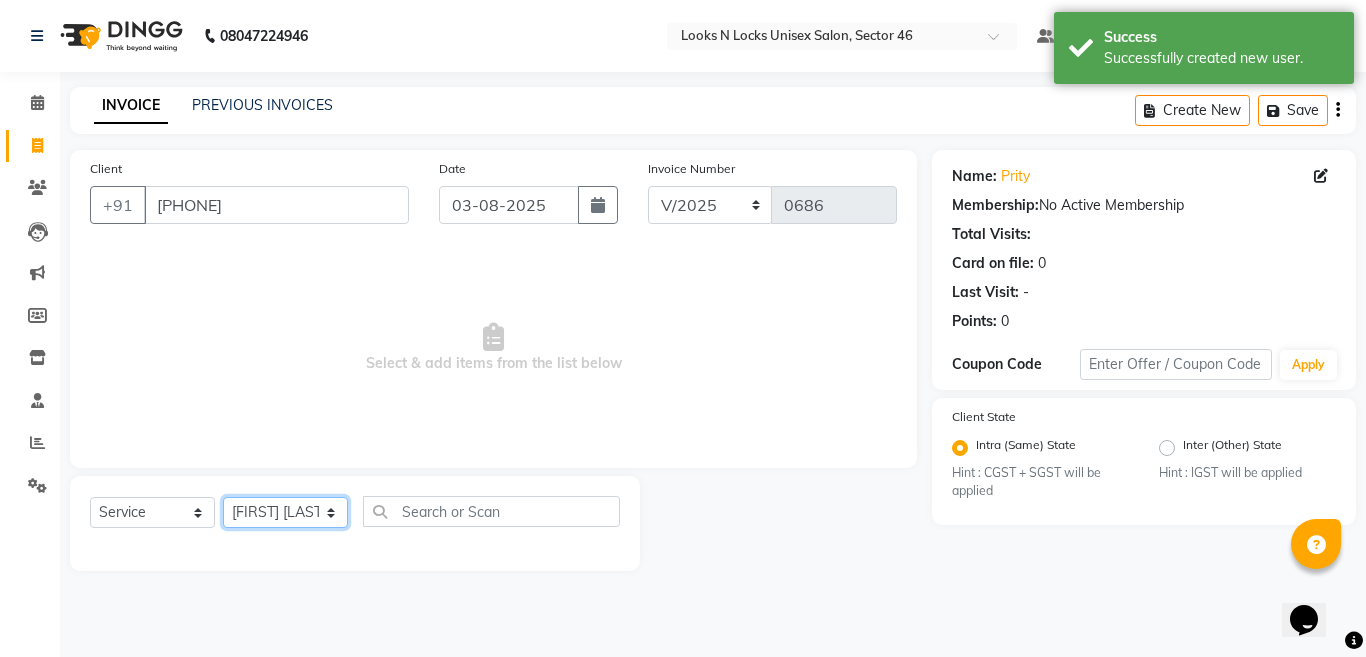 click on "Select Stylist Aakib Ansari Aalam Sheikh Ajay sain Anil  Sahu Gaurav Gulzar  Anshari Ibrahim Kamala Khushboo kusum maam Lucky Manager Marry Lepcha Nazim Priya Rao Ram Saurabha Seema Shilpa ( sunita) Sonia Sunita Chauhan Vanshika Varun Zafar" 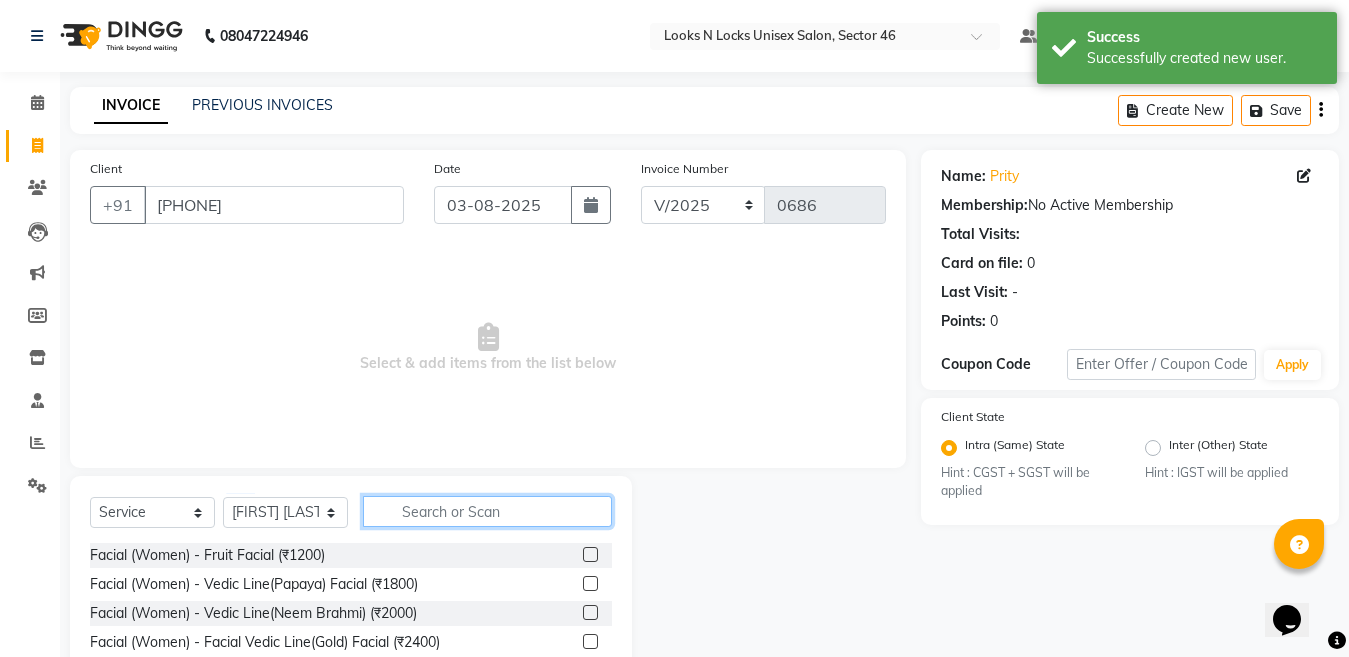 click 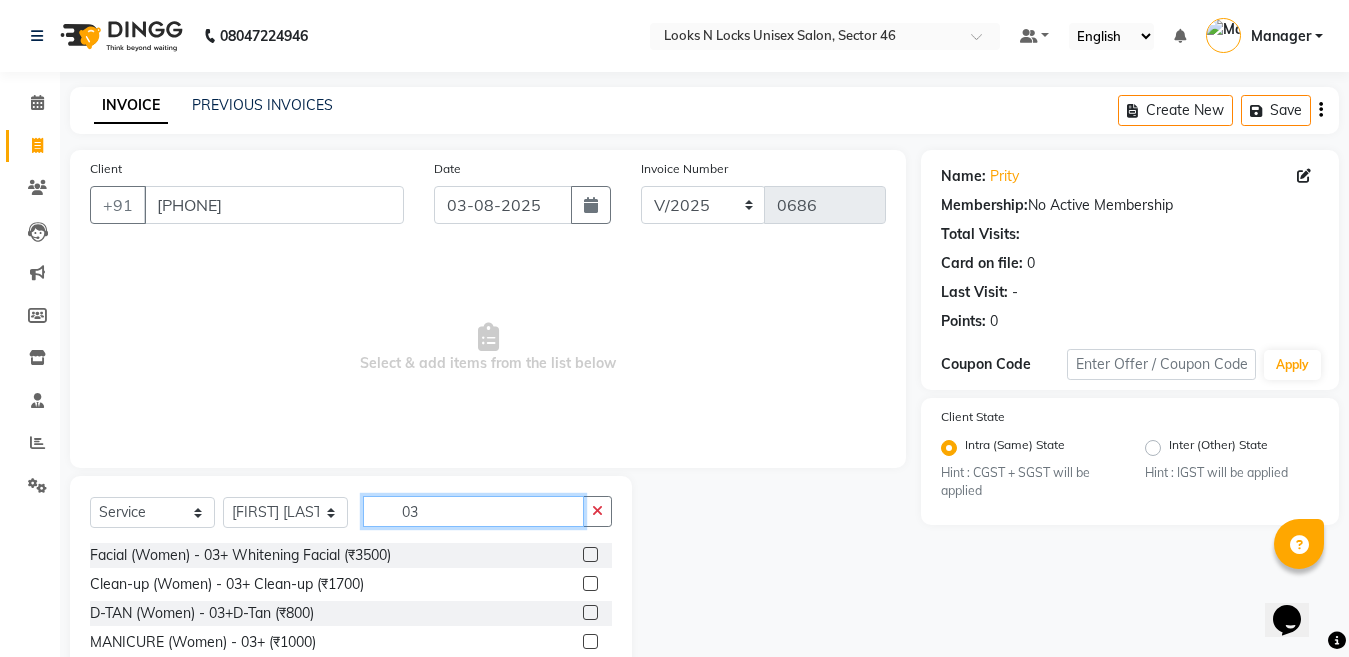 type on "03" 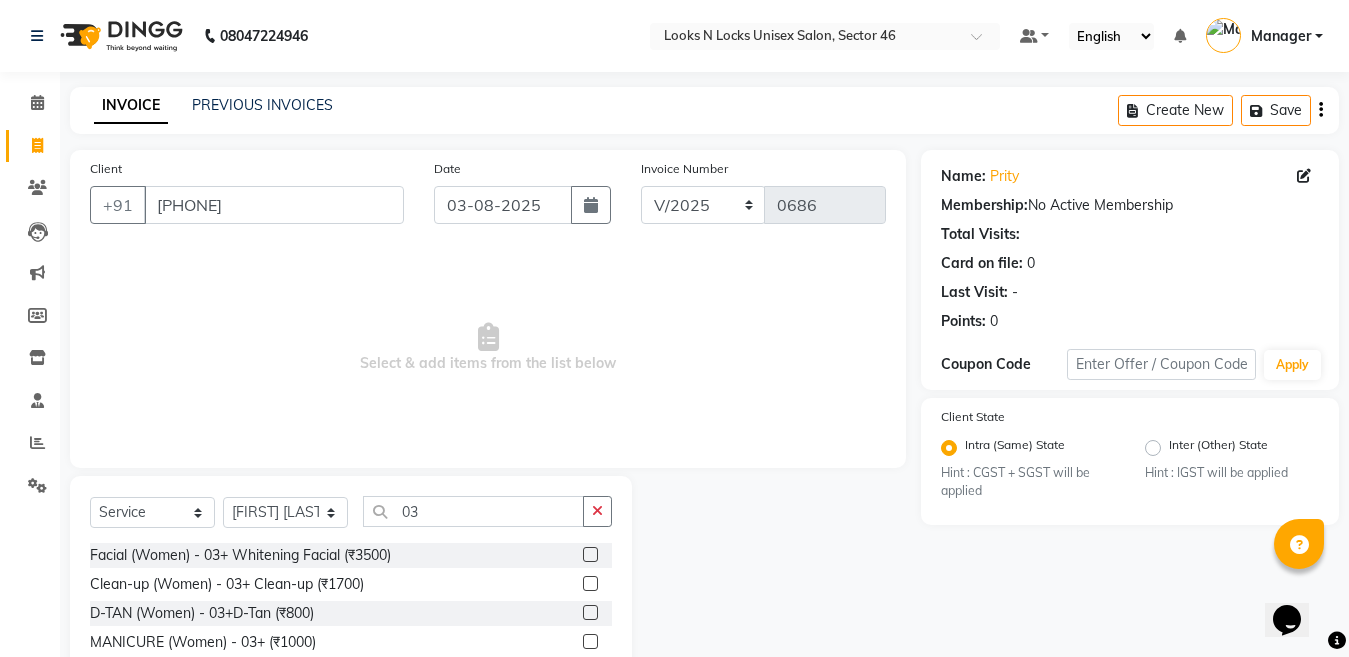 click 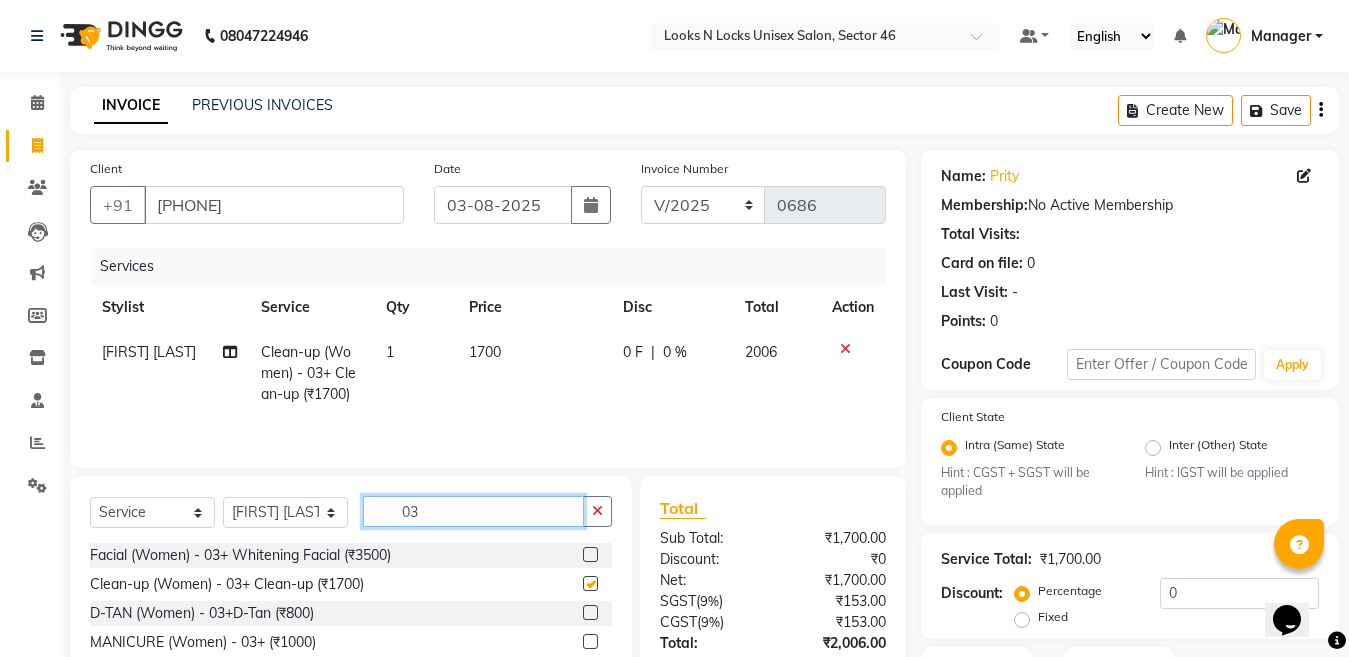 checkbox on "false" 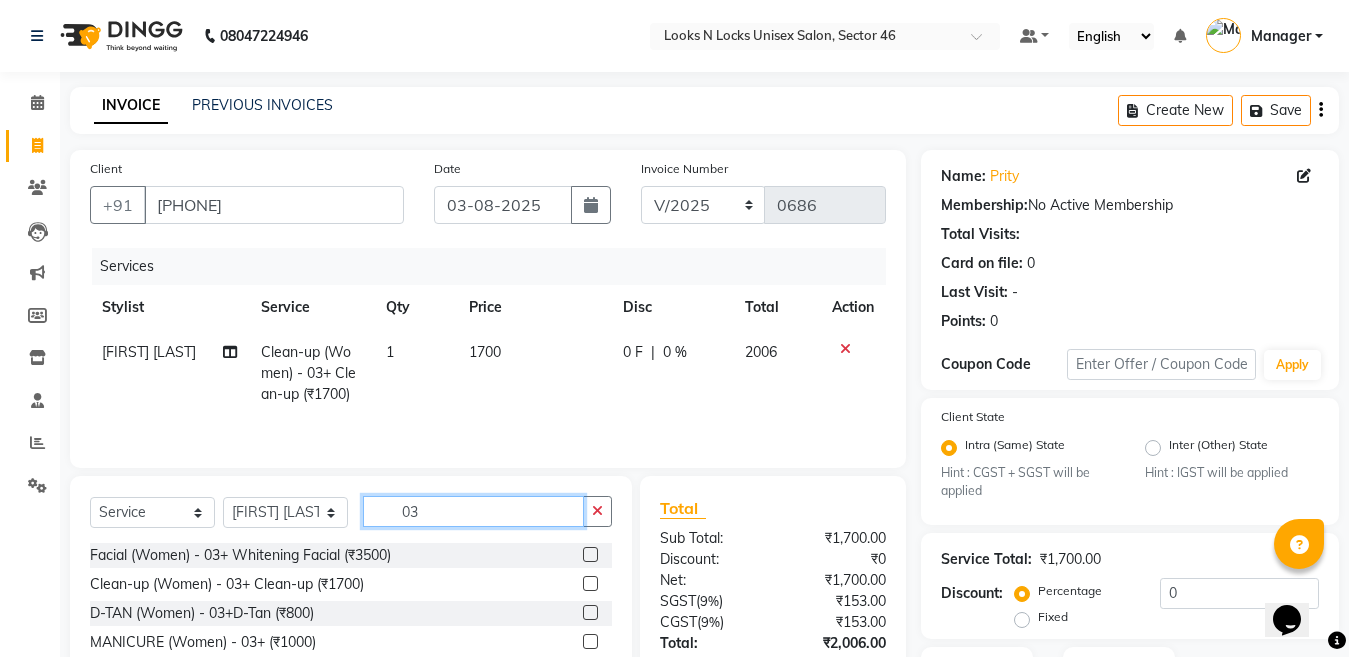 click on "03" 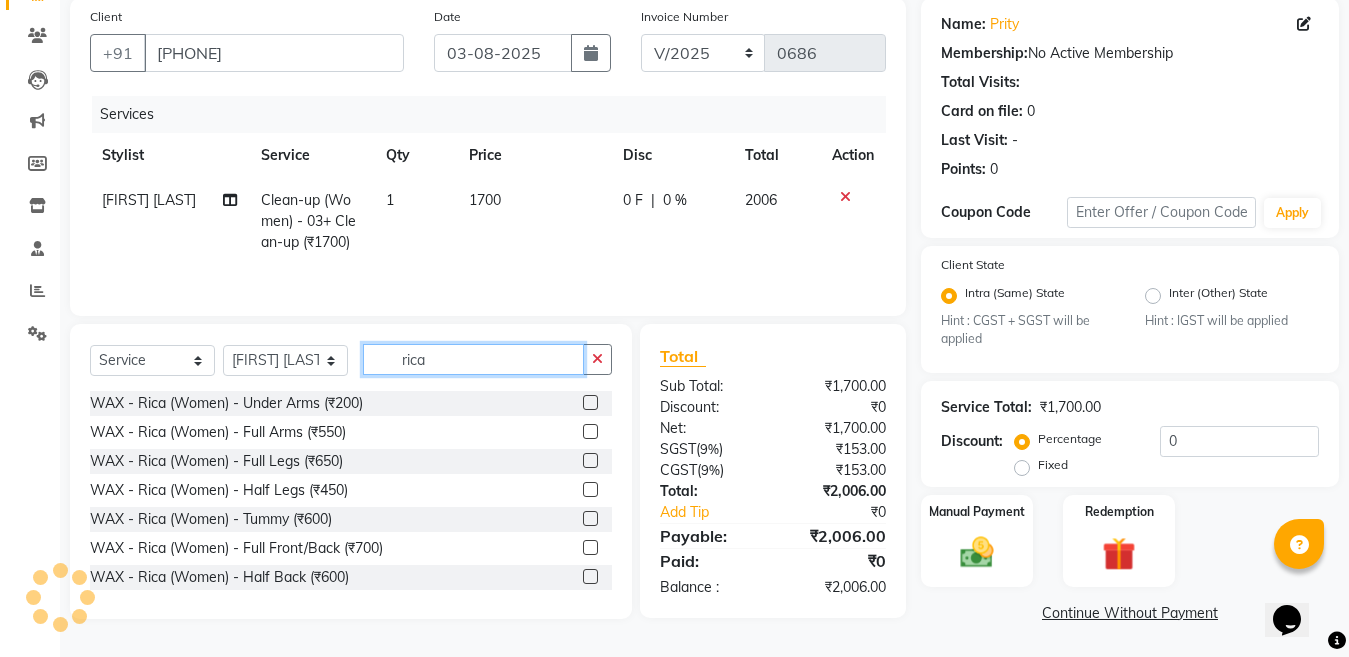 scroll, scrollTop: 153, scrollLeft: 0, axis: vertical 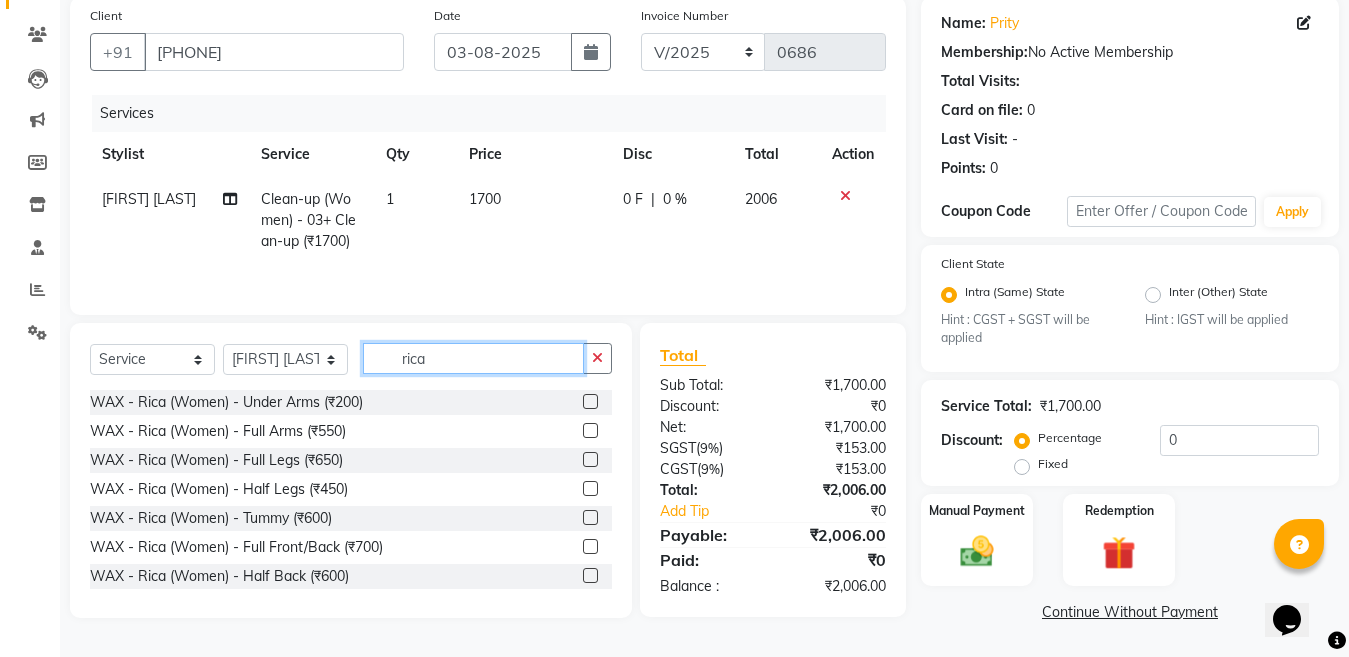 type on "rica" 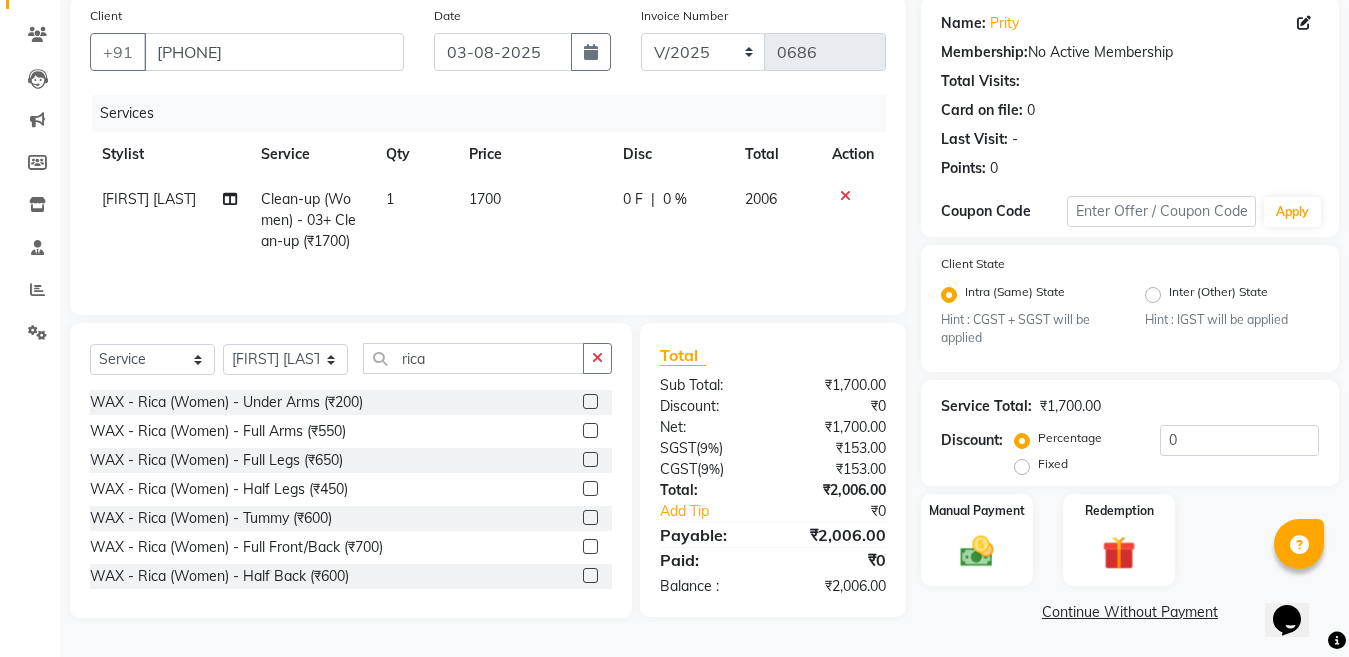 click 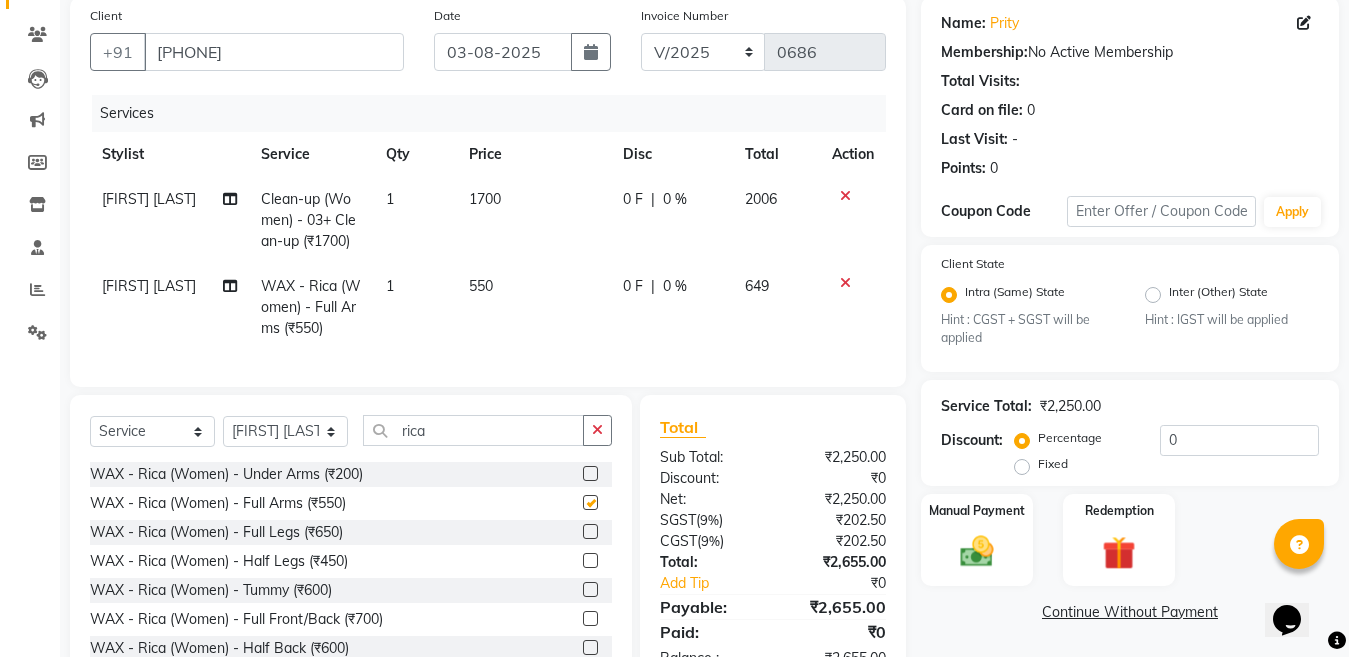 checkbox on "false" 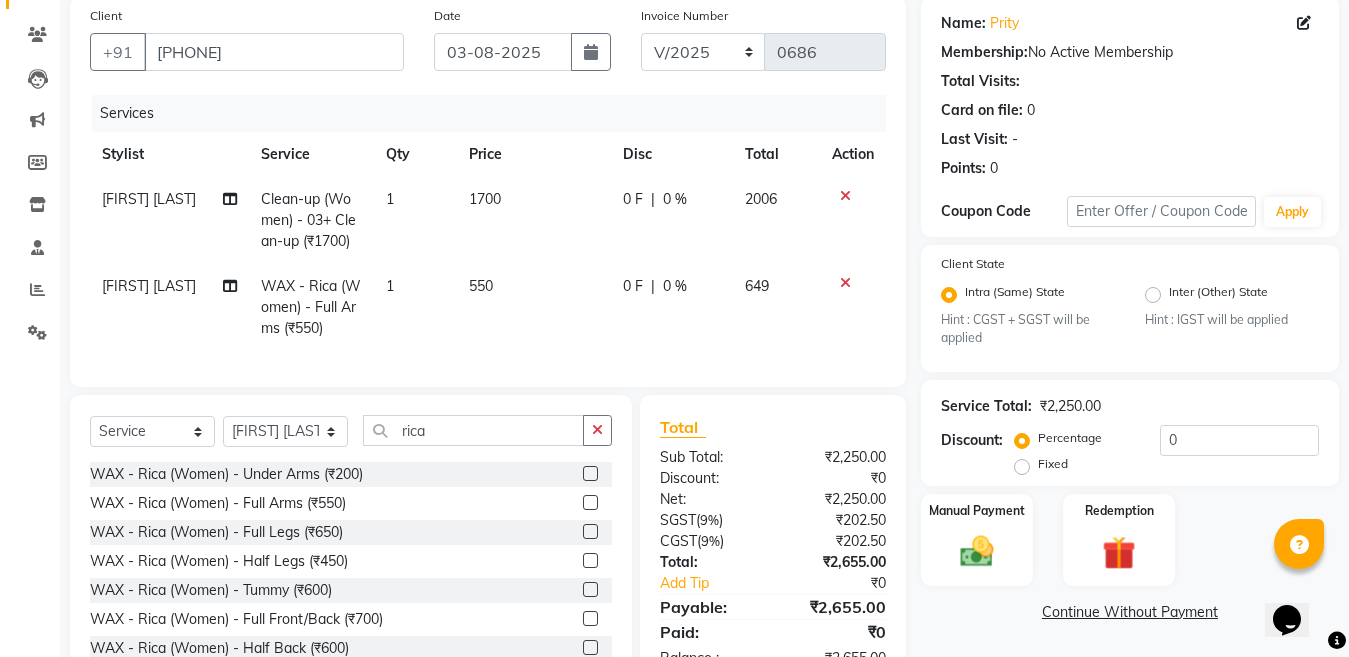 click 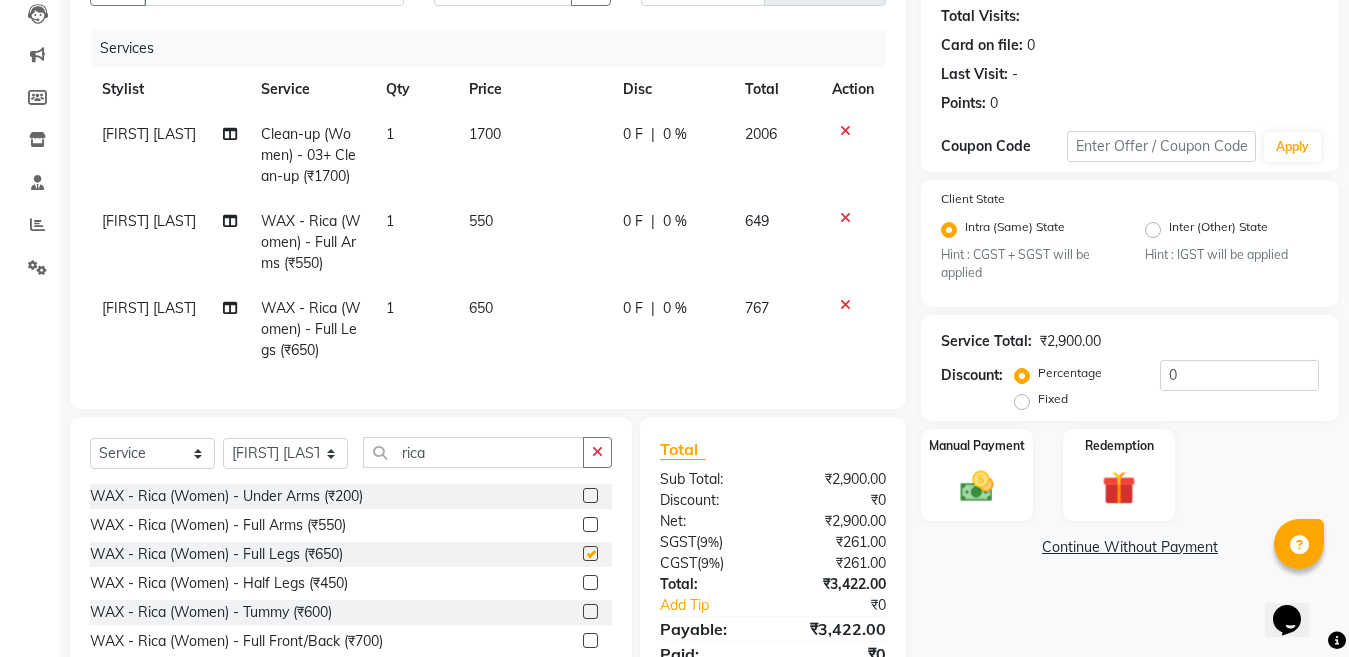 checkbox on "false" 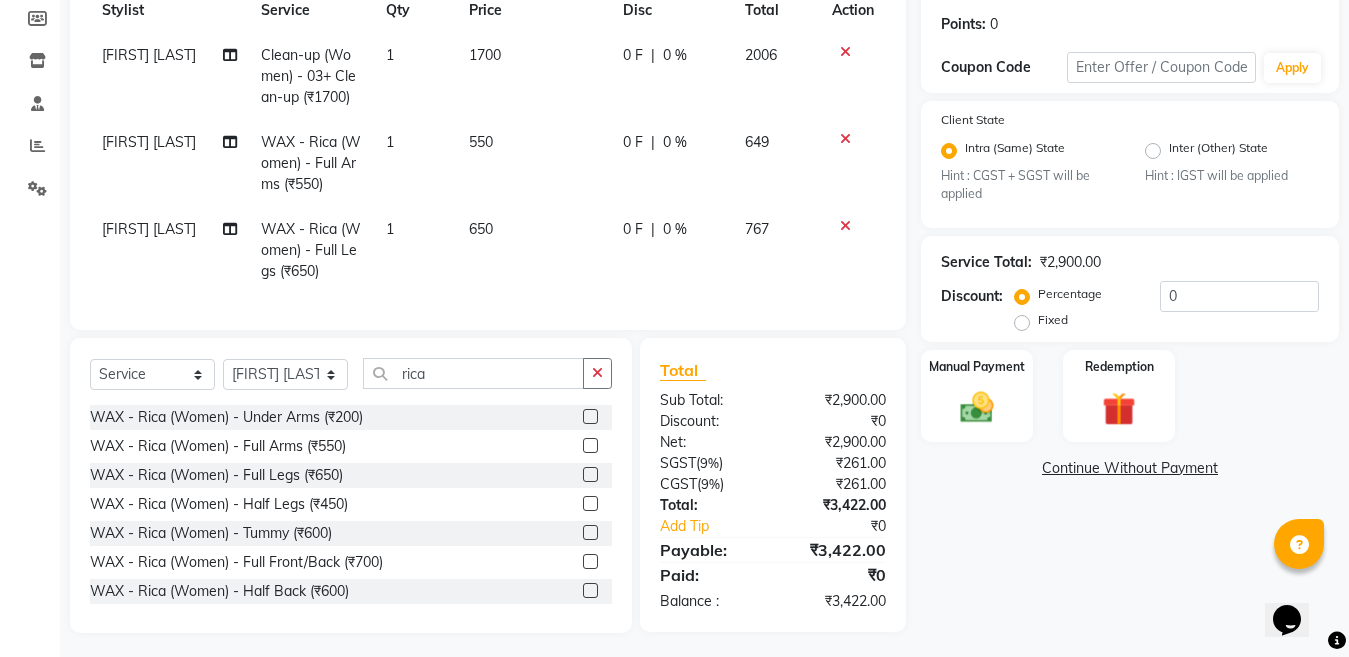 scroll, scrollTop: 320, scrollLeft: 0, axis: vertical 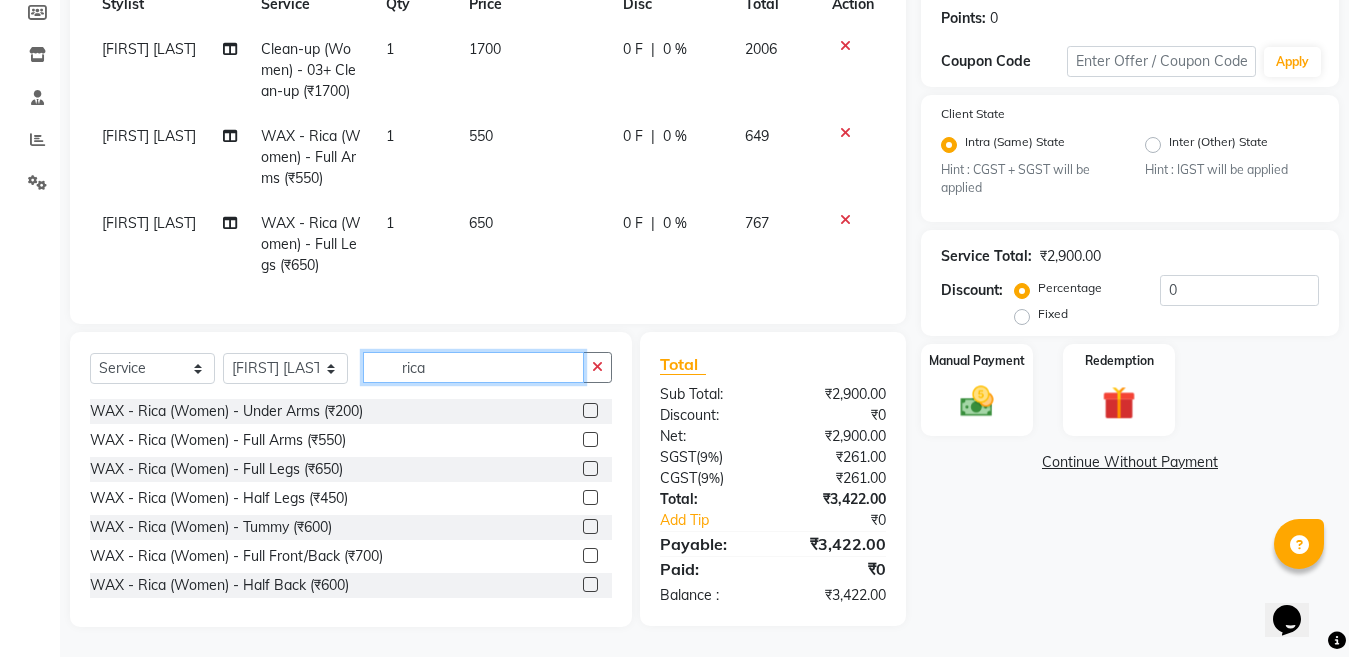 click on "rica" 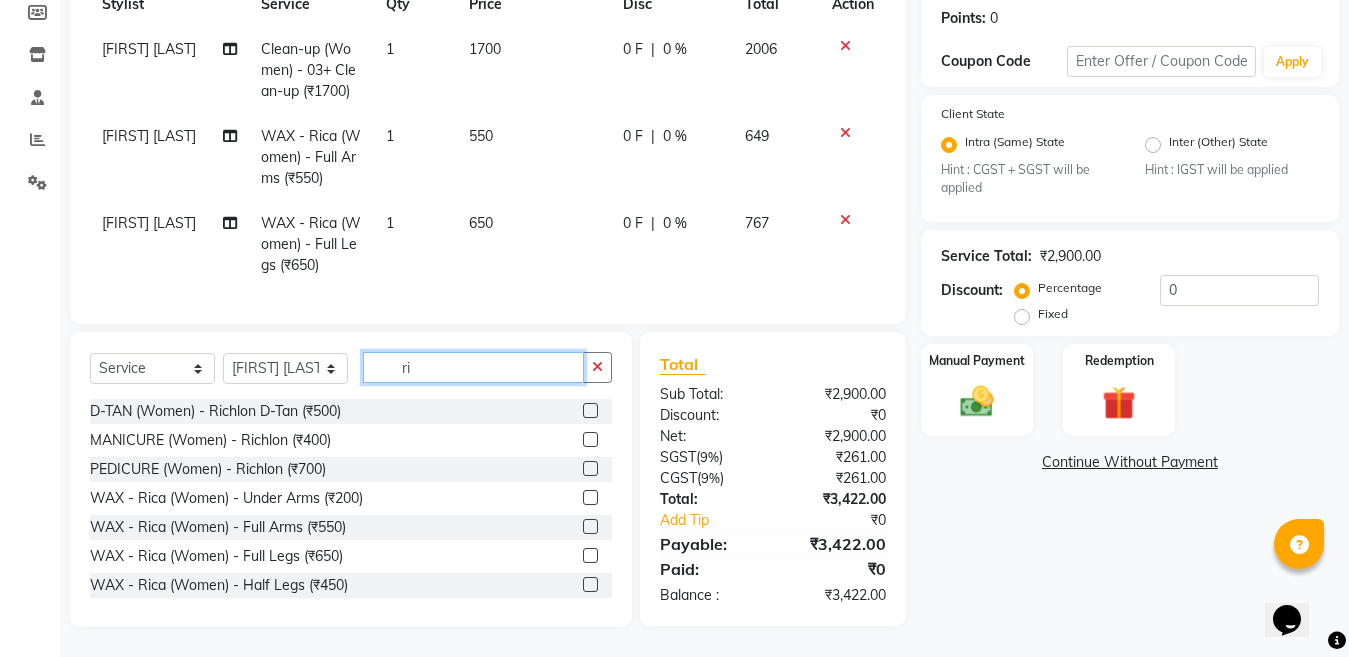 type on "r" 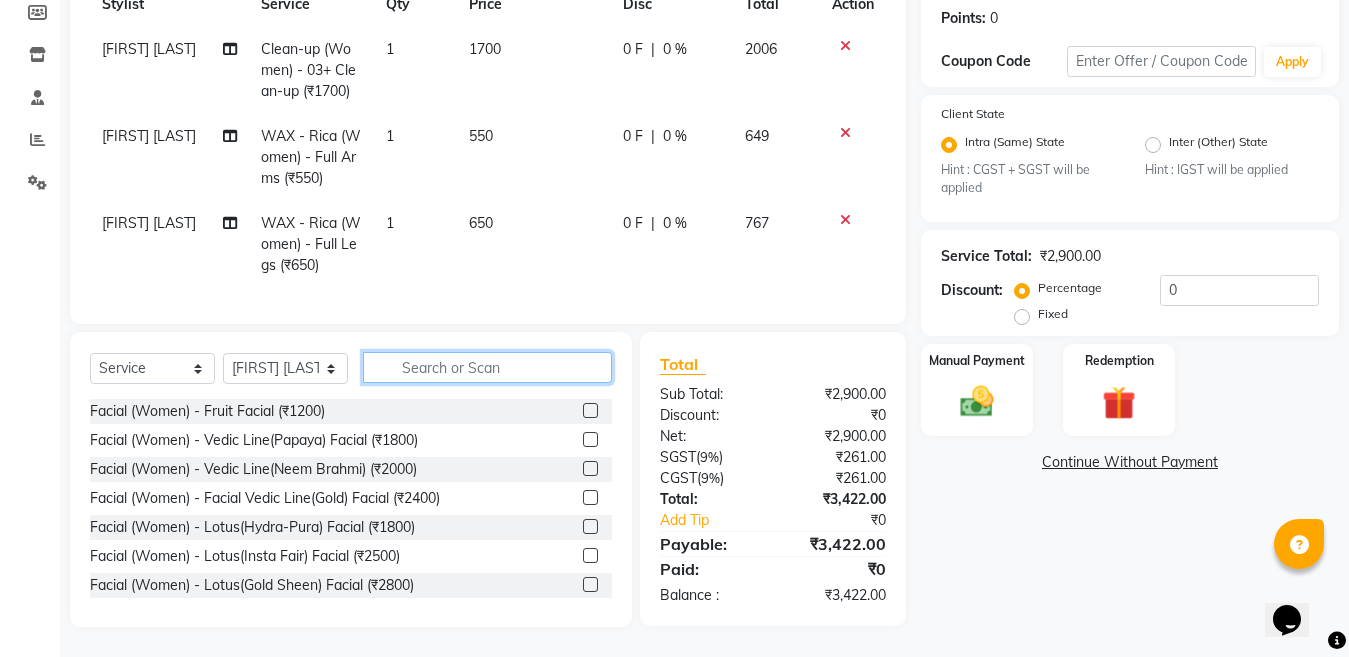 type 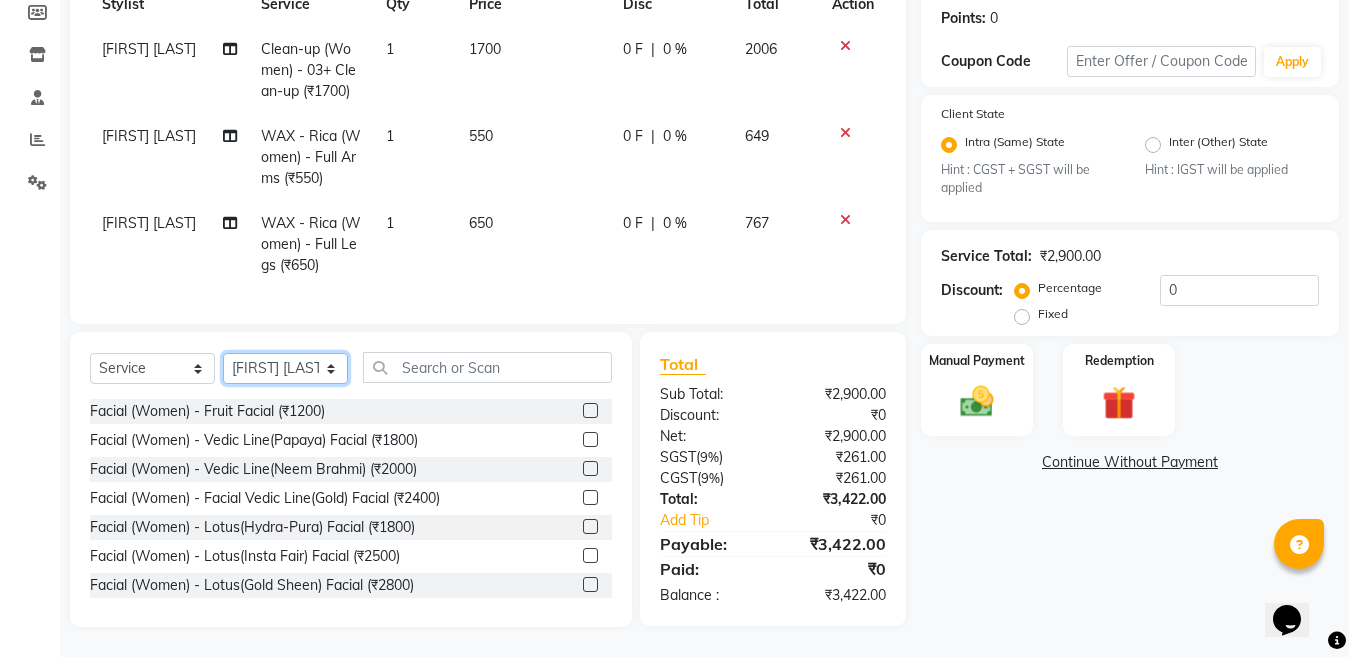 click on "Select Stylist Aakib Ansari Aalam Sheikh Ajay sain Anil  Sahu Gaurav Gulzar  Anshari Ibrahim Kamala Khushboo kusum maam Lucky Manager Marry Lepcha Nazim Priya Rao Ram Saurabha Seema Shilpa ( sunita) Sonia Sunita Chauhan Vanshika Varun Zafar" 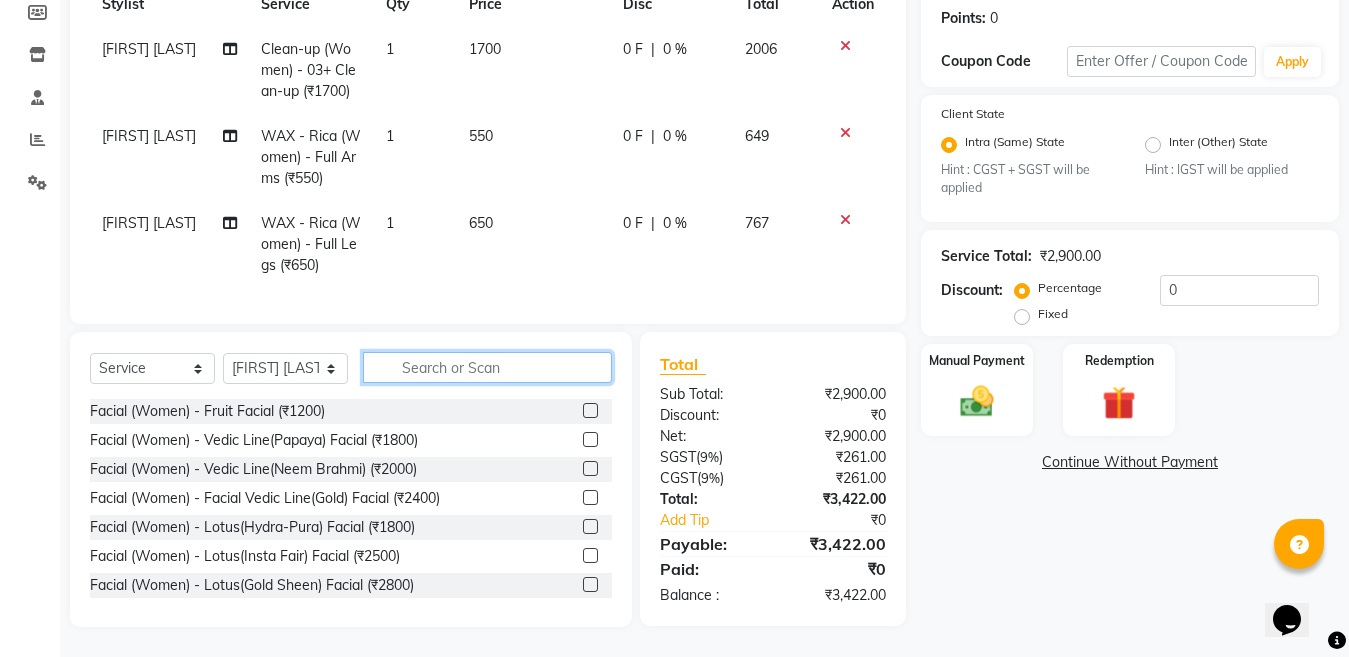 click 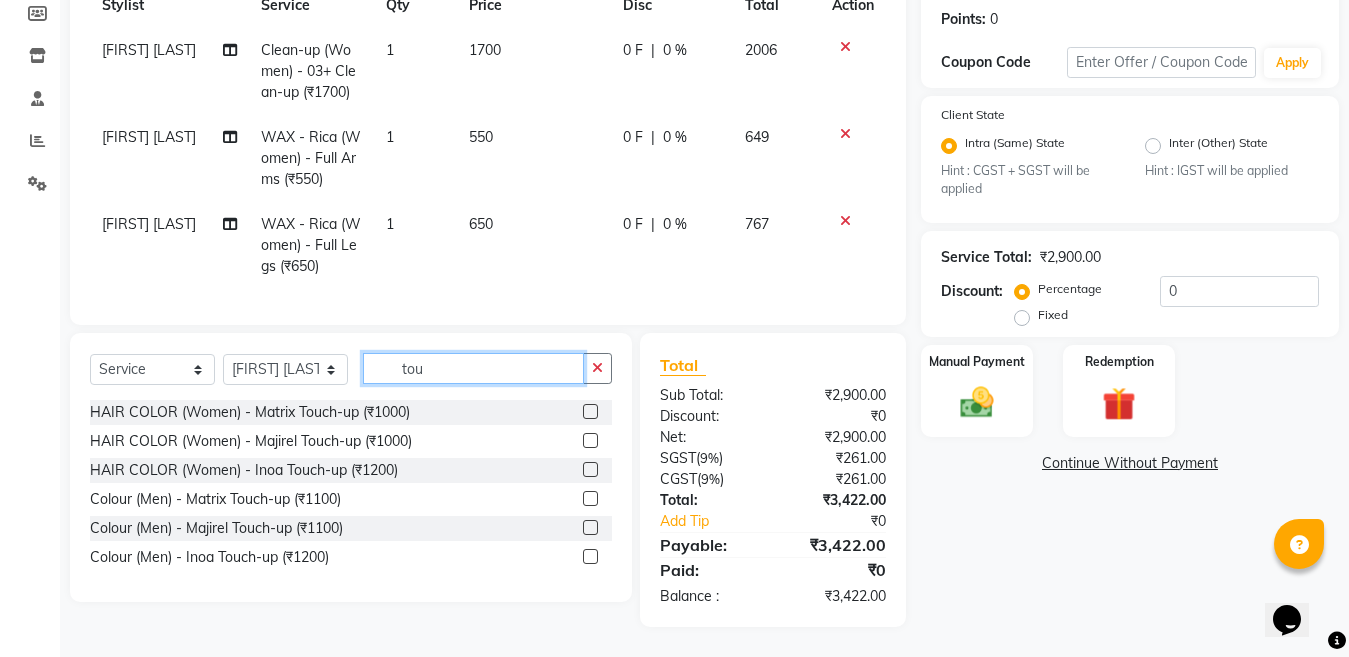scroll, scrollTop: 319, scrollLeft: 0, axis: vertical 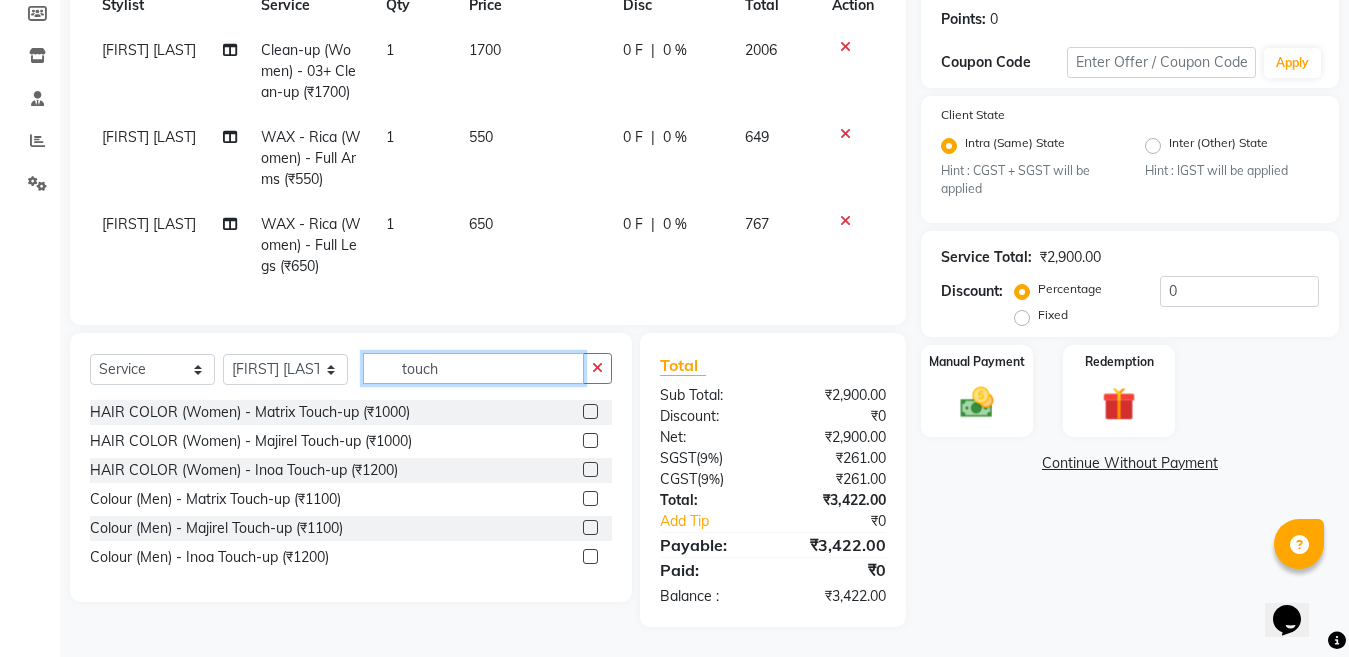 type on "touch" 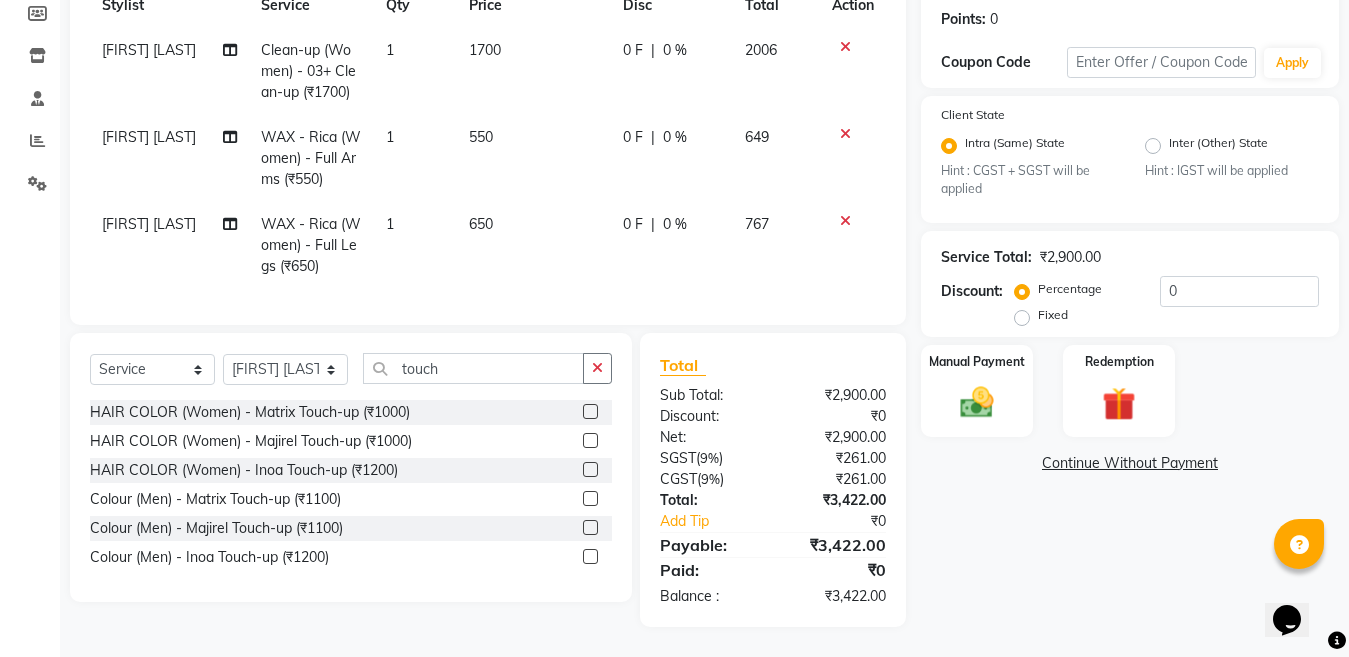 click 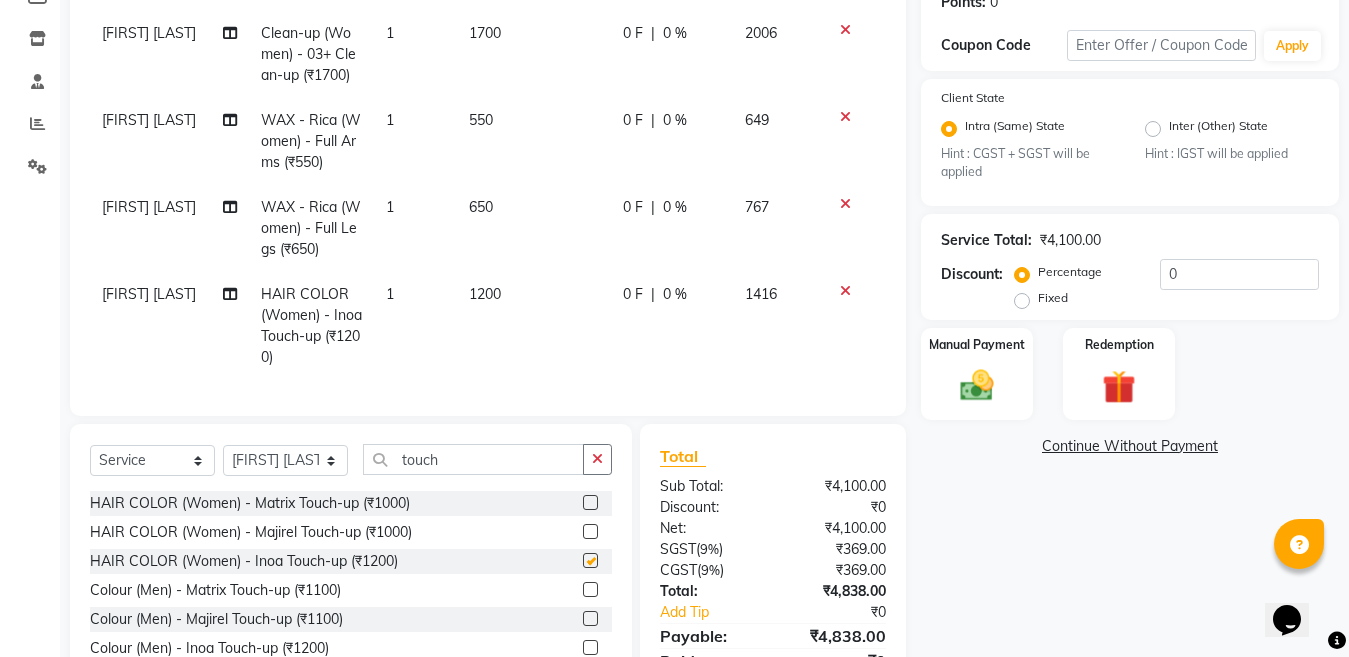 checkbox on "false" 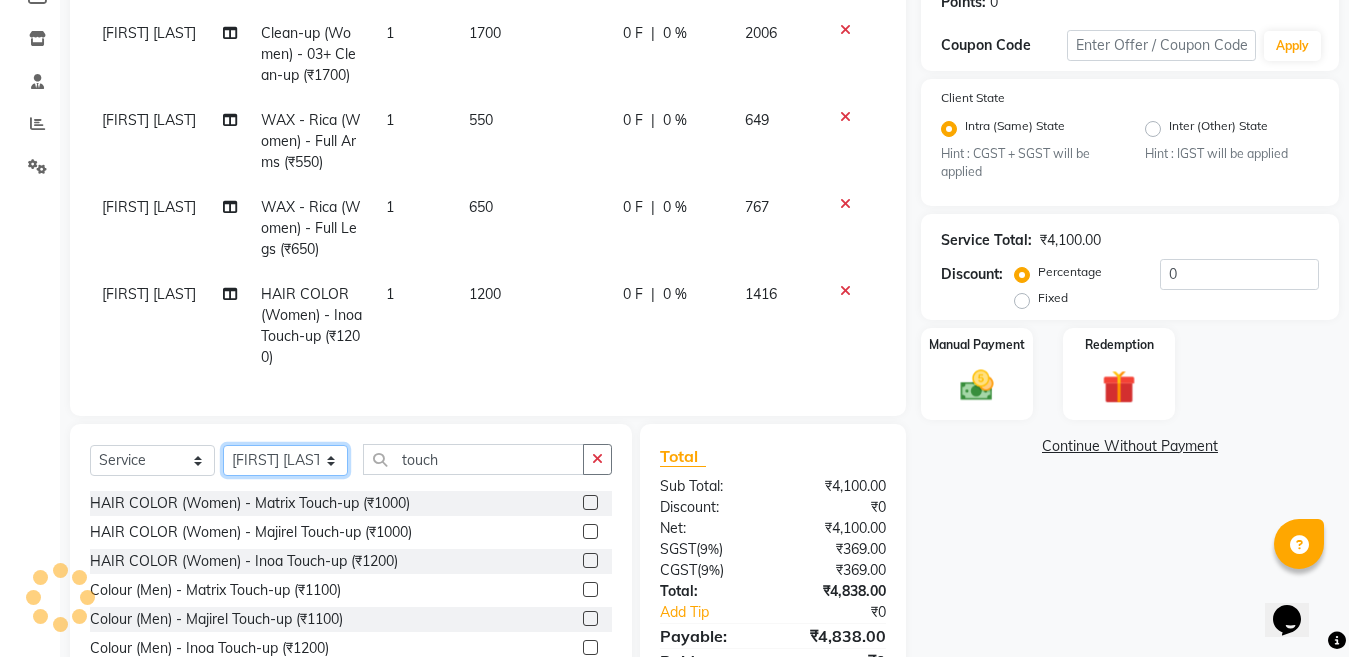 click on "Select Stylist Aakib Ansari Aalam Sheikh Ajay sain Anil  Sahu Gaurav Gulzar  Anshari Ibrahim Kamala Khushboo kusum maam Lucky Manager Marry Lepcha Nazim Priya Rao Ram Saurabha Seema Shilpa ( sunita) Sonia Sunita Chauhan Vanshika Varun Zafar" 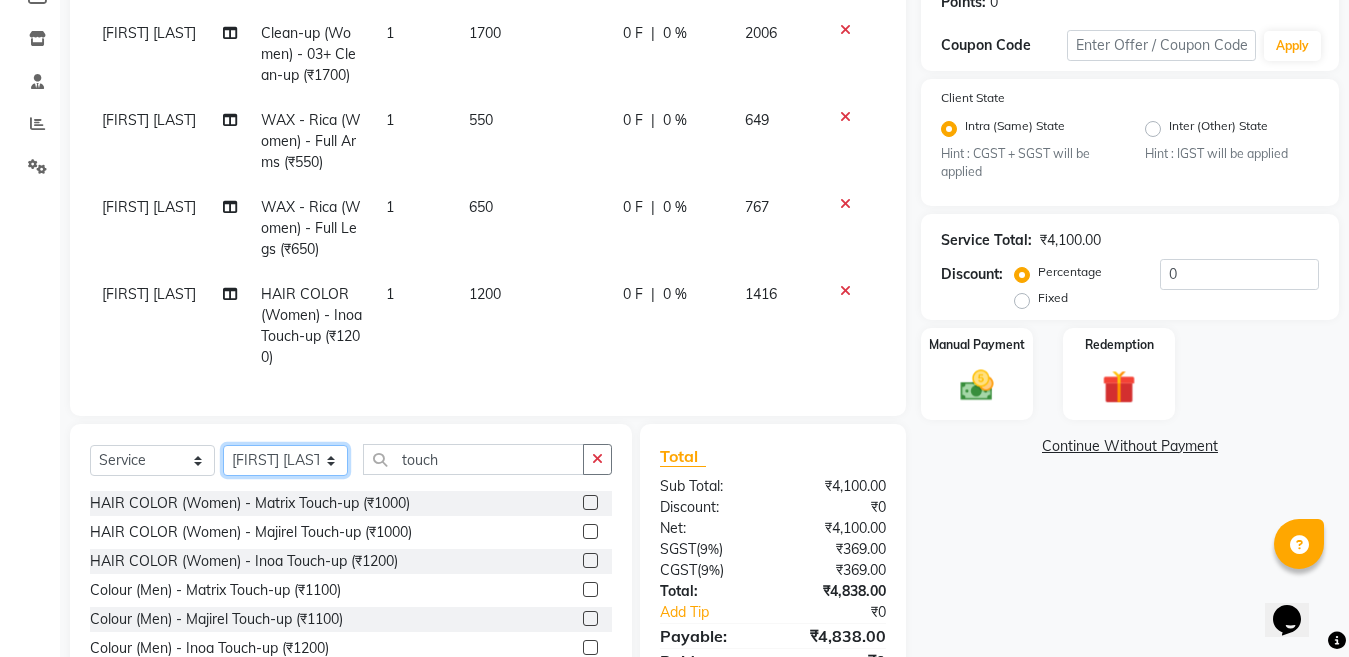 select on "83154" 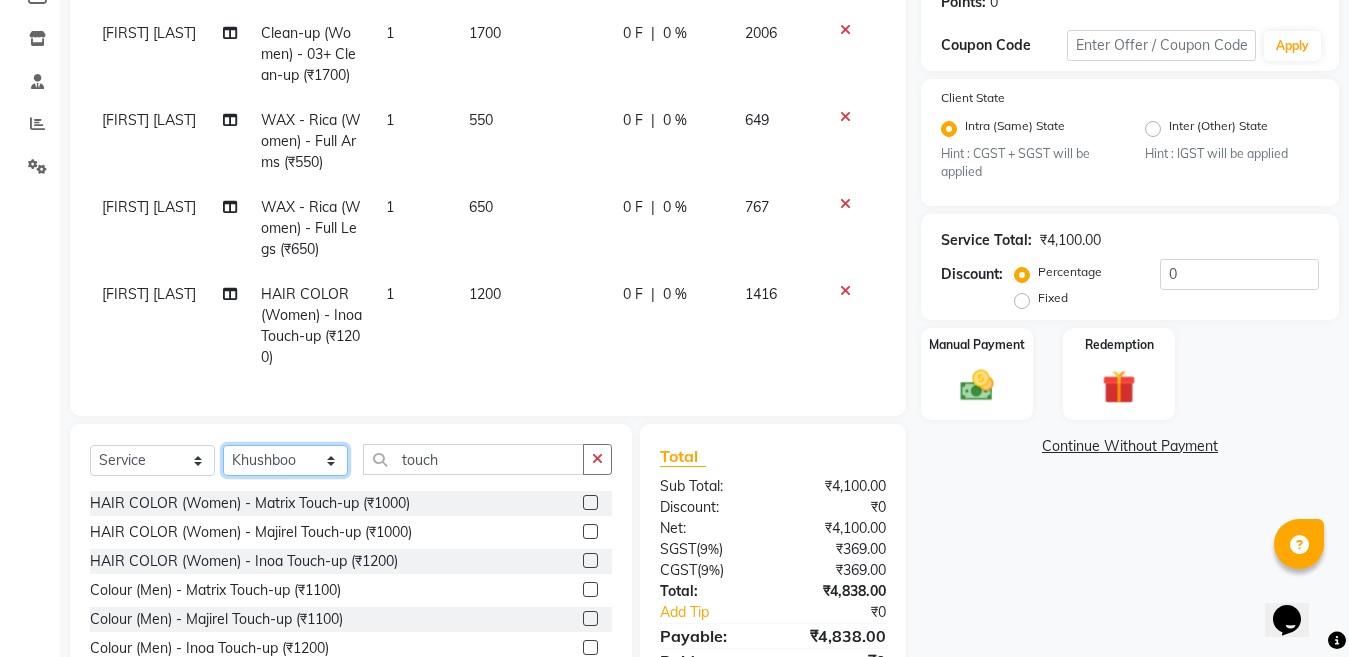click on "Select Stylist Aakib Ansari Aalam Sheikh Ajay sain Anil  Sahu Gaurav Gulzar  Anshari Ibrahim Kamala Khushboo kusum maam Lucky Manager Marry Lepcha Nazim Priya Rao Ram Saurabha Seema Shilpa ( sunita) Sonia Sunita Chauhan Vanshika Varun Zafar" 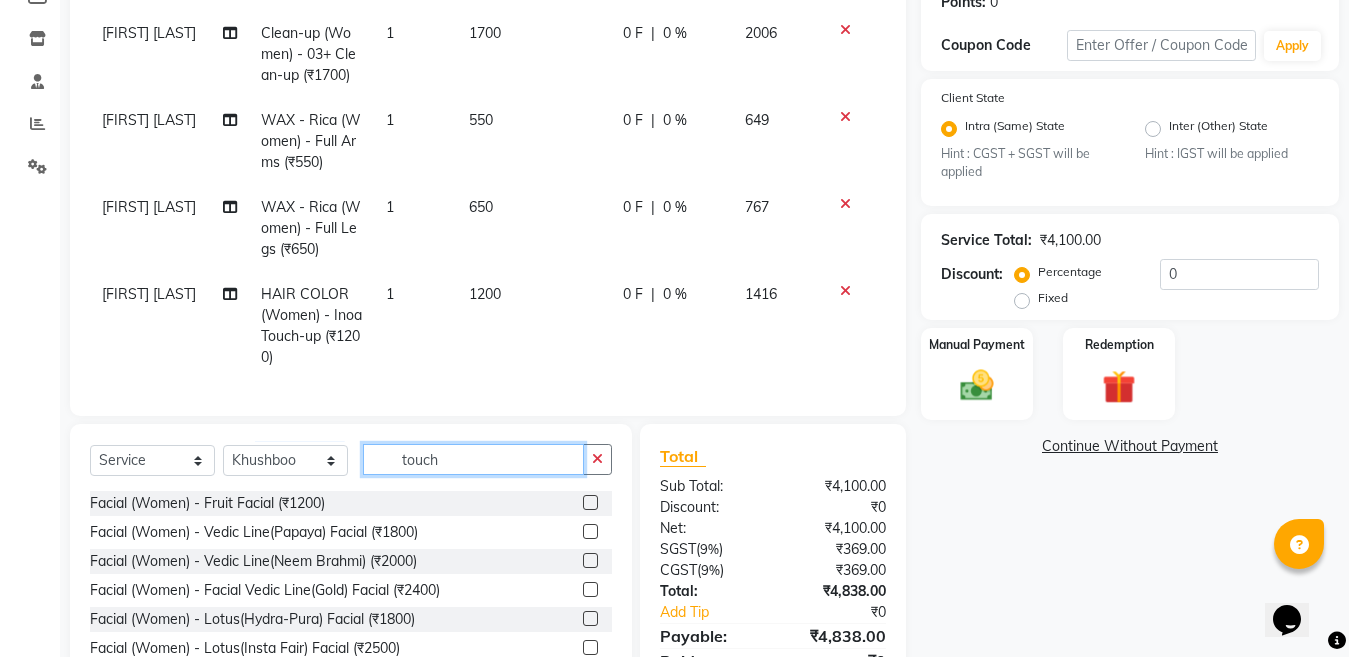 click on "touch" 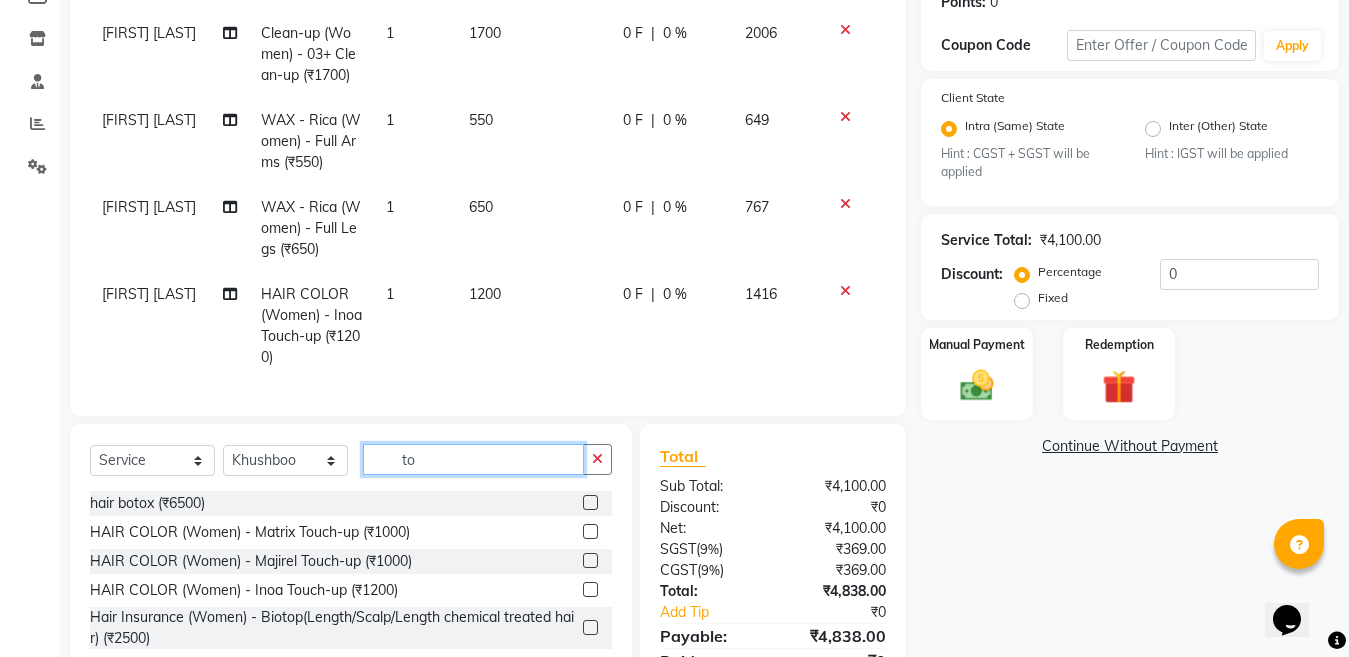 type on "t" 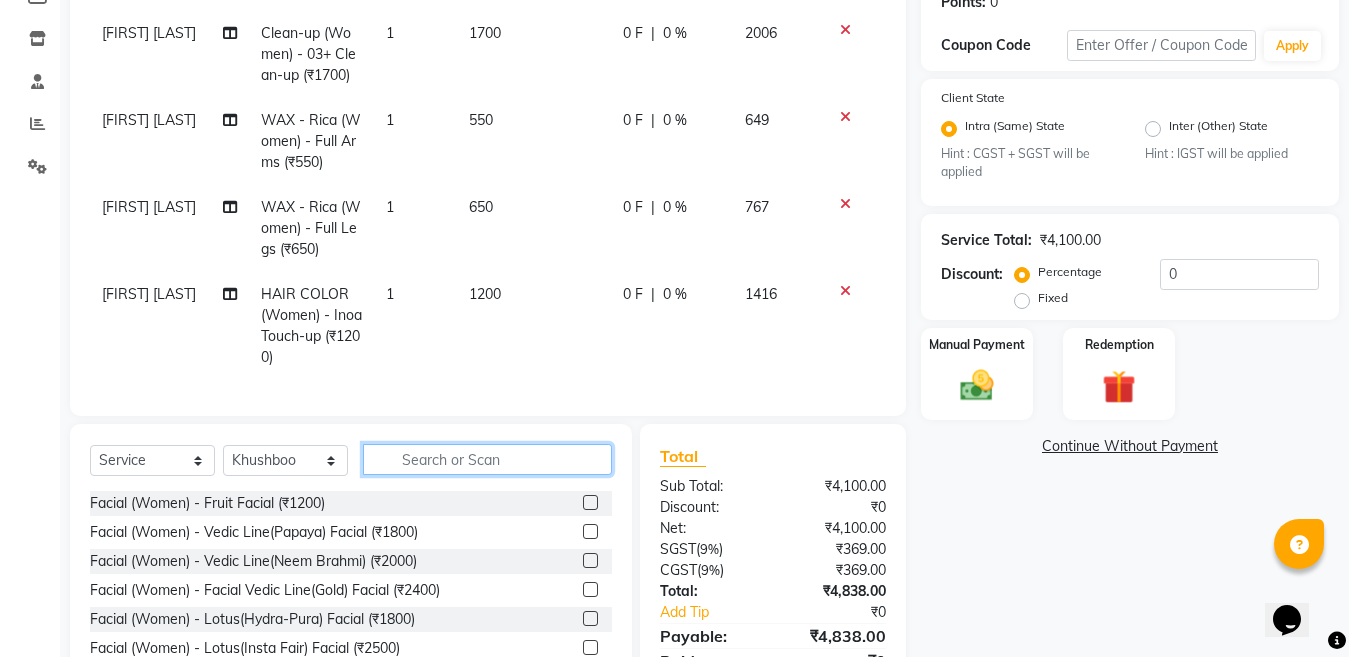 type 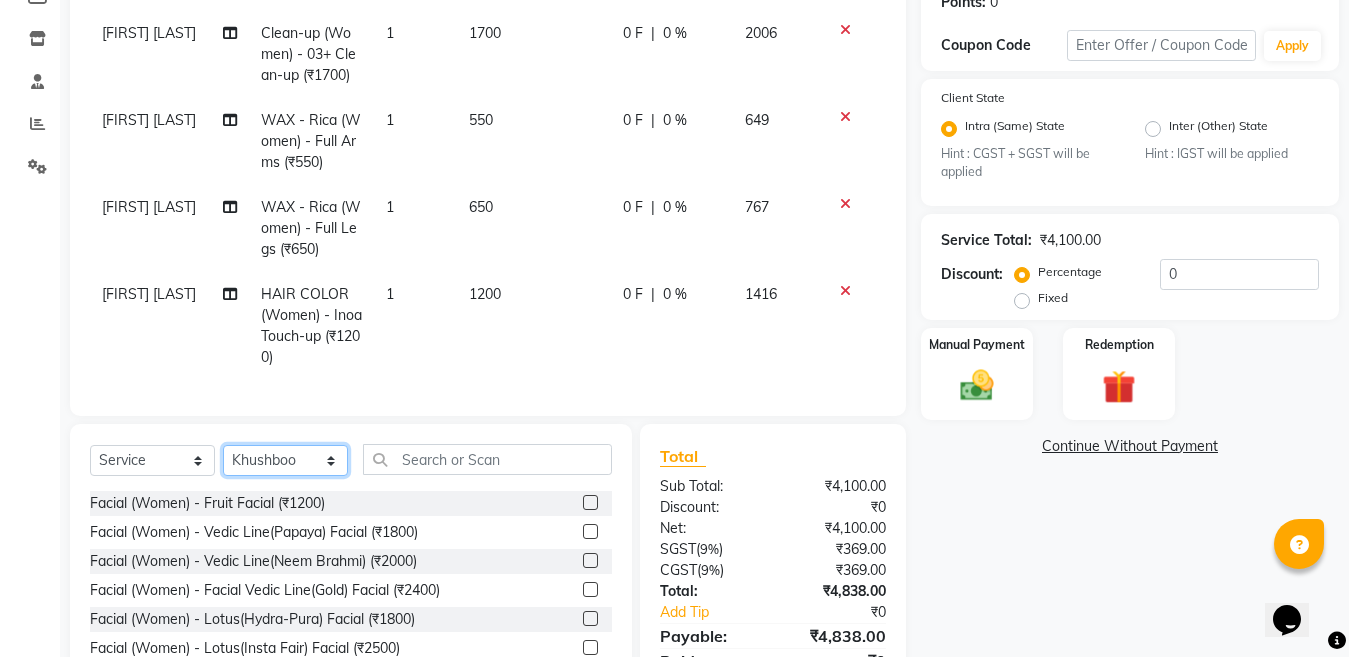 click on "Select Stylist Aakib Ansari Aalam Sheikh Ajay sain Anil  Sahu Gaurav Gulzar  Anshari Ibrahim Kamala Khushboo kusum maam Lucky Manager Marry Lepcha Nazim Priya Rao Ram Saurabha Seema Shilpa ( sunita) Sonia Sunita Chauhan Vanshika Varun Zafar" 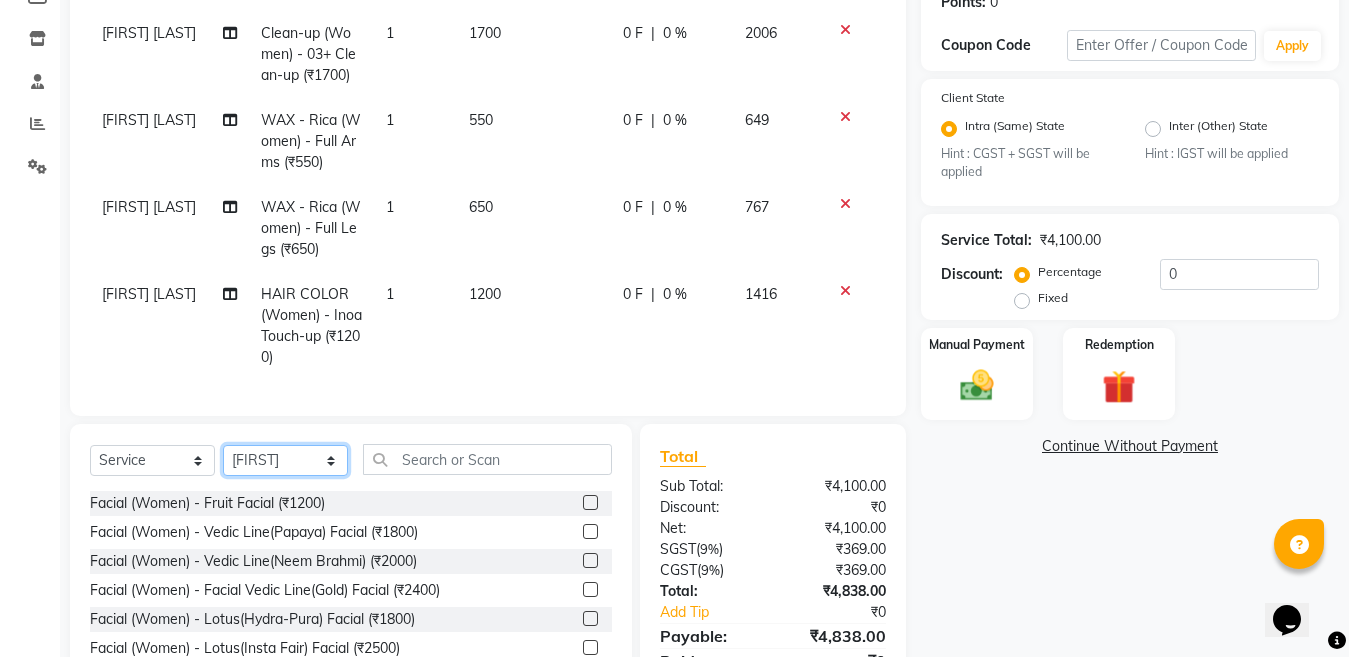 click on "Select Stylist Aakib Ansari Aalam Sheikh Ajay sain Anil  Sahu Gaurav Gulzar  Anshari Ibrahim Kamala Khushboo kusum maam Lucky Manager Marry Lepcha Nazim Priya Rao Ram Saurabha Seema Shilpa ( sunita) Sonia Sunita Chauhan Vanshika Varun Zafar" 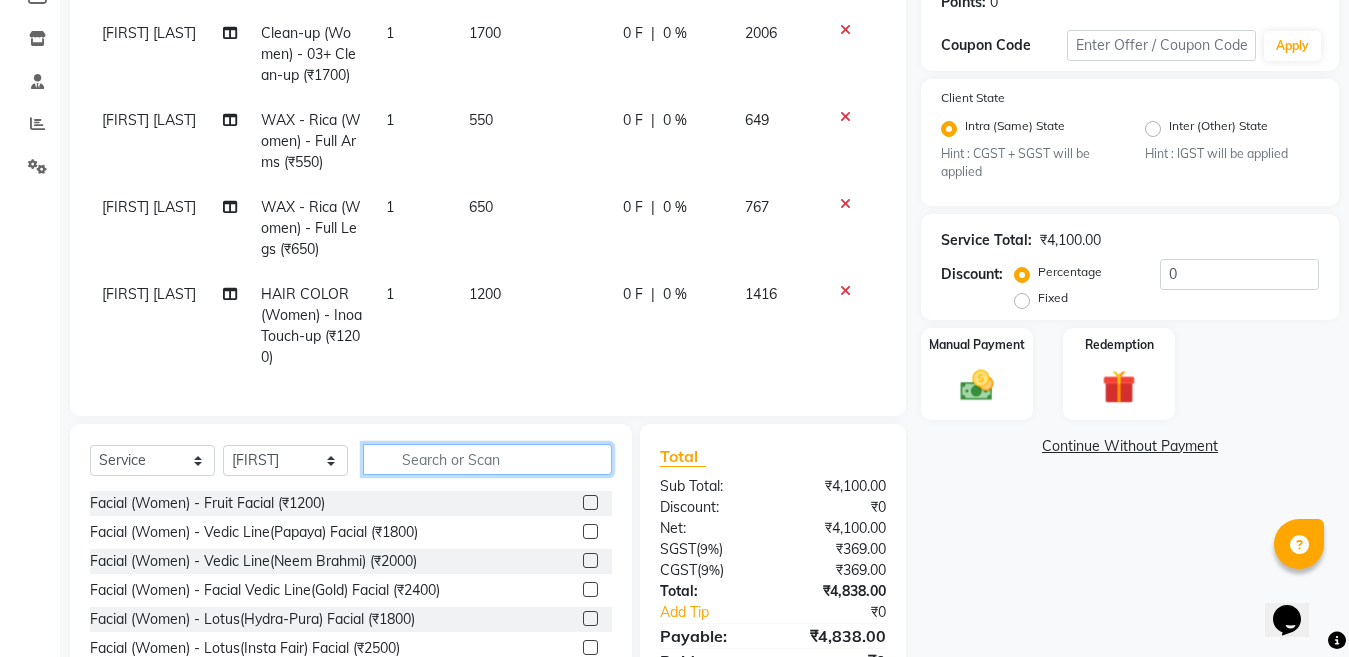 click 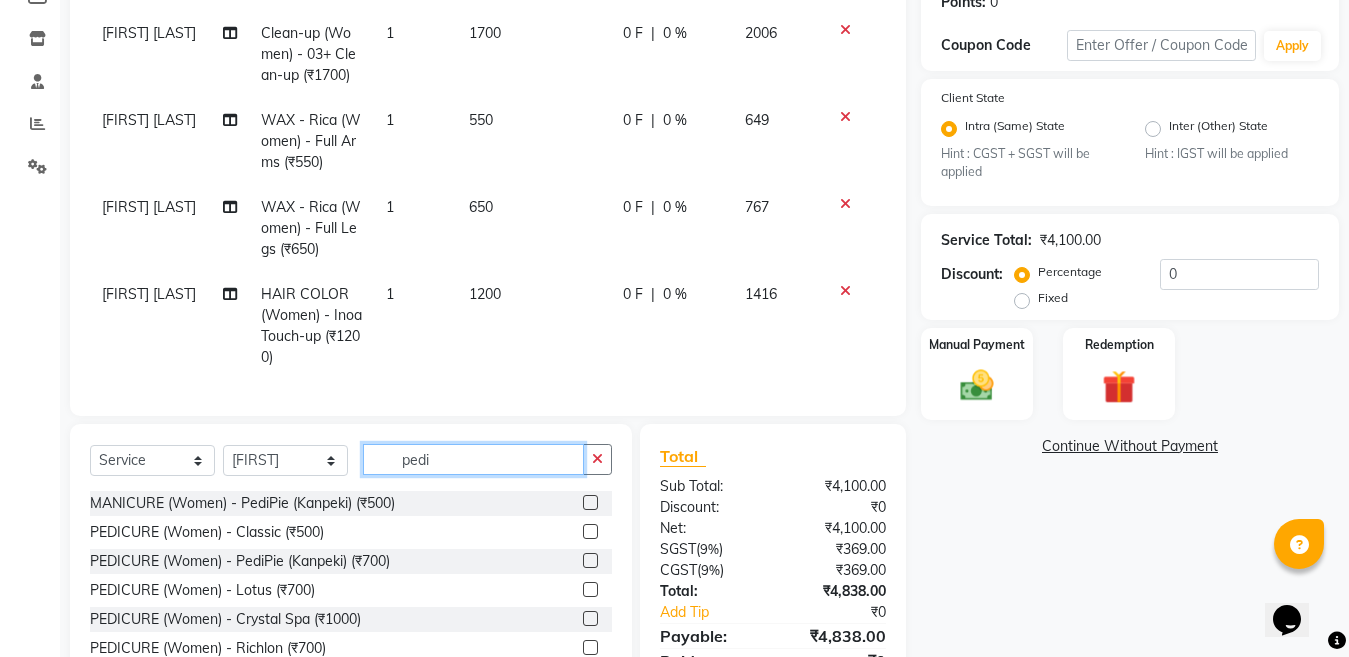 type on "pedi" 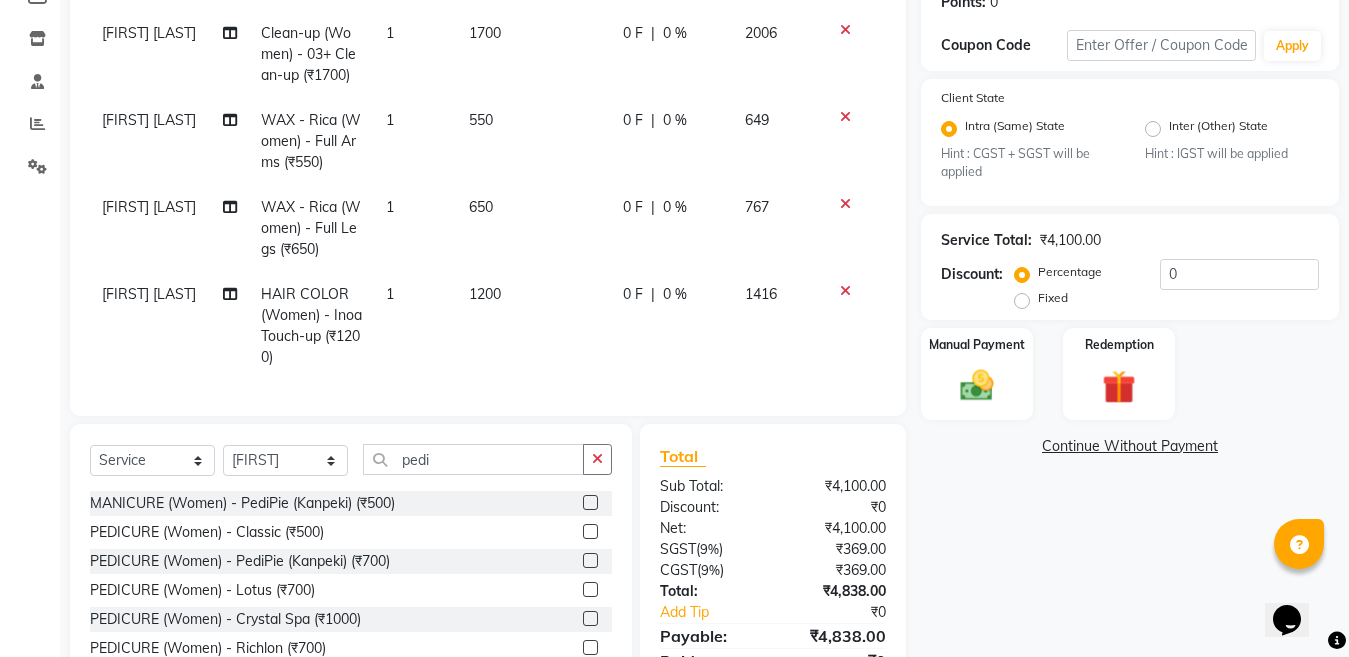 click 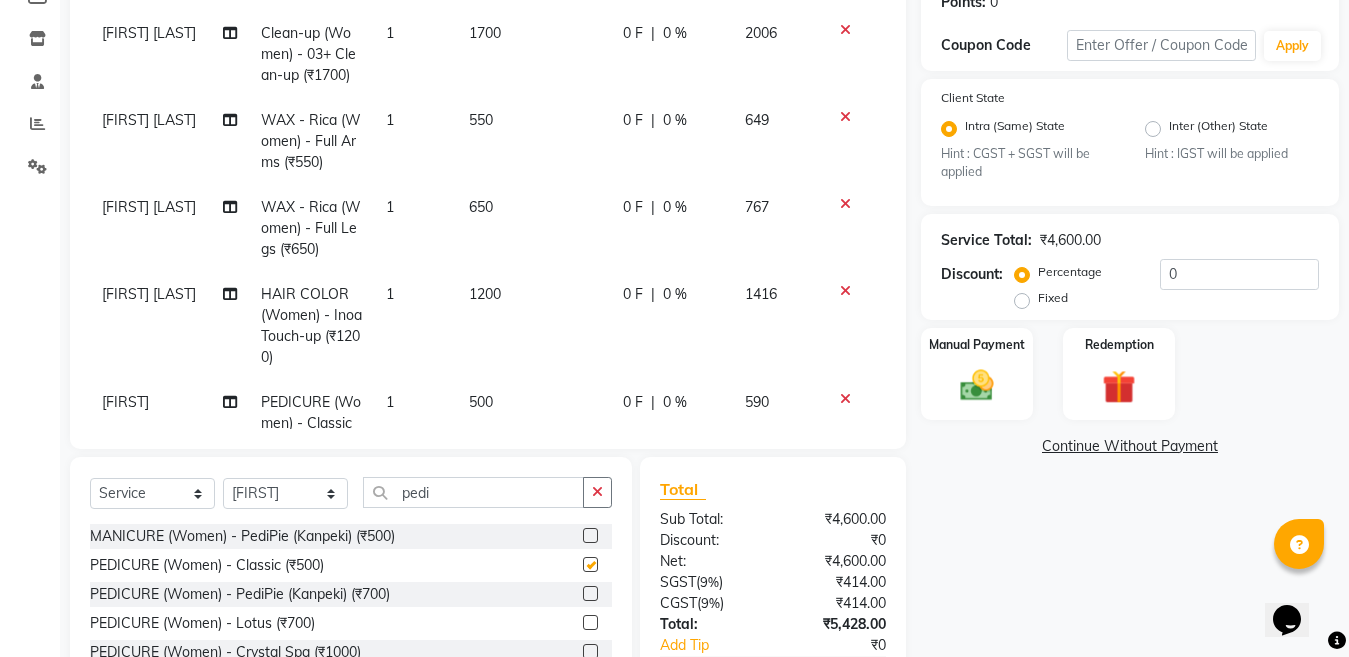 scroll, scrollTop: 71, scrollLeft: 0, axis: vertical 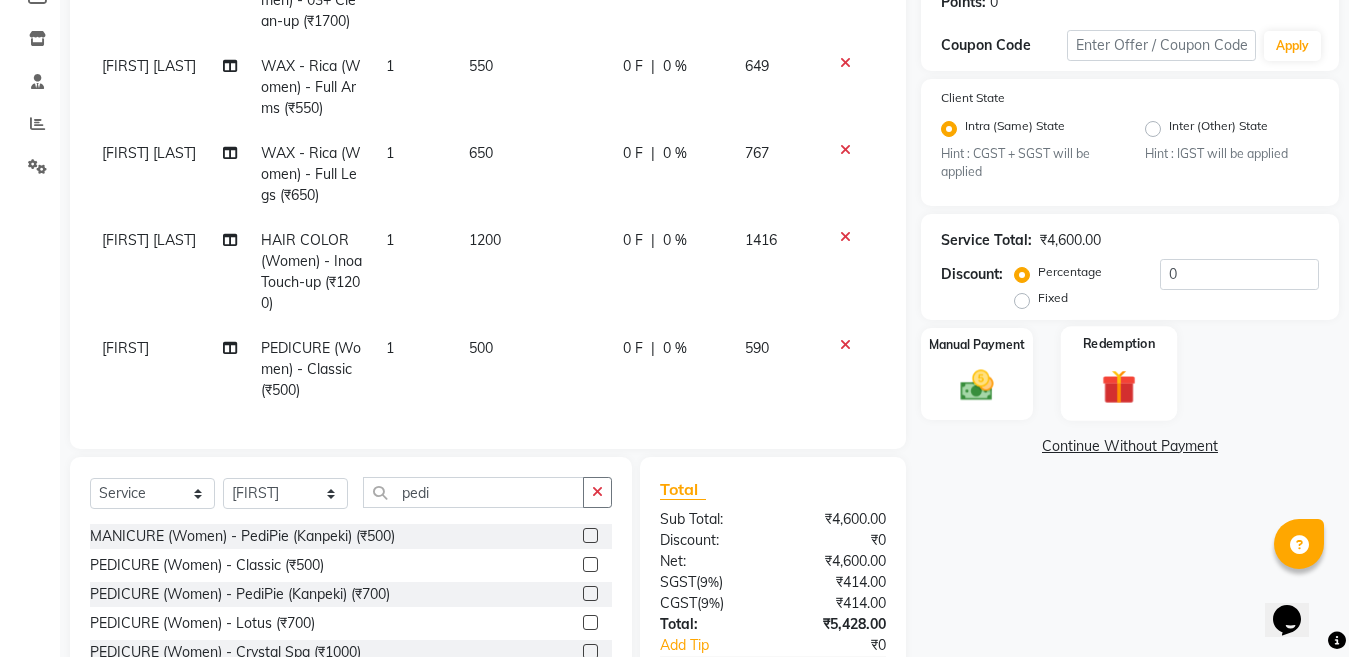 checkbox on "false" 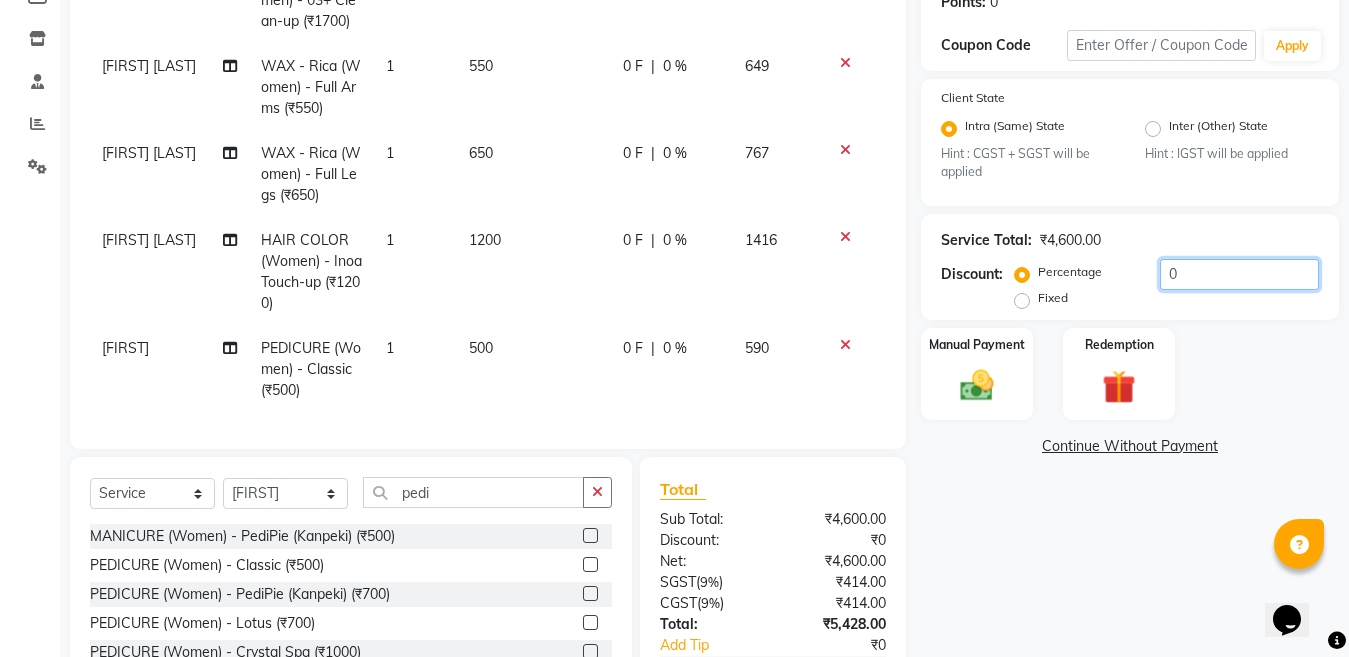 click on "0" 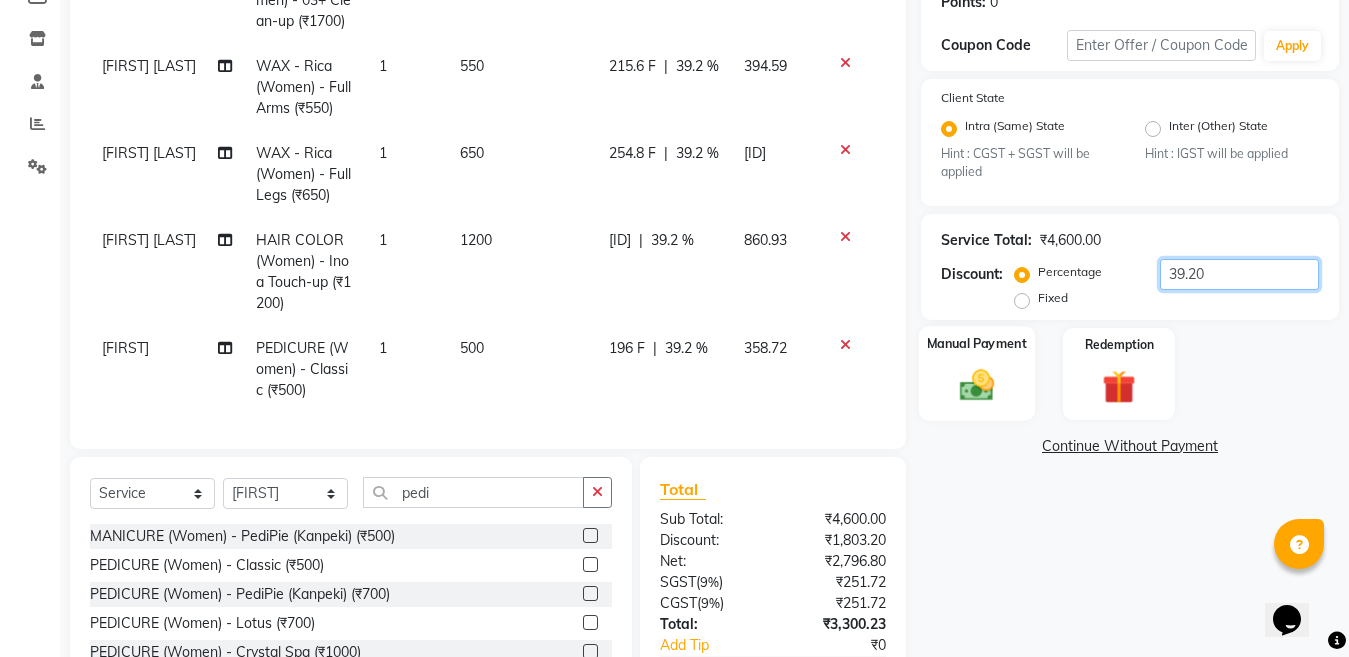 type on "39.20" 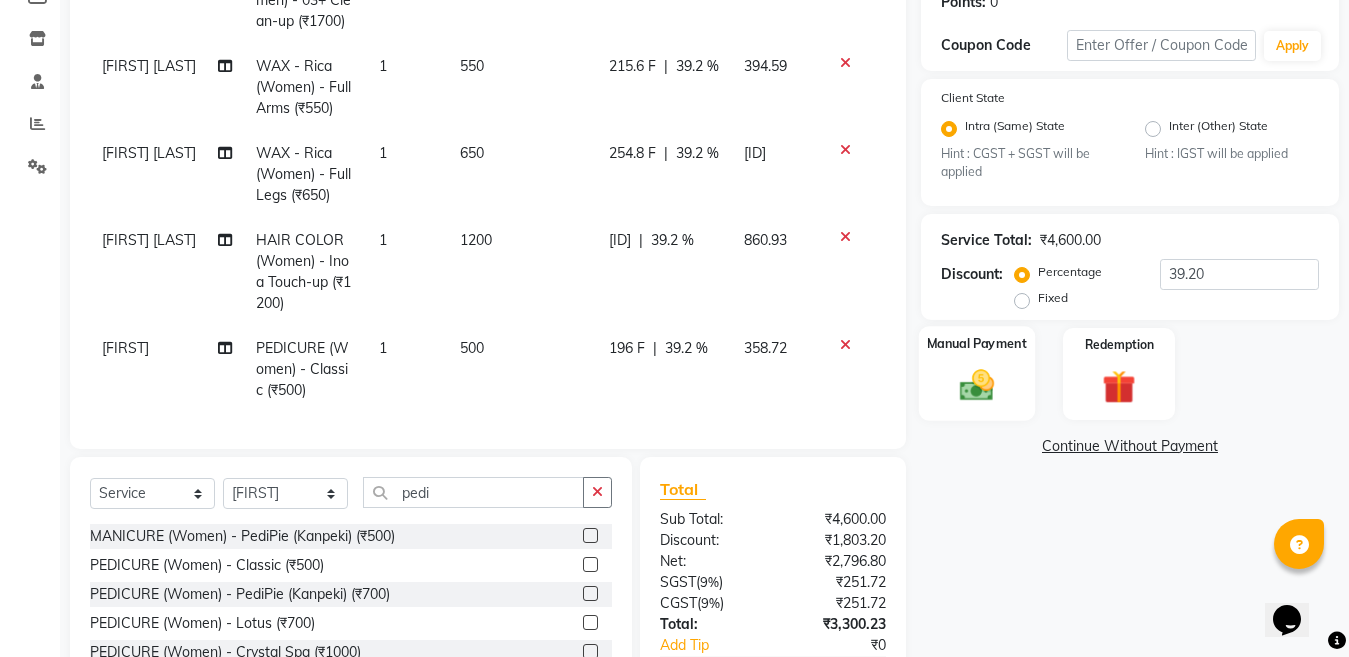 click 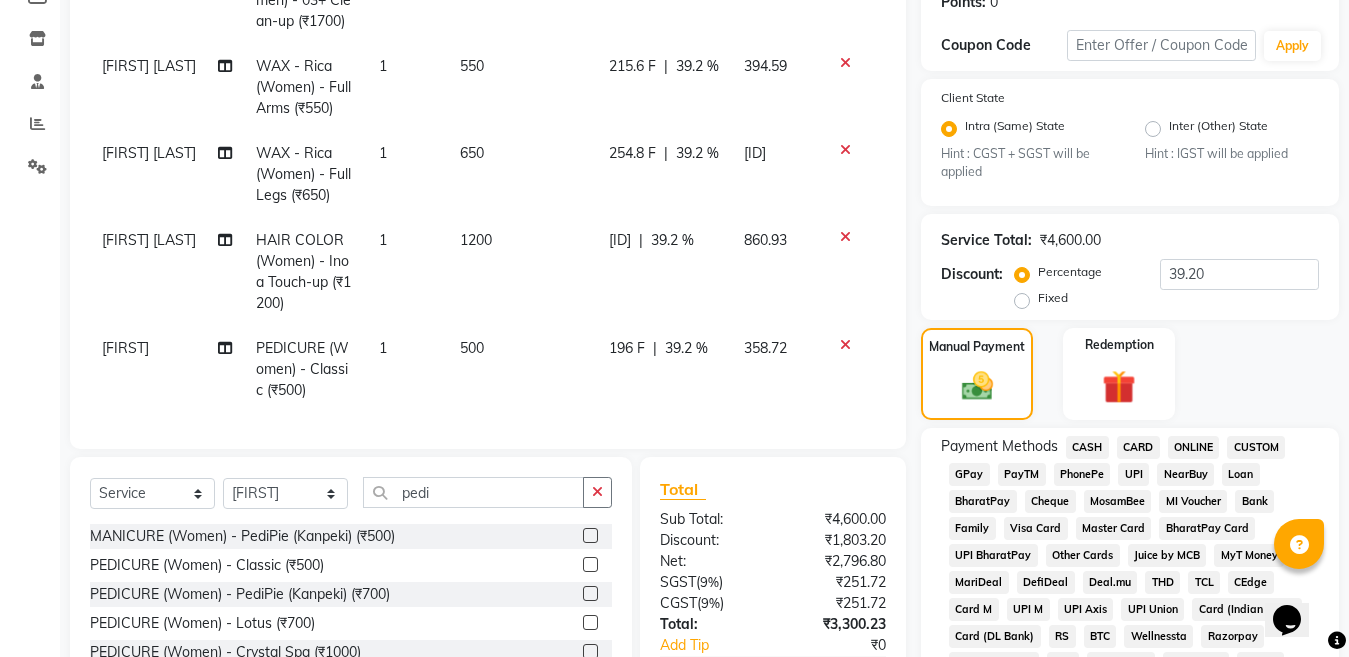 click on "ONLINE" 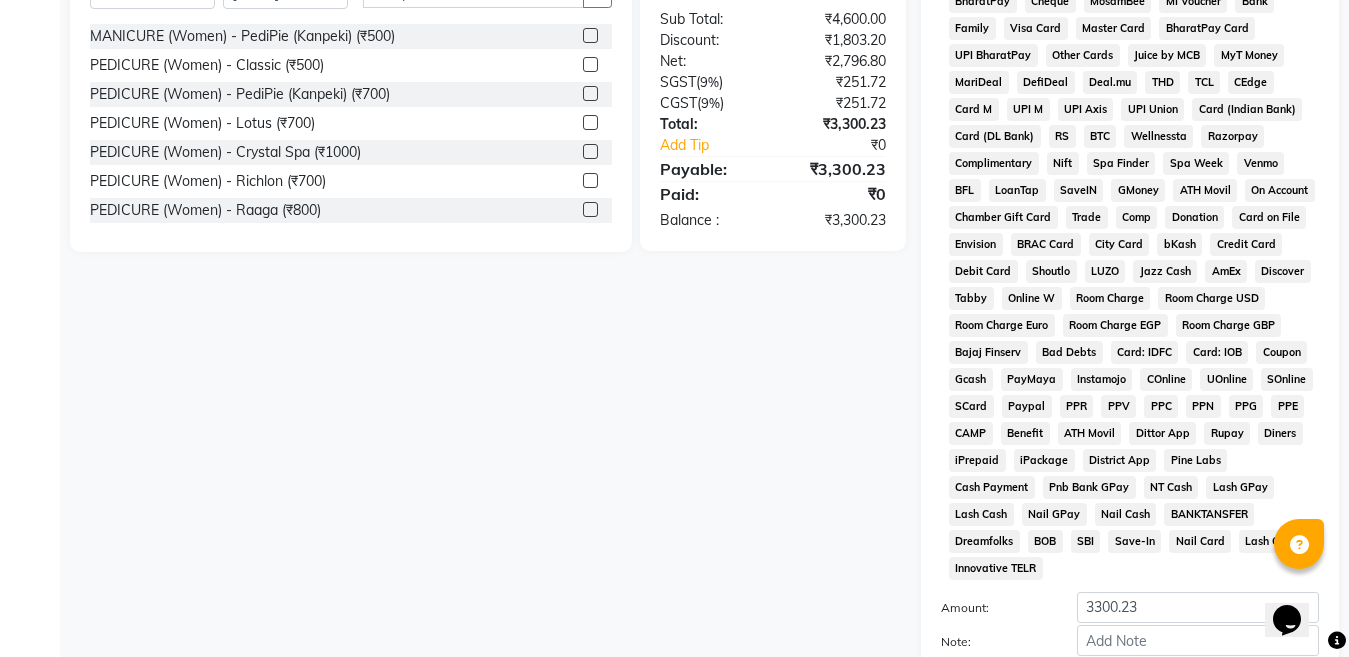 scroll, scrollTop: 1007, scrollLeft: 0, axis: vertical 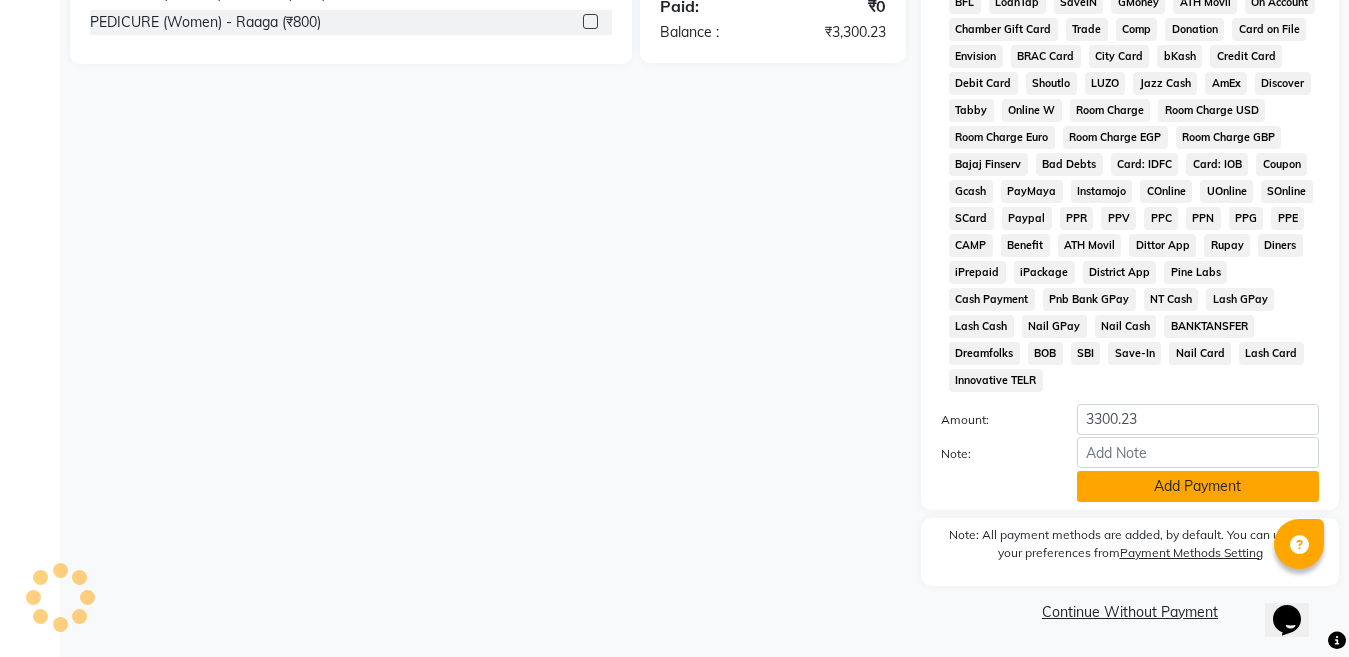 click on "Add Payment" 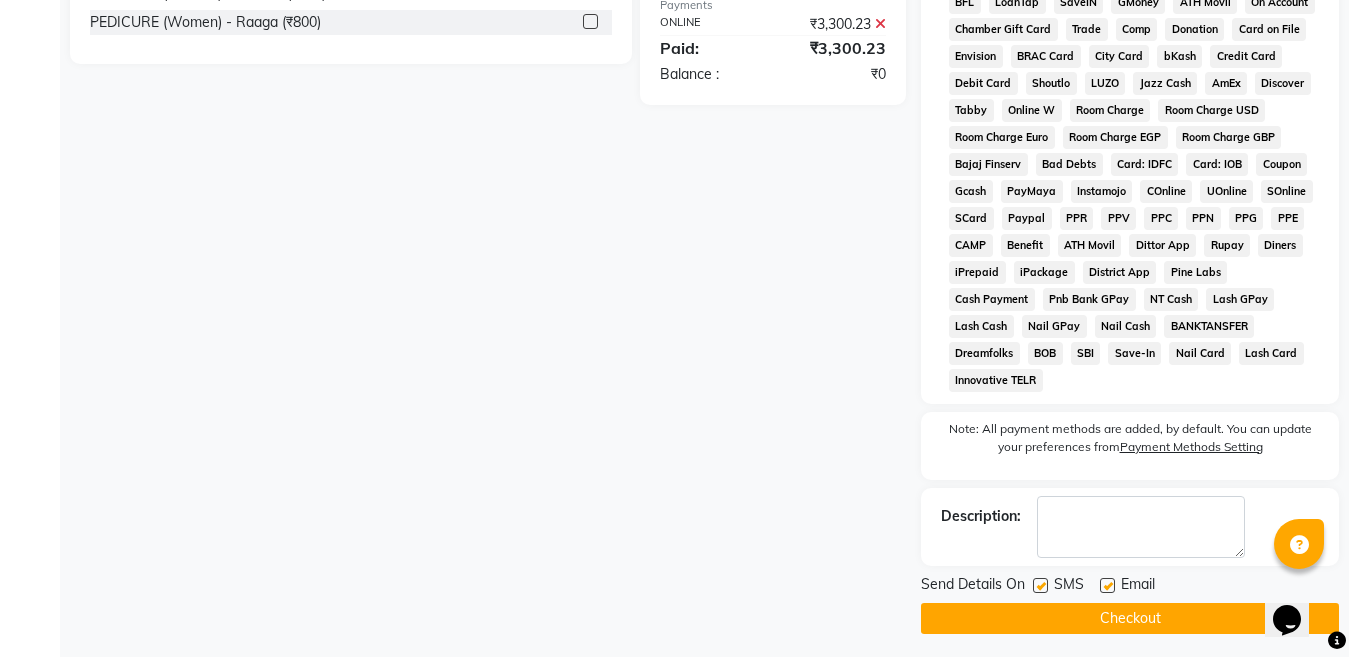 click on "Checkout" 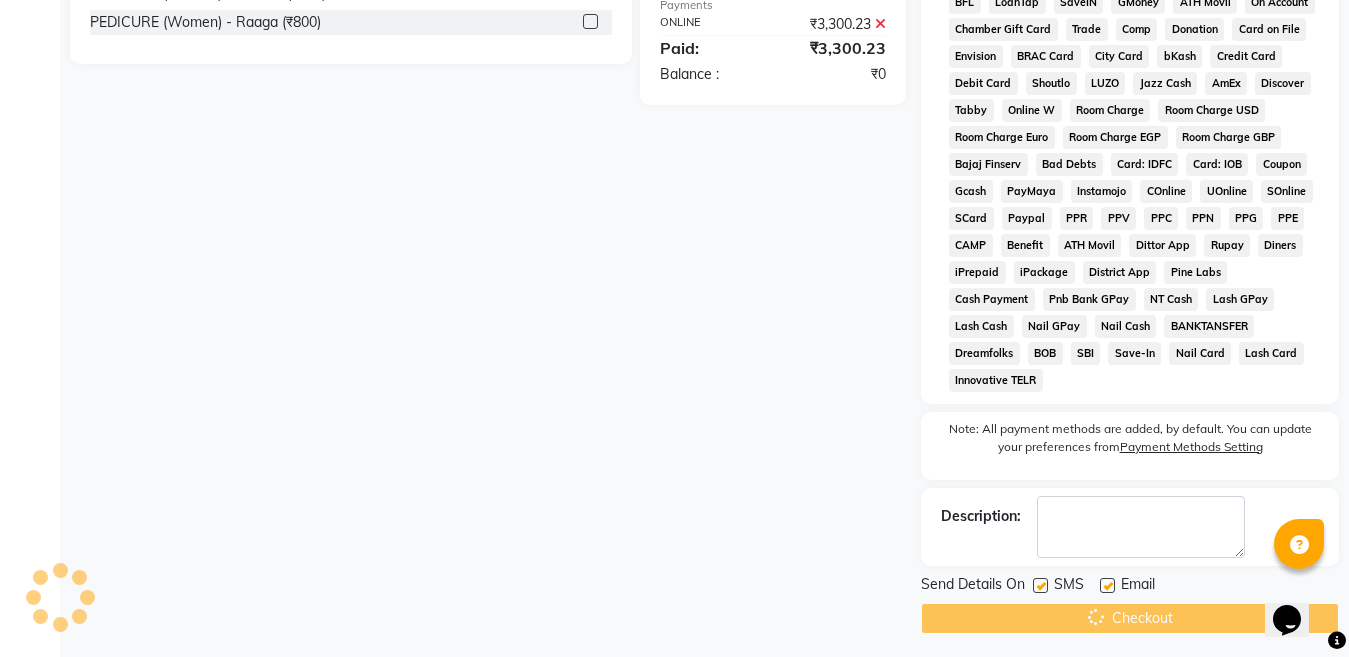 scroll, scrollTop: 1014, scrollLeft: 0, axis: vertical 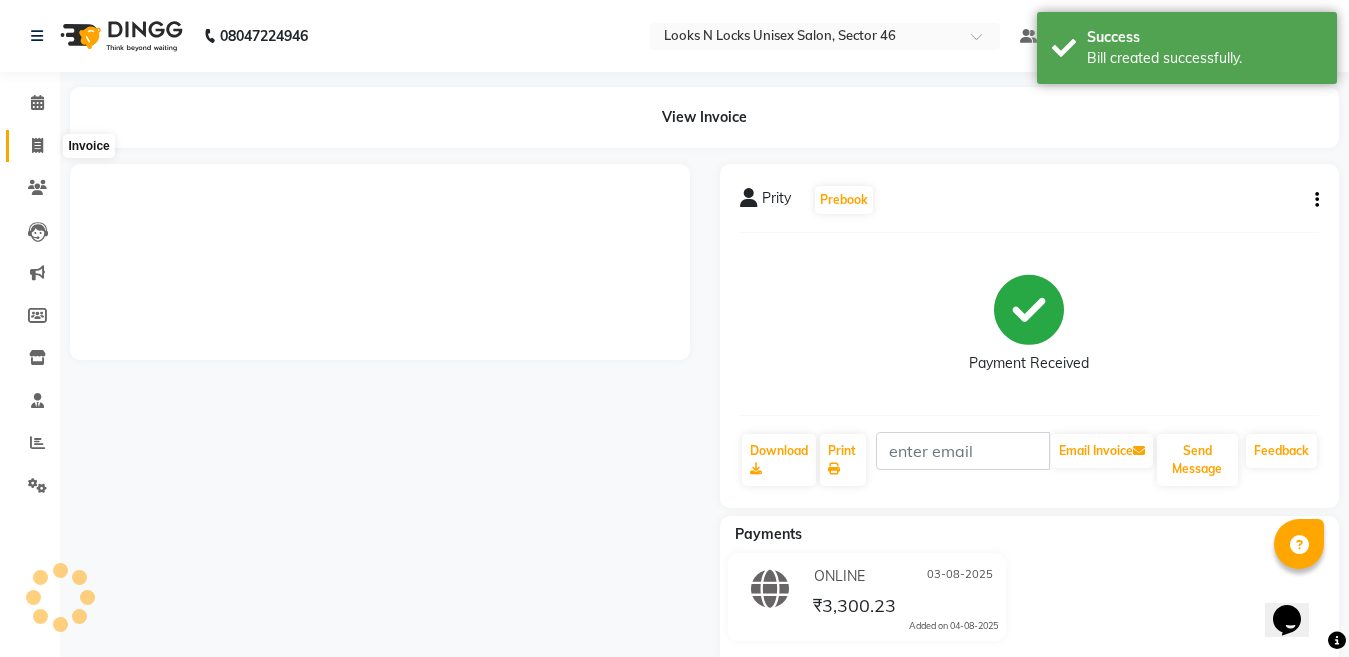 click 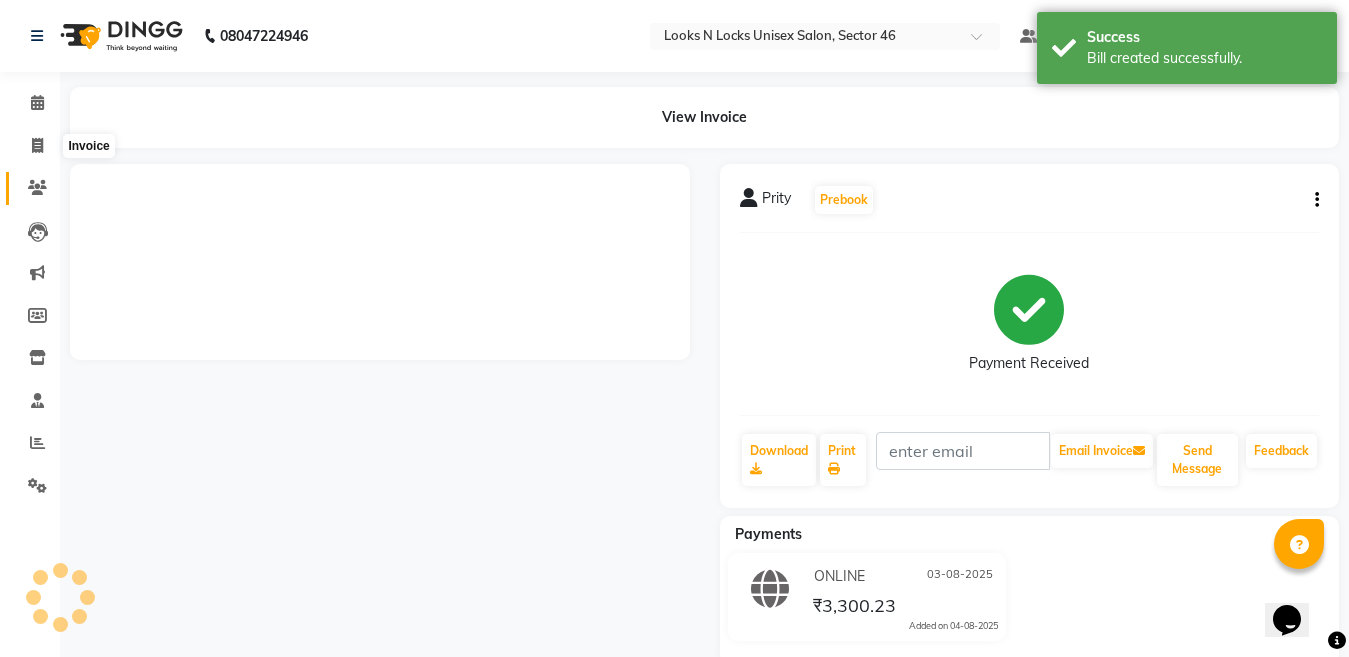 select on "service" 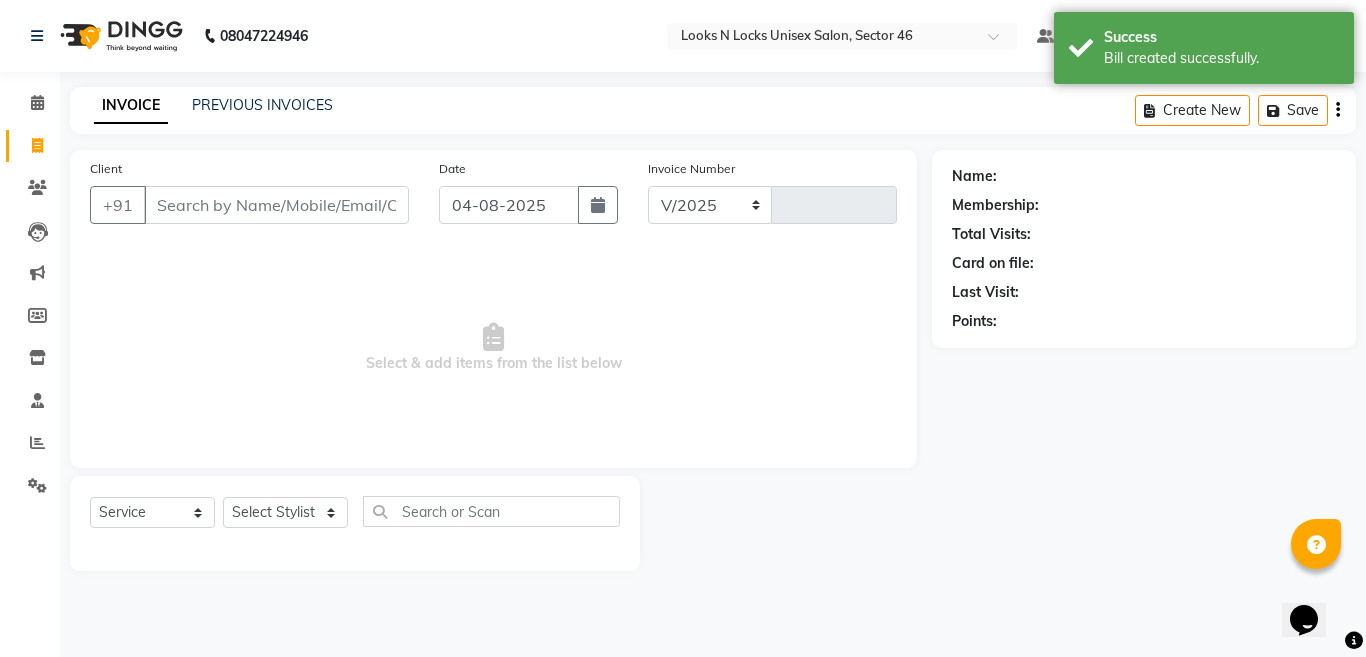 select on "3904" 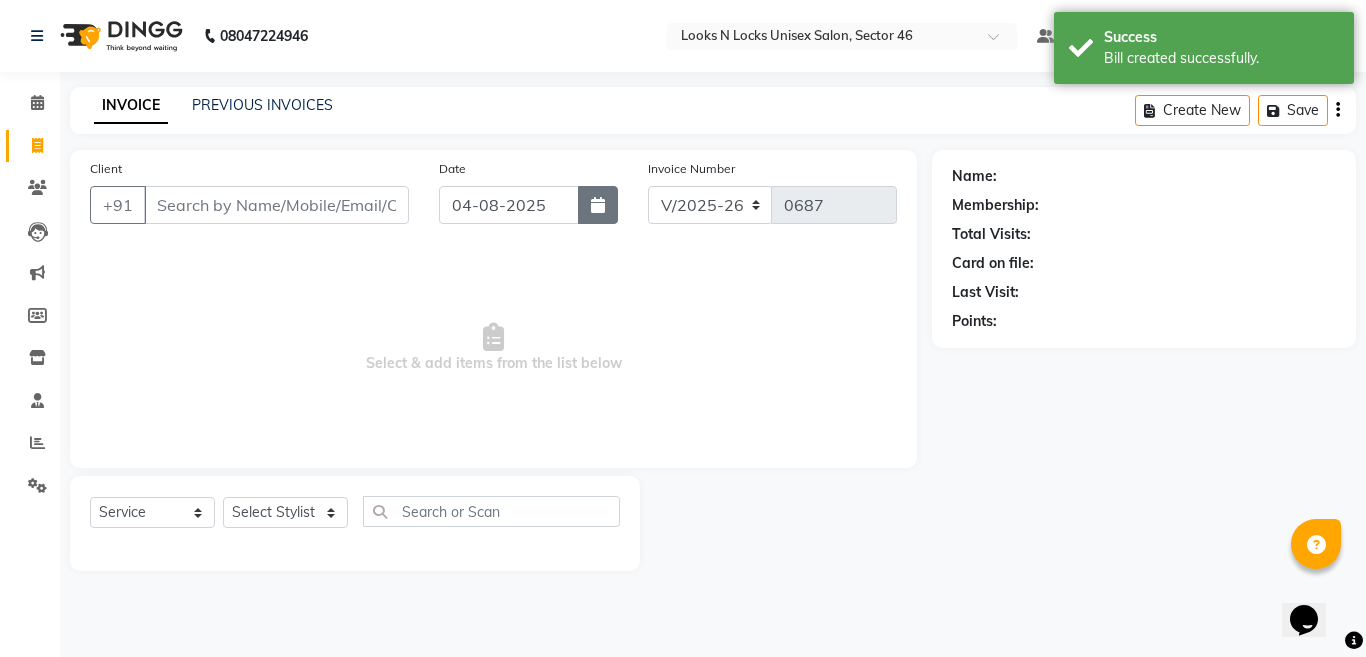 click 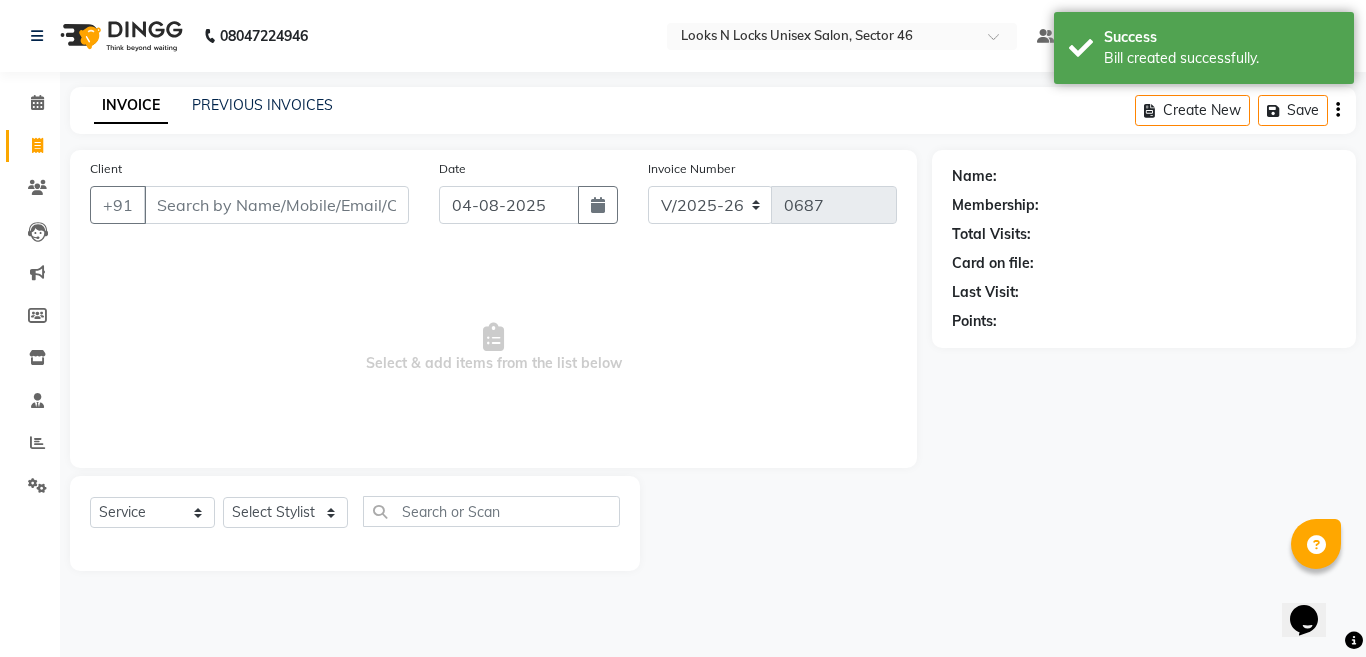 select on "8" 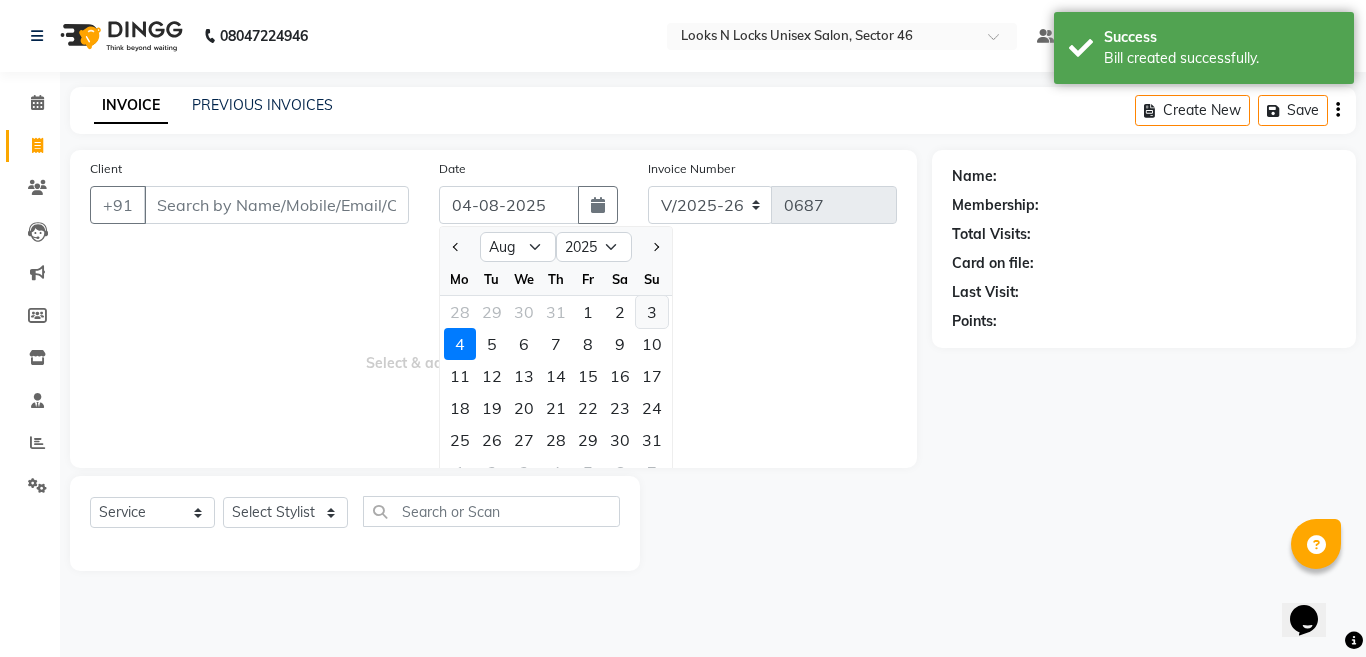 click on "3" 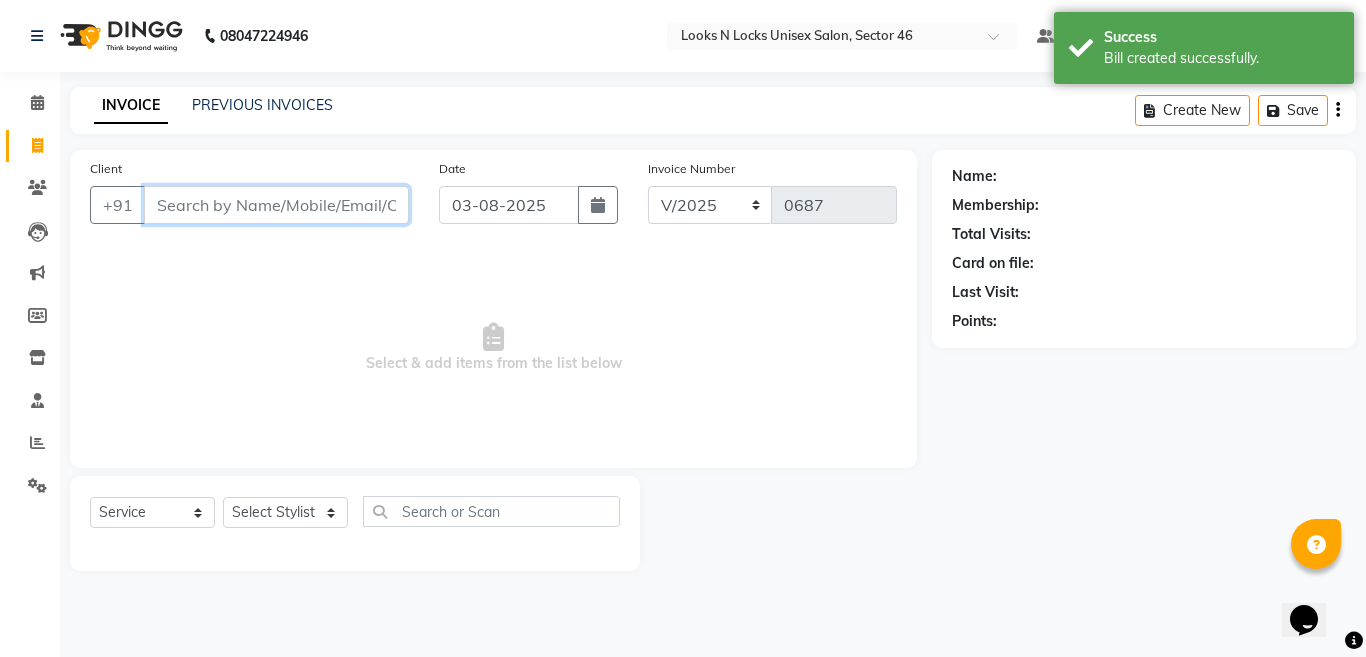 click on "Client" at bounding box center (276, 205) 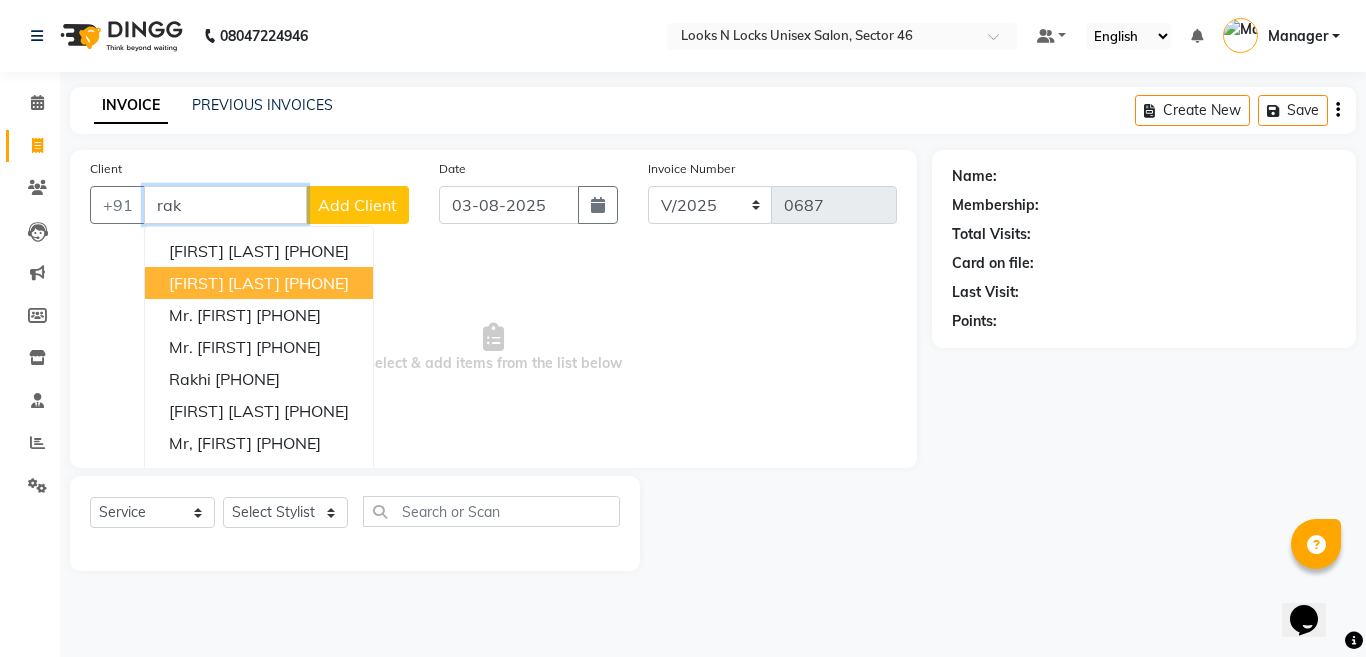 click on "[FIRST] [LAST]" at bounding box center (224, 283) 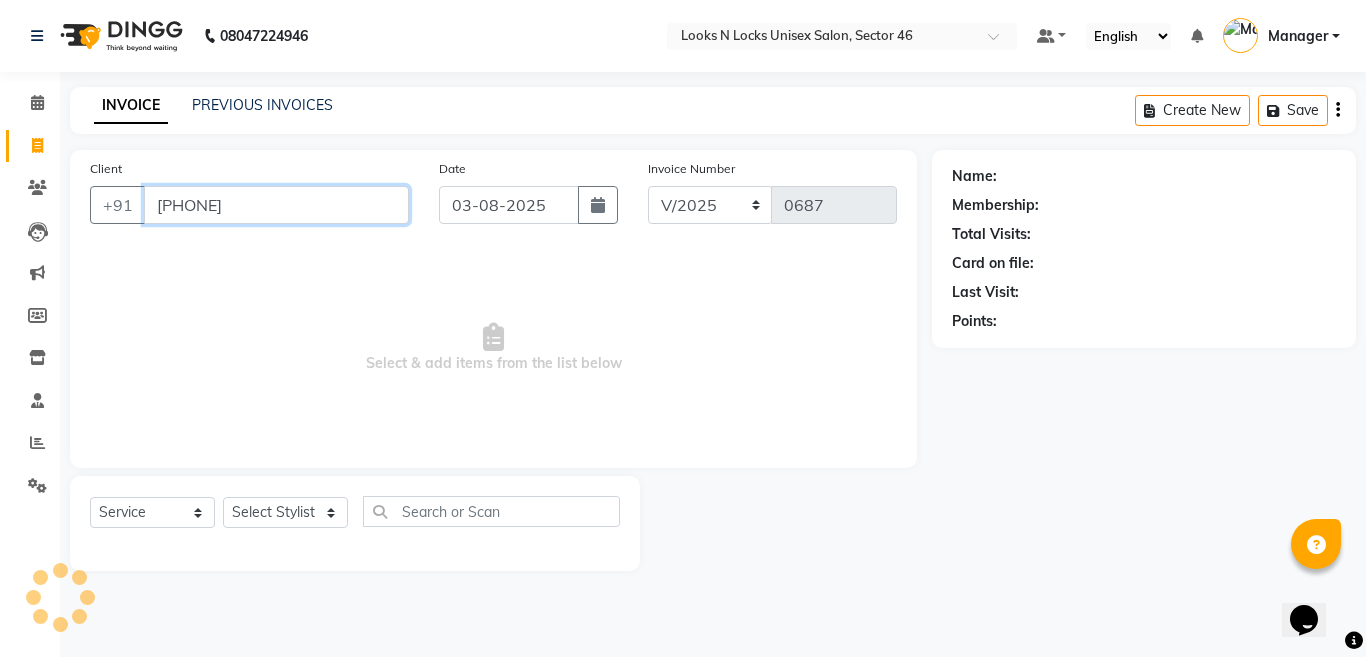 type on "[PHONE]" 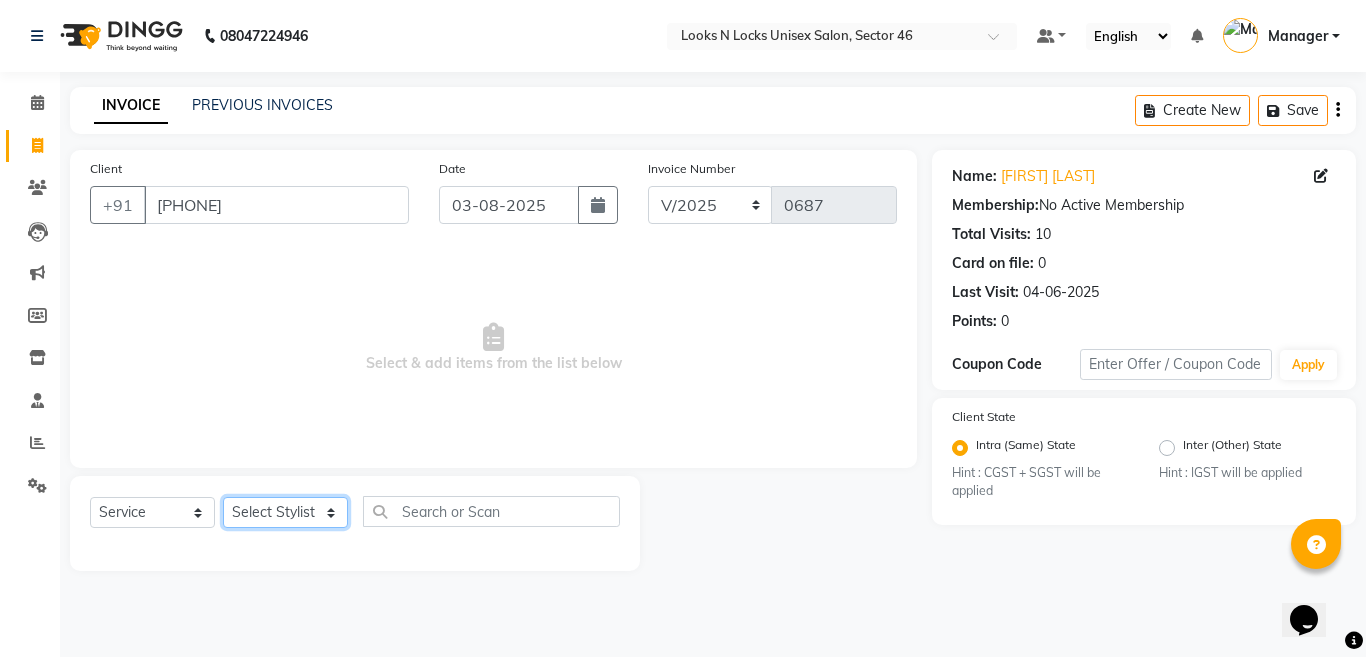 drag, startPoint x: 276, startPoint y: 512, endPoint x: 275, endPoint y: 501, distance: 11.045361 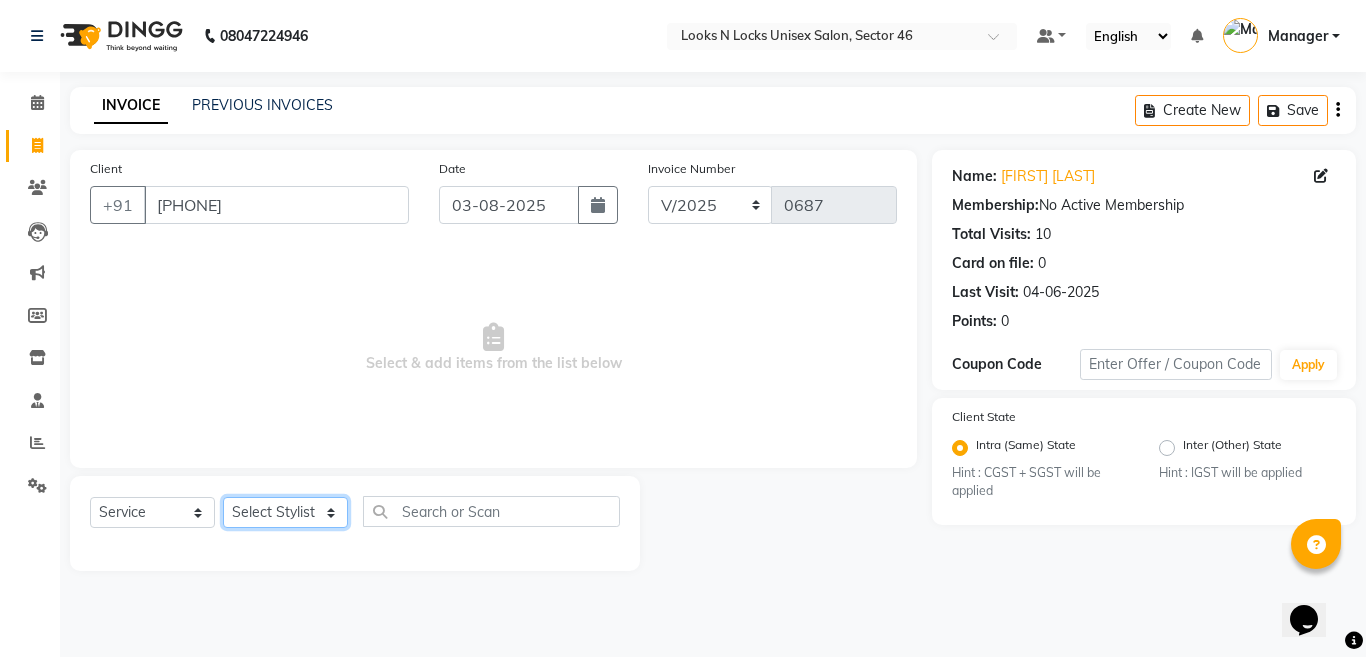 select on "27638" 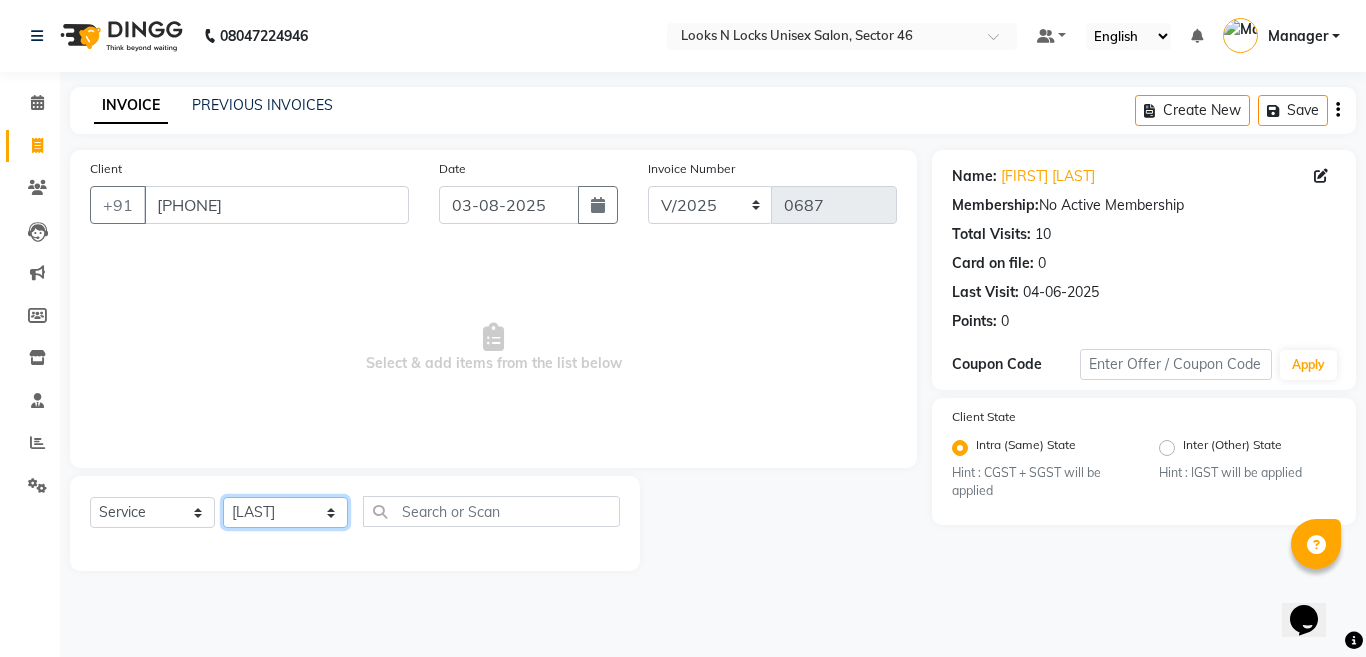 click on "Select Stylist Aakib Ansari Aalam Sheikh Ajay sain Anil  Sahu Gaurav Gulzar  Anshari Ibrahim Kamala Khushboo kusum maam Lucky Manager Marry Lepcha Nazim Priya Rao Ram Saurabha Seema Shilpa ( sunita) Sonia Sunita Chauhan Vanshika Varun Zafar" 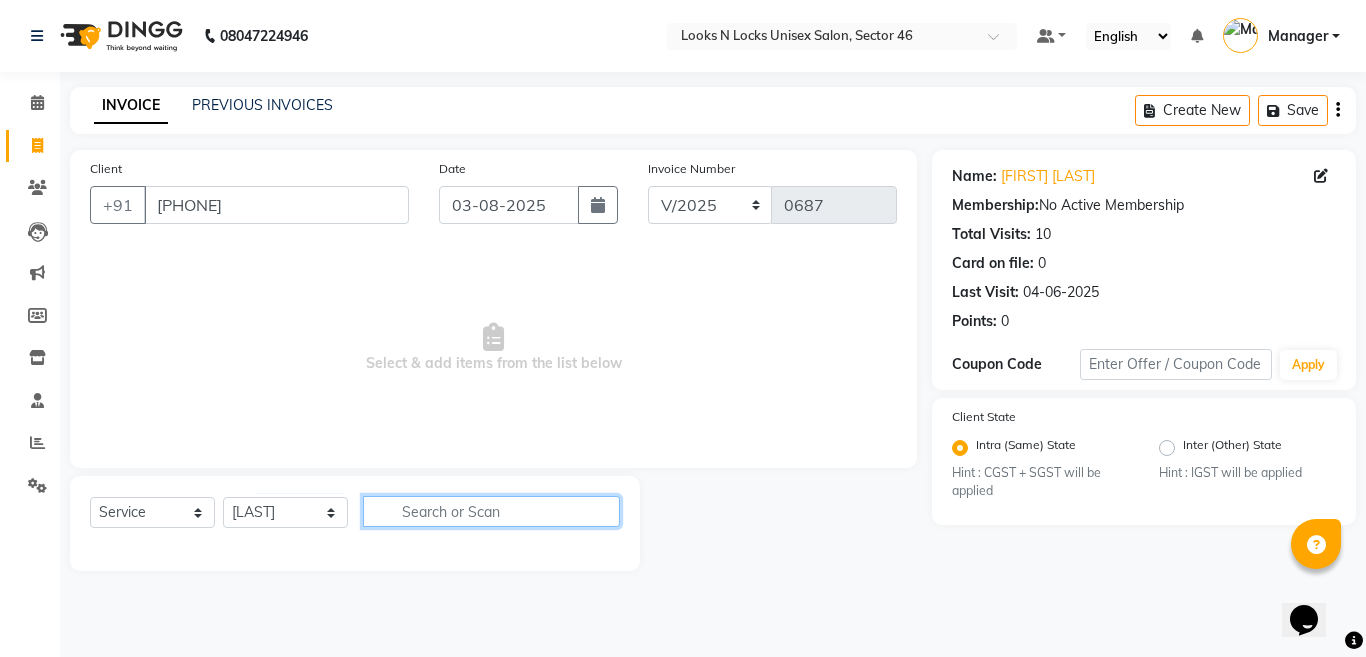 click 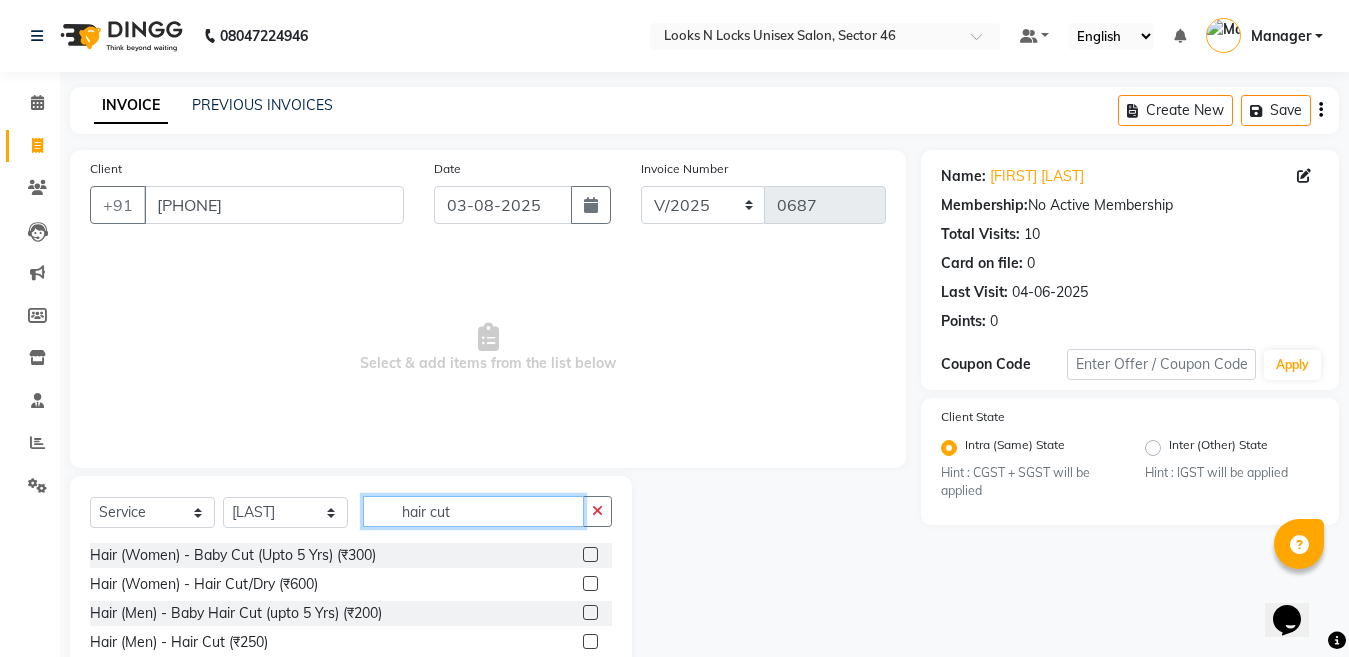 type on "hair cut" 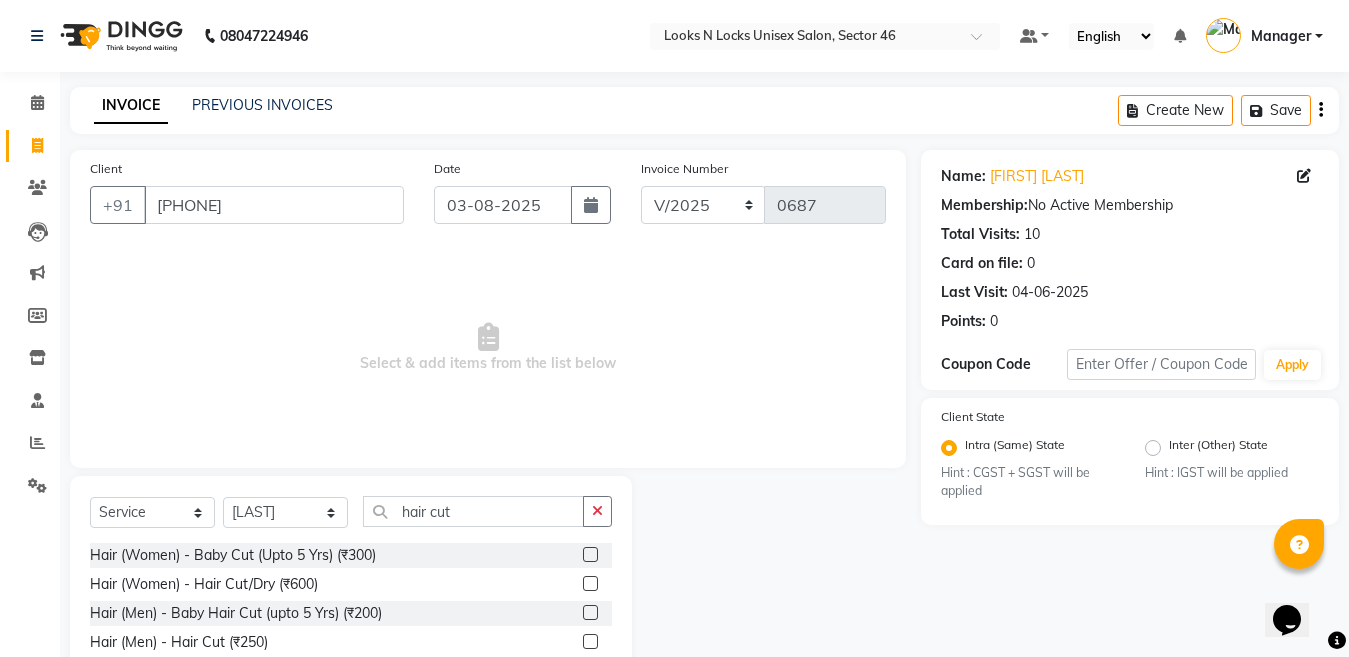 click 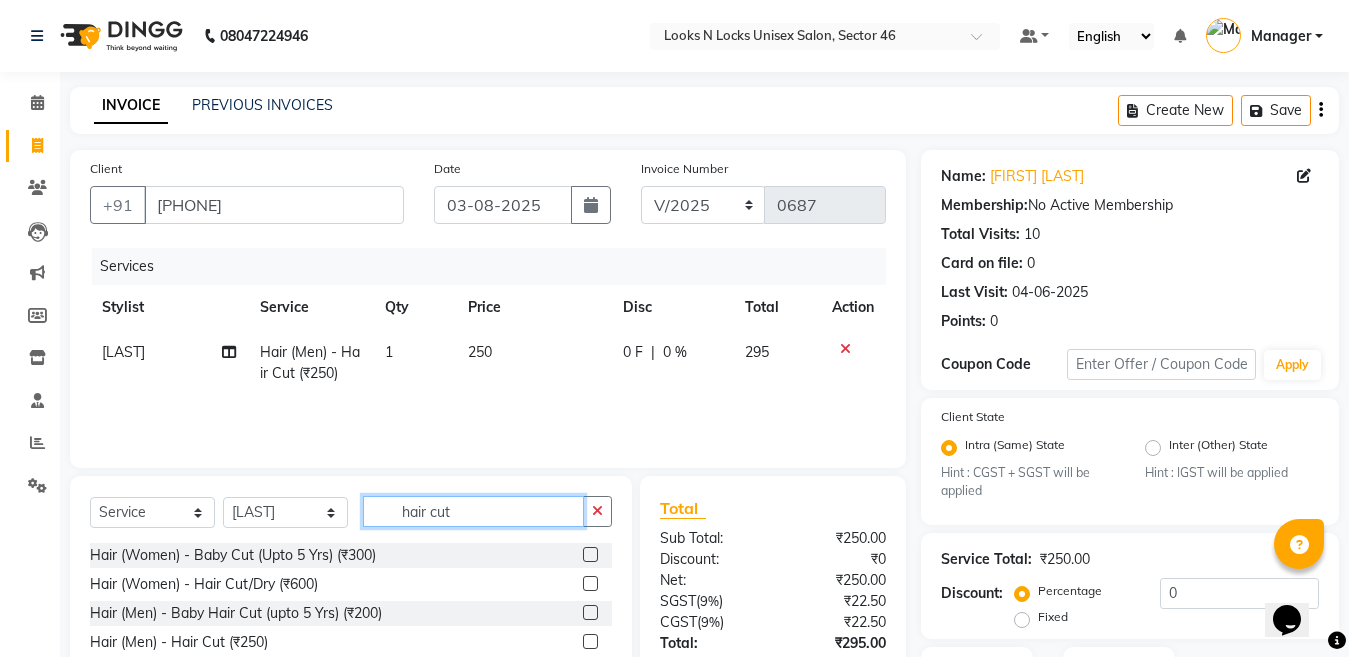checkbox on "false" 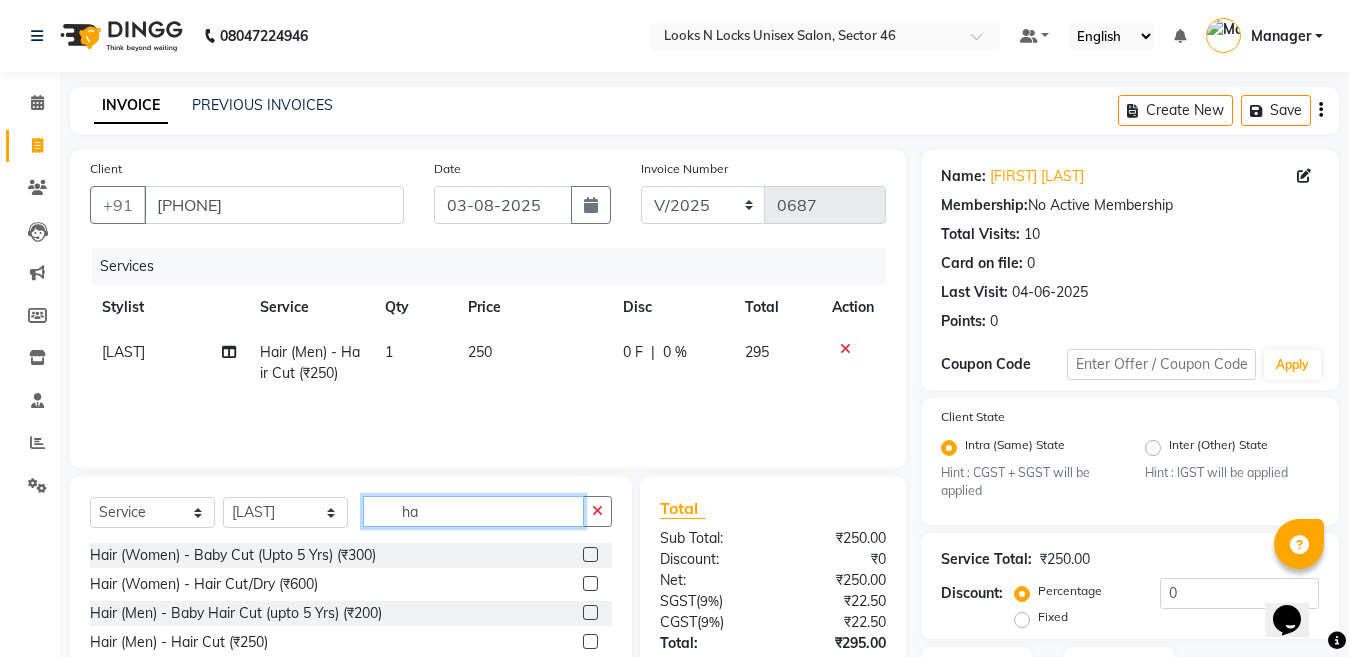 type on "h" 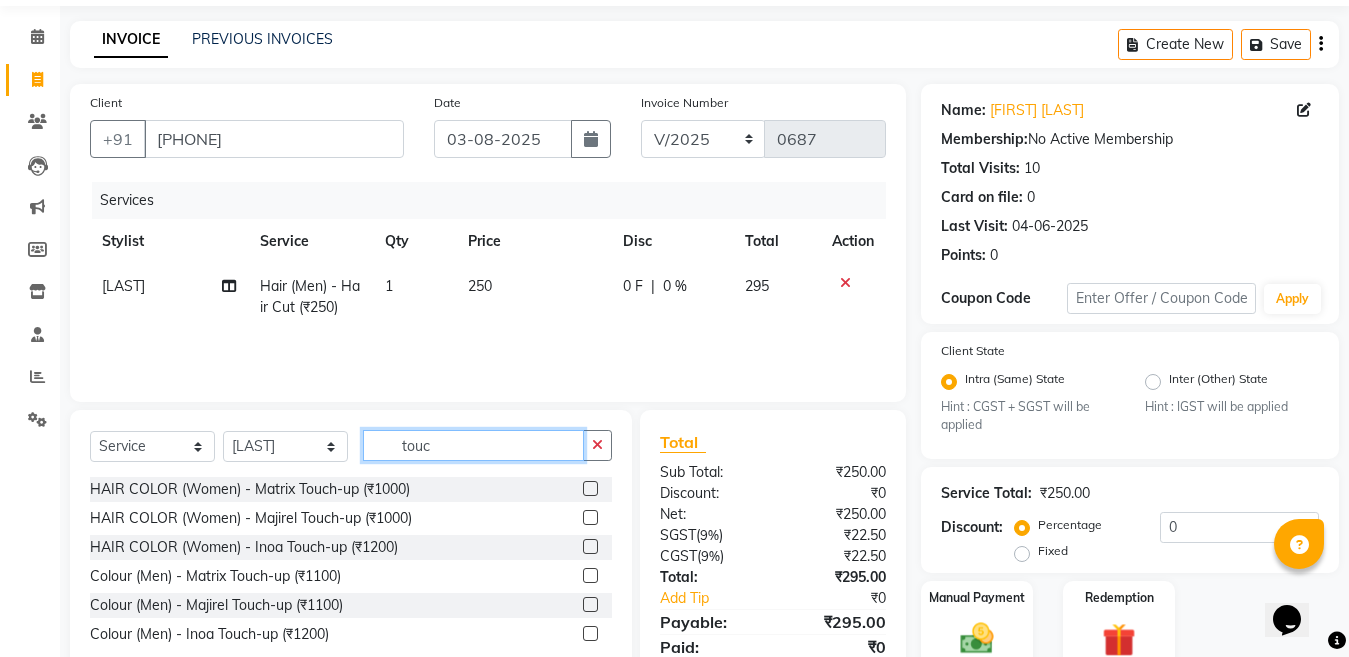 scroll, scrollTop: 100, scrollLeft: 0, axis: vertical 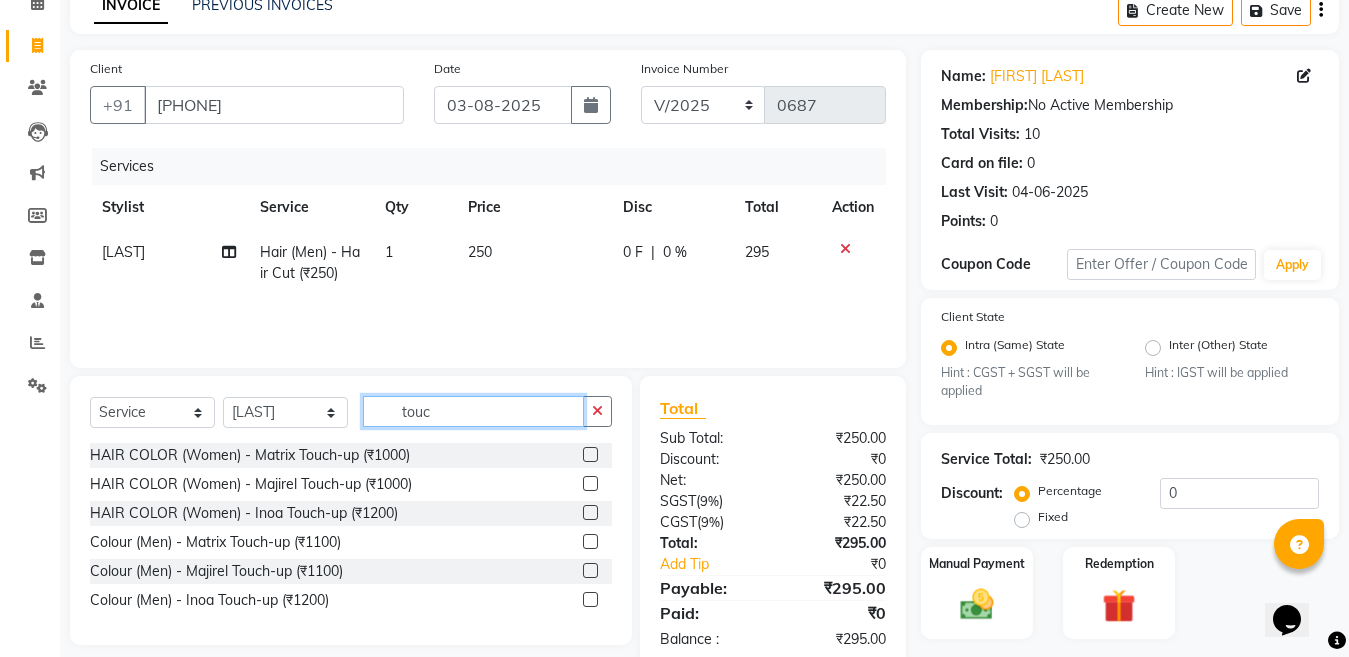 type on "touc" 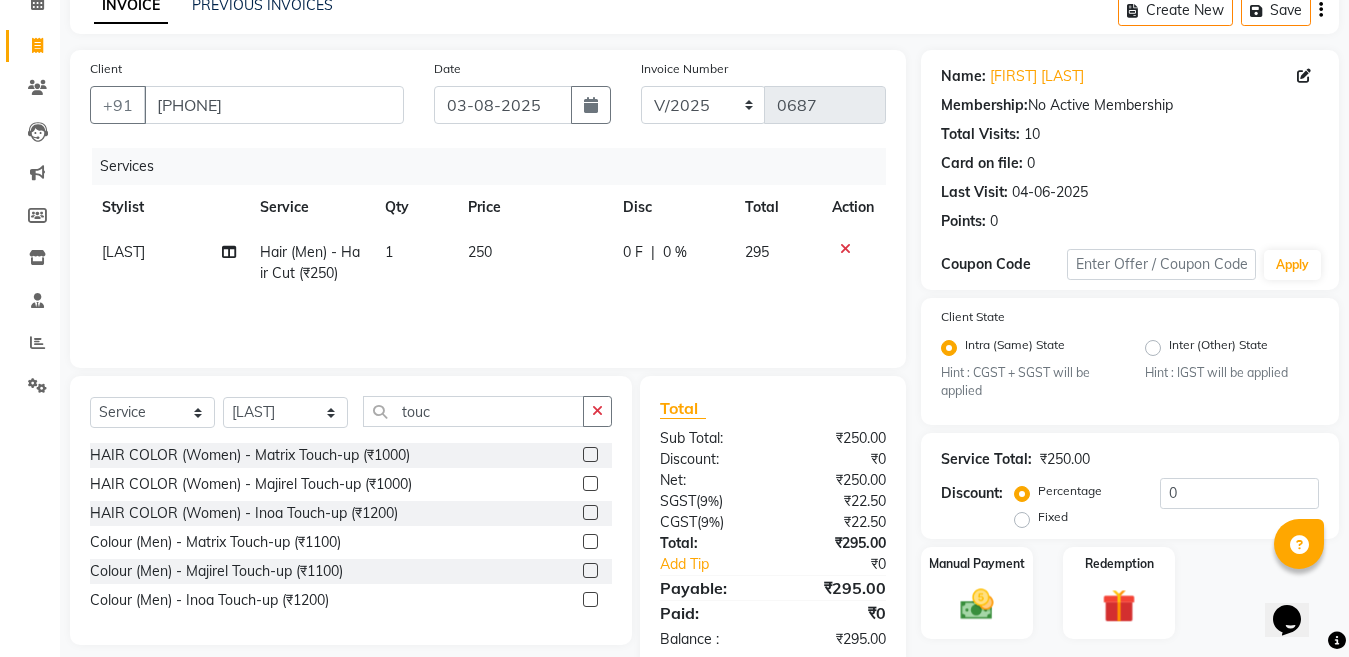 drag, startPoint x: 590, startPoint y: 599, endPoint x: 576, endPoint y: 601, distance: 14.142136 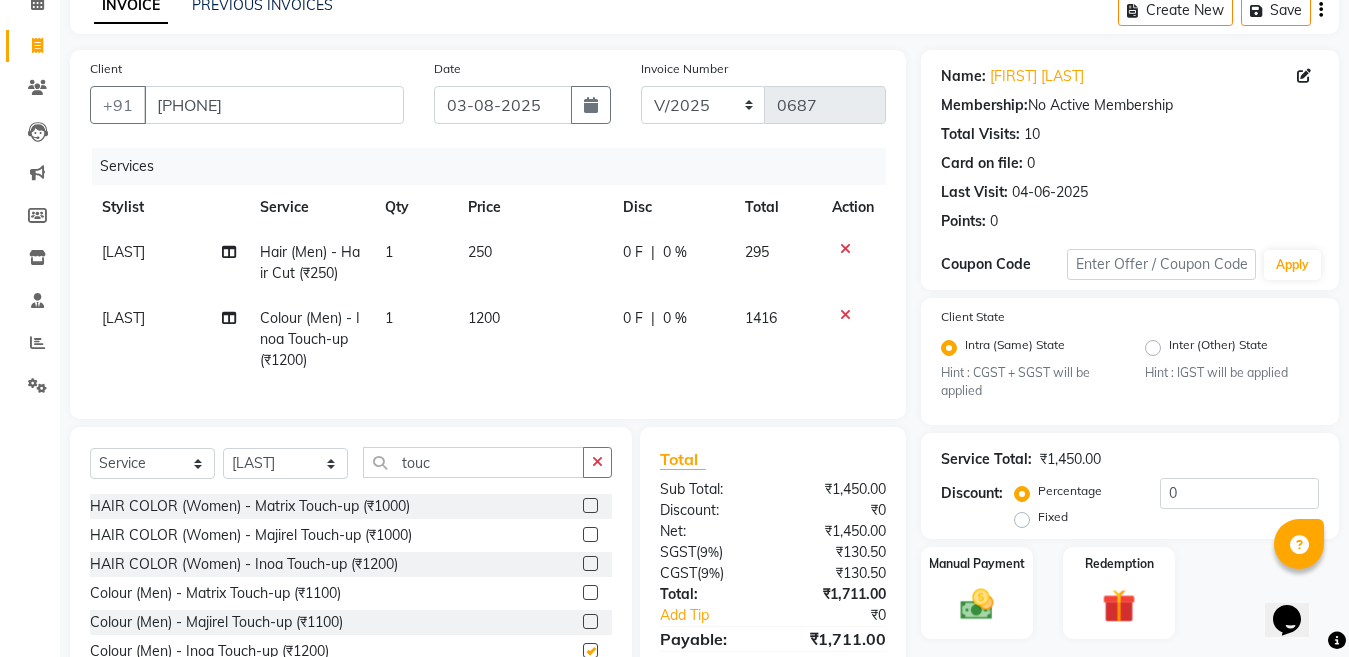 checkbox on "false" 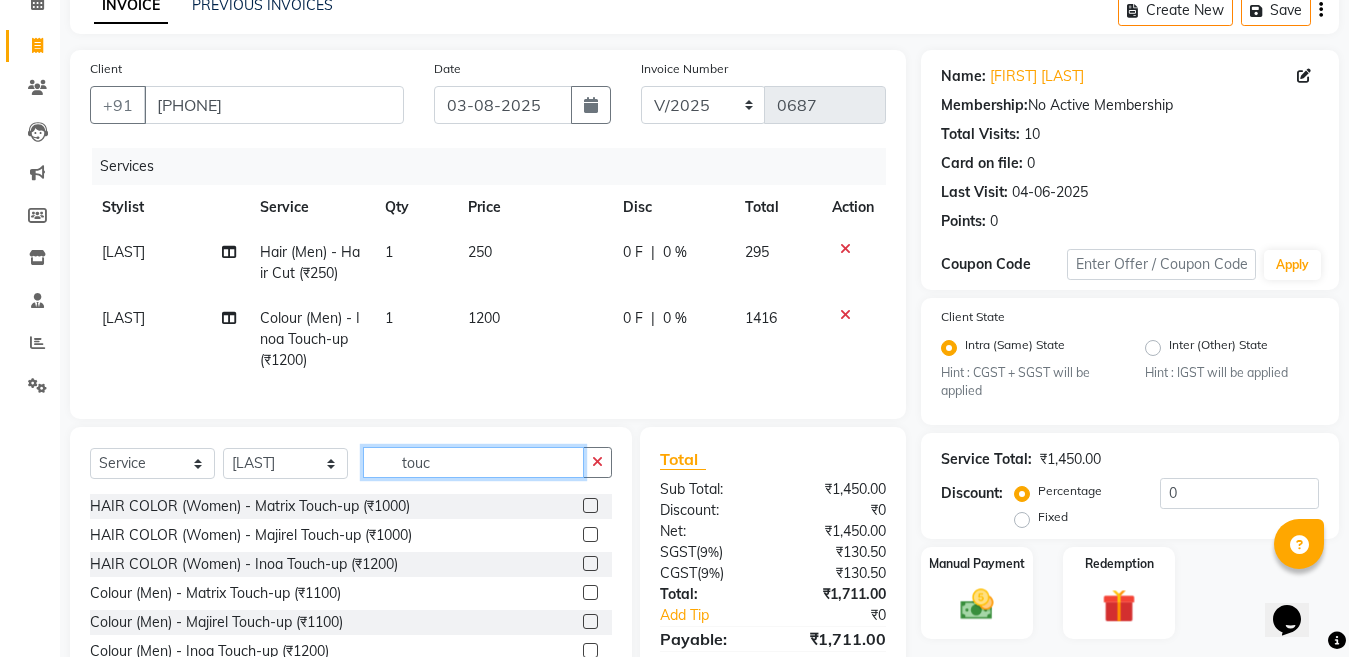 click on "touc" 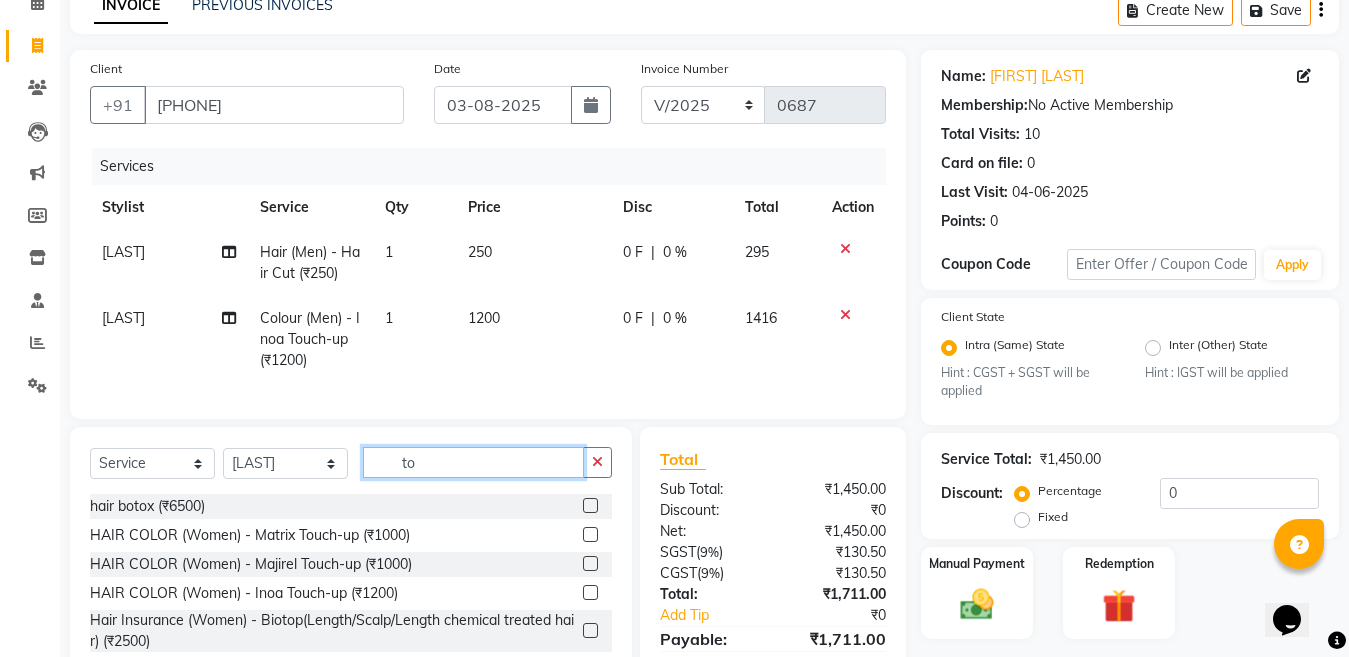 type on "t" 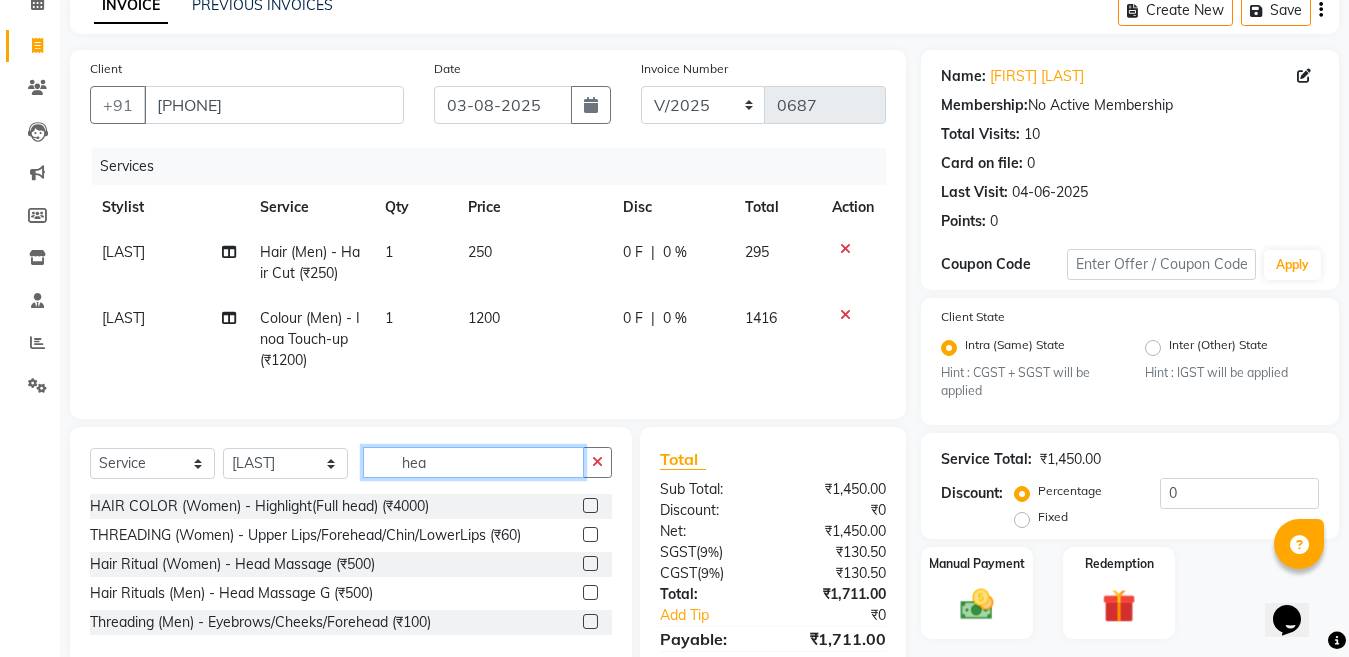 type on "hea" 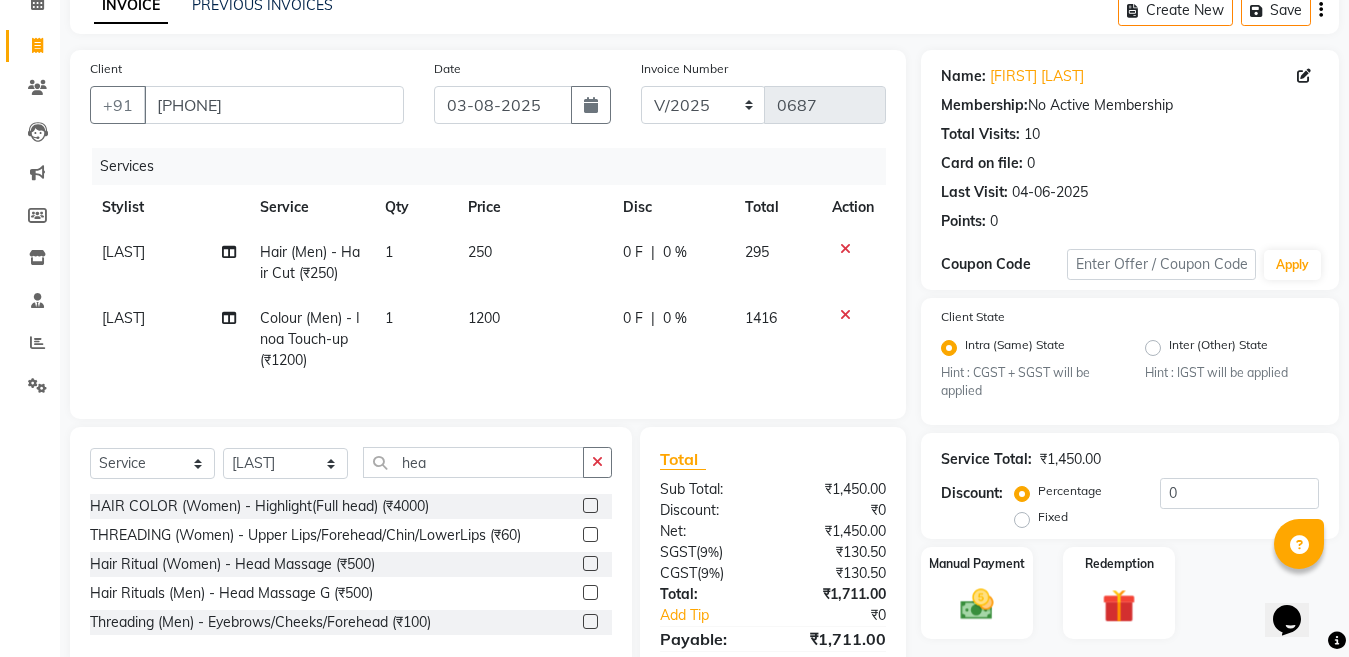 click 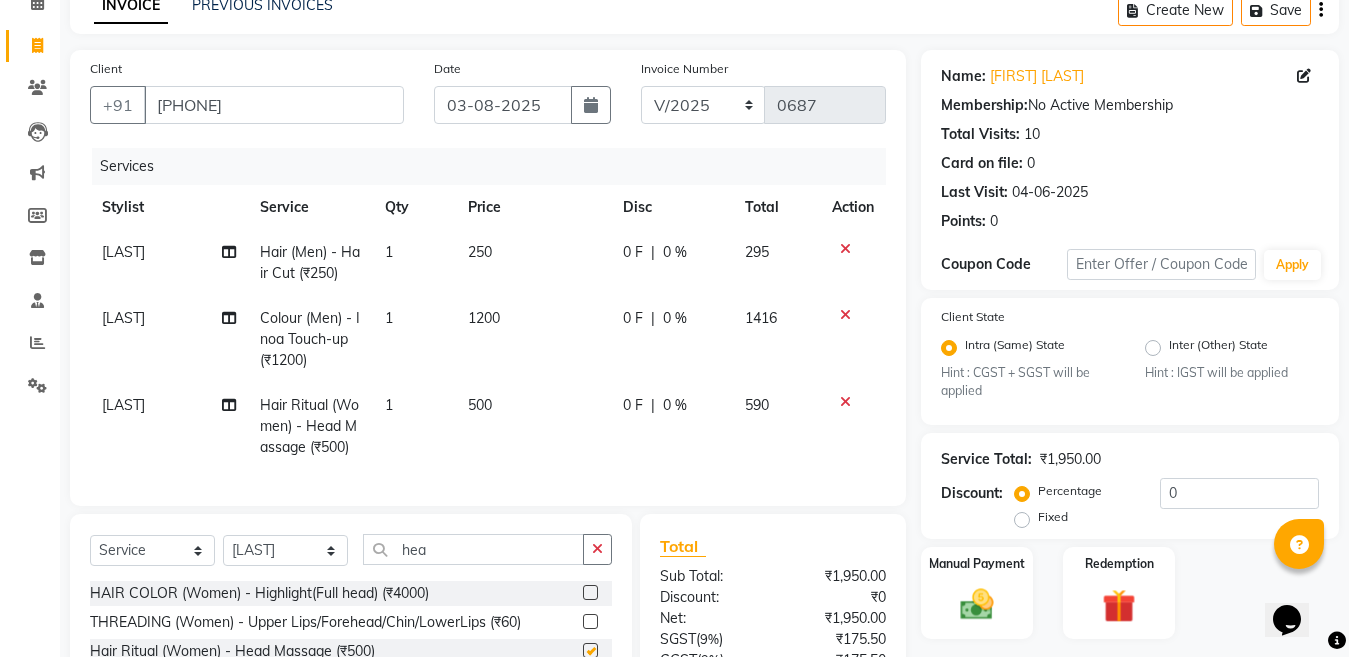 checkbox on "false" 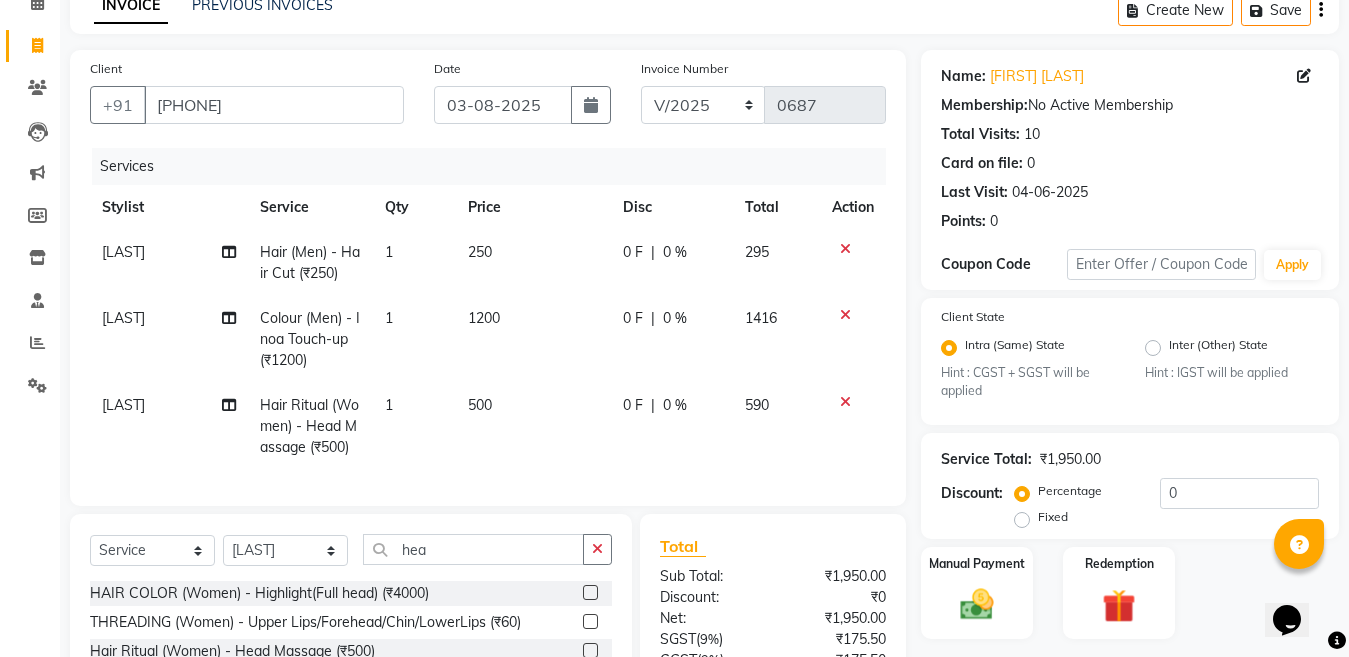 click on "500" 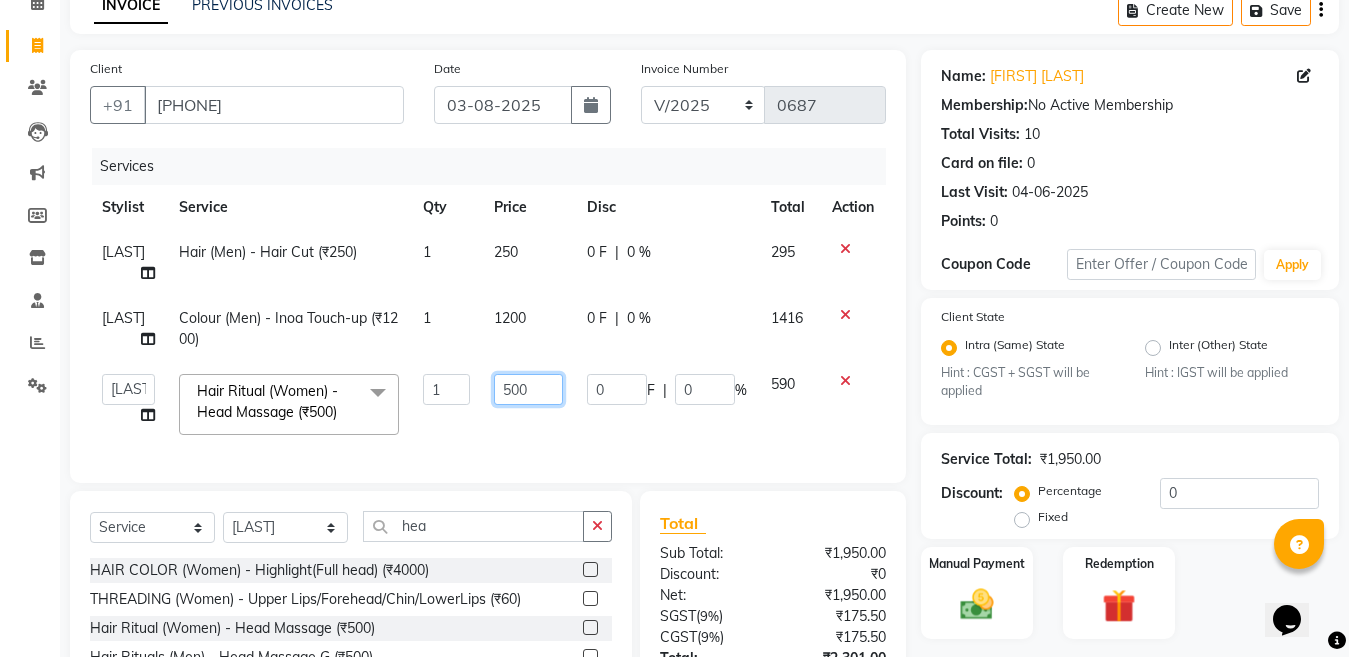 click on "500" 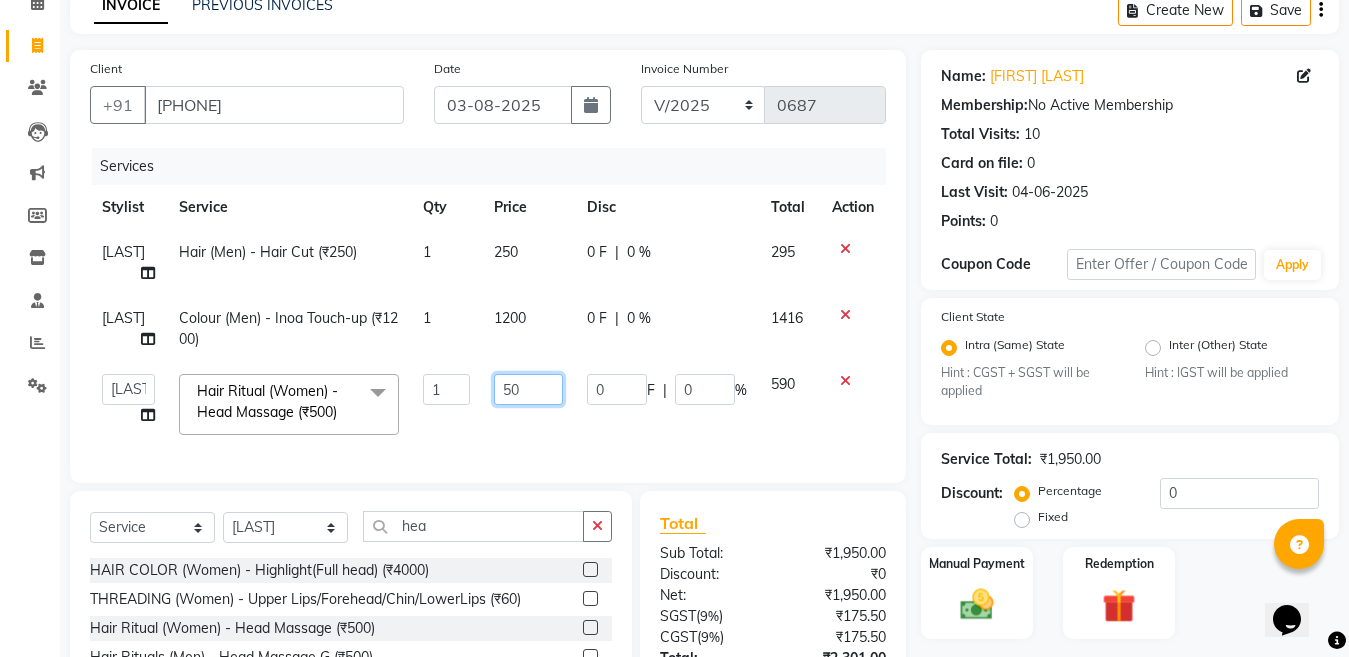type on "5" 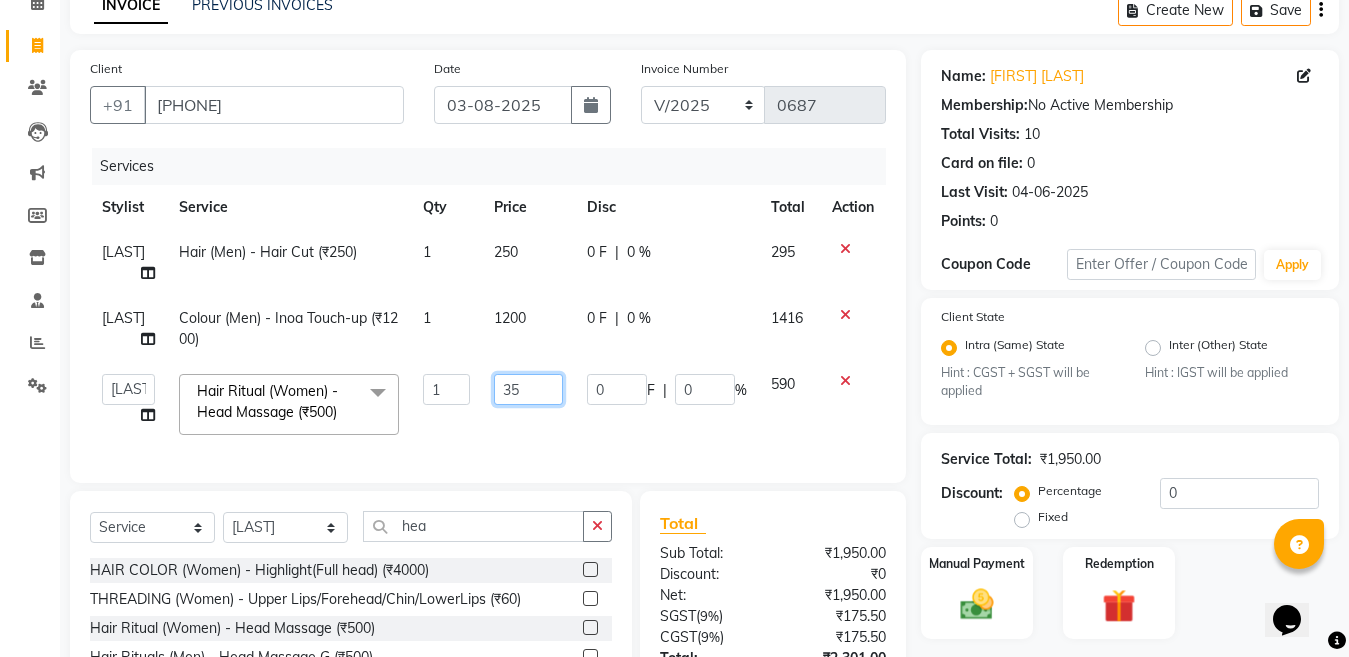type on "350" 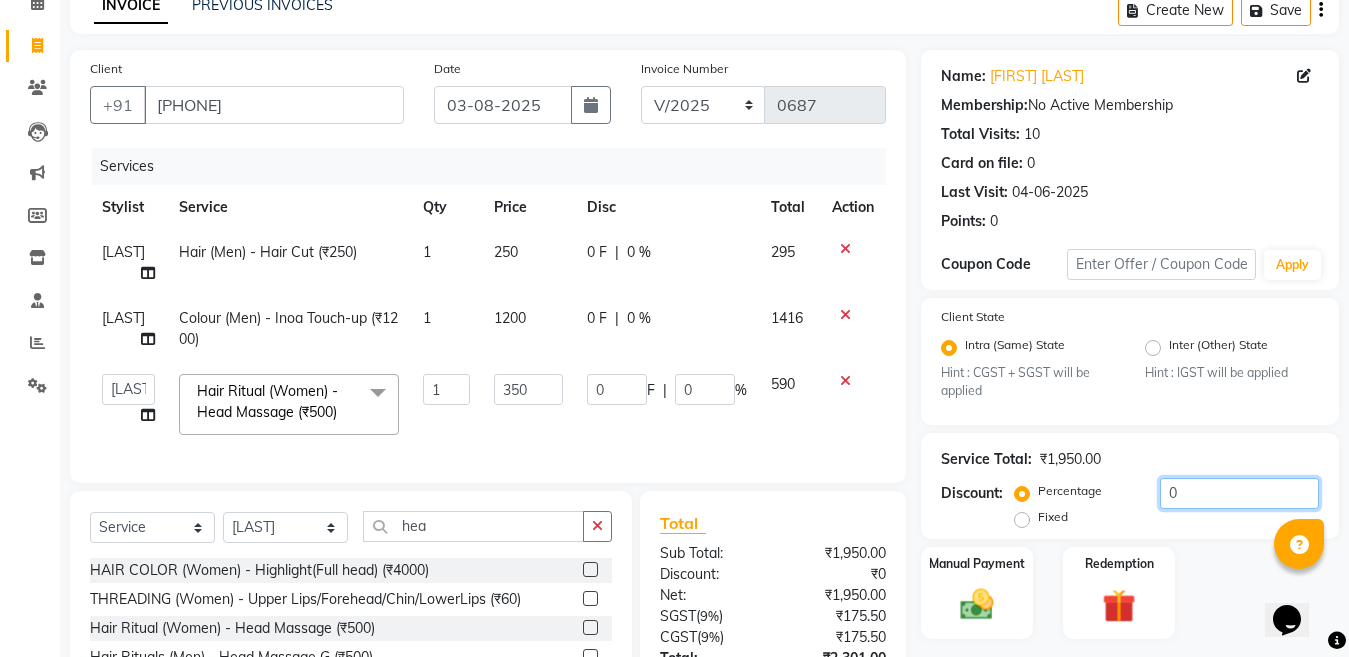 click on "0" 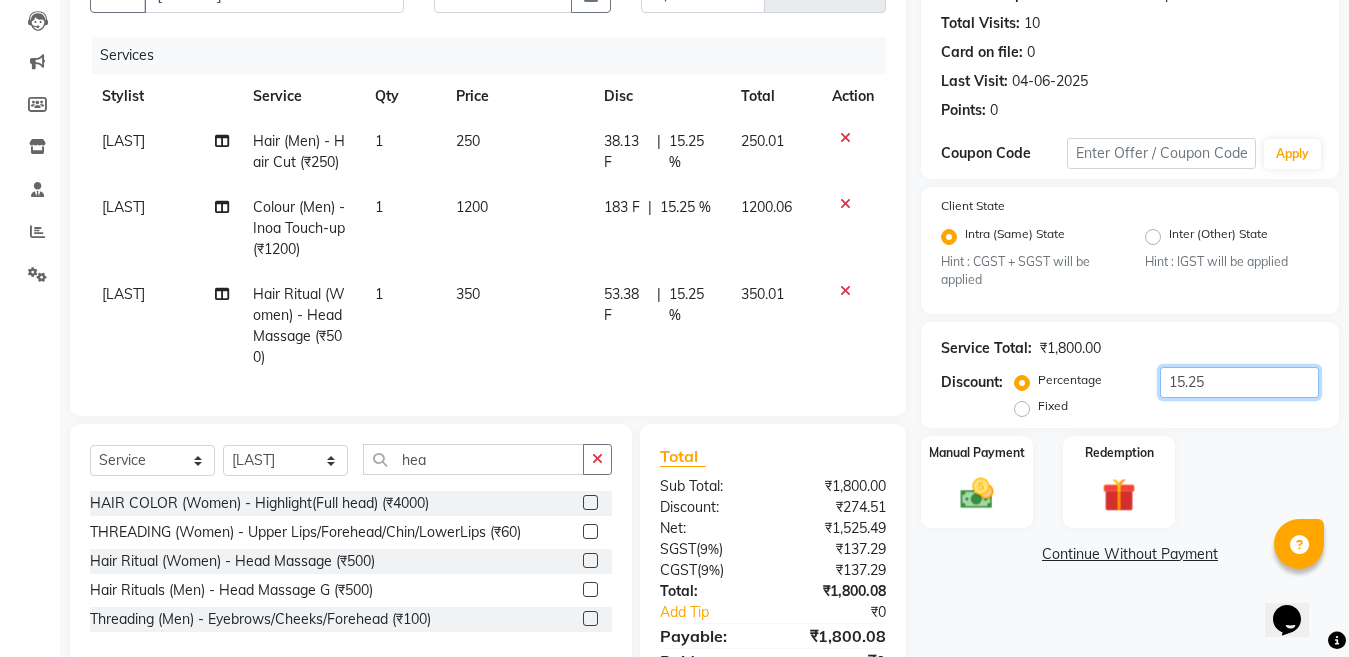 scroll, scrollTop: 319, scrollLeft: 0, axis: vertical 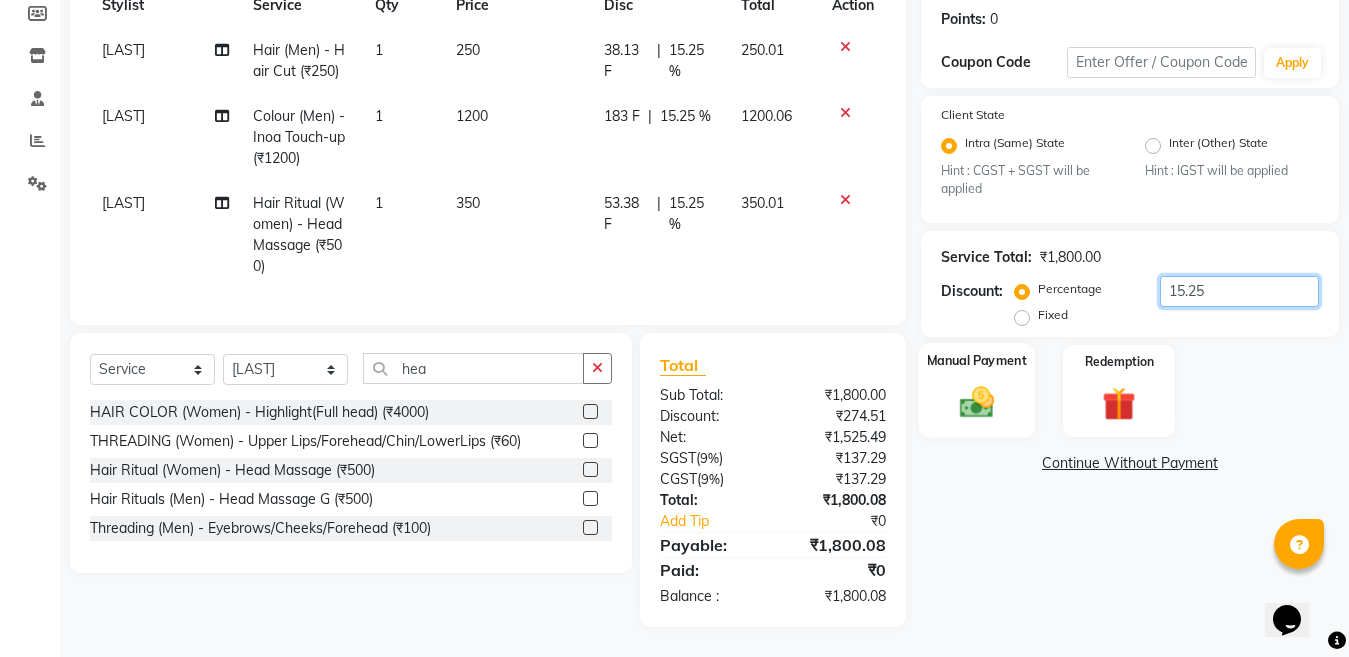 type on "15.25" 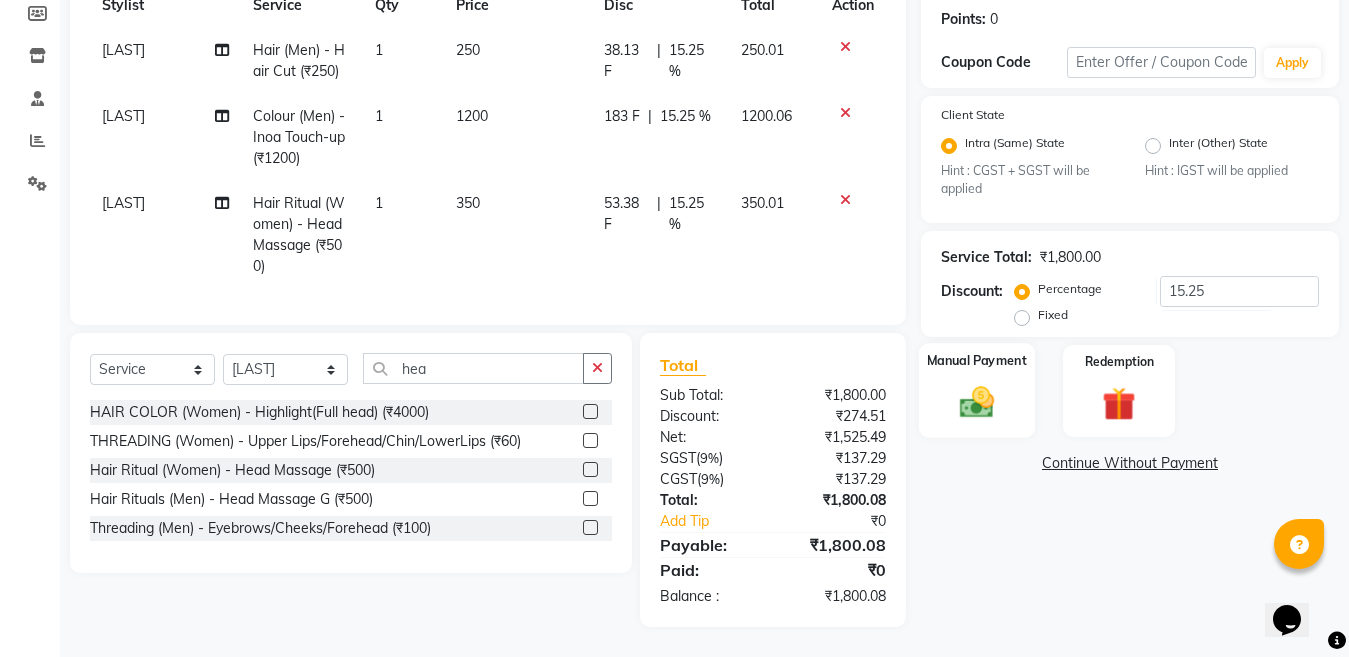 click 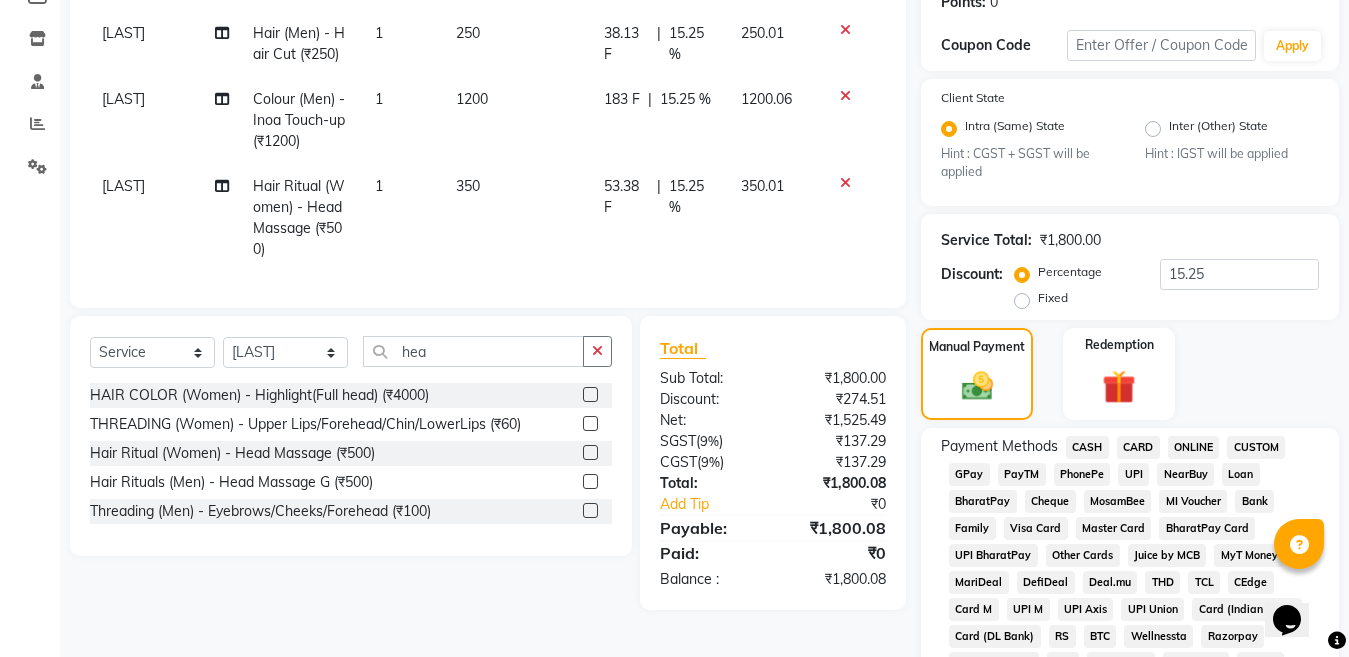 click on "ONLINE" 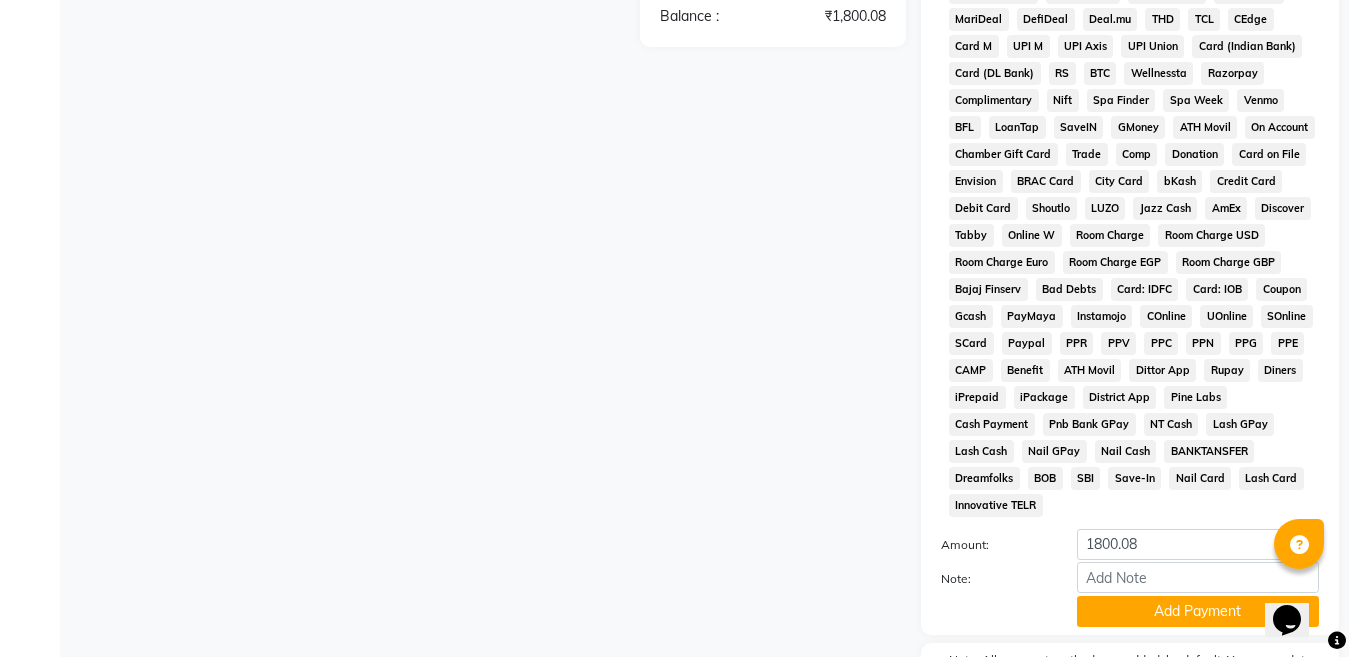 scroll, scrollTop: 1007, scrollLeft: 0, axis: vertical 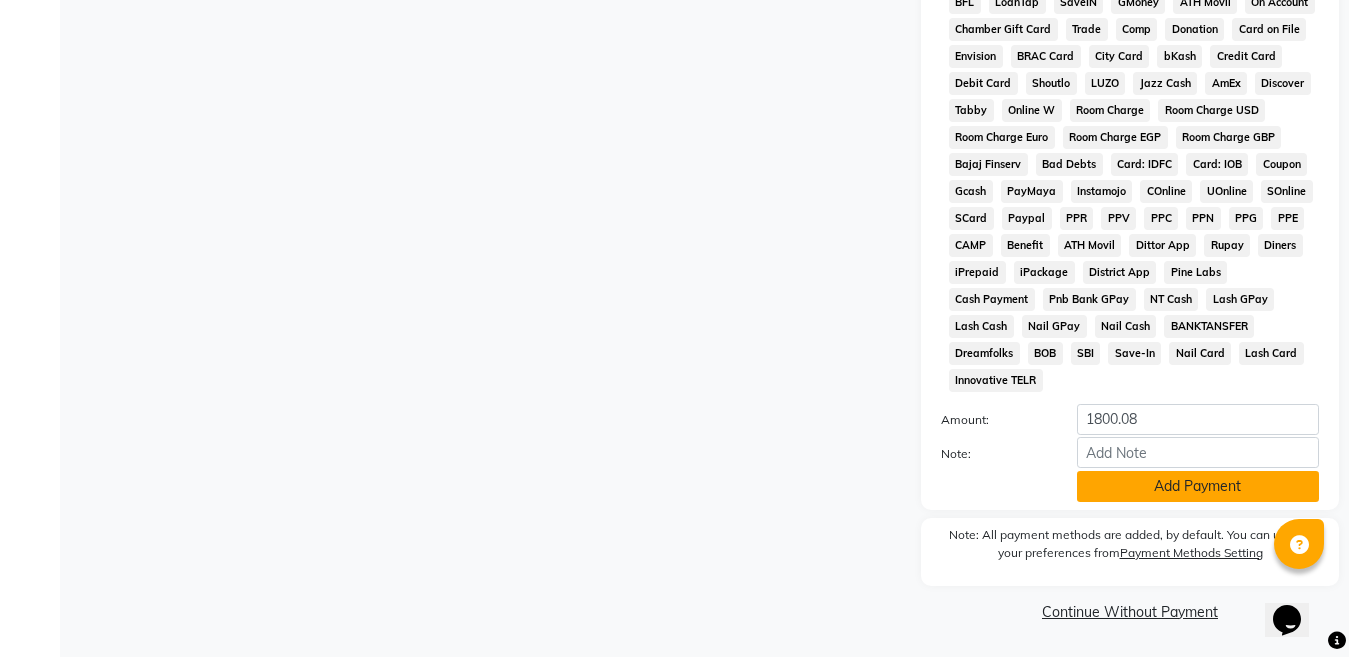 click on "Add Payment" 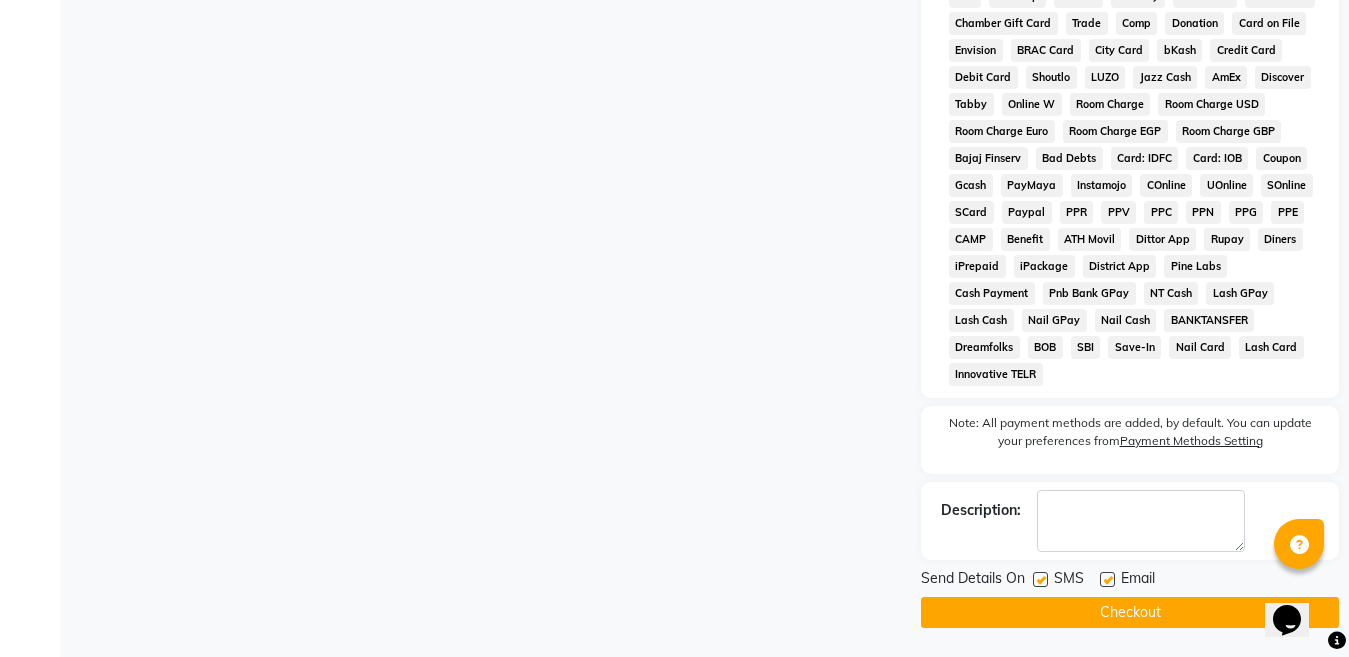 scroll, scrollTop: 1014, scrollLeft: 0, axis: vertical 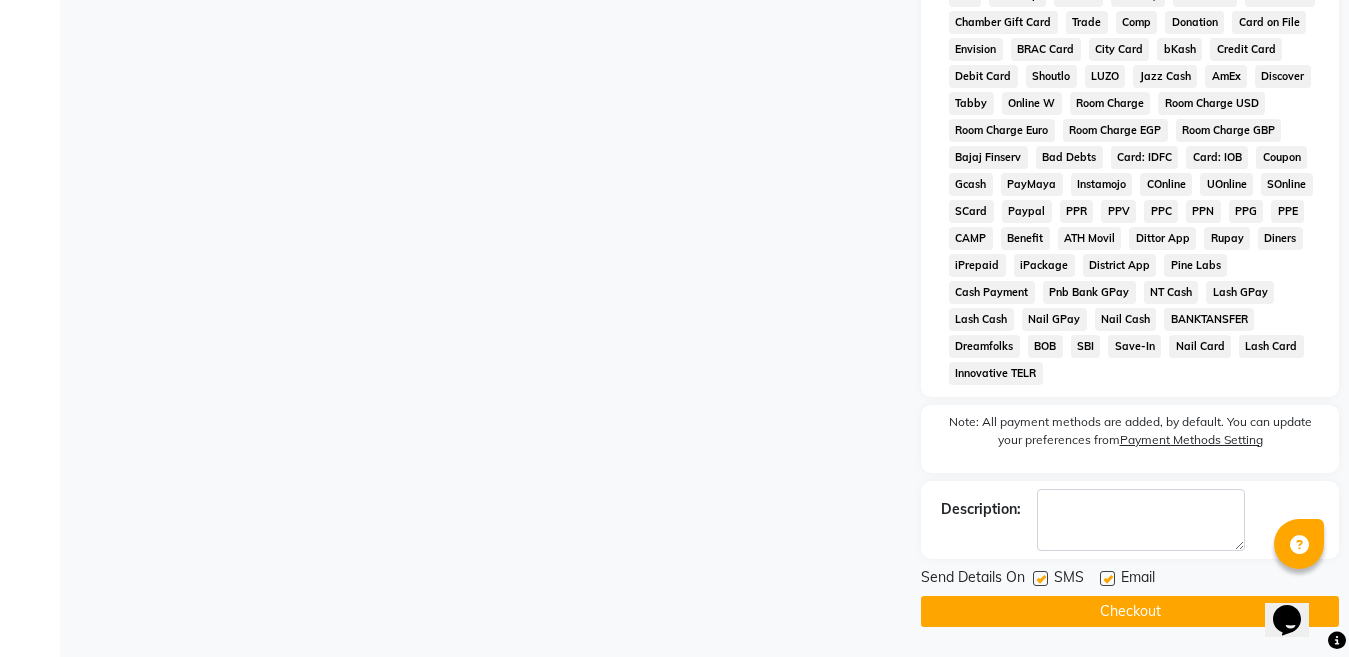 click on "Checkout" 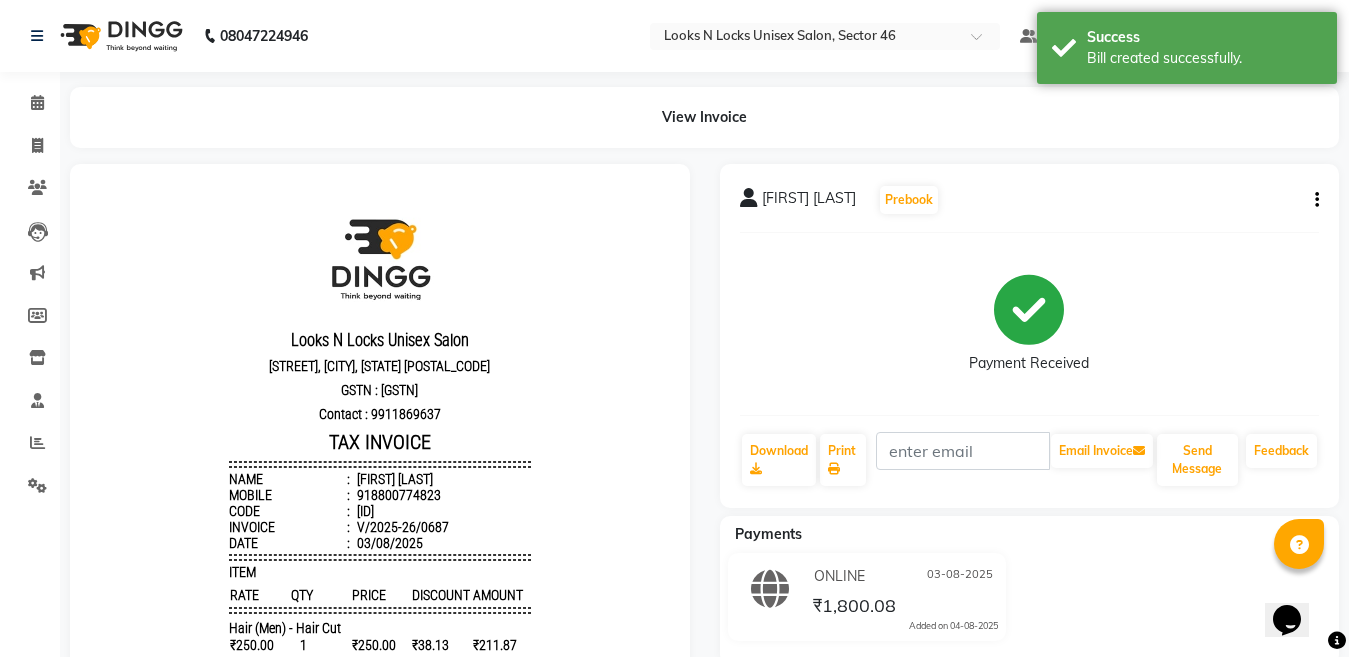 scroll, scrollTop: 0, scrollLeft: 0, axis: both 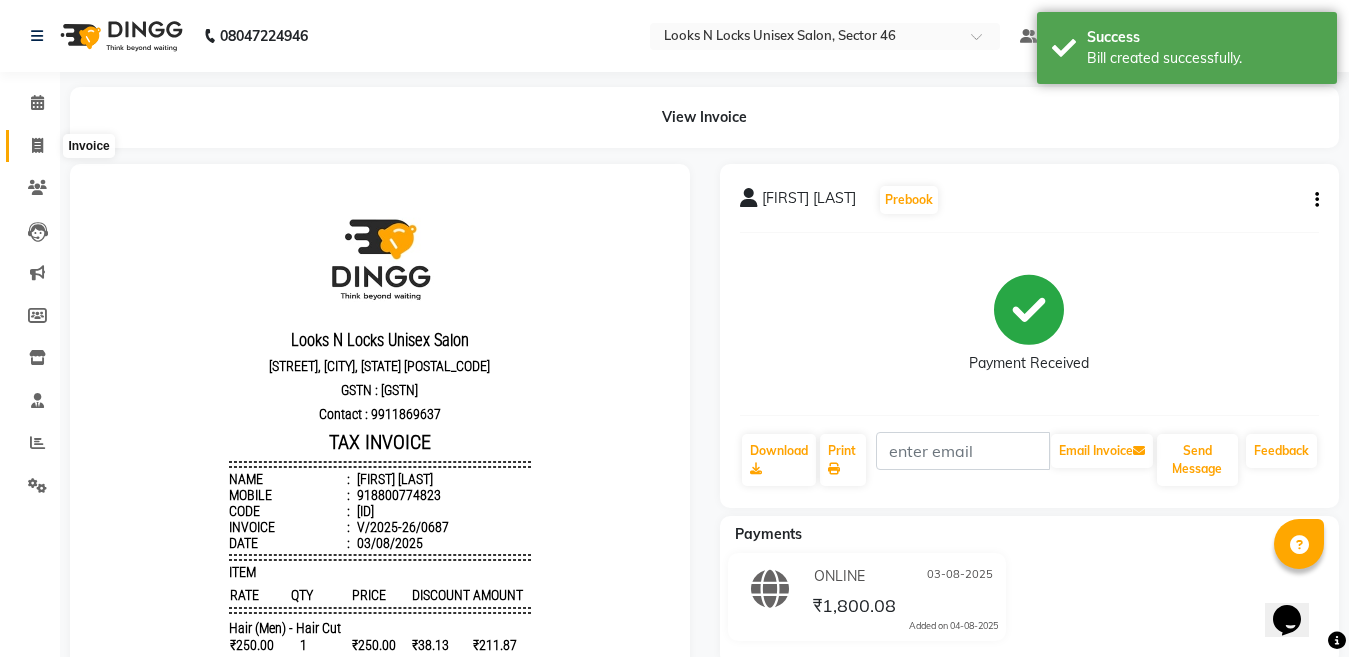 click 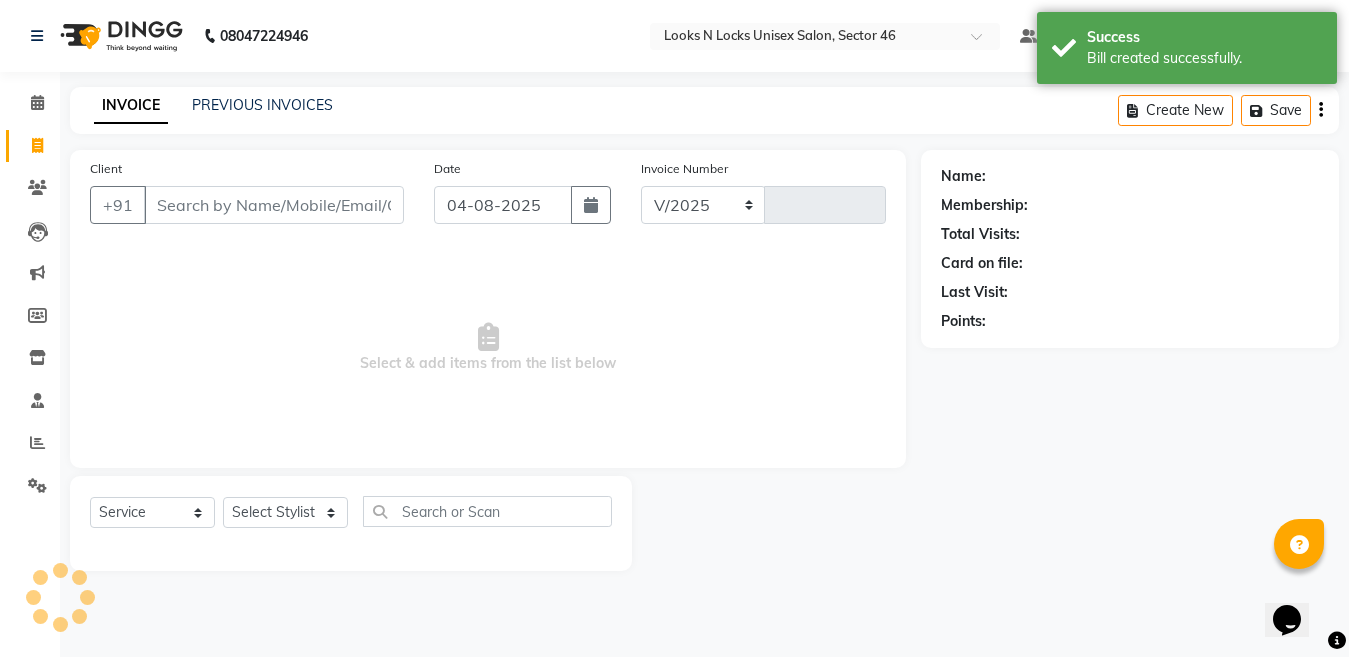 select on "3904" 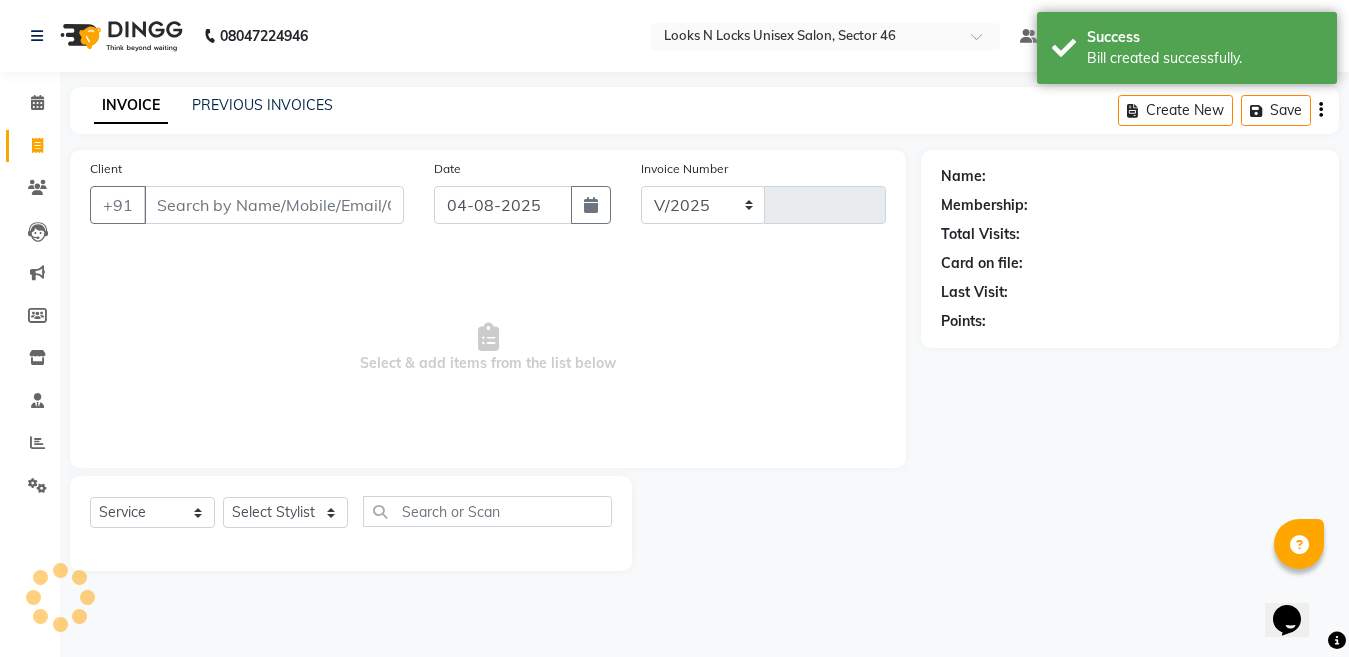 type on "0688" 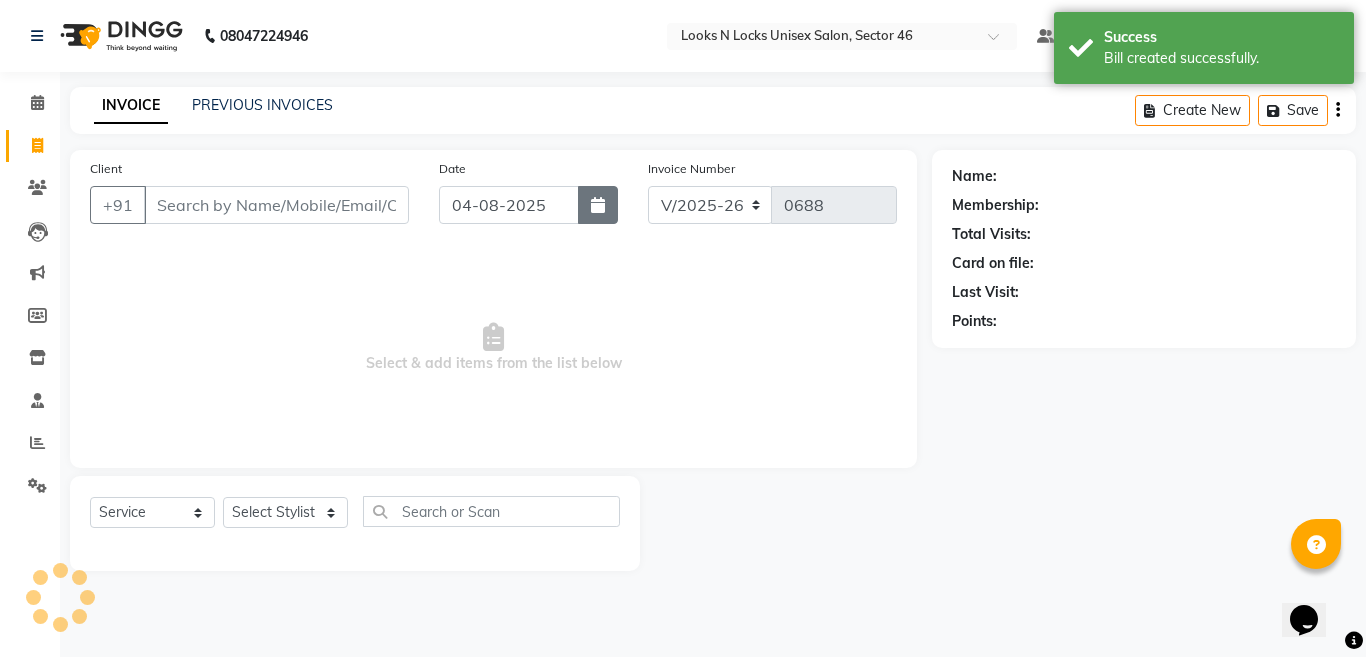 click 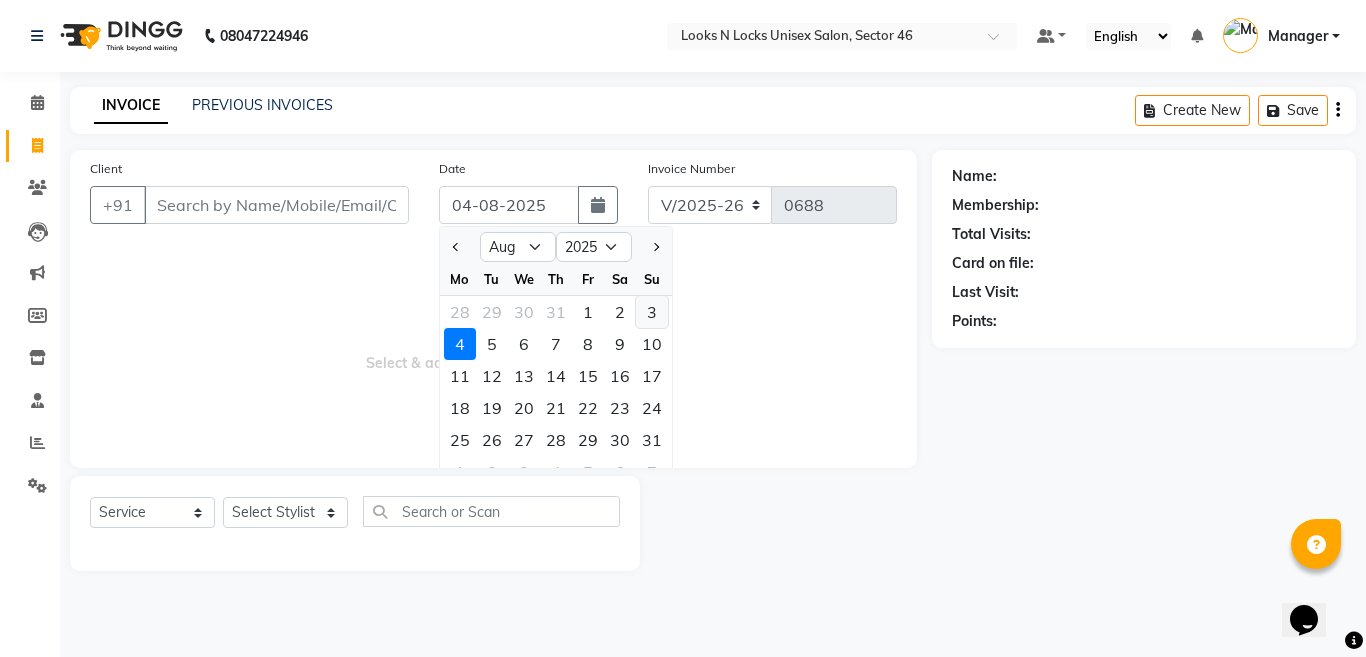 click on "3" 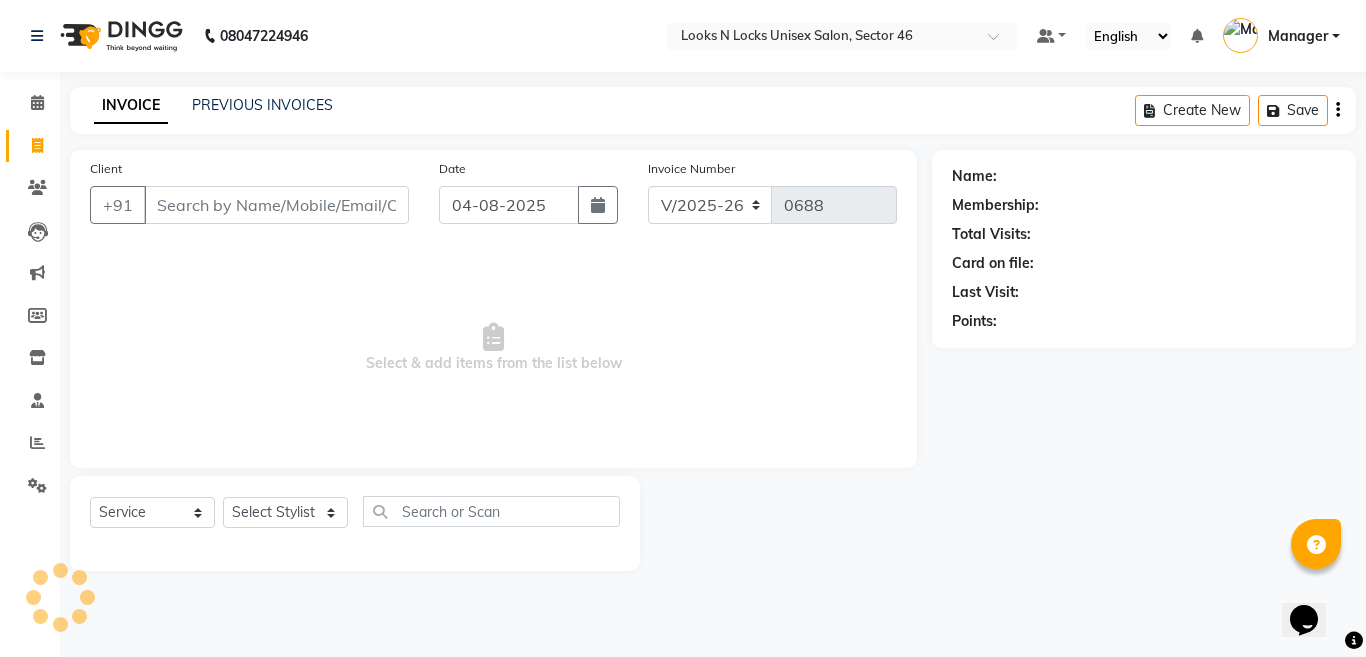 type on "03-08-2025" 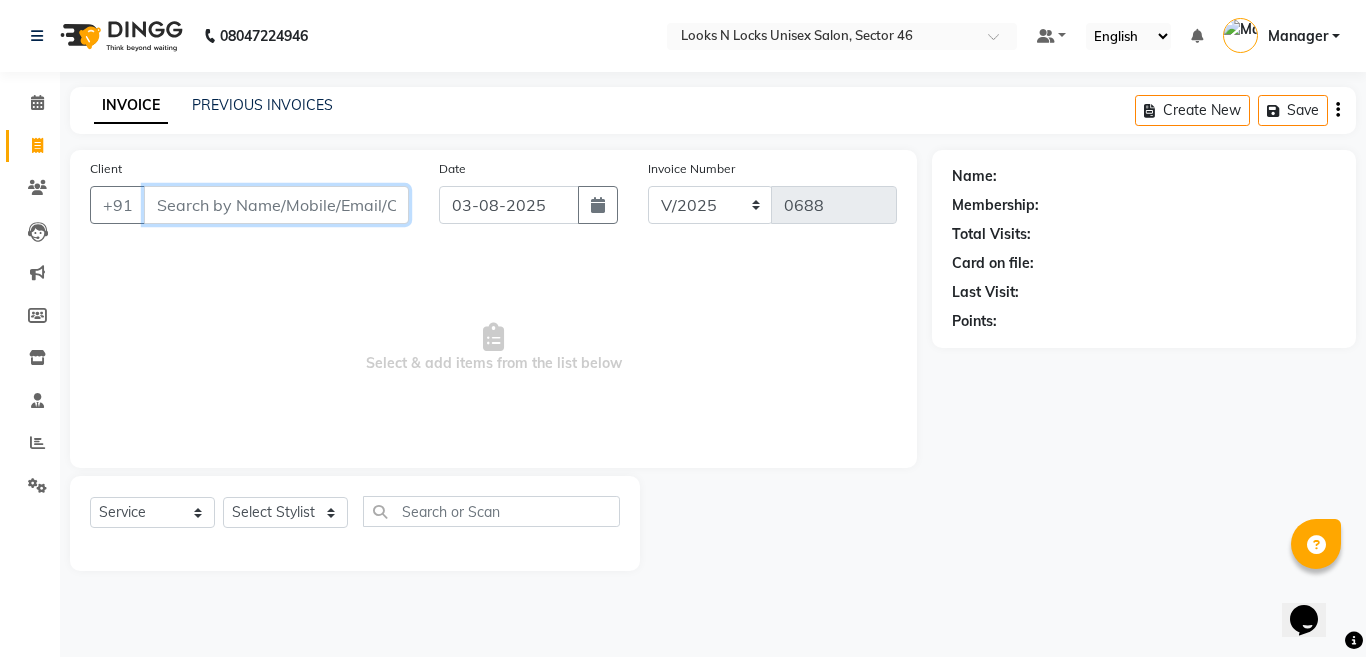 click on "Client" at bounding box center [276, 205] 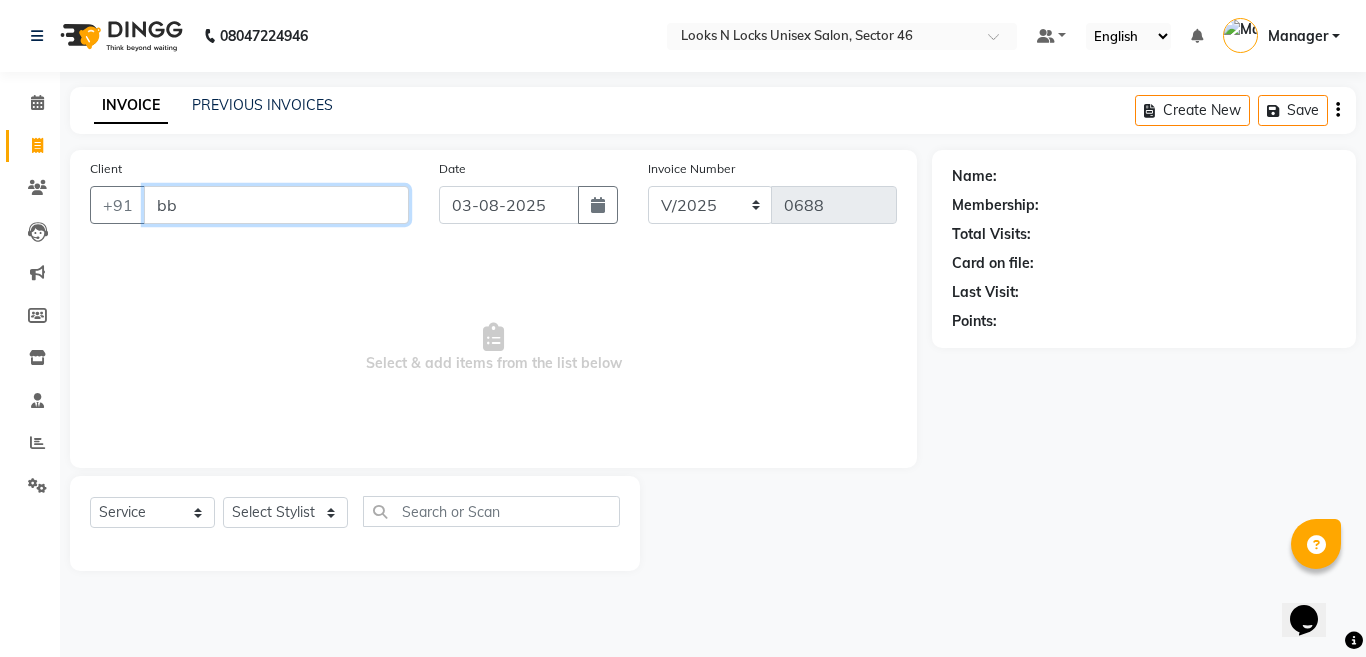 type on "b" 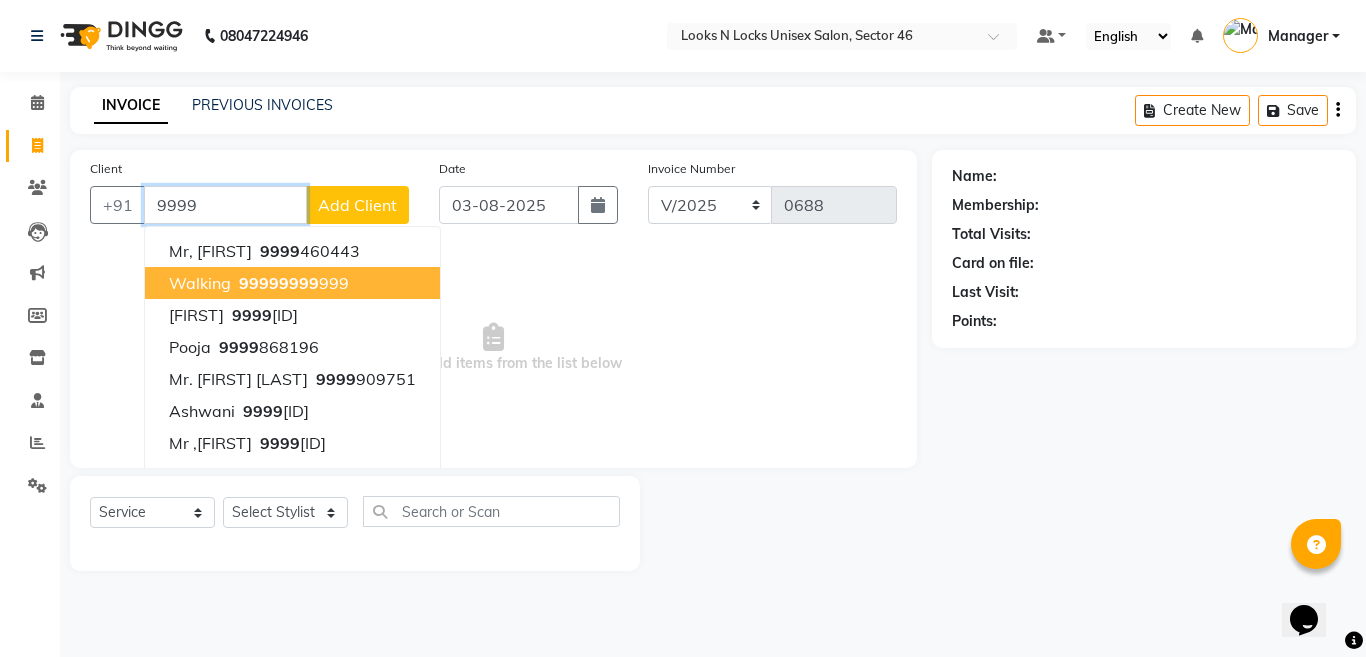 click on "walking" at bounding box center (200, 283) 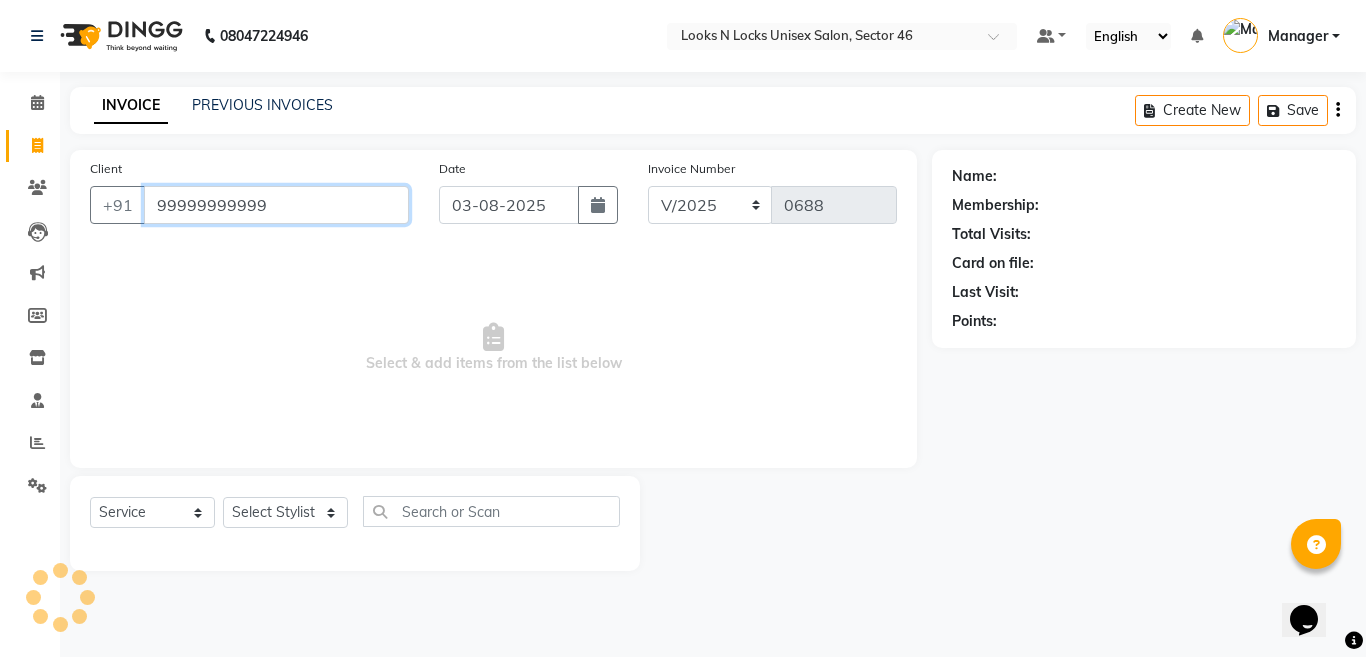 type on "99999999999" 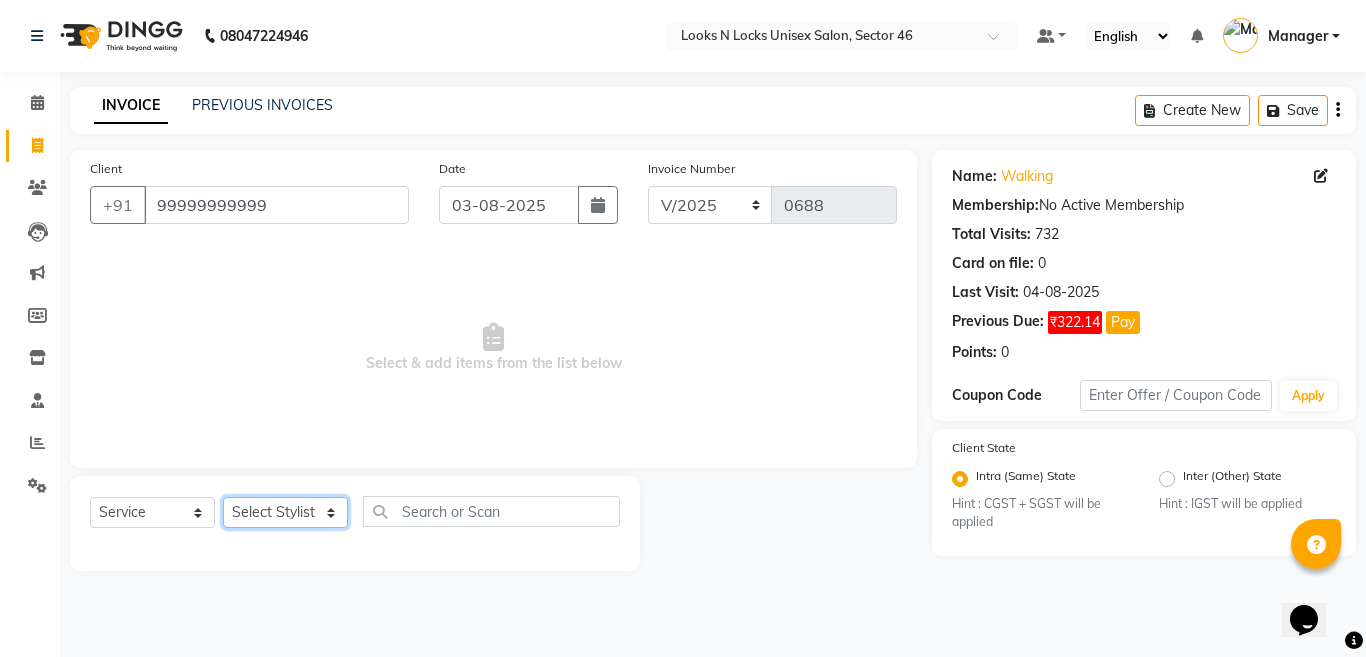 drag, startPoint x: 247, startPoint y: 515, endPoint x: 243, endPoint y: 500, distance: 15.524175 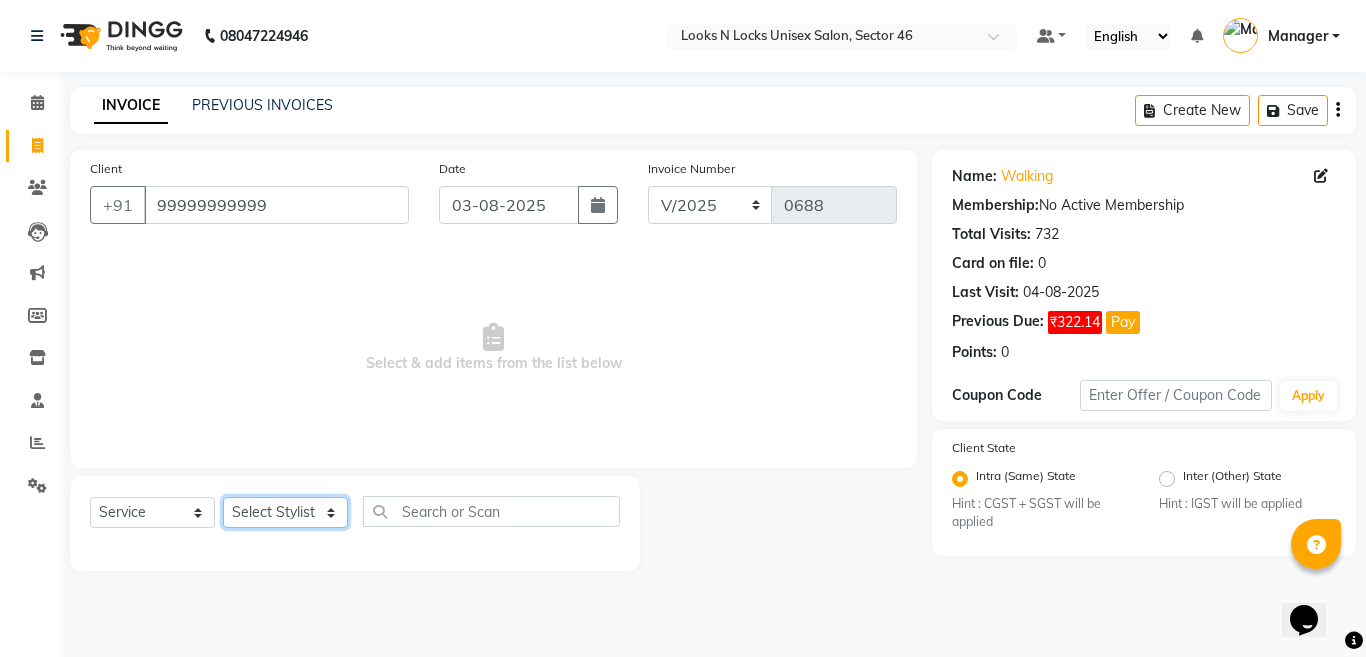 select on "27638" 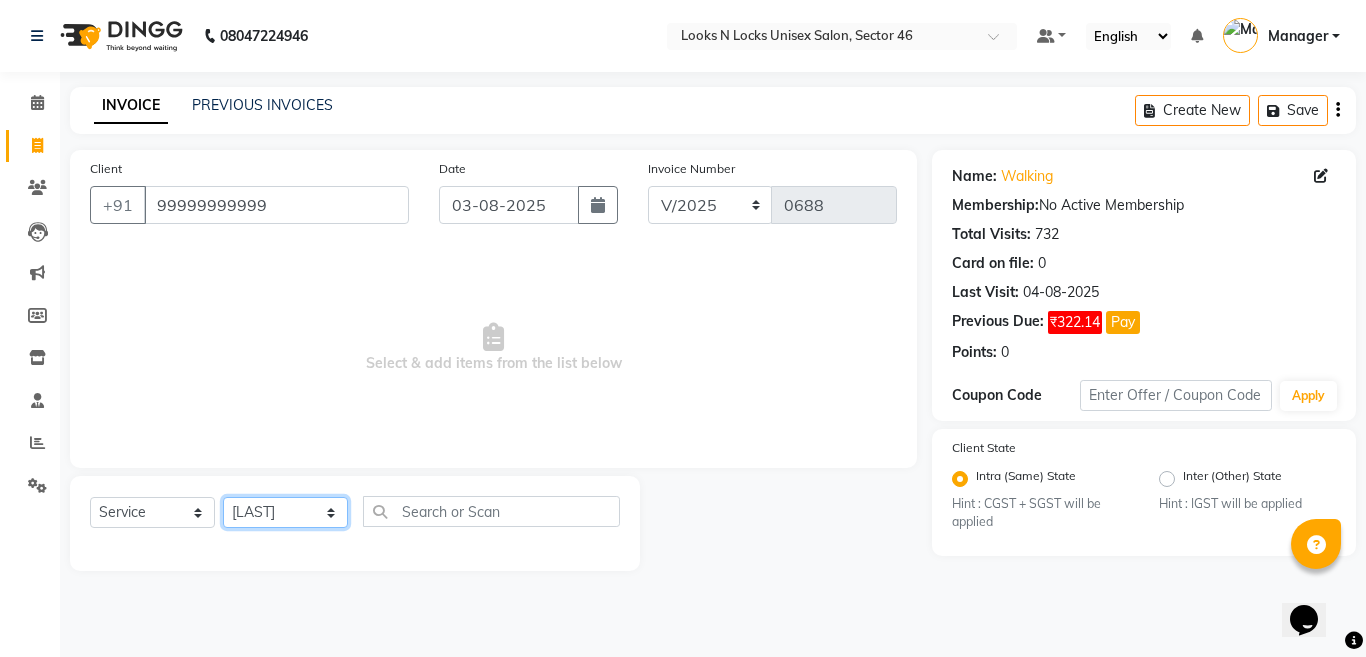 click on "Select Stylist Aakib Ansari Aalam Sheikh Ajay sain Anil  Sahu Gaurav Gulzar  Anshari Ibrahim Kamala Khushboo kusum maam Lucky Manager Marry Lepcha Nazim Priya Rao Ram Saurabha Seema Shilpa ( sunita) Sonia Sunita Chauhan Vanshika Varun Zafar" 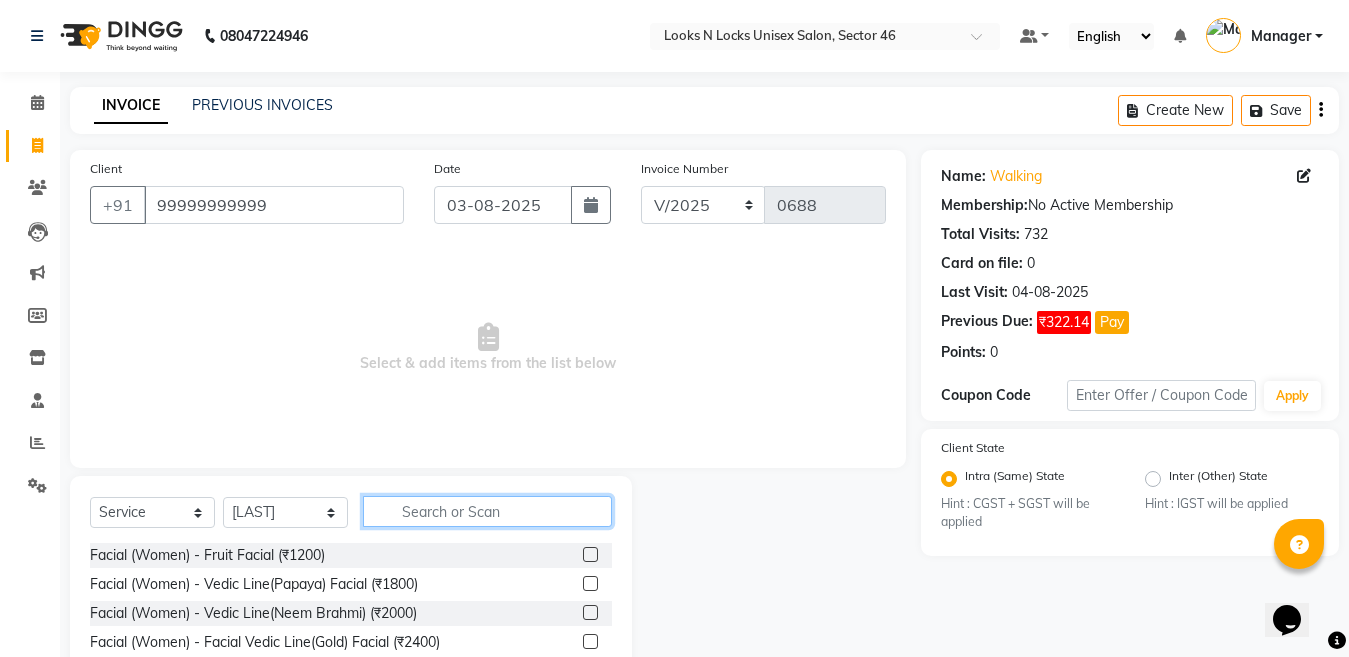 click 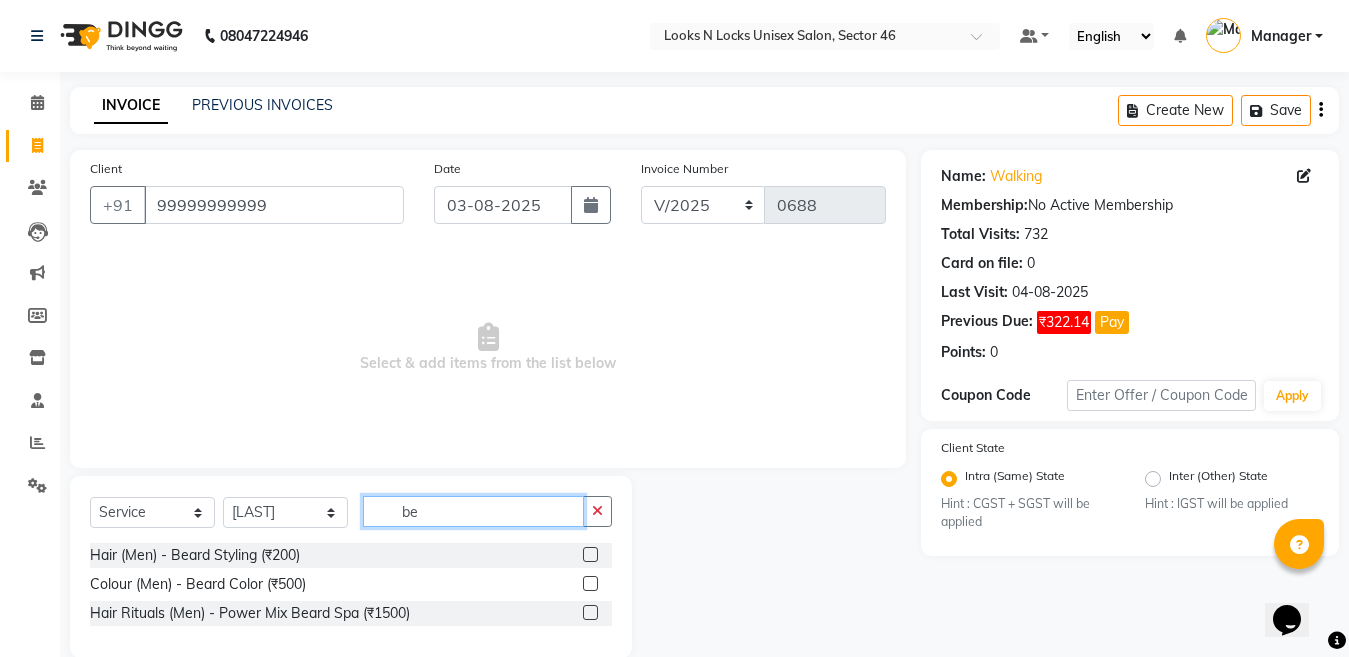 type on "be" 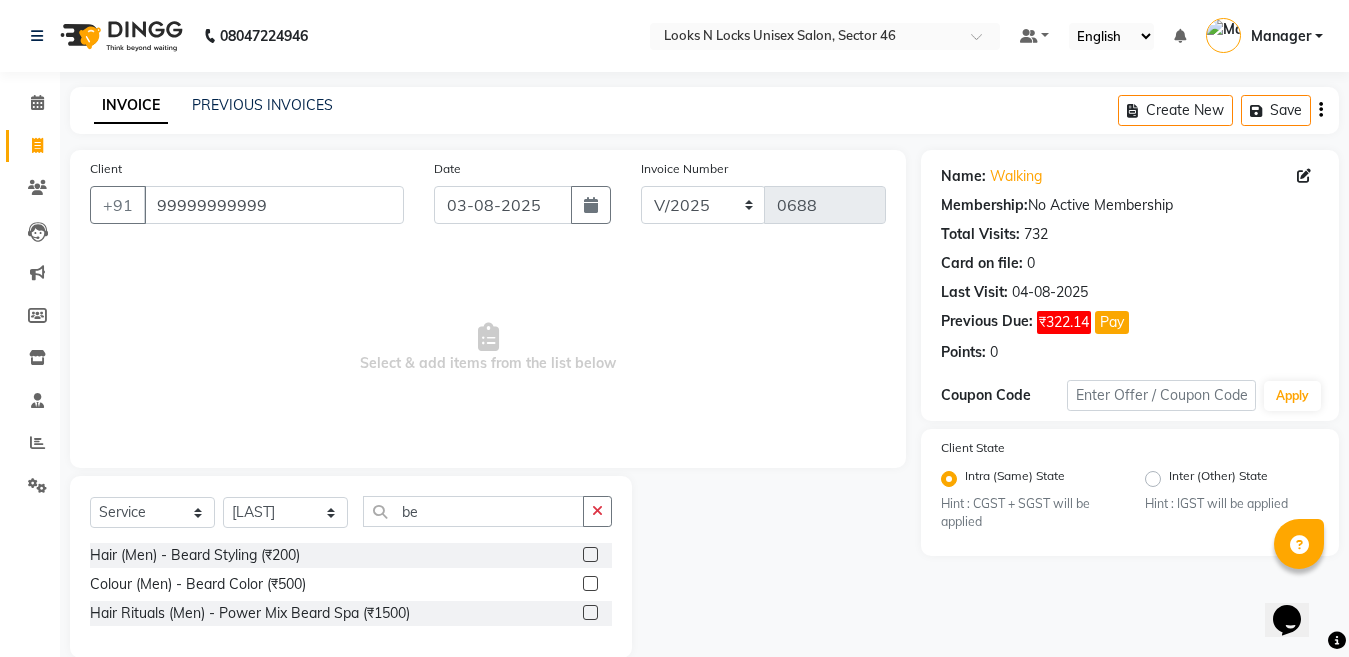 click 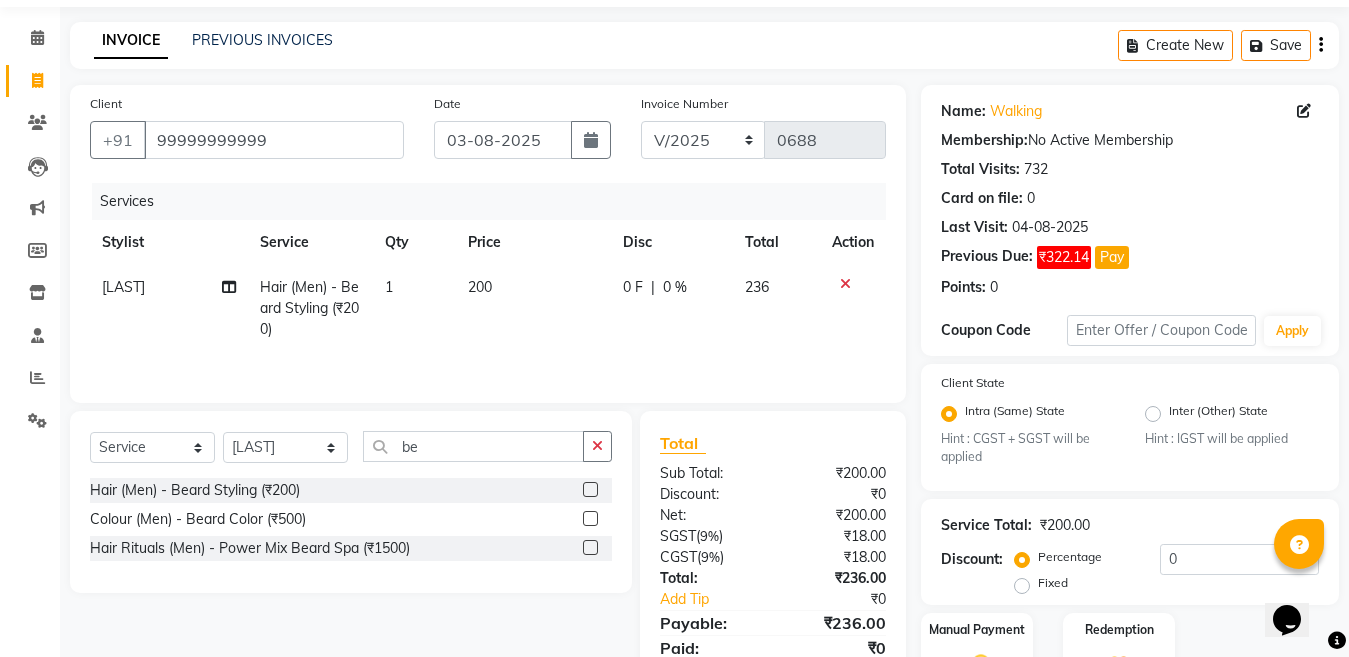 scroll, scrollTop: 100, scrollLeft: 0, axis: vertical 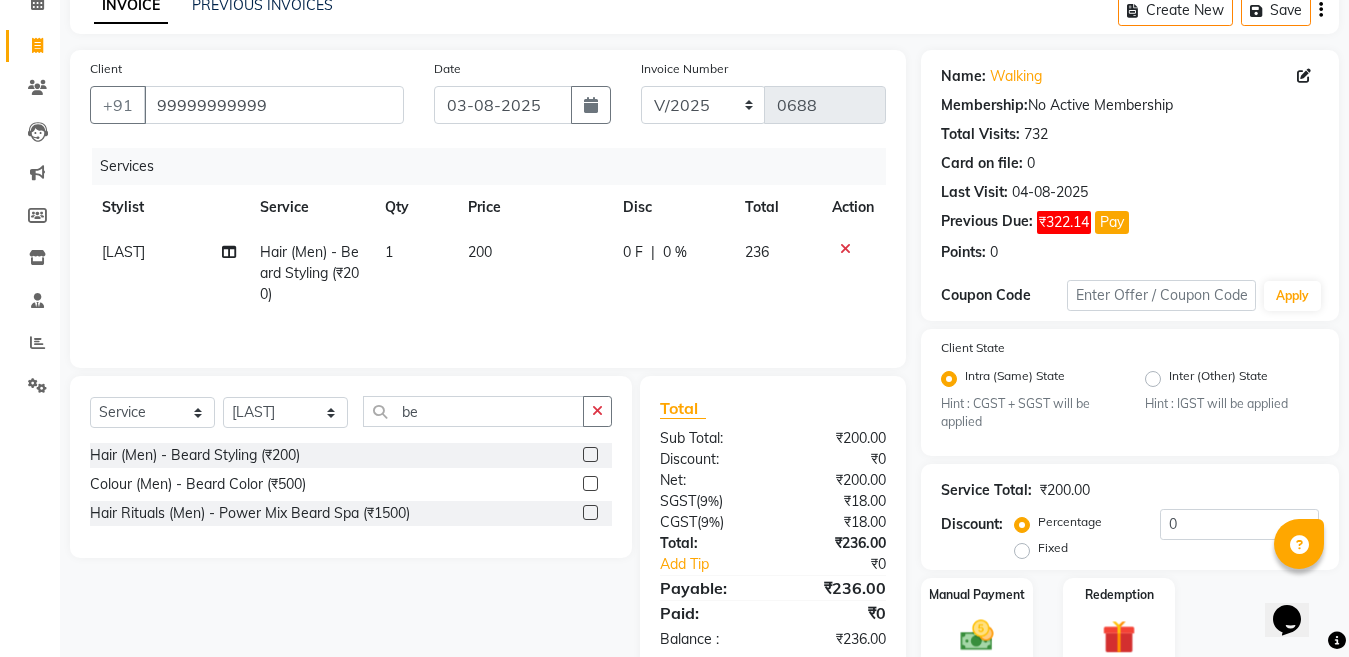 click 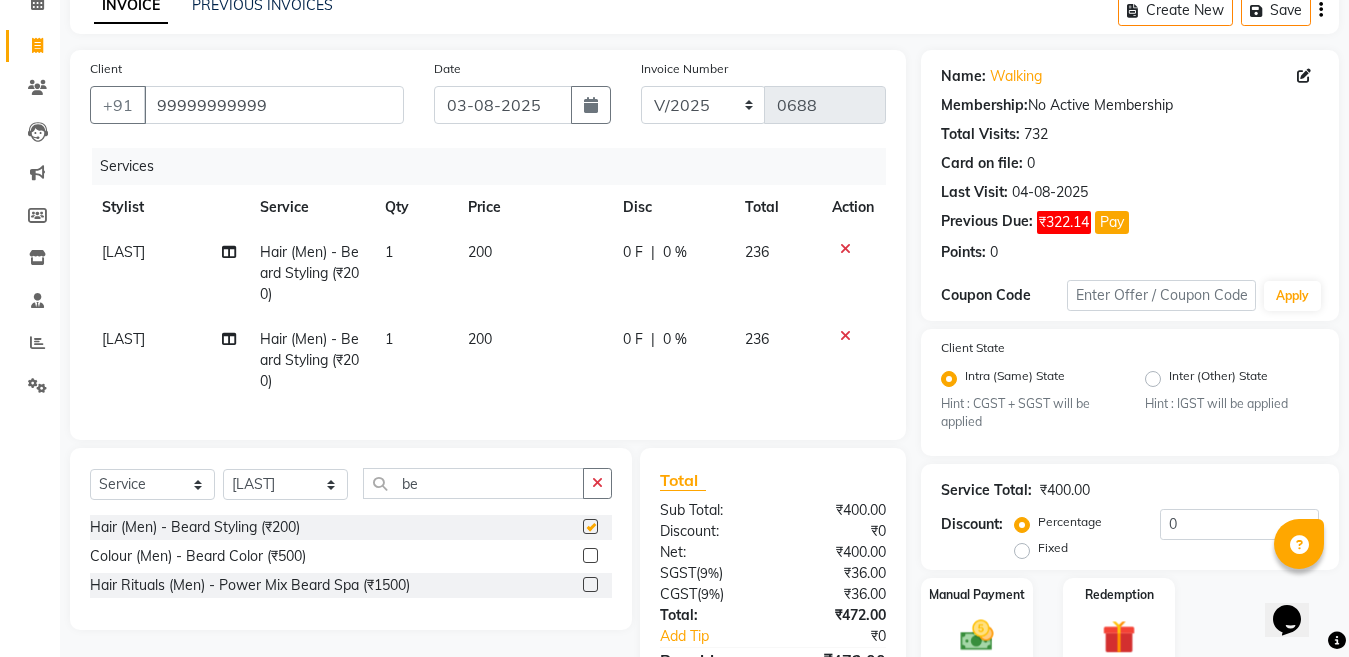 checkbox on "false" 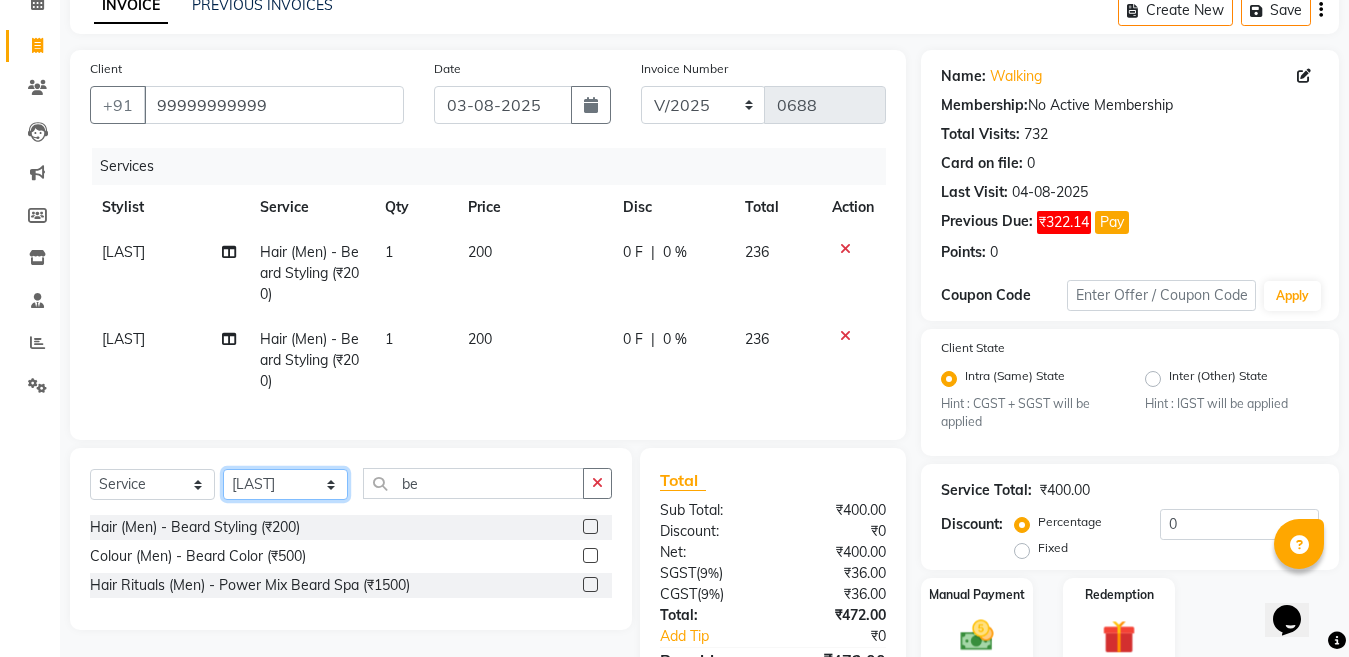 click on "Select Stylist Aakib Ansari Aalam Sheikh Ajay sain Anil  Sahu Gaurav Gulzar  Anshari Ibrahim Kamala Khushboo kusum maam Lucky Manager Marry Lepcha Nazim Priya Rao Ram Saurabha Seema Shilpa ( sunita) Sonia Sunita Chauhan Vanshika Varun Zafar" 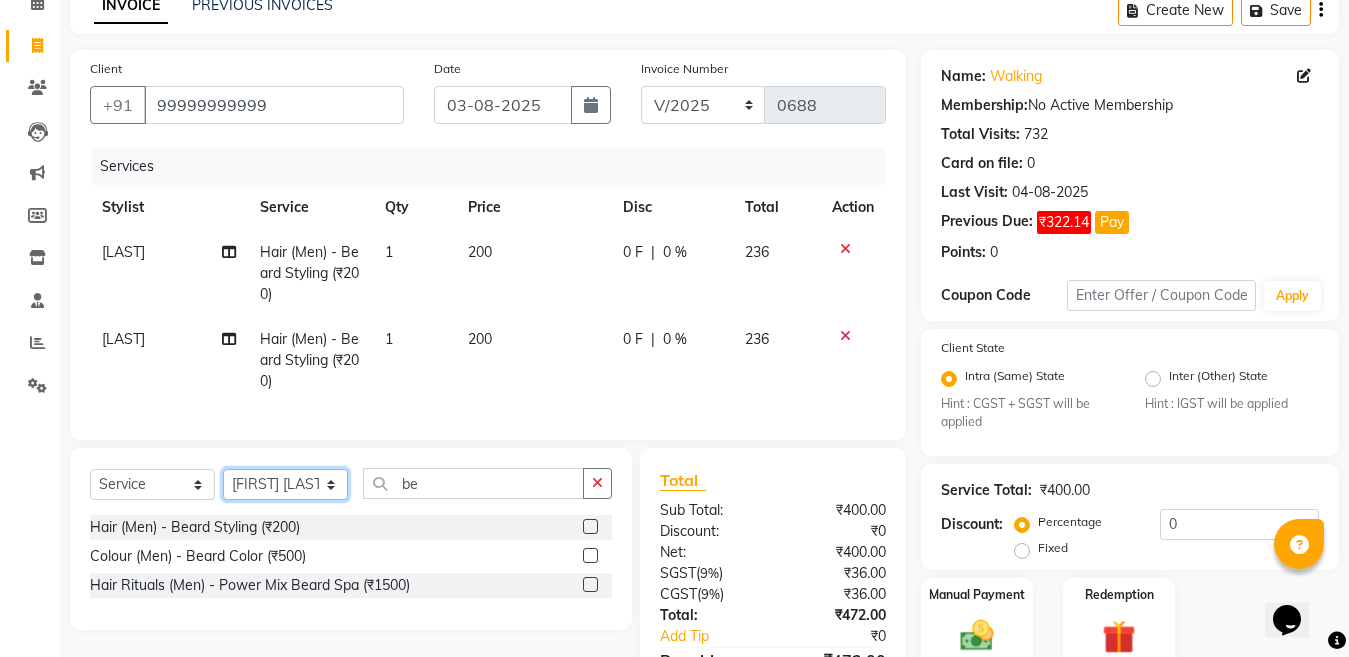 click on "Select Stylist Aakib Ansari Aalam Sheikh Ajay sain Anil  Sahu Gaurav Gulzar  Anshari Ibrahim Kamala Khushboo kusum maam Lucky Manager Marry Lepcha Nazim Priya Rao Ram Saurabha Seema Shilpa ( sunita) Sonia Sunita Chauhan Vanshika Varun Zafar" 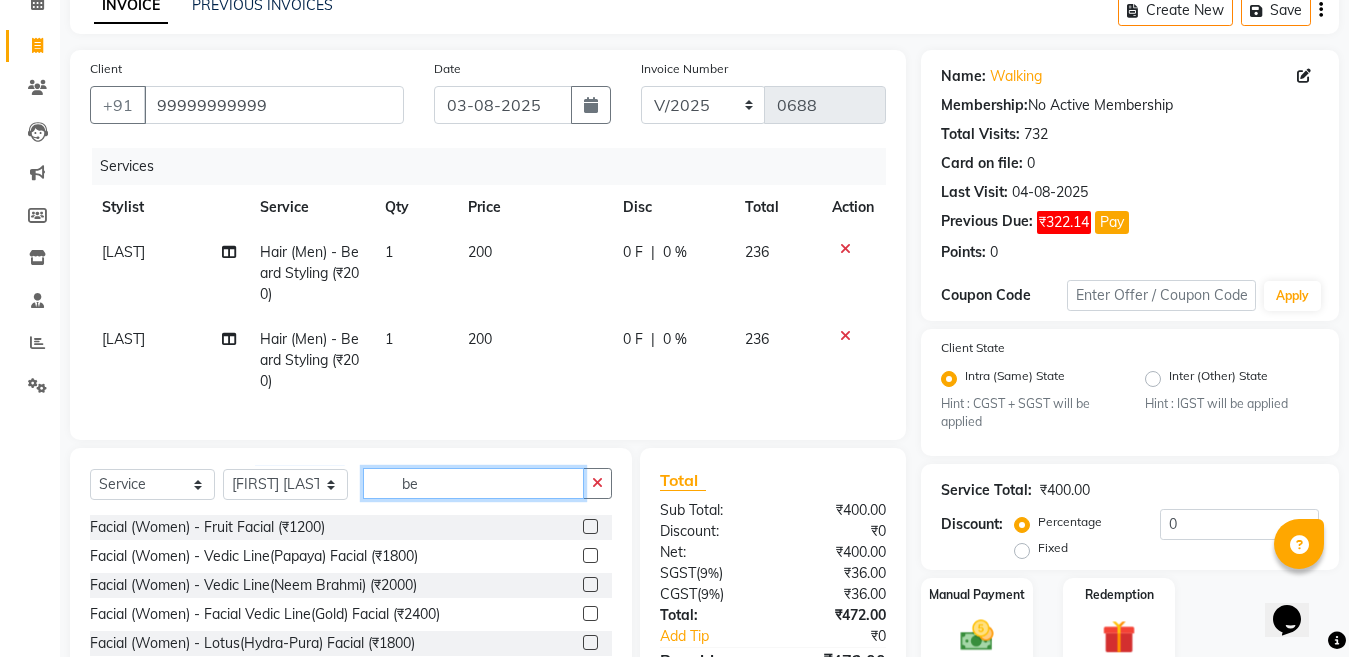 click on "be" 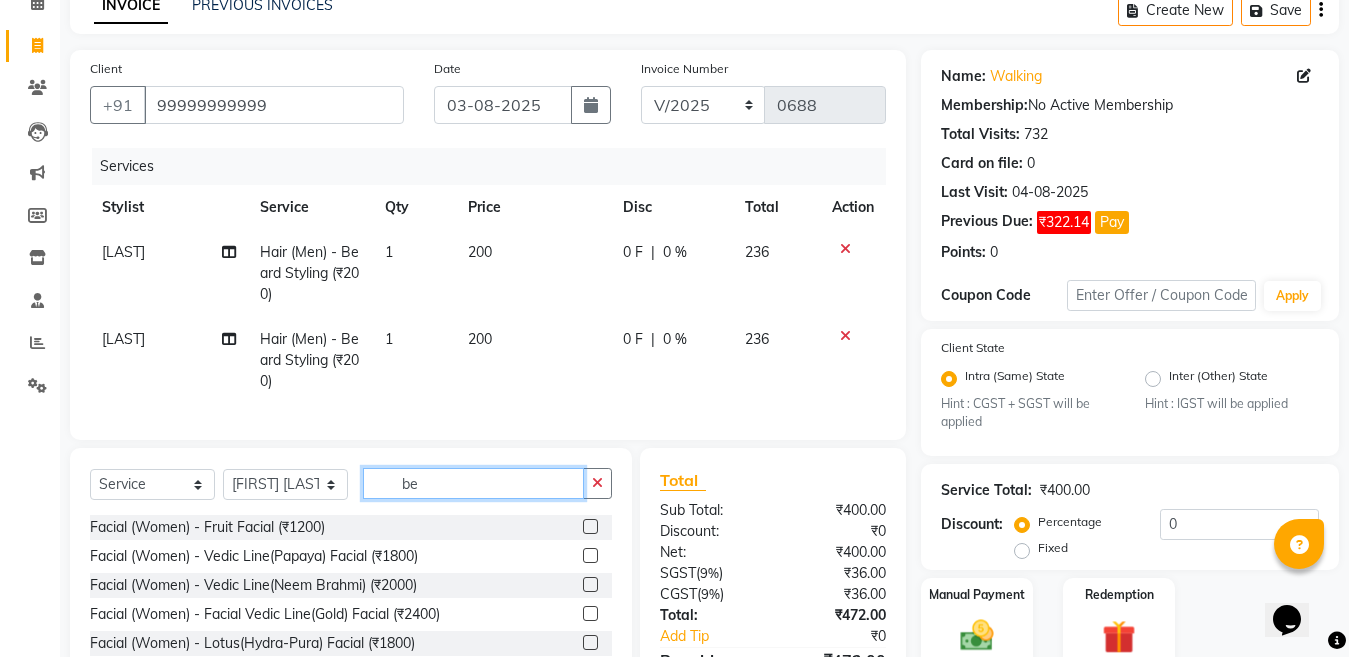 type on "b" 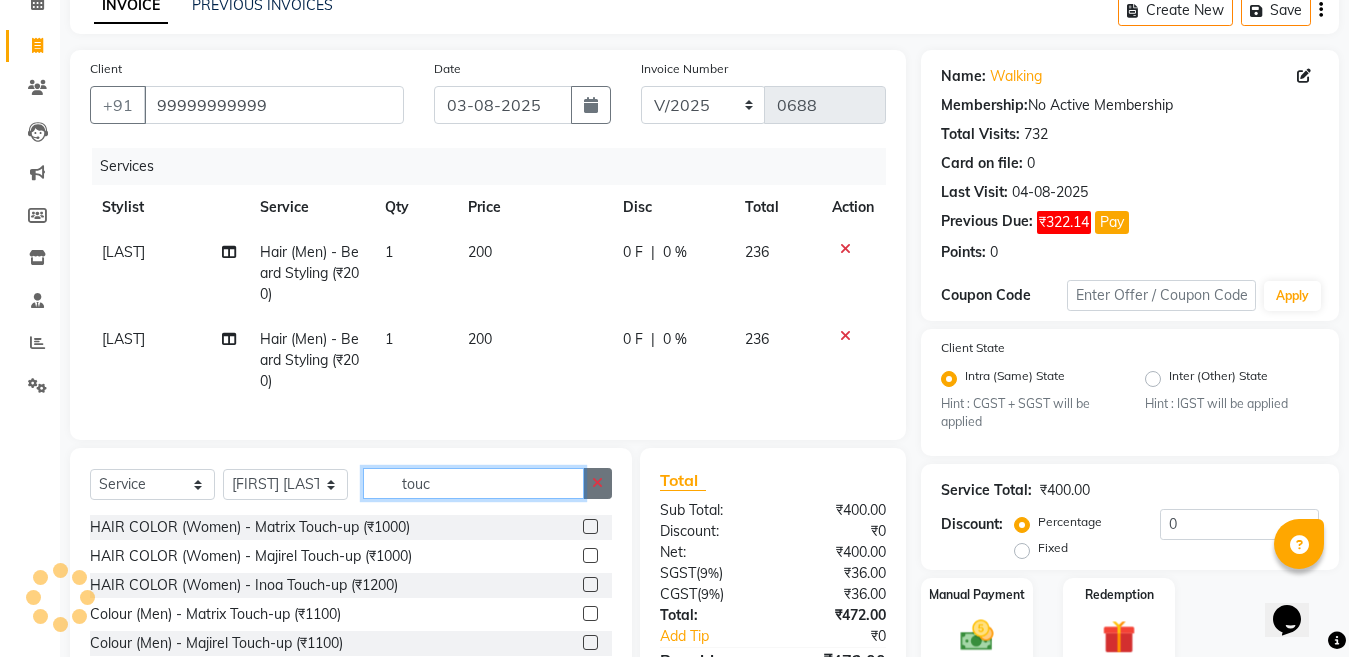type on "touc" 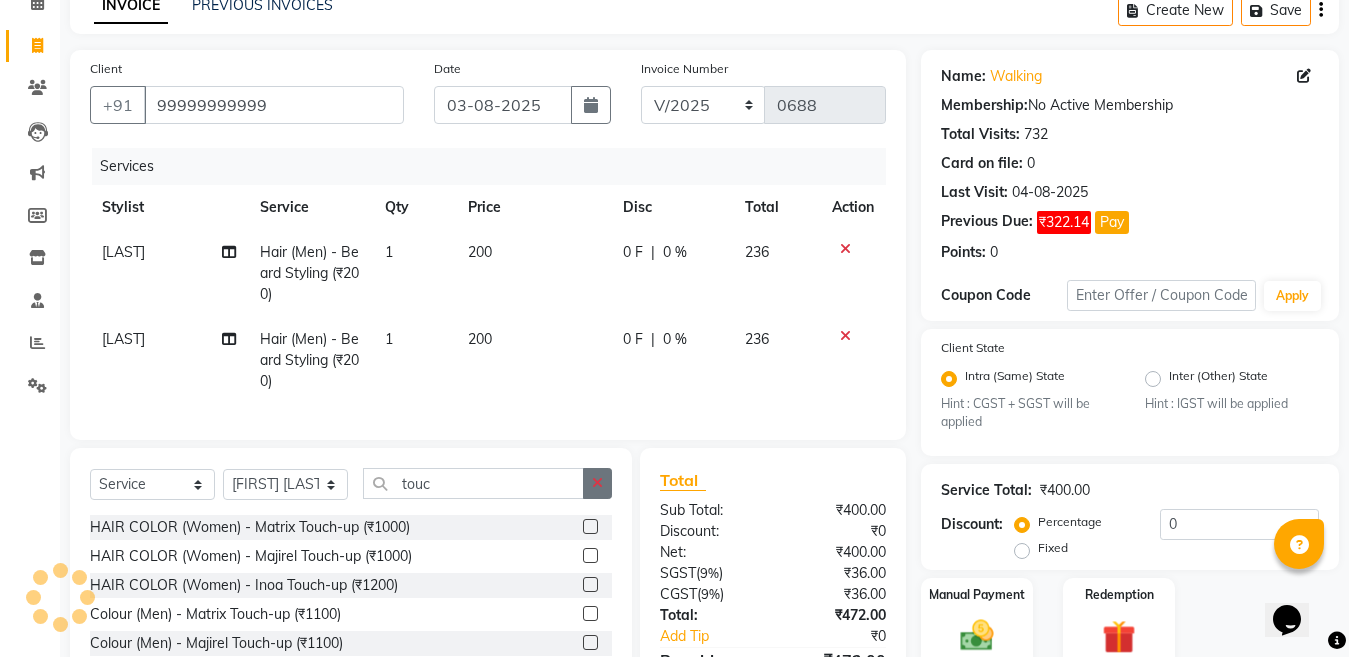 click 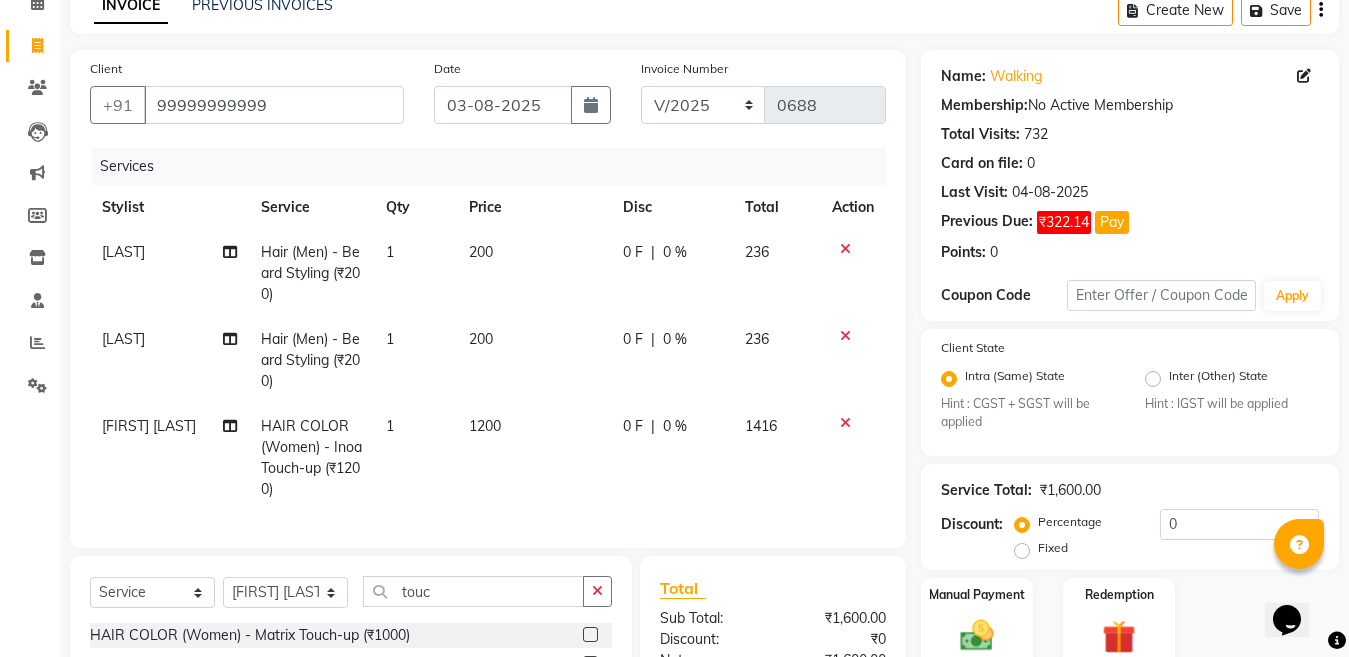 click on "1200" 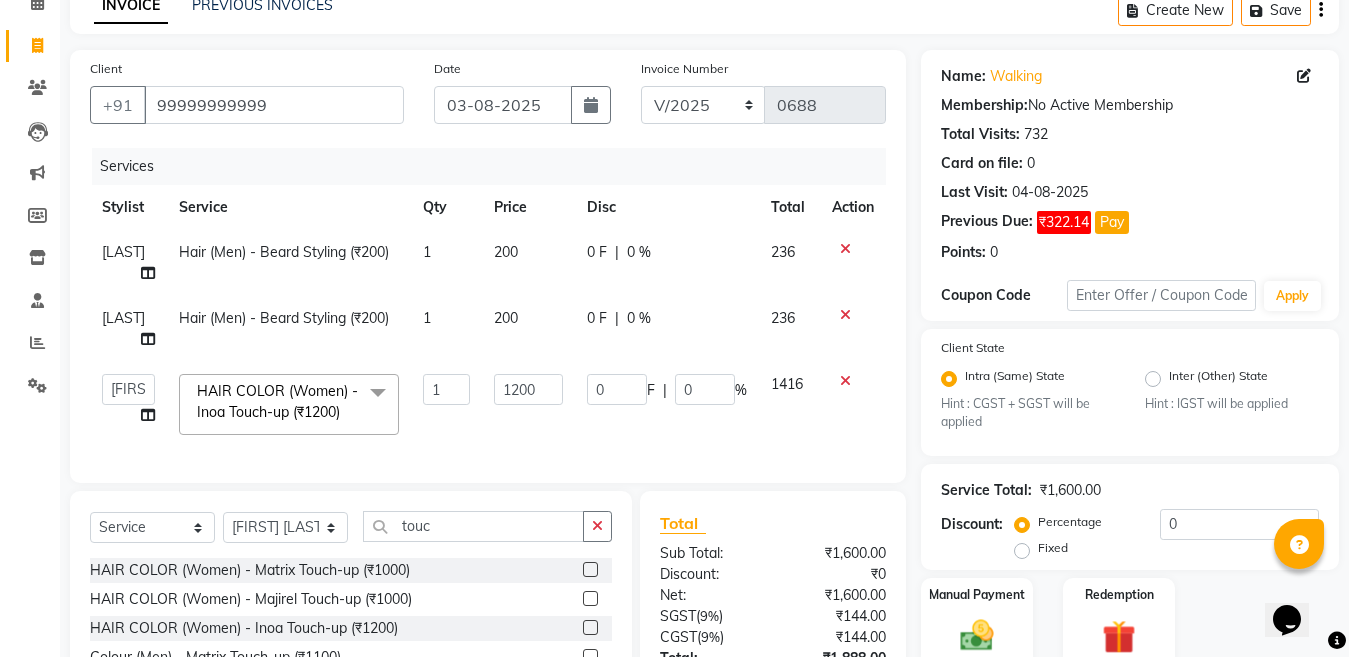 checkbox on "false" 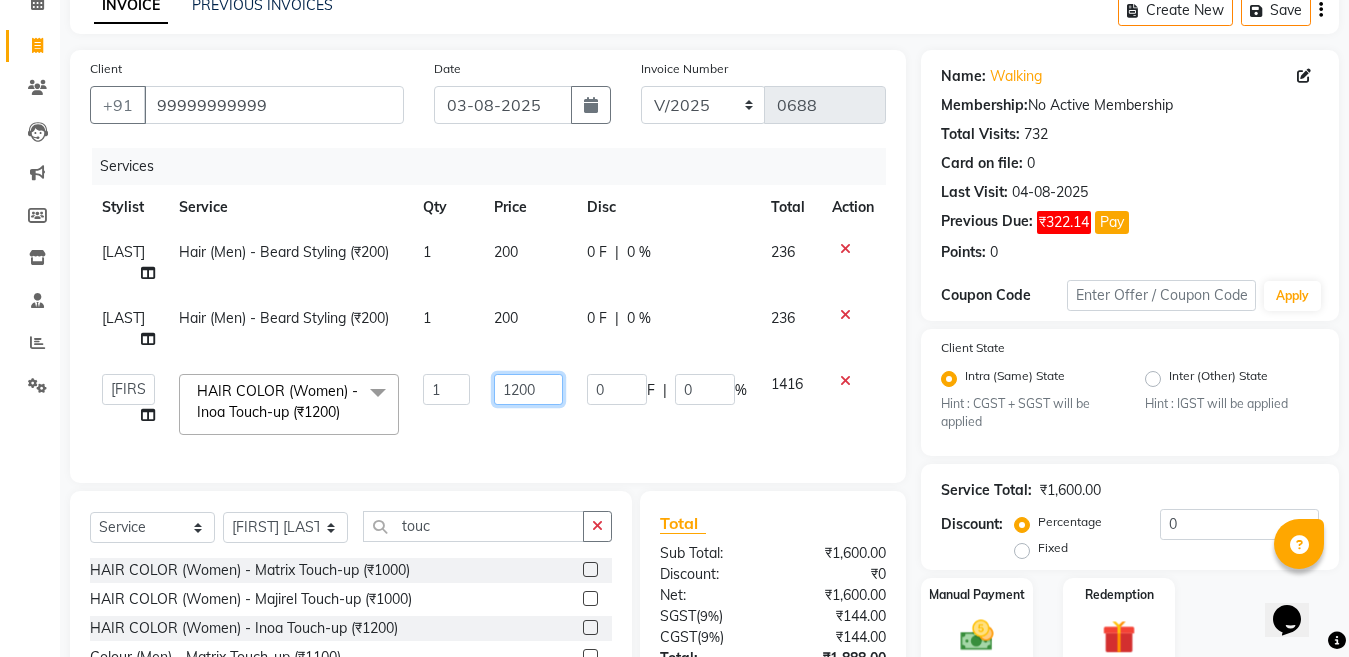 click on "1200" 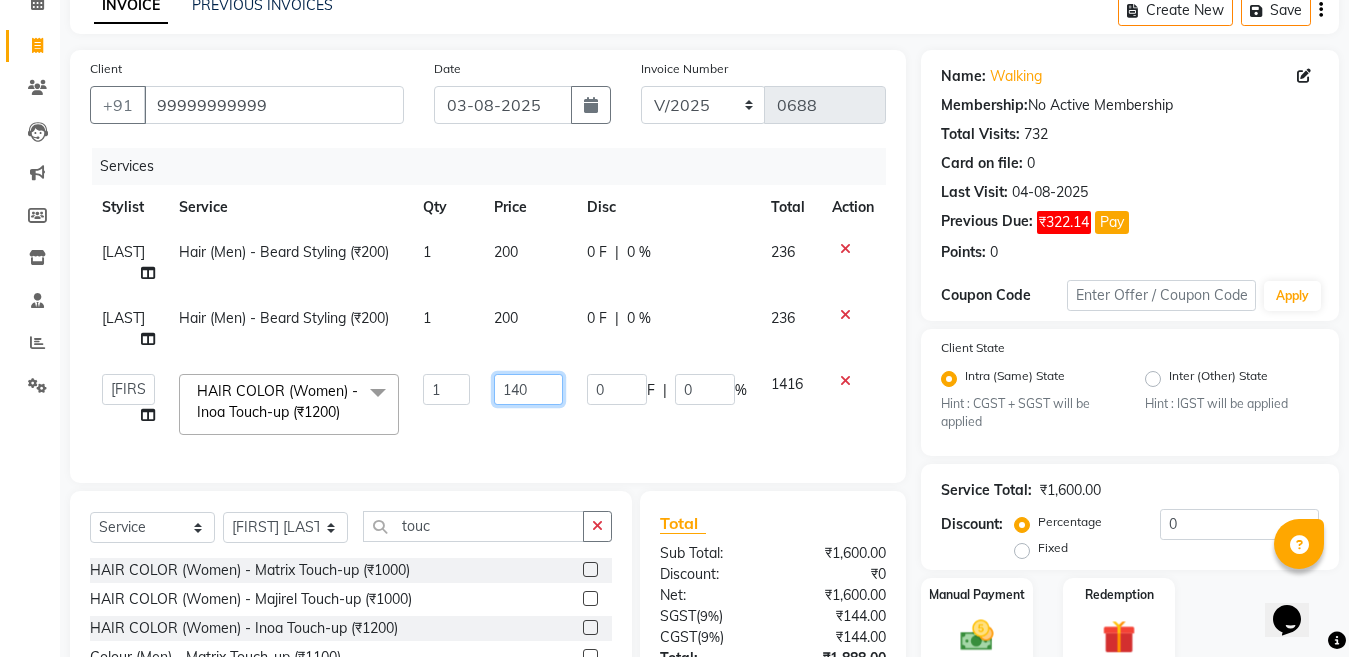 type on "1400" 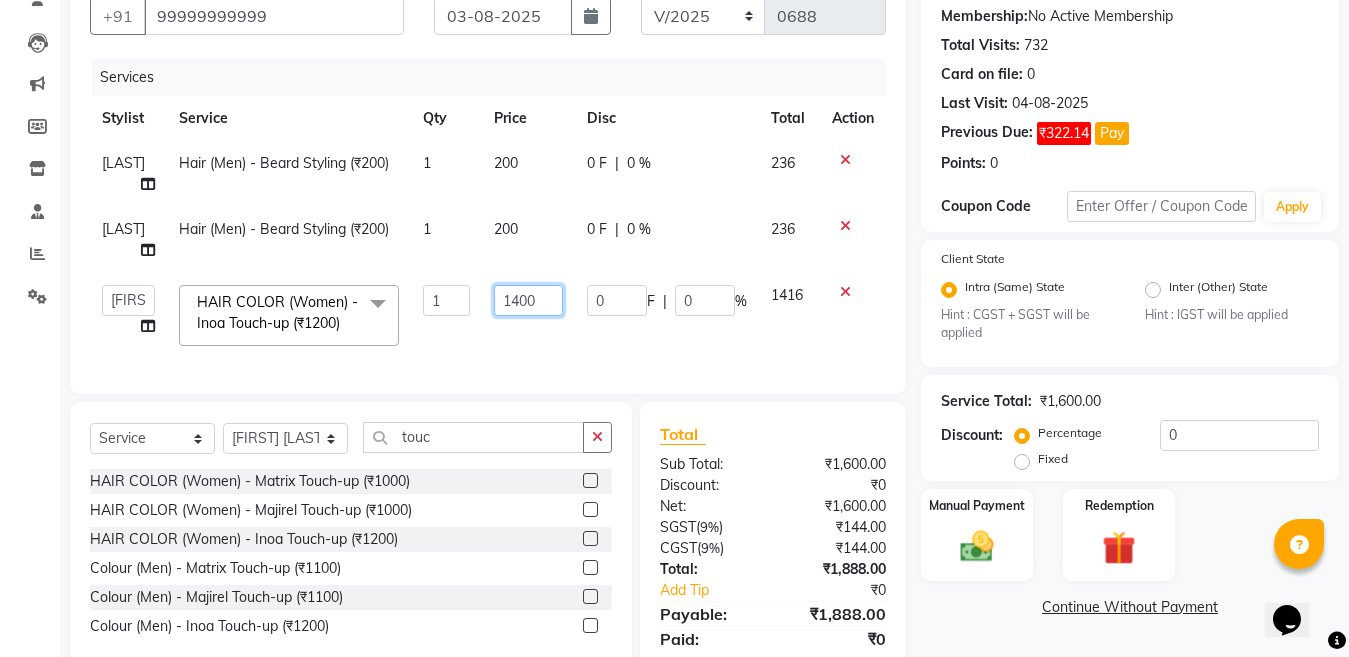 scroll, scrollTop: 233, scrollLeft: 0, axis: vertical 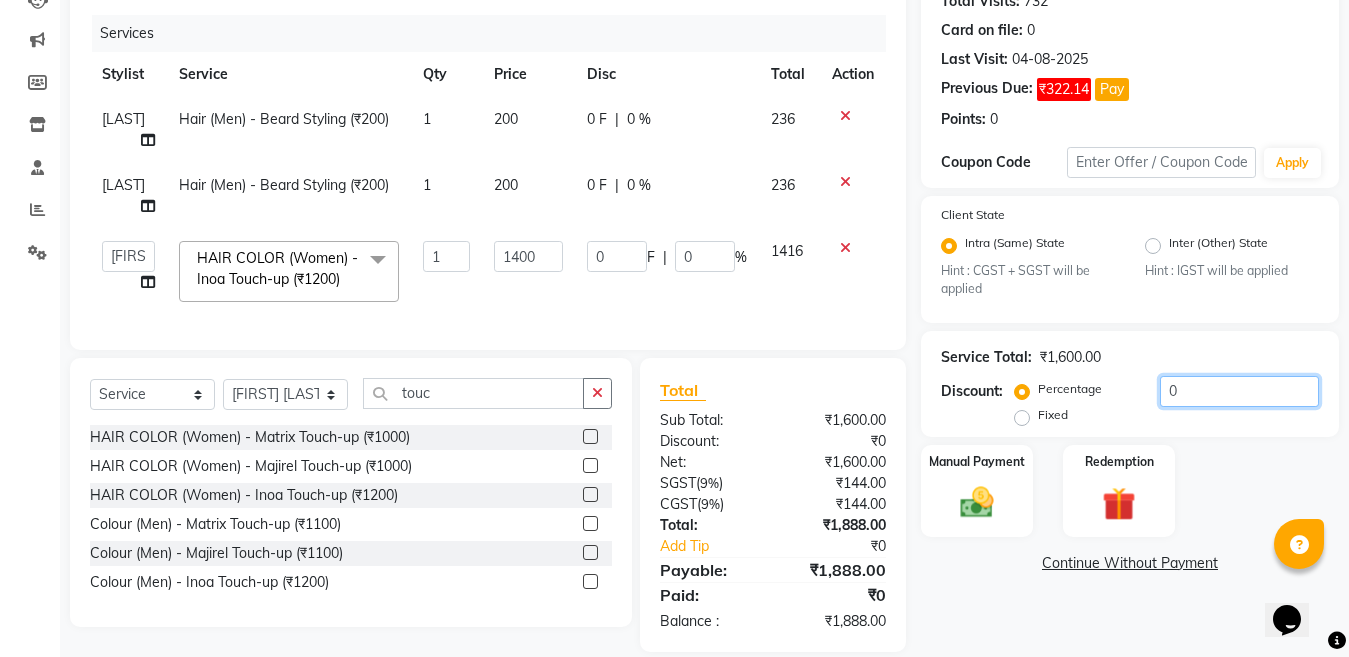 click on "0" 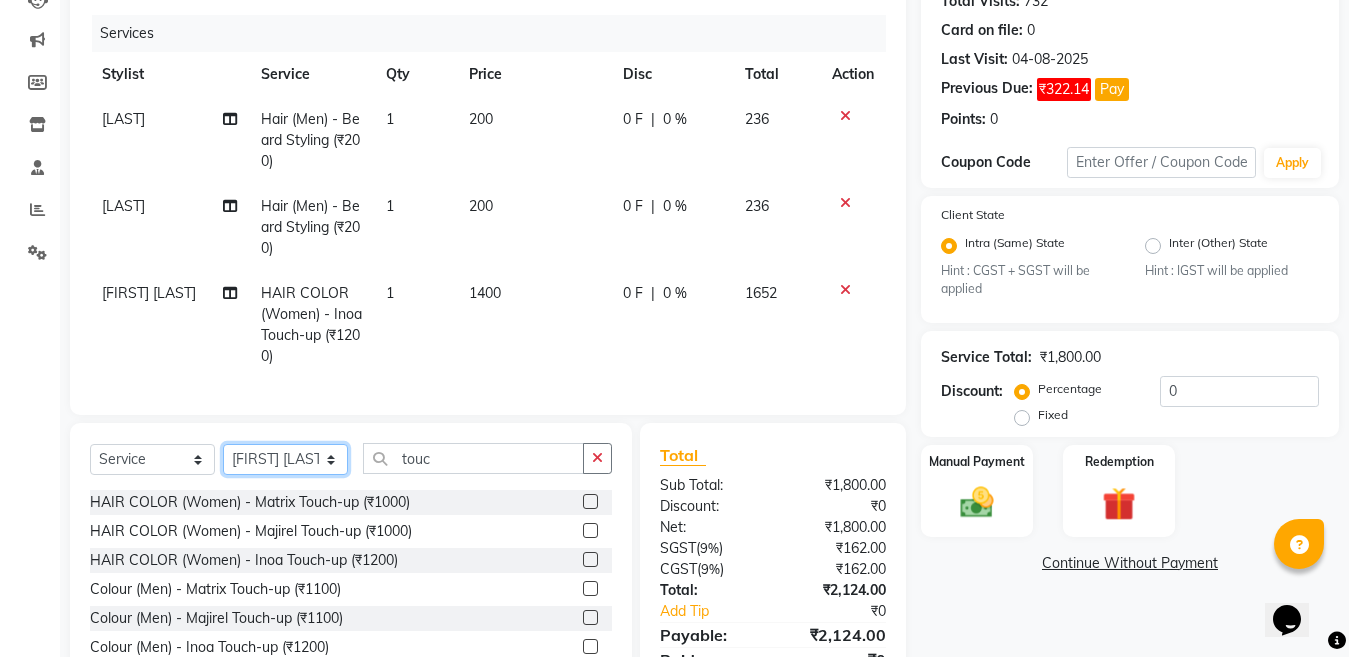 click on "Select Stylist Aakib Ansari Aalam Sheikh Ajay sain Anil  Sahu Gaurav Gulzar  Anshari Ibrahim Kamala Khushboo kusum maam Lucky Manager Marry Lepcha Nazim Priya Rao Ram Saurabha Seema Shilpa ( sunita) Sonia Sunita Chauhan Vanshika Varun Zafar" 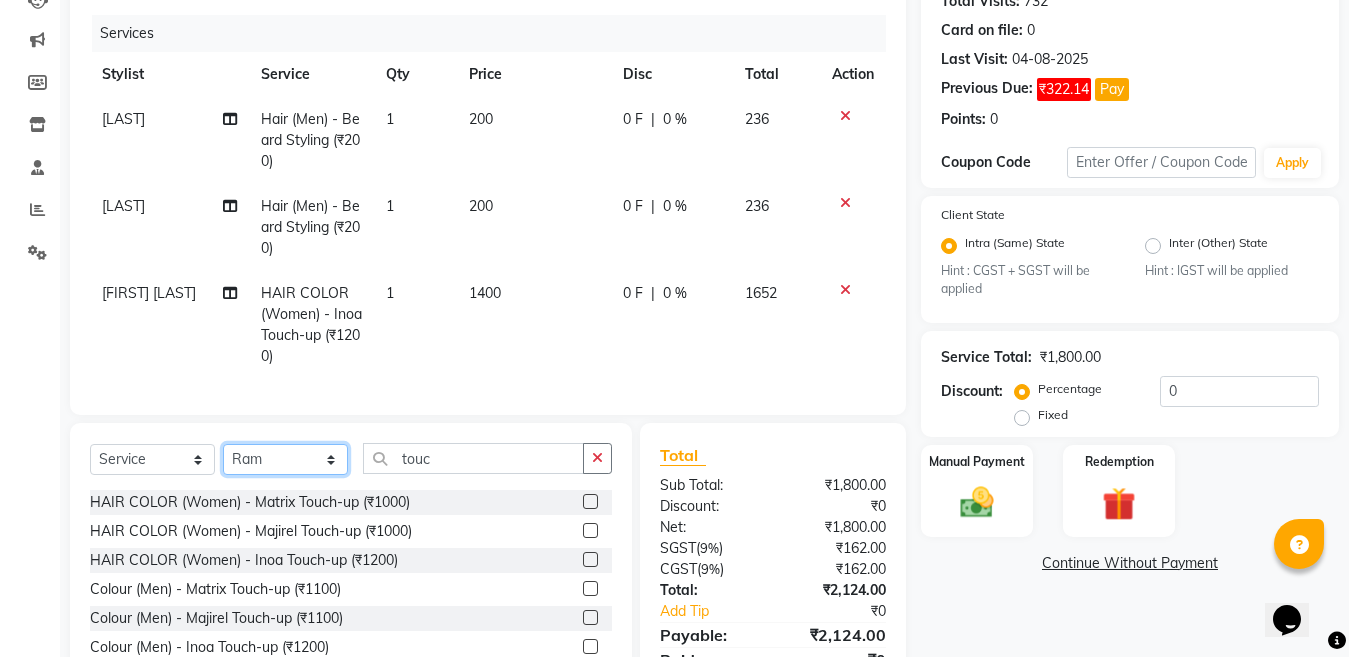 click on "Select Stylist Aakib Ansari Aalam Sheikh Ajay sain Anil  Sahu Gaurav Gulzar  Anshari Ibrahim Kamala Khushboo kusum maam Lucky Manager Marry Lepcha Nazim Priya Rao Ram Saurabha Seema Shilpa ( sunita) Sonia Sunita Chauhan Vanshika Varun Zafar" 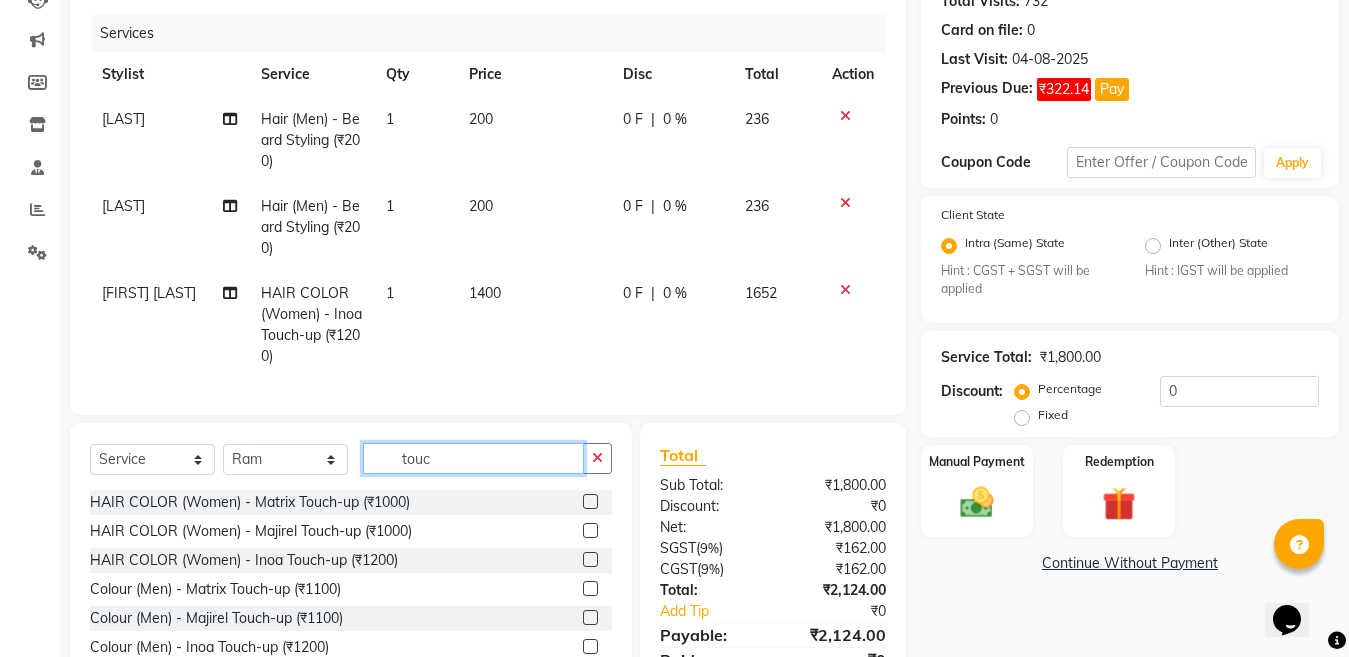 click on "touc" 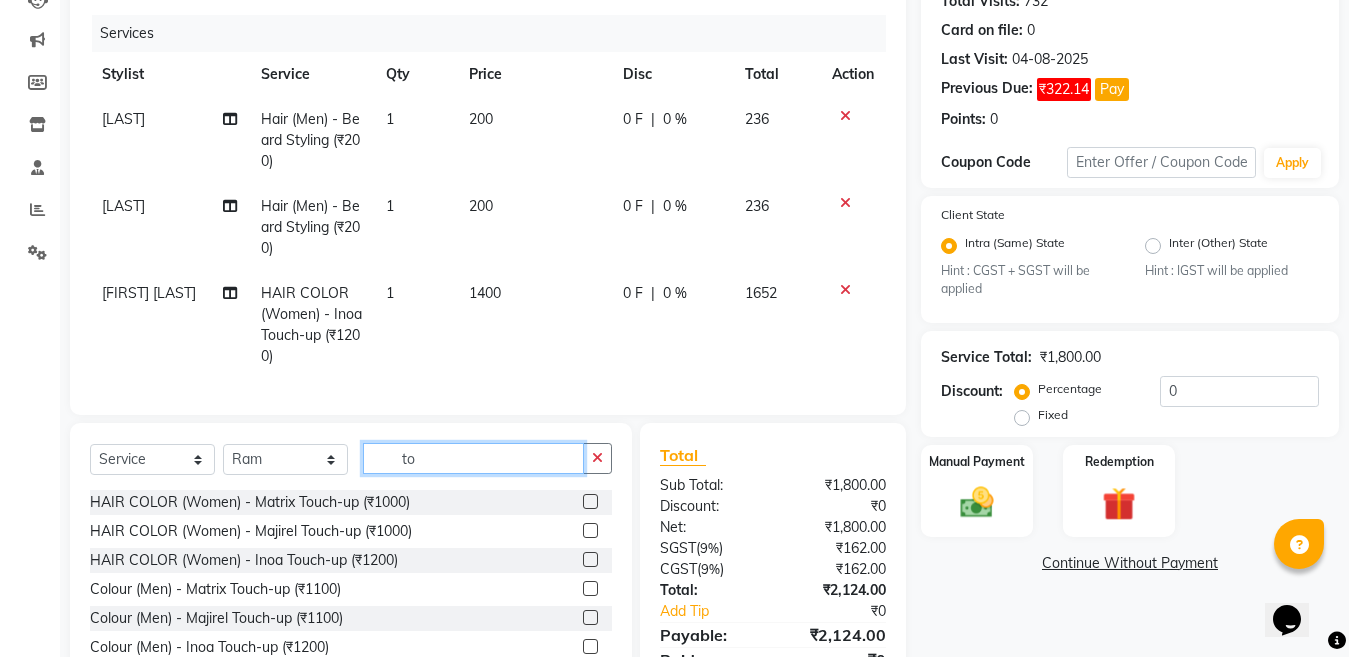 type on "t" 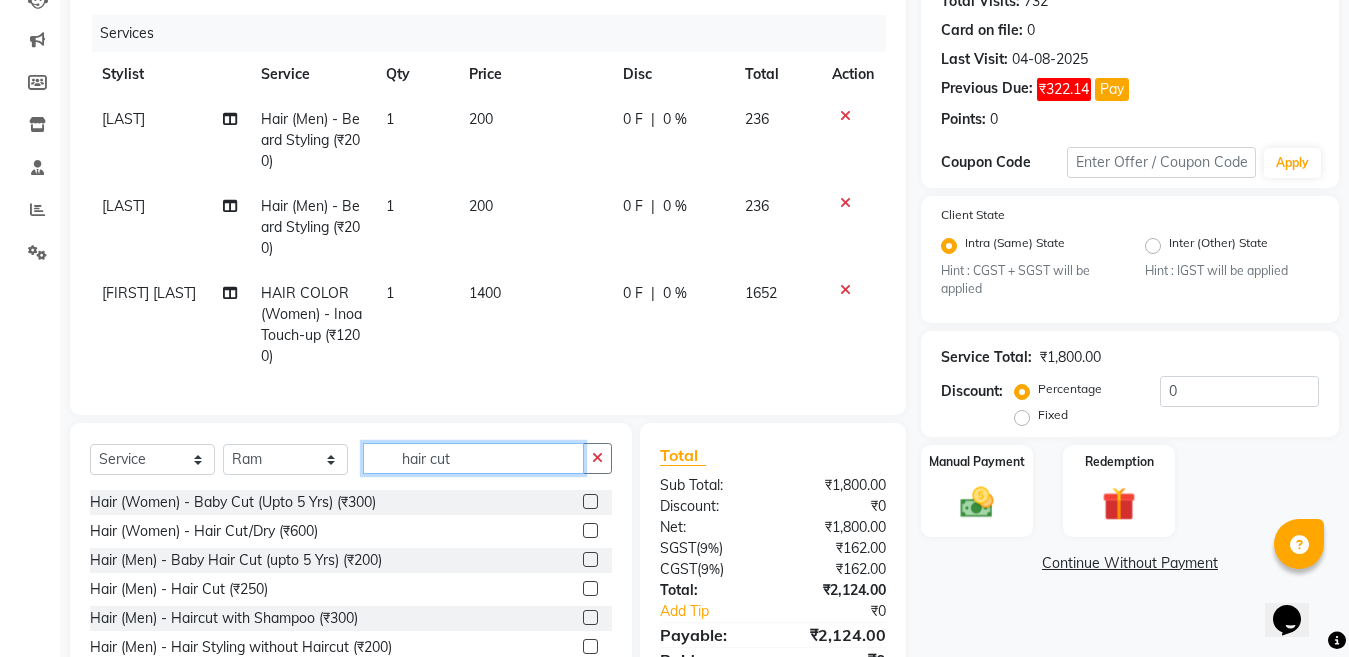 type on "hair cut" 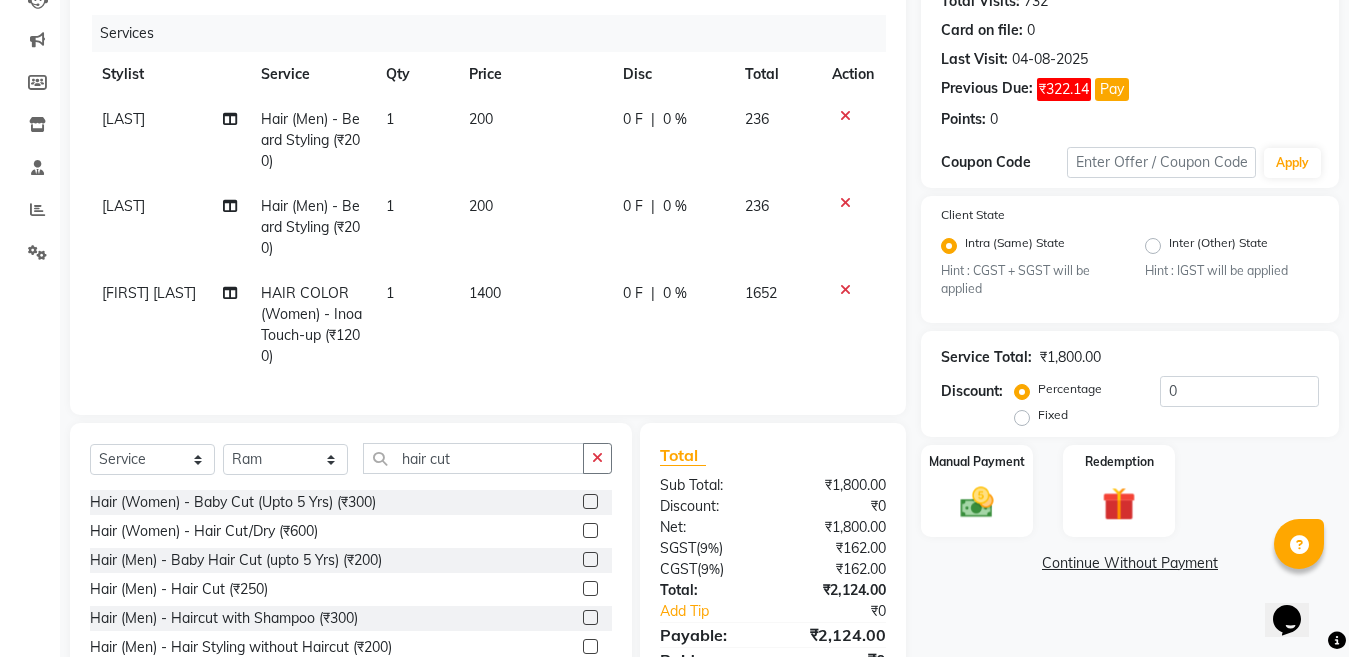 click 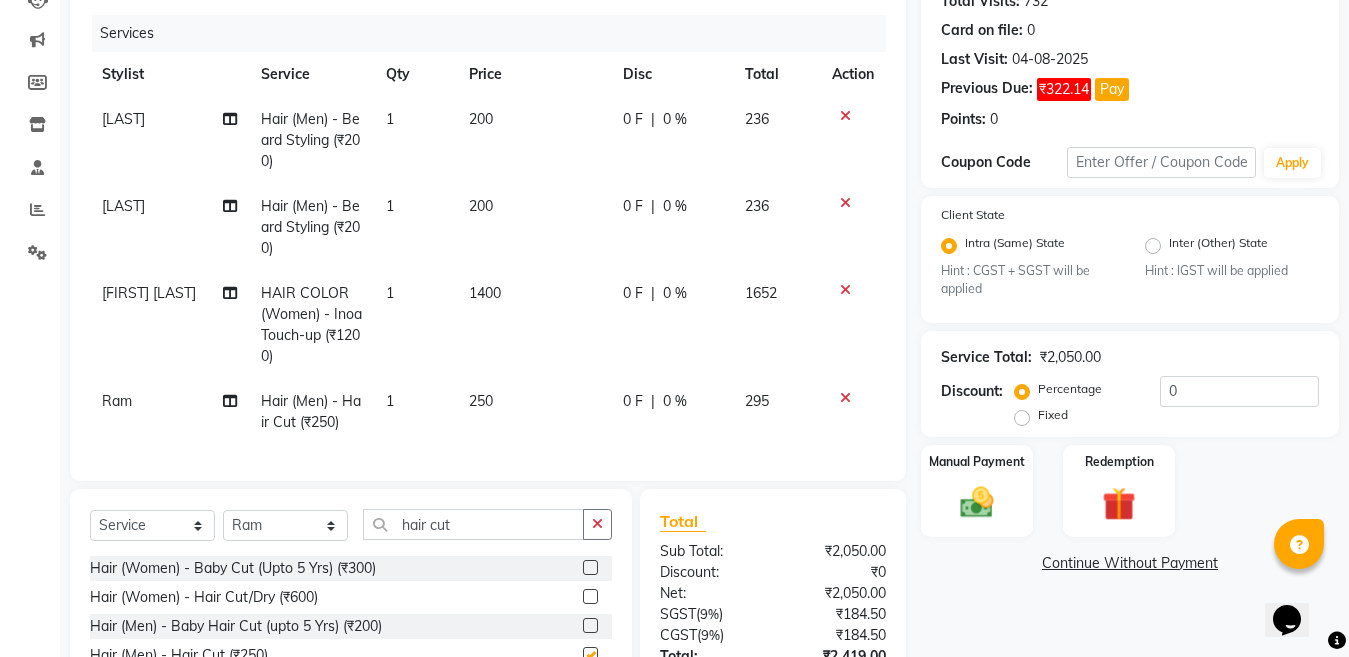 checkbox on "false" 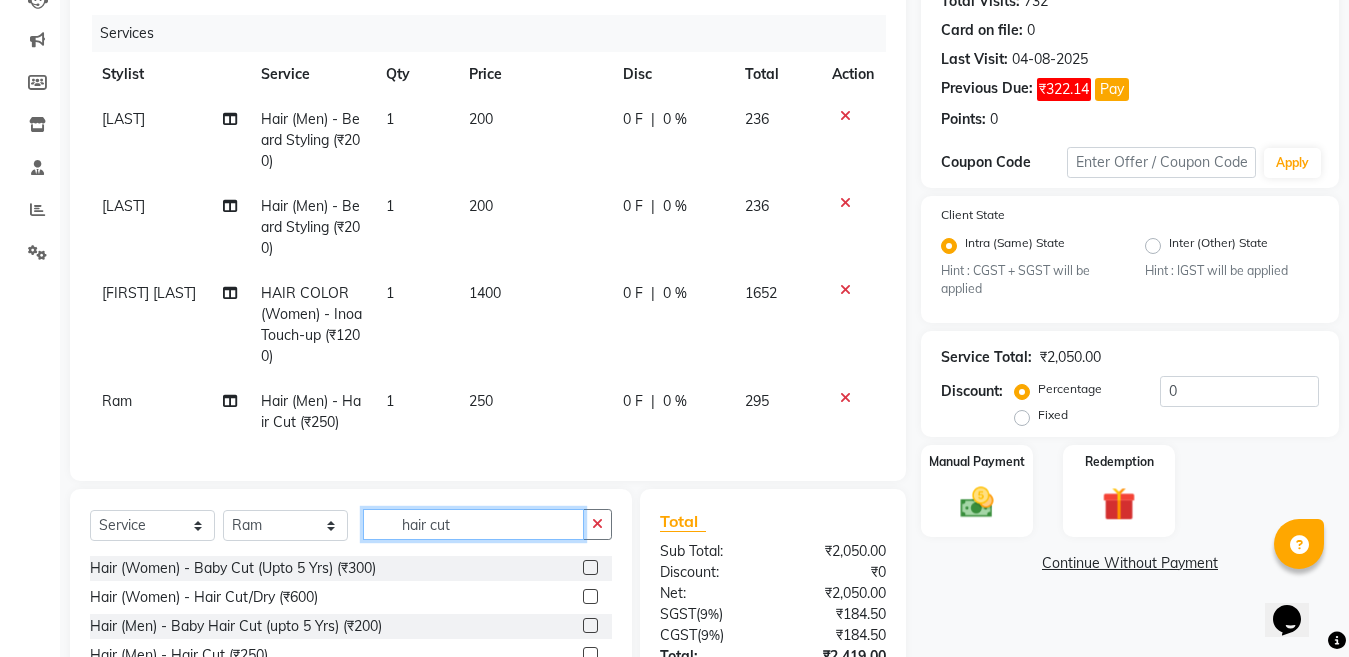click on "hair cut" 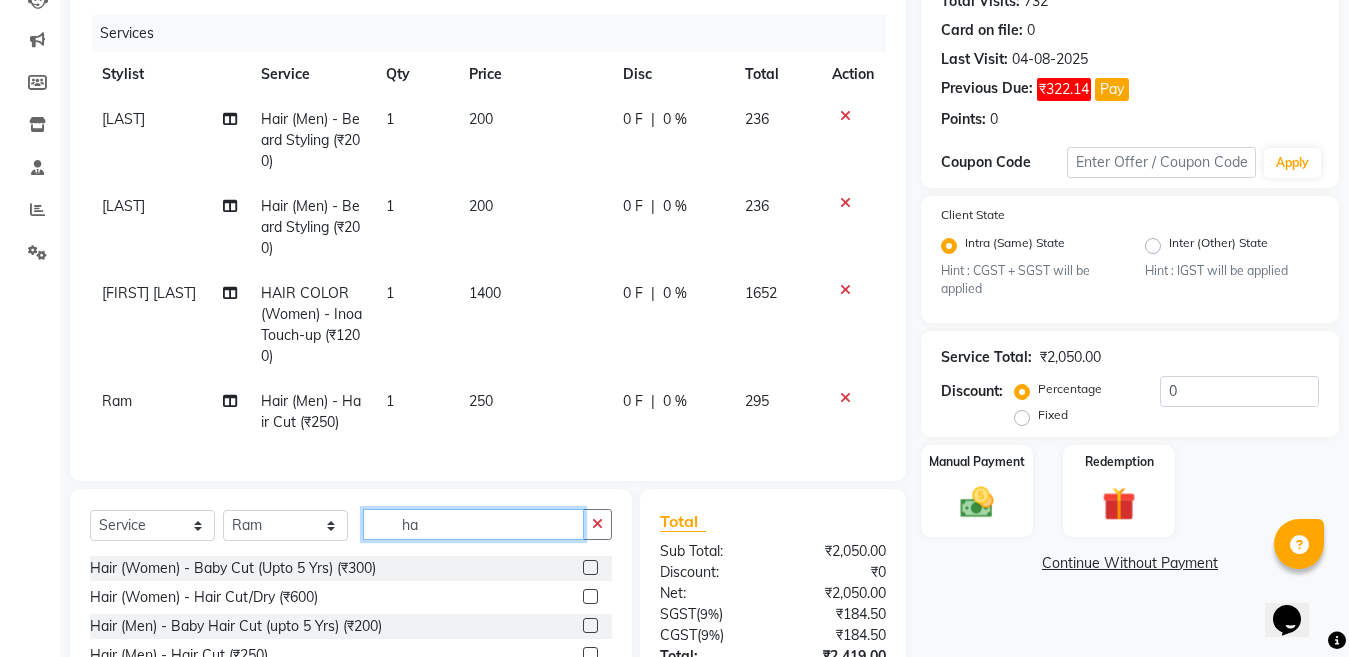 type on "h" 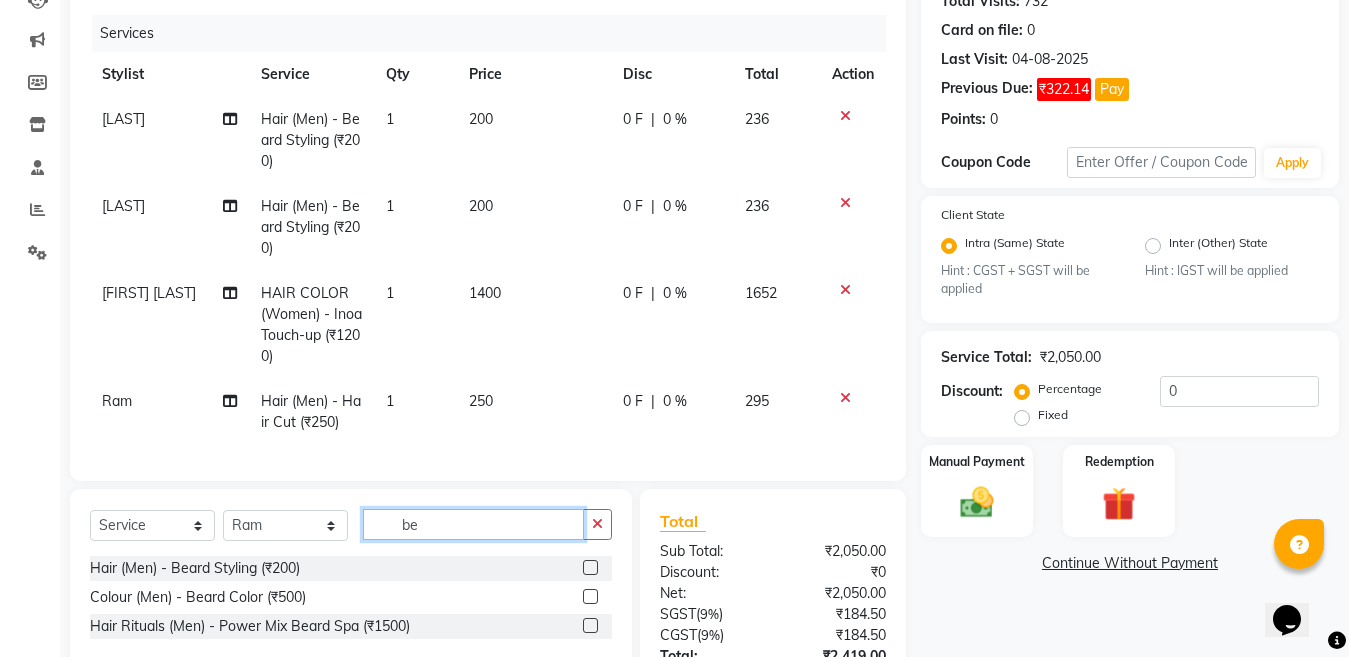 type on "be" 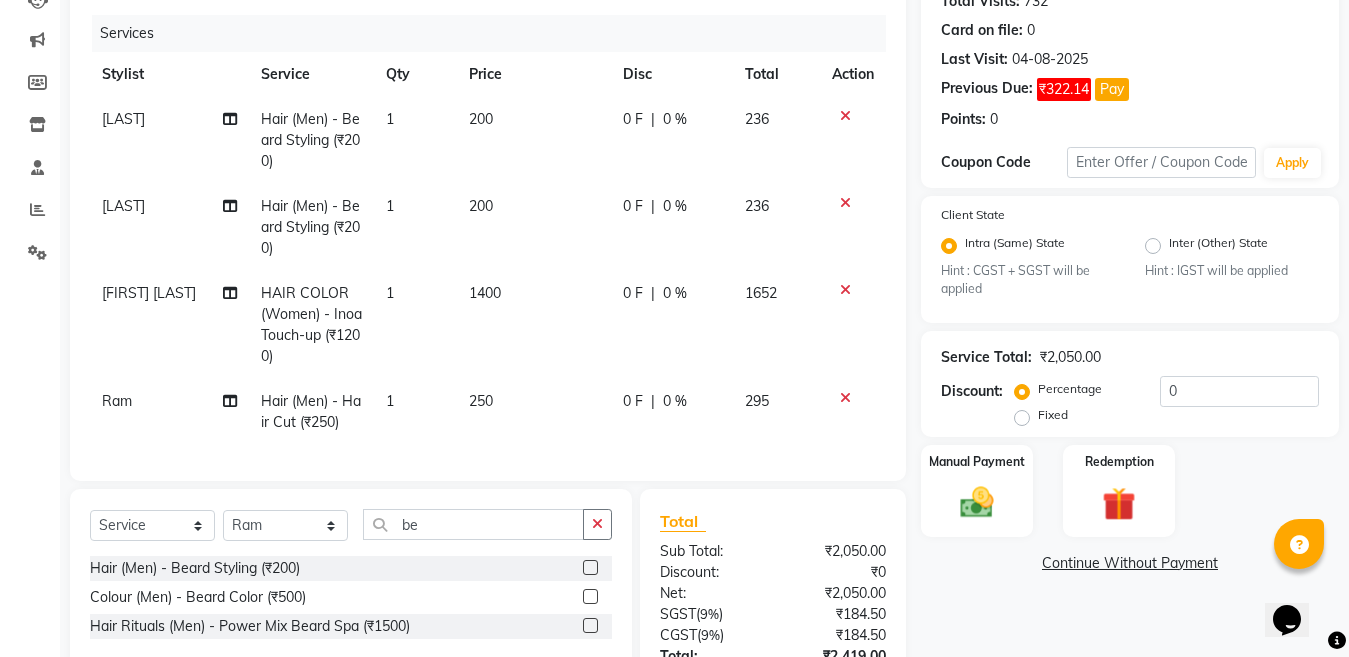 click 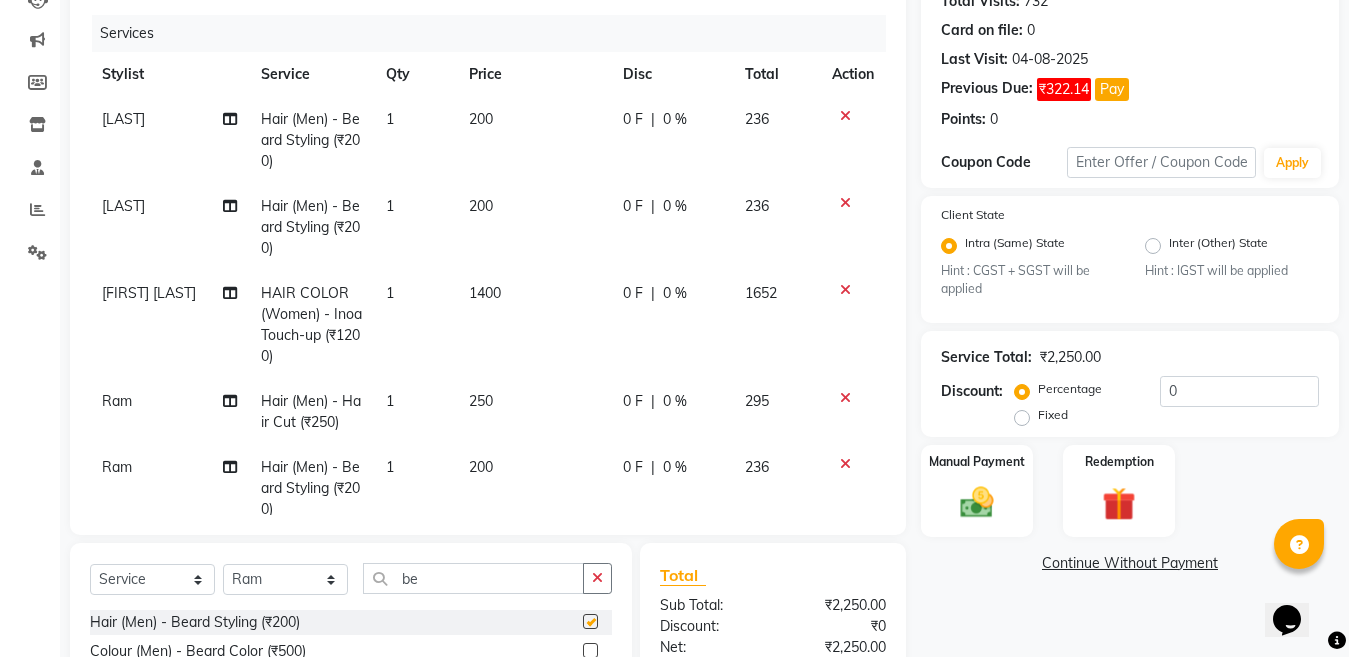 checkbox on "false" 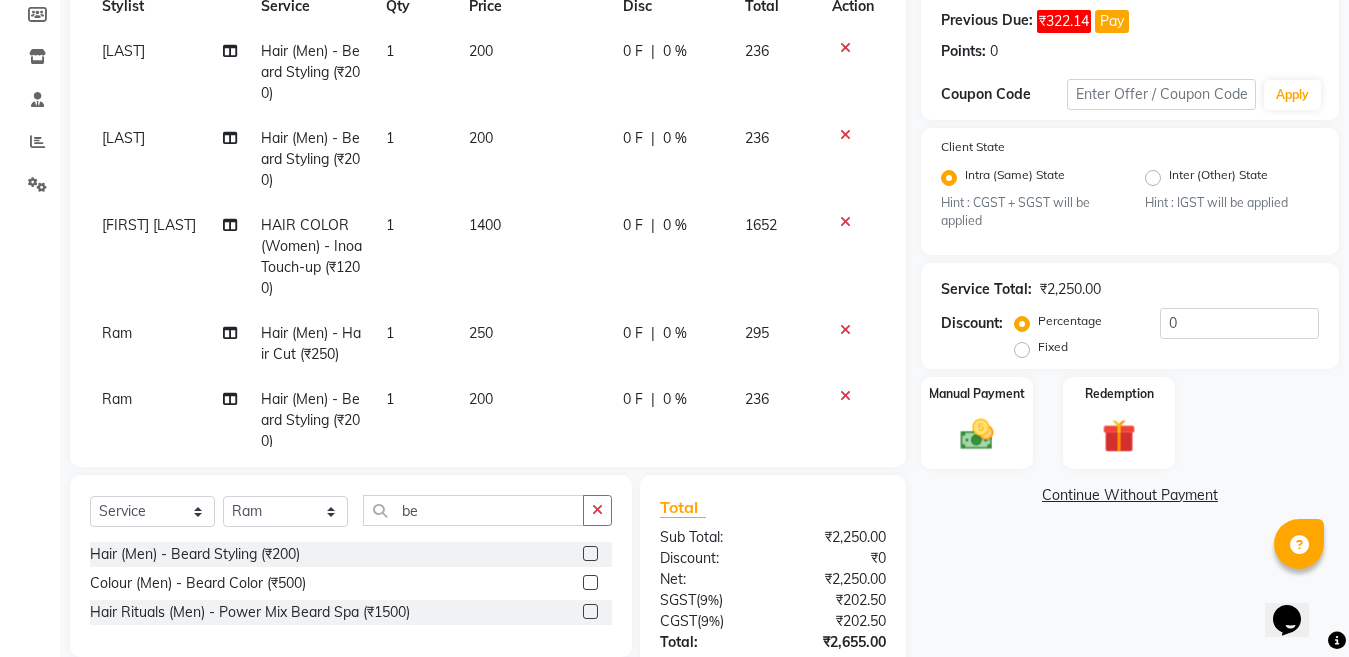 scroll, scrollTop: 433, scrollLeft: 0, axis: vertical 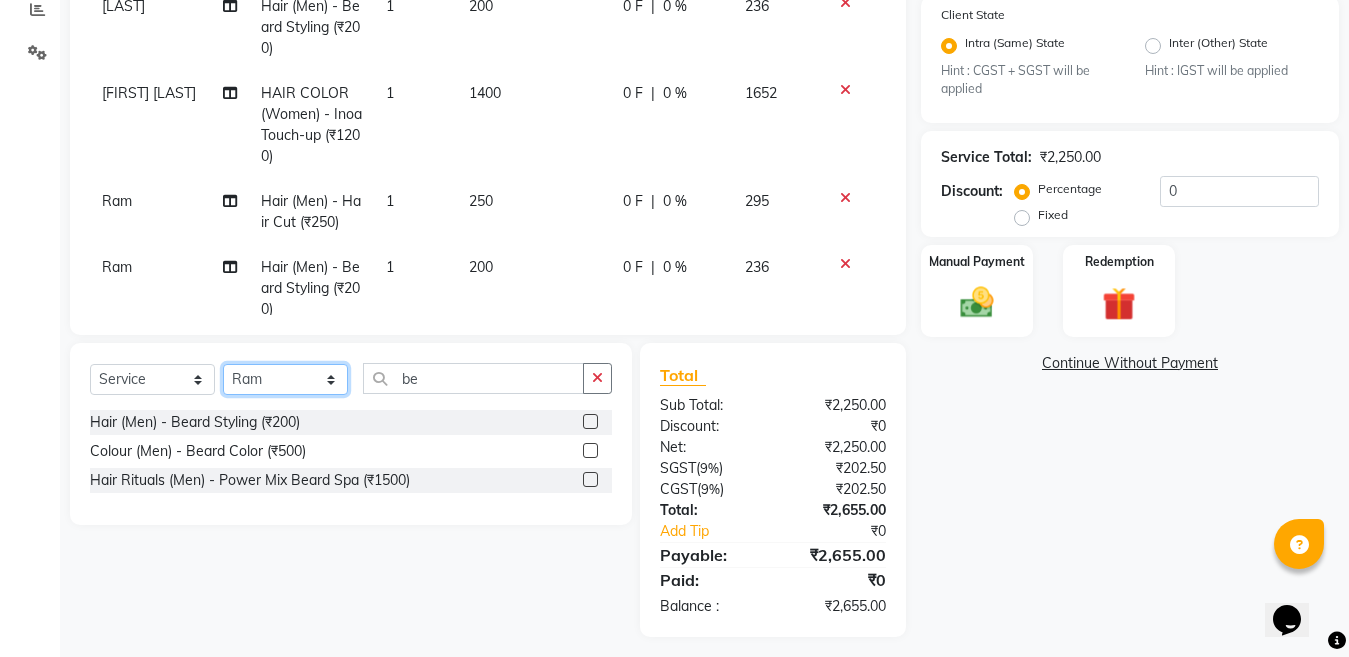 click on "Select Stylist Aakib Ansari Aalam Sheikh Ajay sain Anil  Sahu Gaurav Gulzar  Anshari Ibrahim Kamala Khushboo kusum maam Lucky Manager Marry Lepcha Nazim Priya Rao Ram Saurabha Seema Shilpa ( sunita) Sonia Sunita Chauhan Vanshika Varun Zafar" 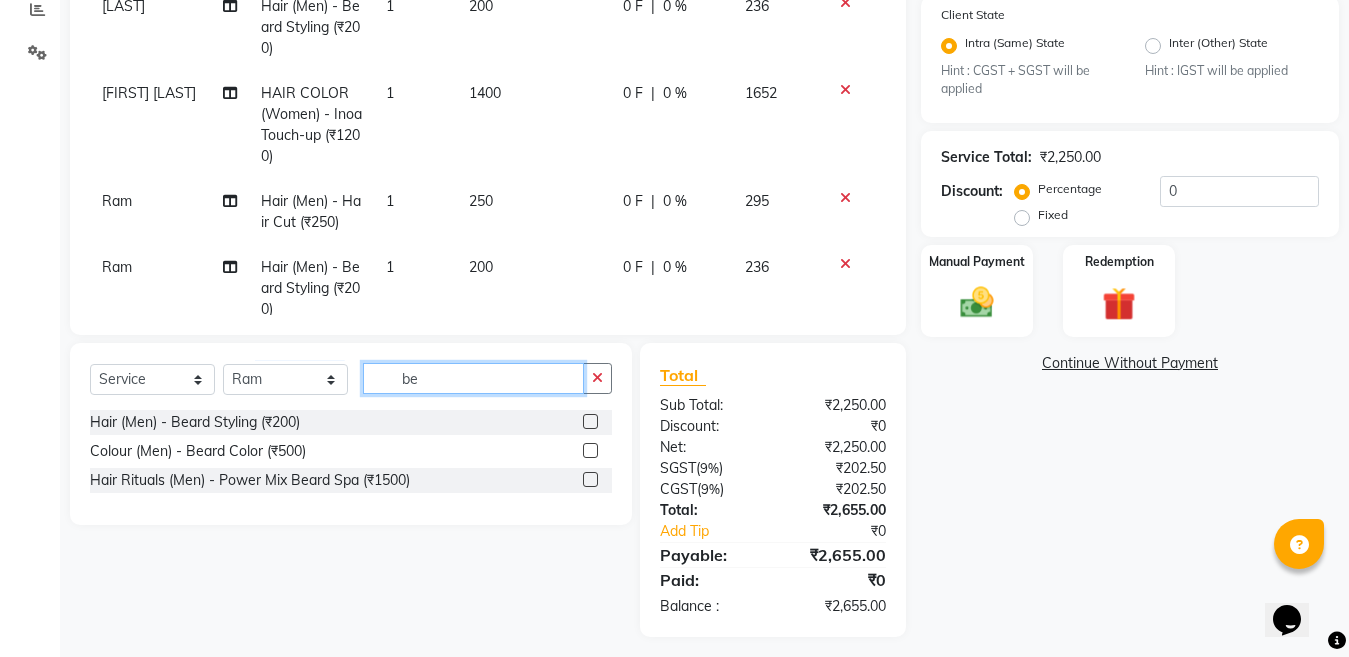 click on "be" 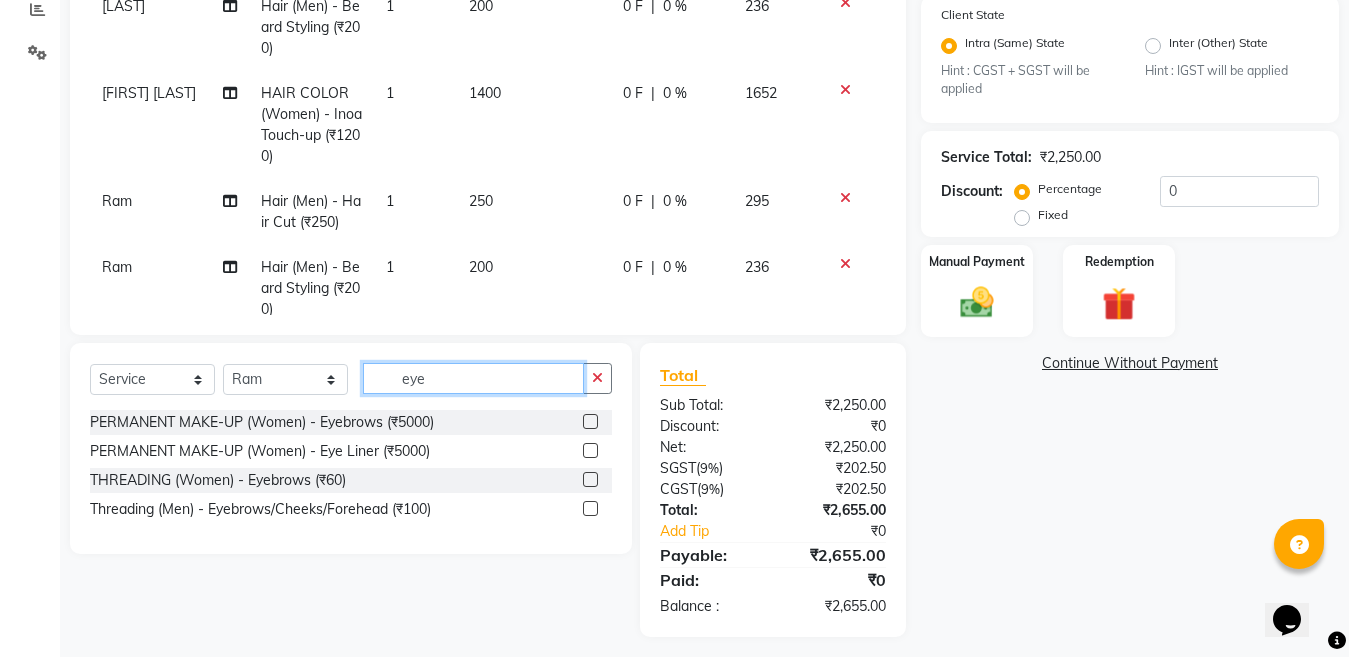 type on "eye" 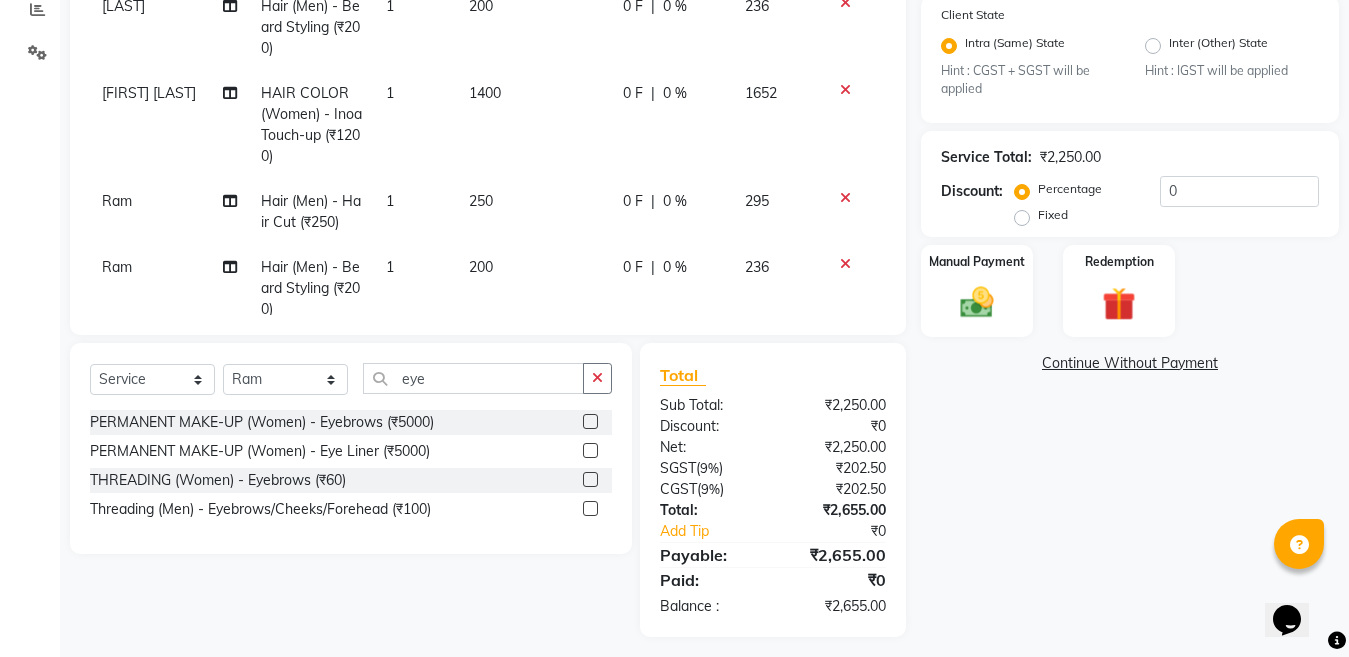 click 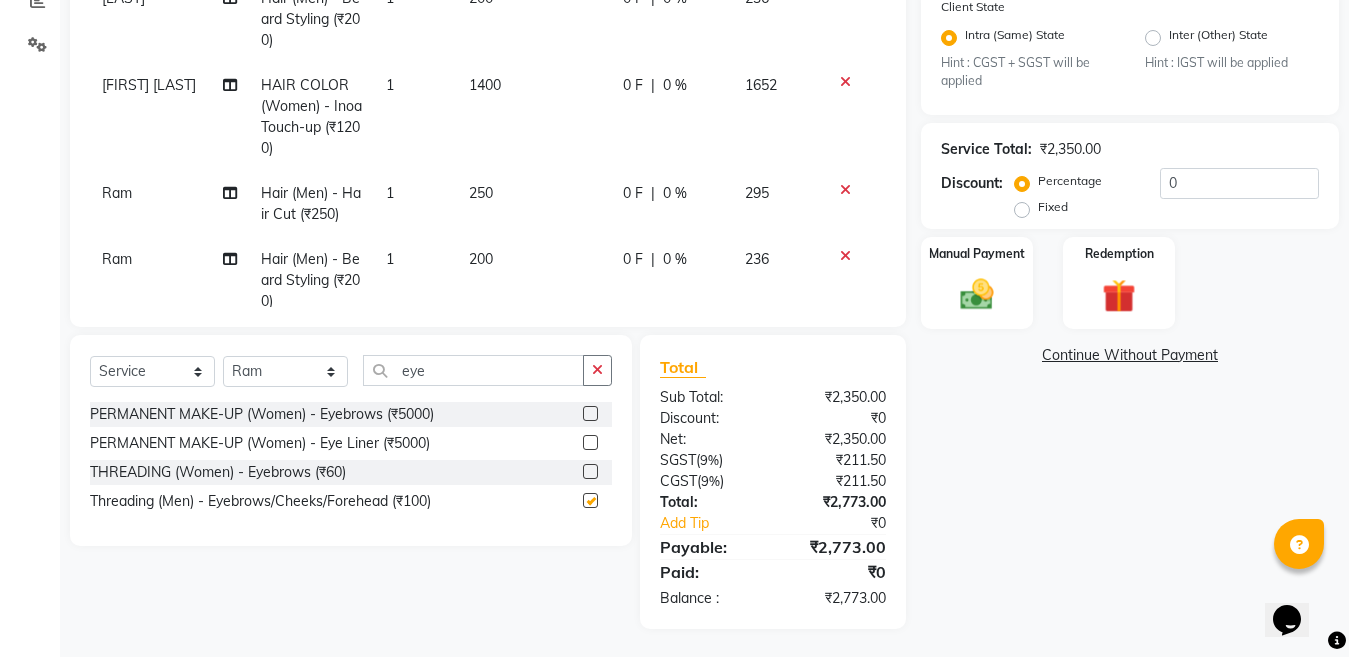 checkbox on "false" 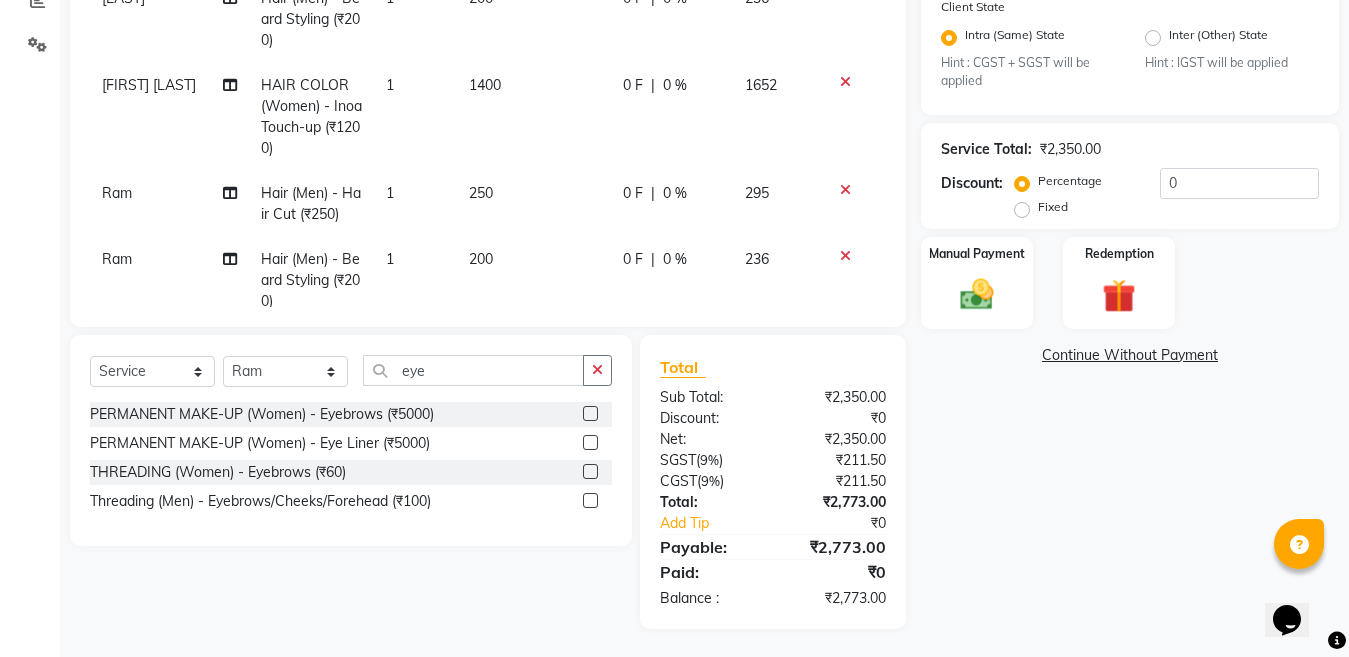 scroll, scrollTop: 443, scrollLeft: 0, axis: vertical 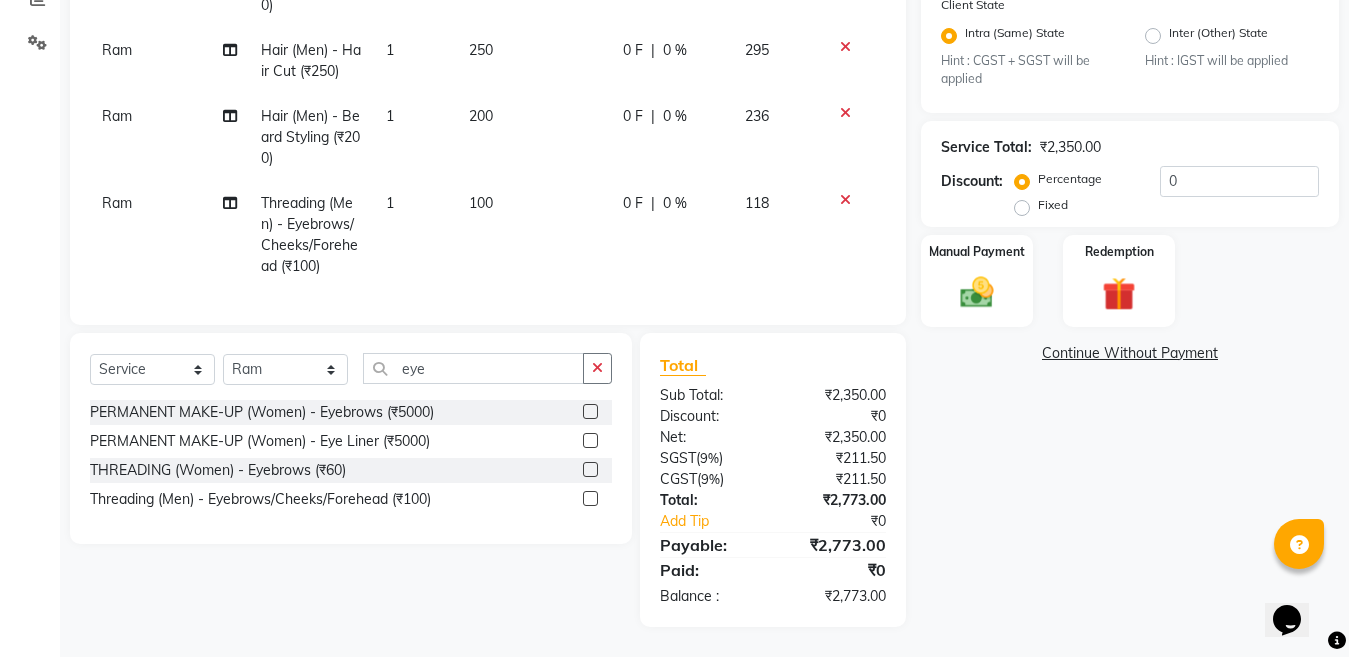 click on "100" 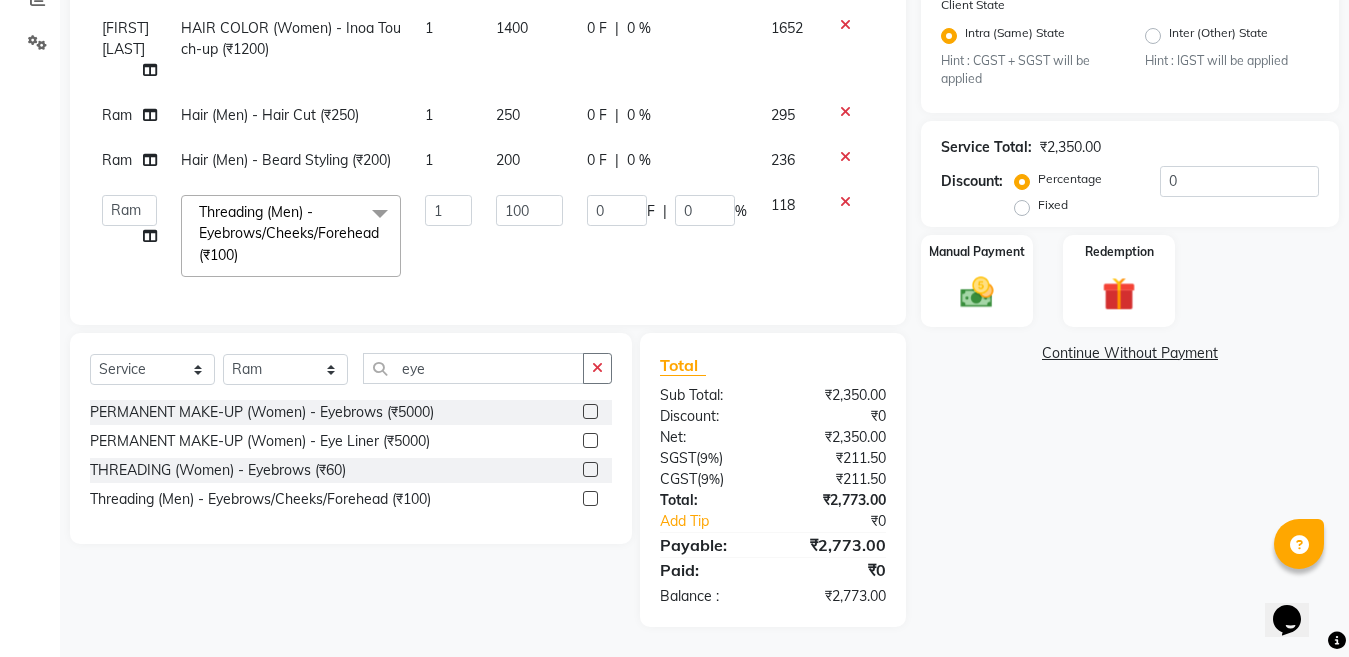 scroll, scrollTop: 30, scrollLeft: 0, axis: vertical 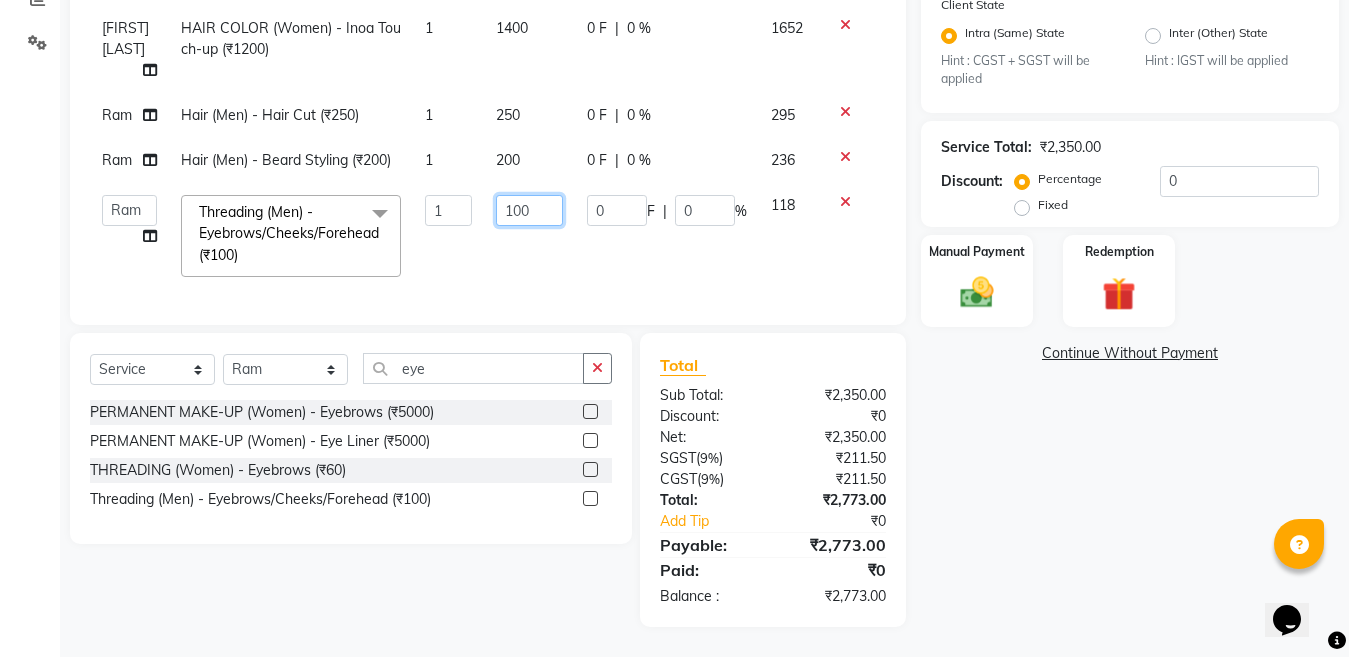 click on "100" 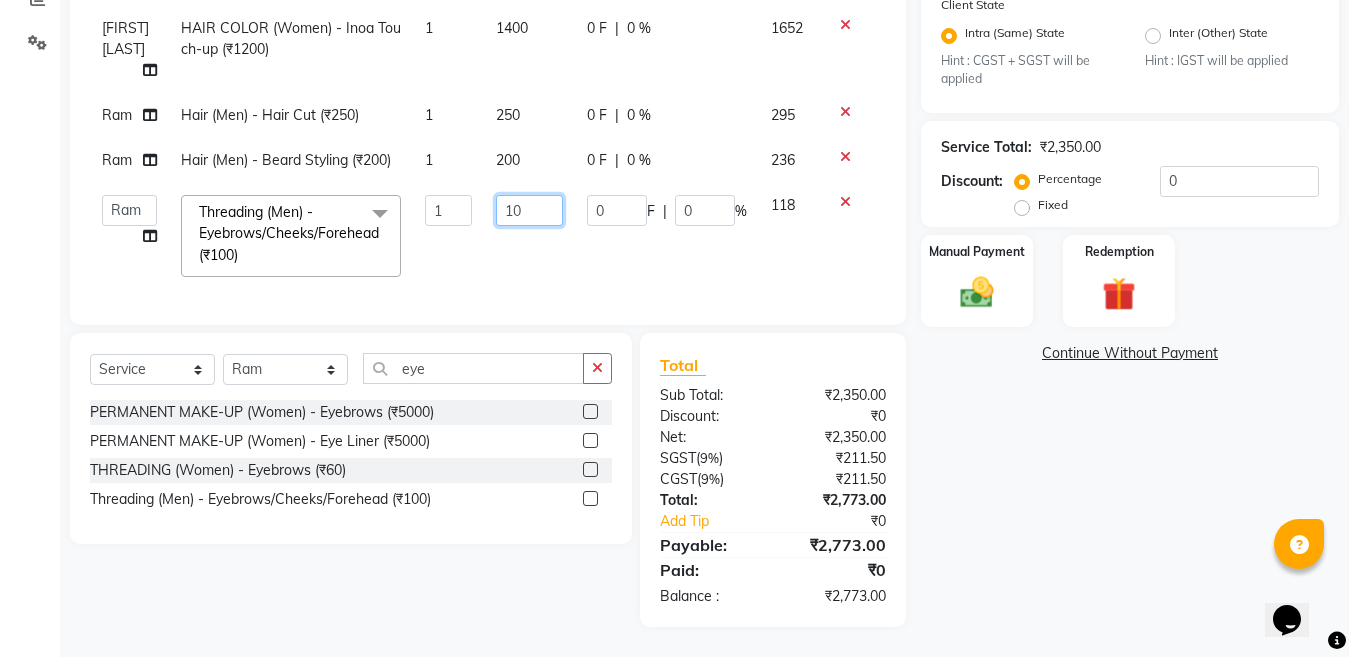 type on "1" 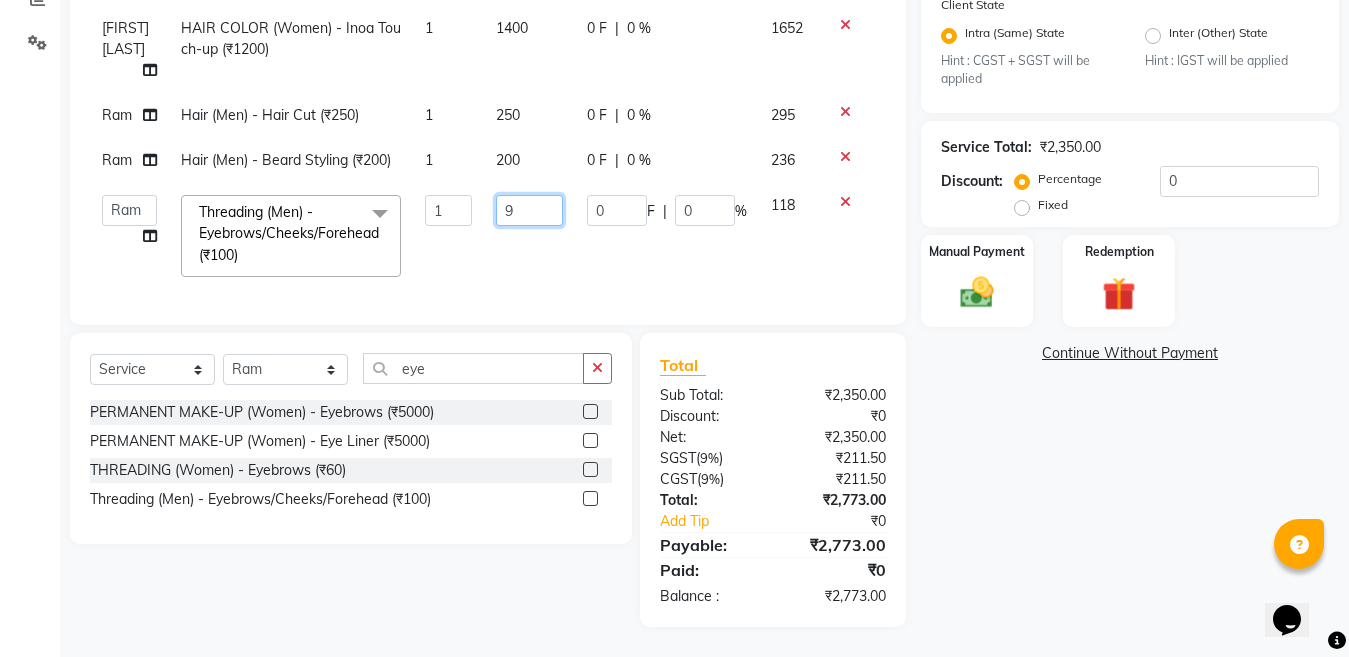type on "90" 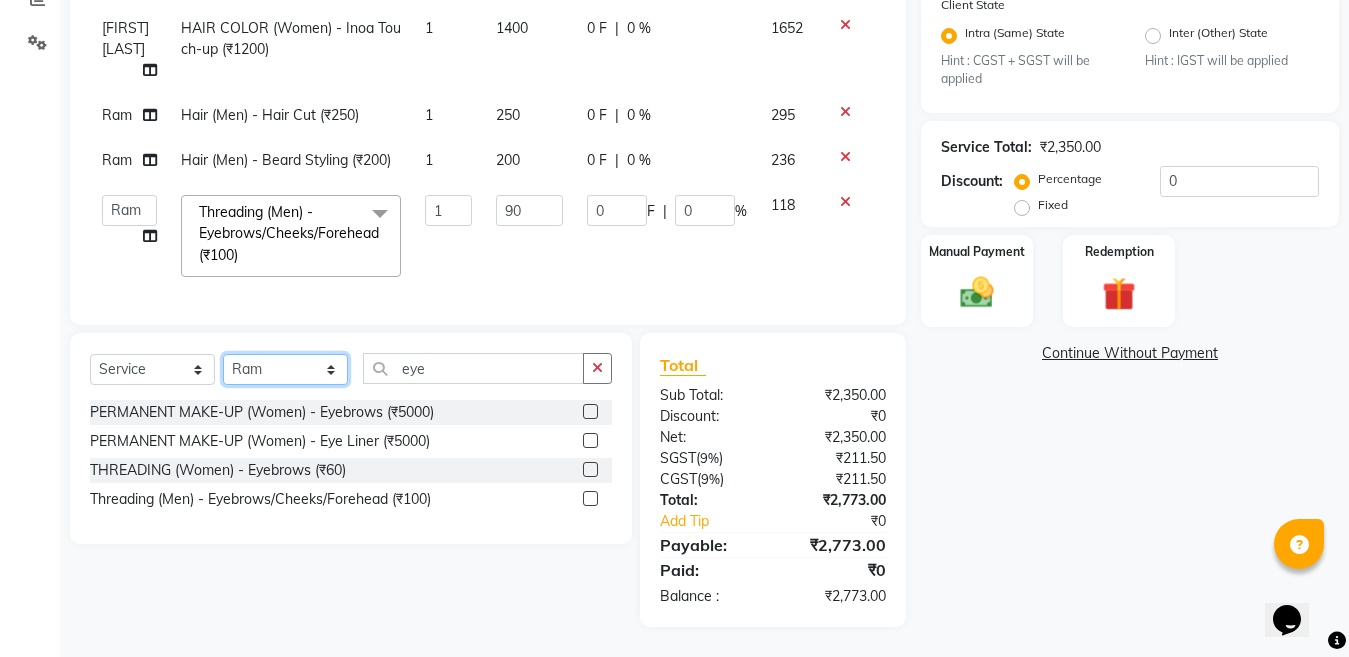 click on "Select Stylist Aakib Ansari Aalam Sheikh Ajay sain Anil  Sahu Gaurav Gulzar  Anshari Ibrahim Kamala Khushboo kusum maam Lucky Manager Marry Lepcha Nazim Priya Rao Ram Saurabha Seema Shilpa ( sunita) Sonia Sunita Chauhan Vanshika Varun Zafar" 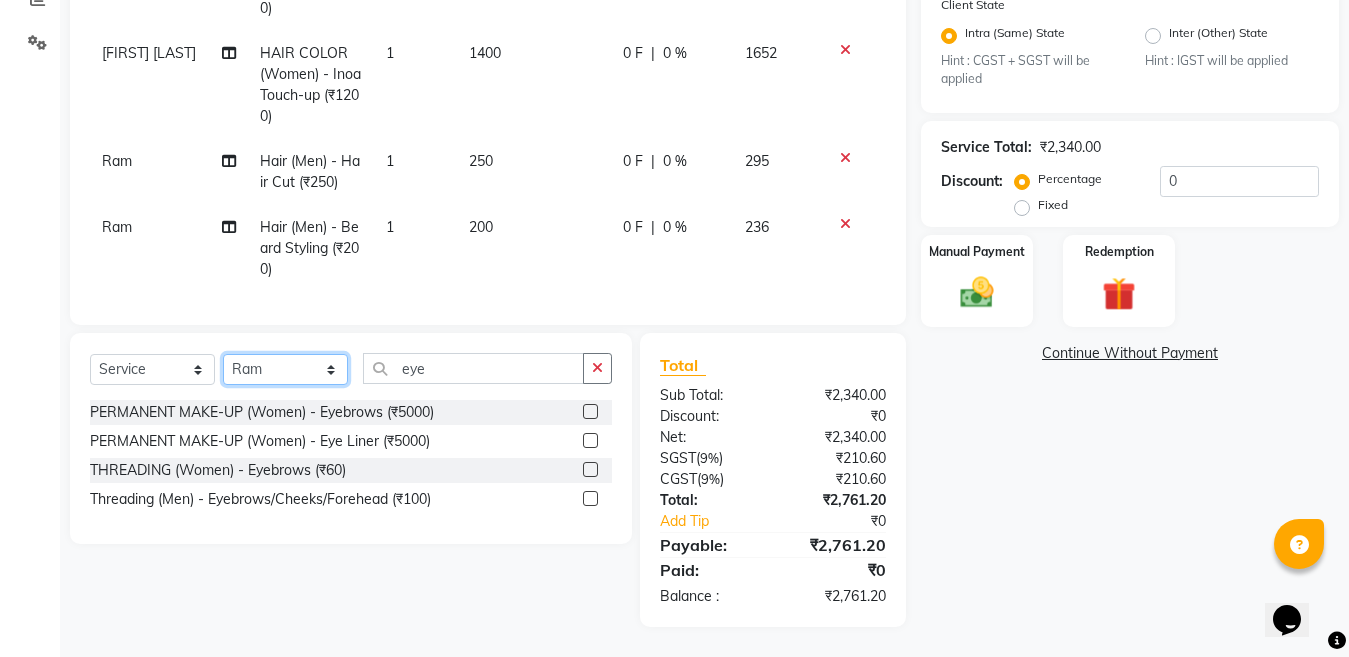 select on "85595" 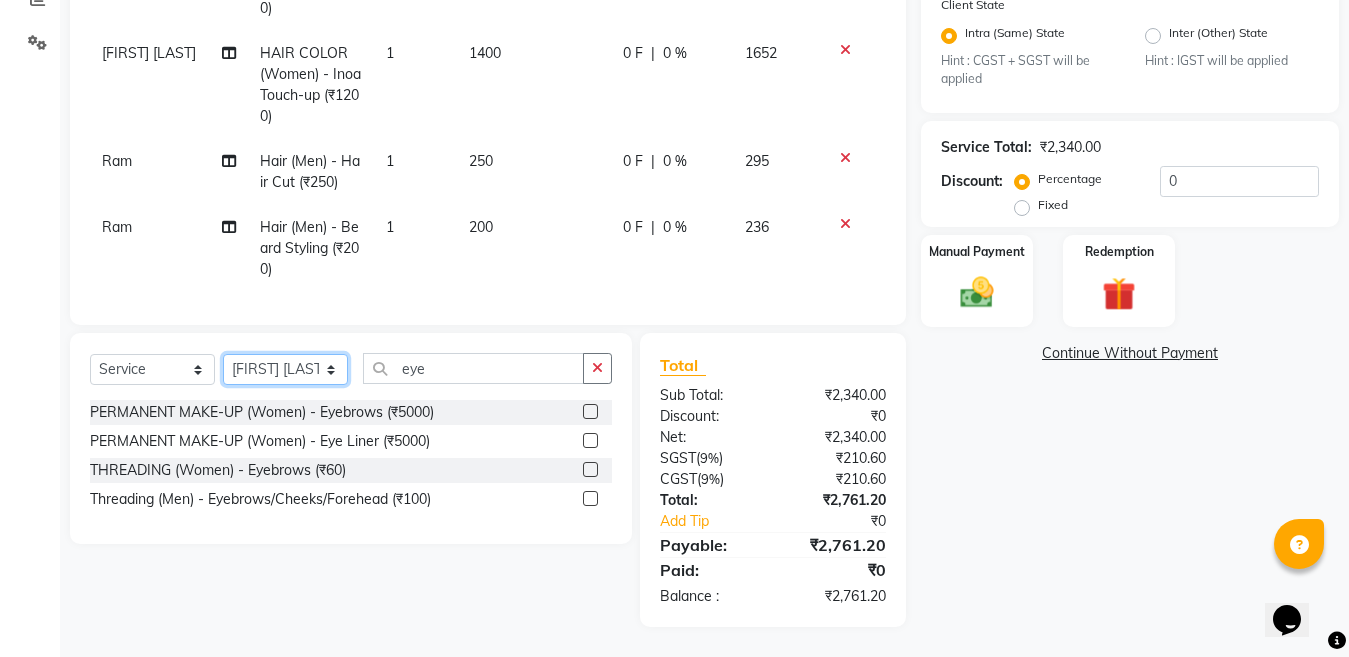 click on "Select Stylist Aakib Ansari Aalam Sheikh Ajay sain Anil  Sahu Gaurav Gulzar  Anshari Ibrahim Kamala Khushboo kusum maam Lucky Manager Marry Lepcha Nazim Priya Rao Ram Saurabha Seema Shilpa ( sunita) Sonia Sunita Chauhan Vanshika Varun Zafar" 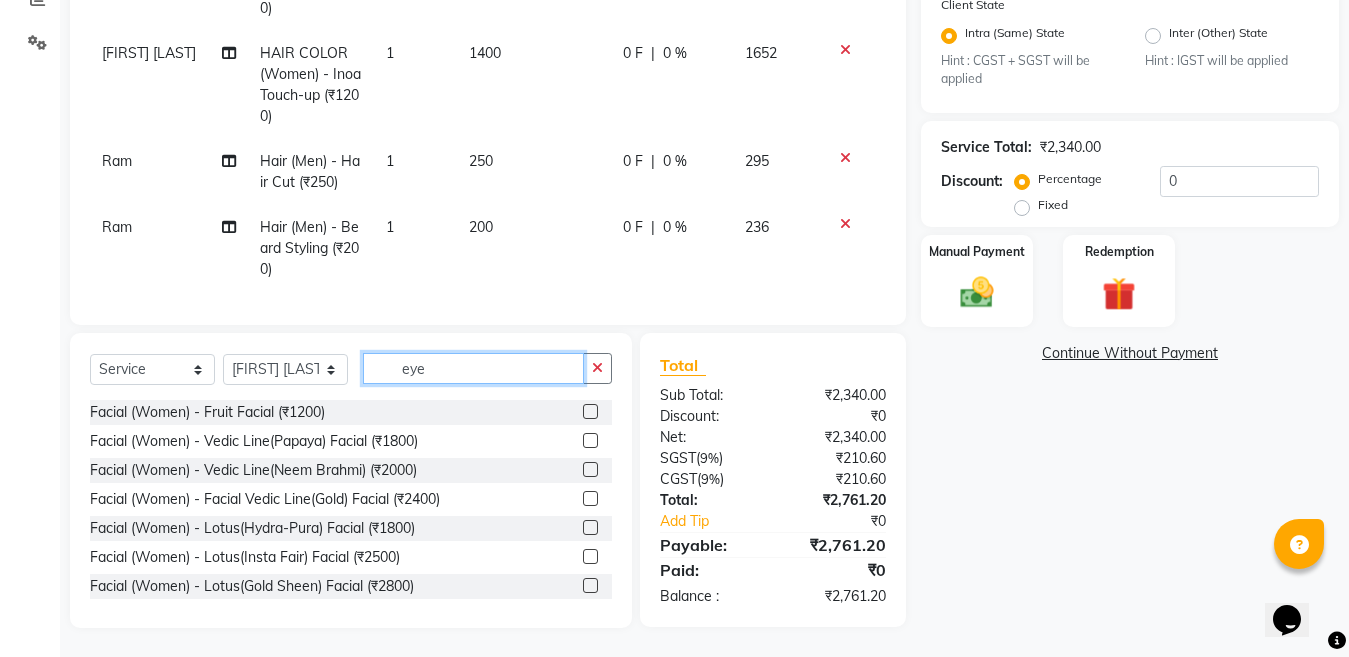 click on "eye" 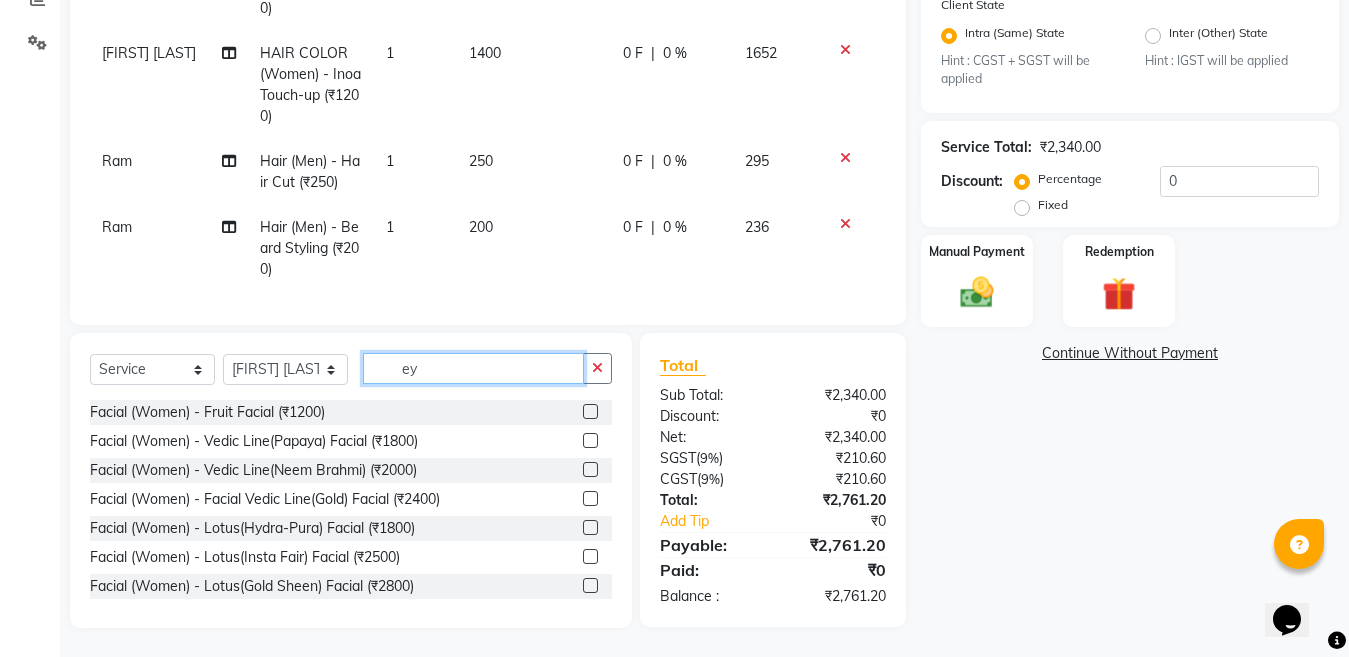type on "e" 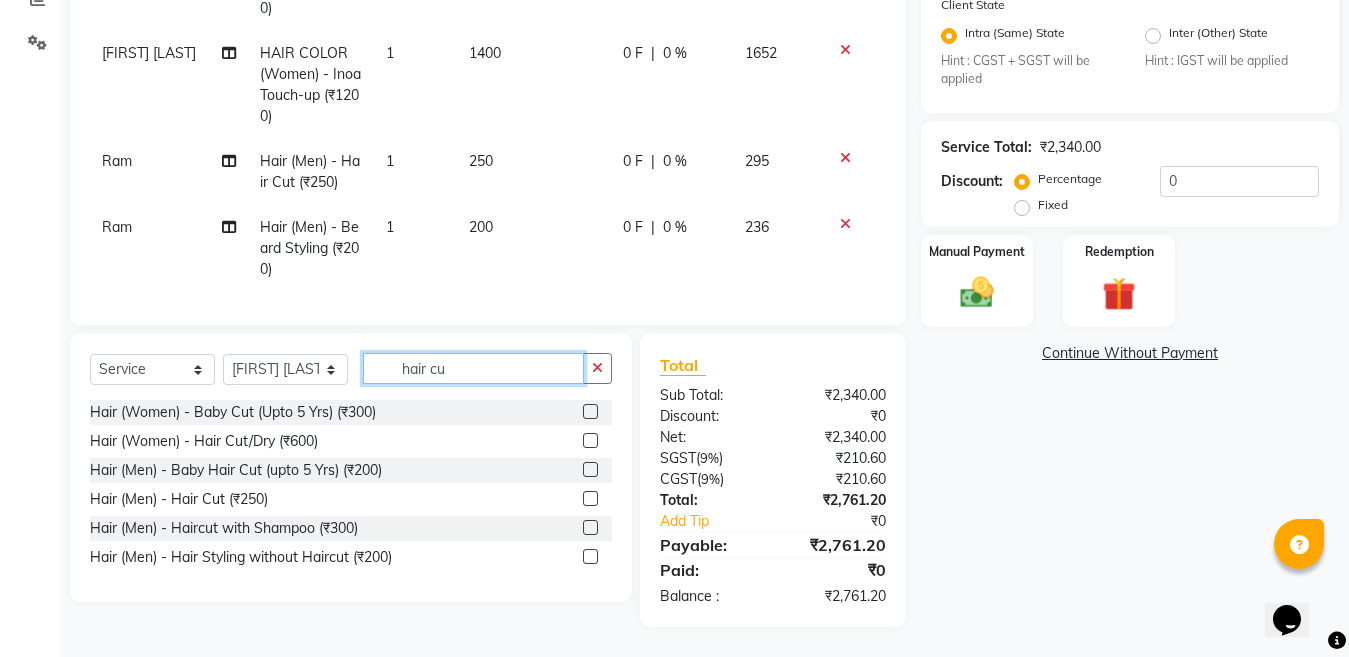 type on "hair cu" 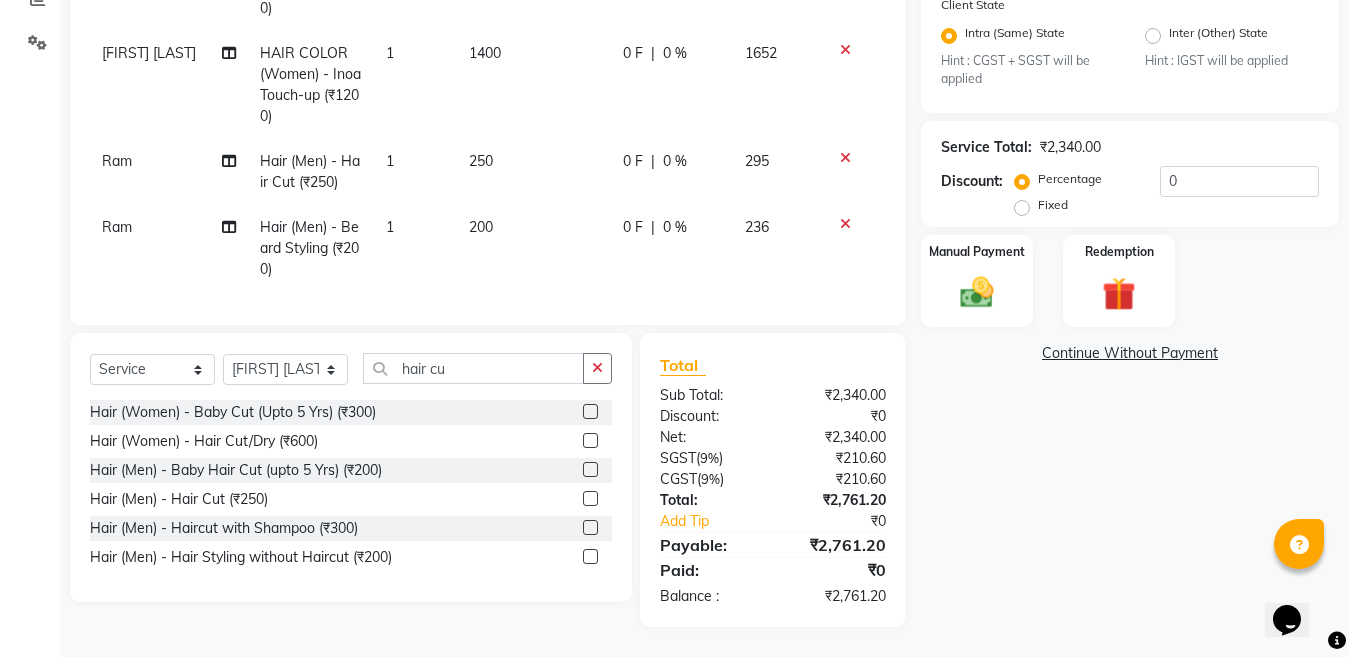 click 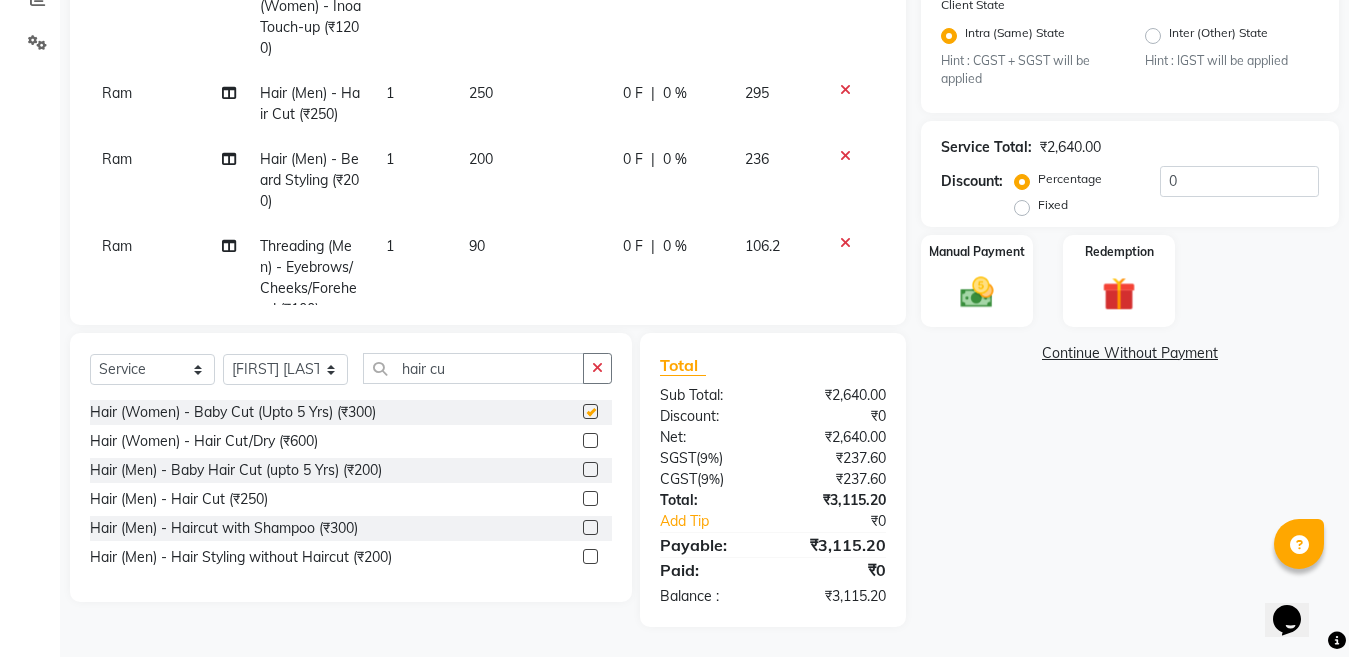 checkbox on "false" 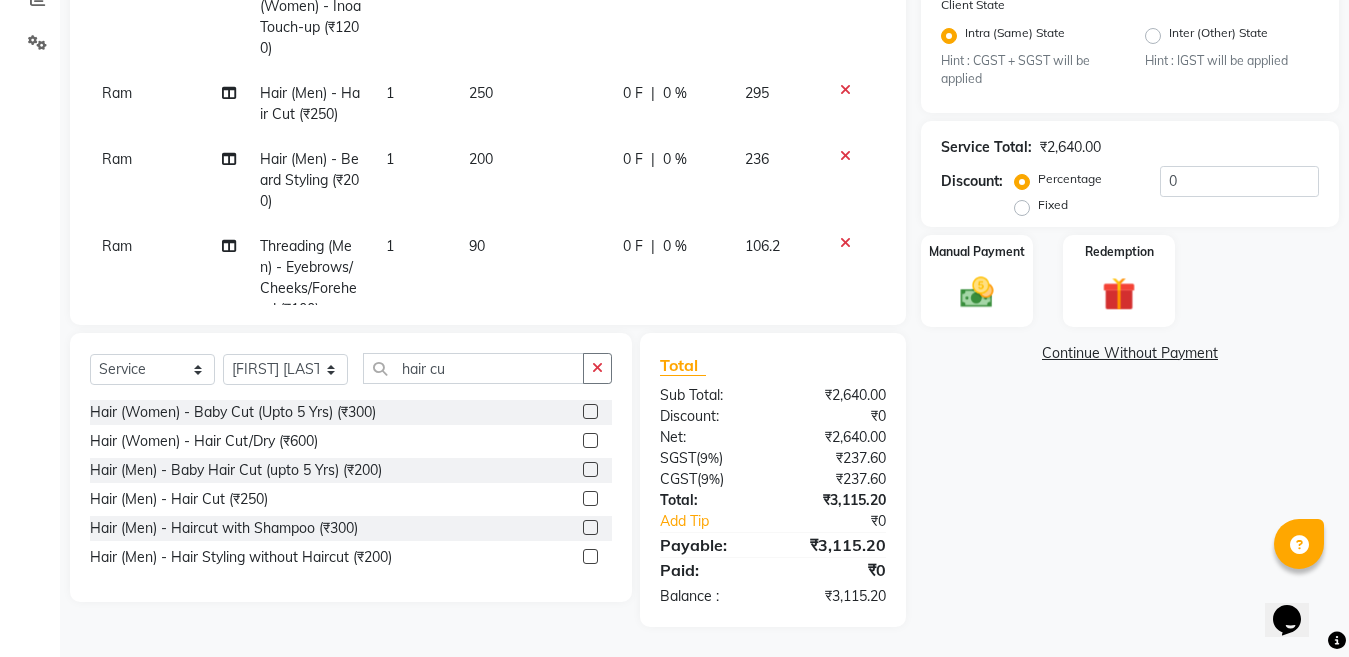 scroll, scrollTop: 230, scrollLeft: 0, axis: vertical 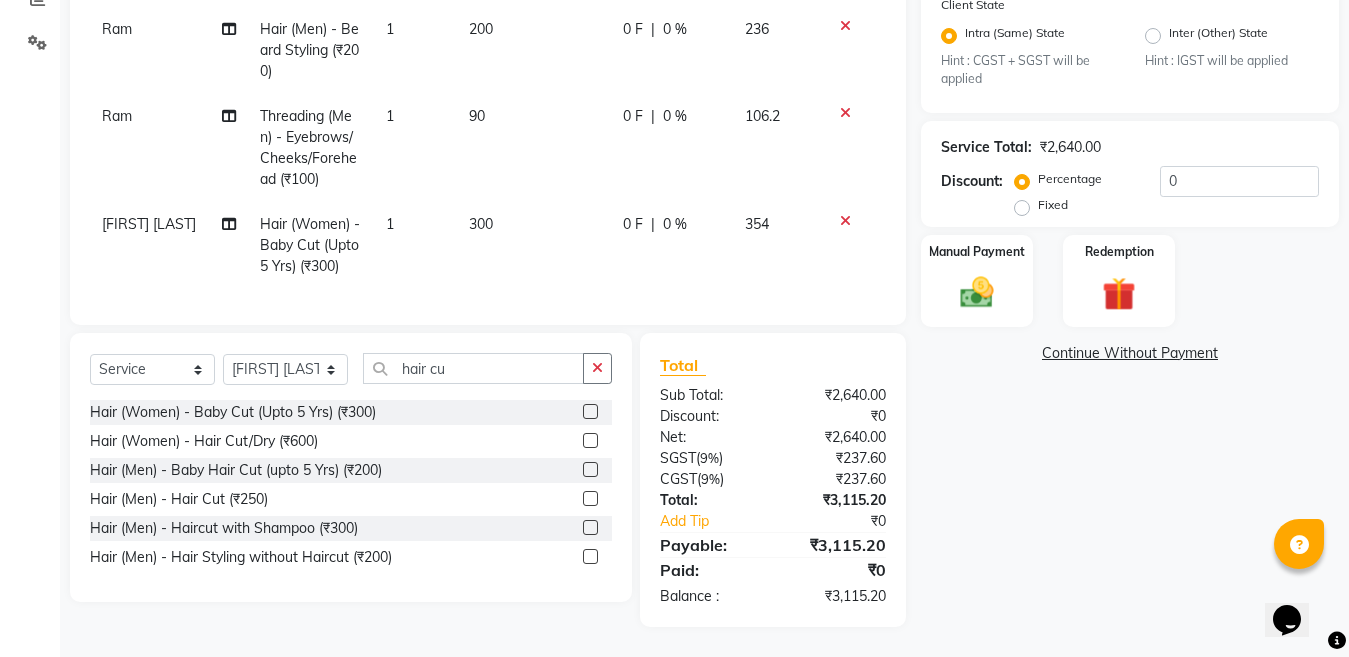 click on "300" 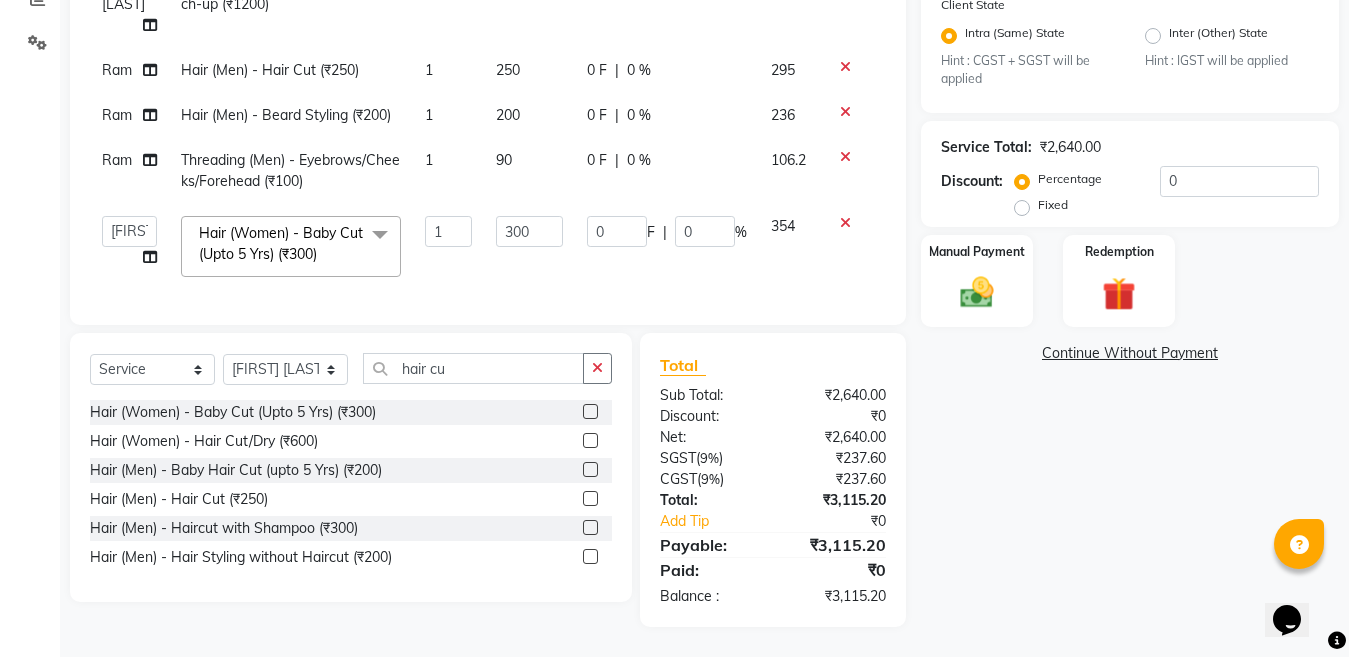 scroll, scrollTop: 75, scrollLeft: 0, axis: vertical 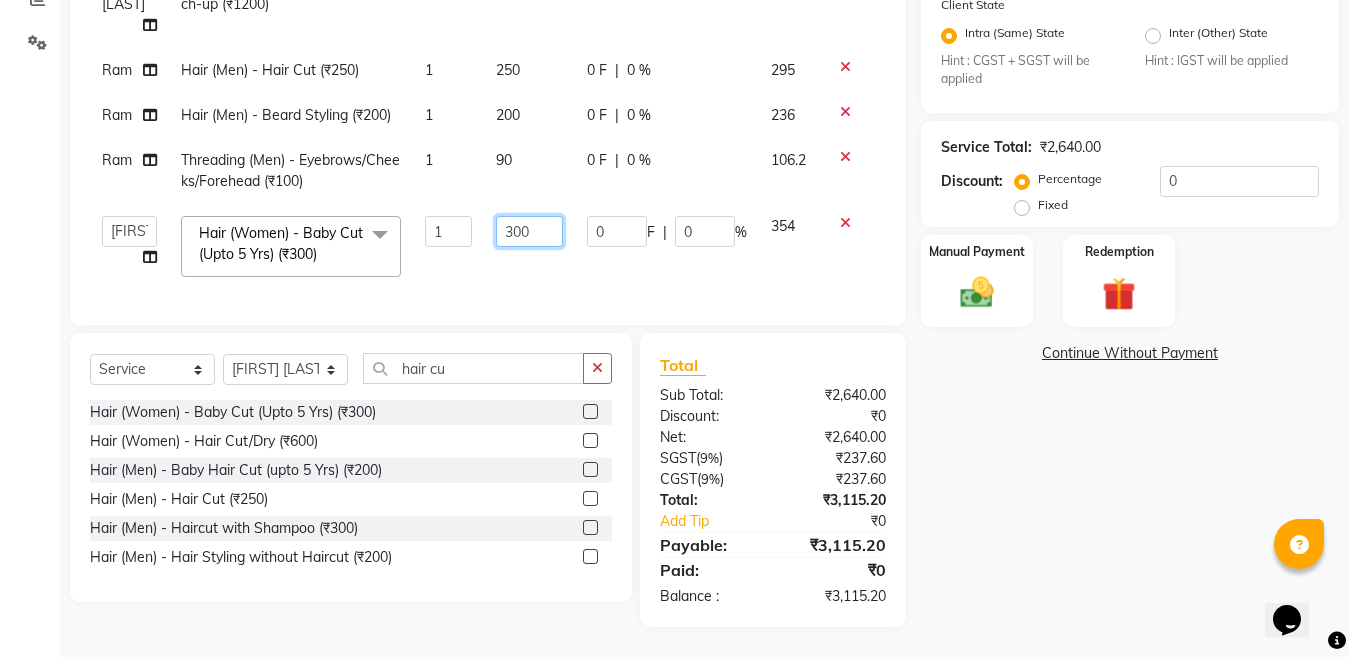 click on "300" 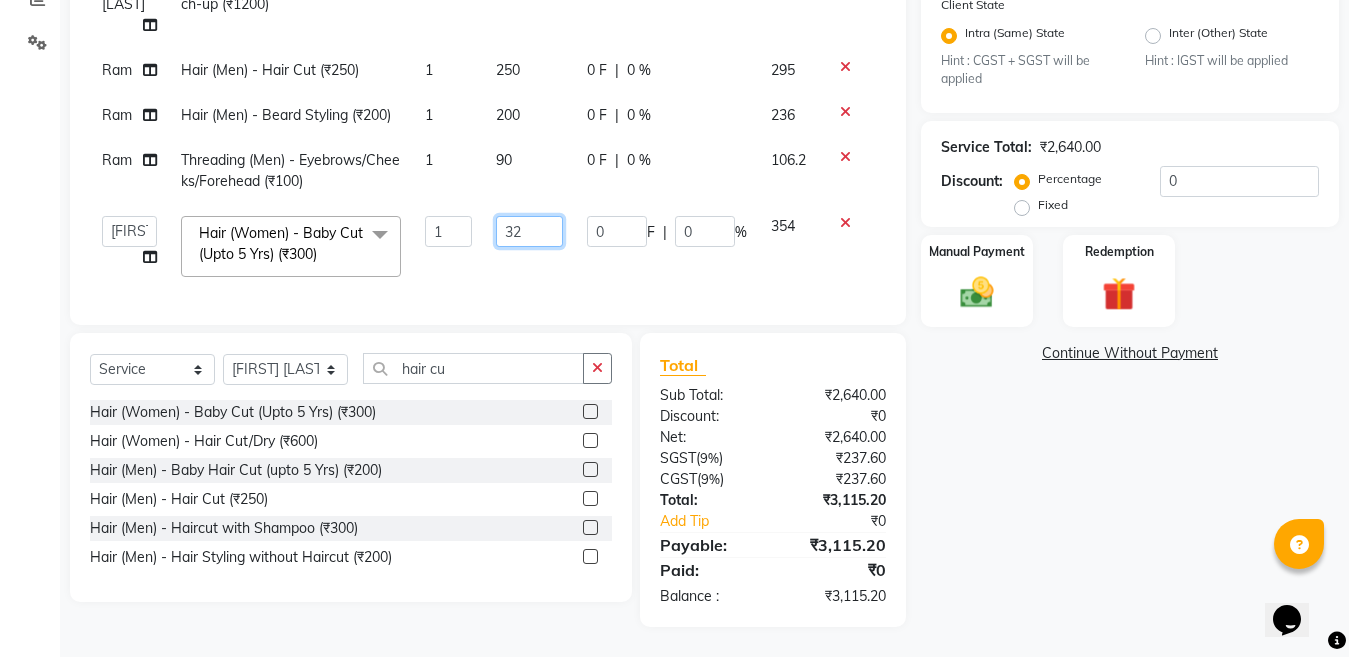 type on "320" 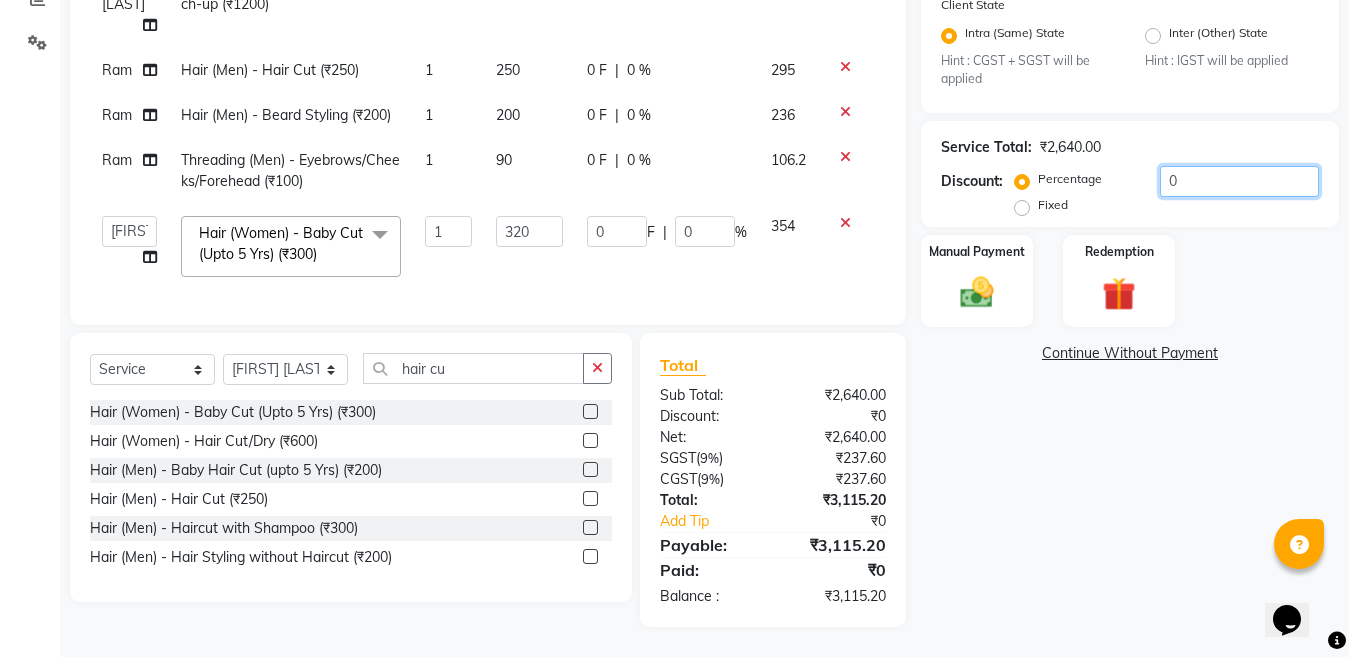 click on "0" 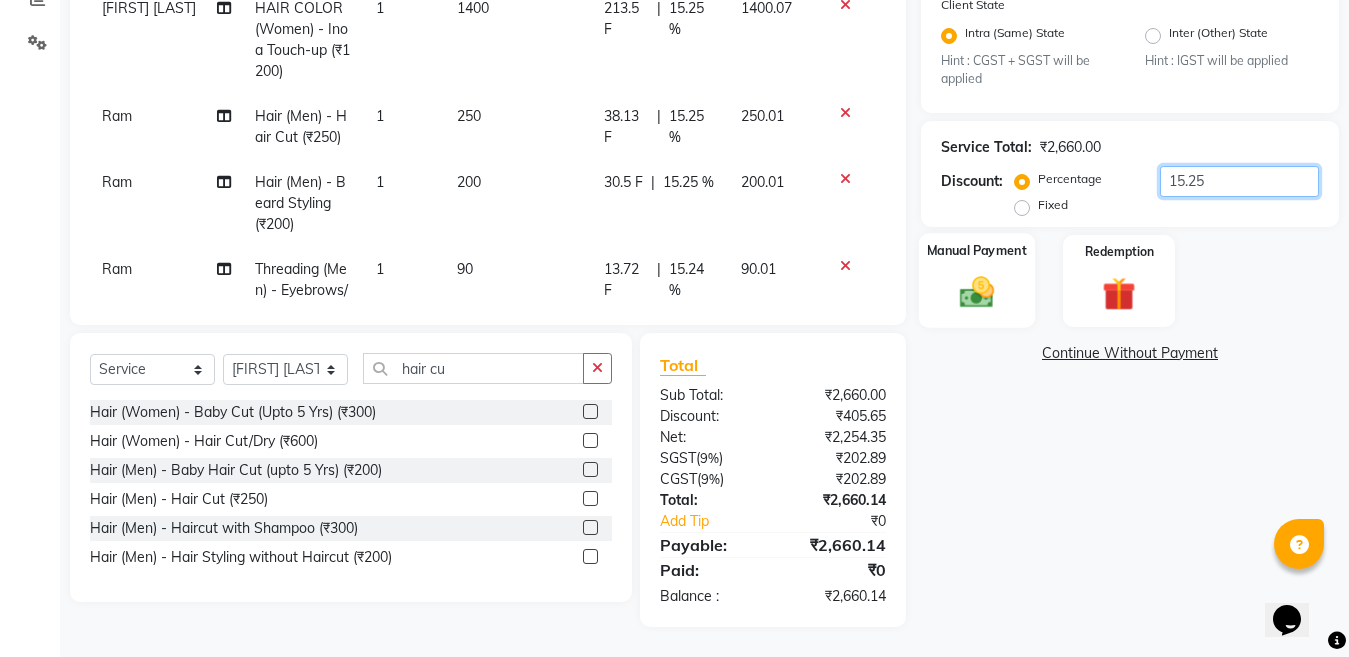 type on "15.25" 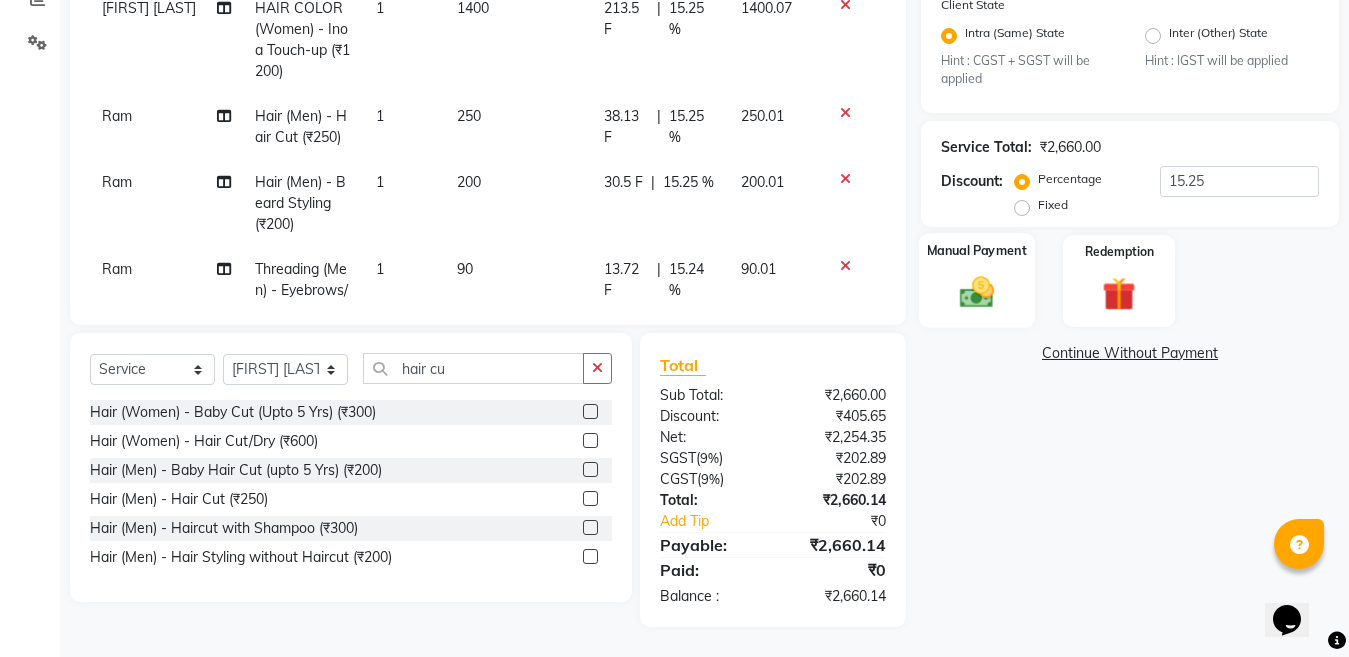 click 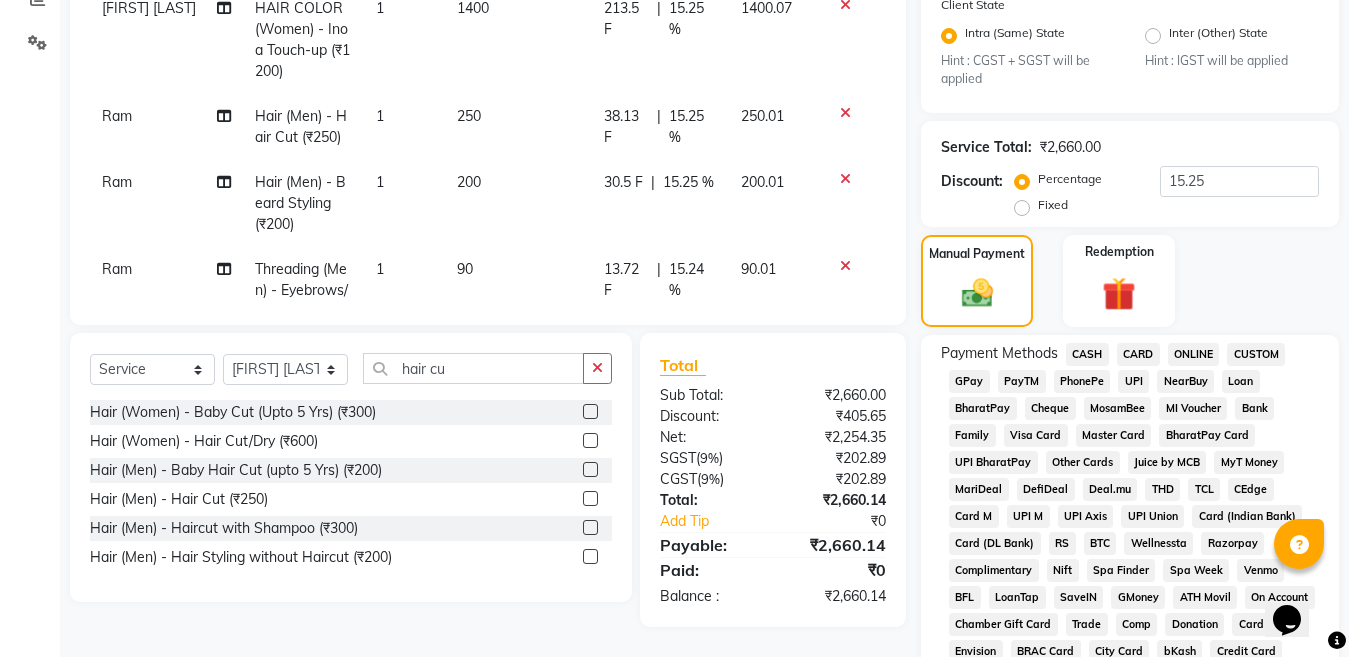 click on "ONLINE" 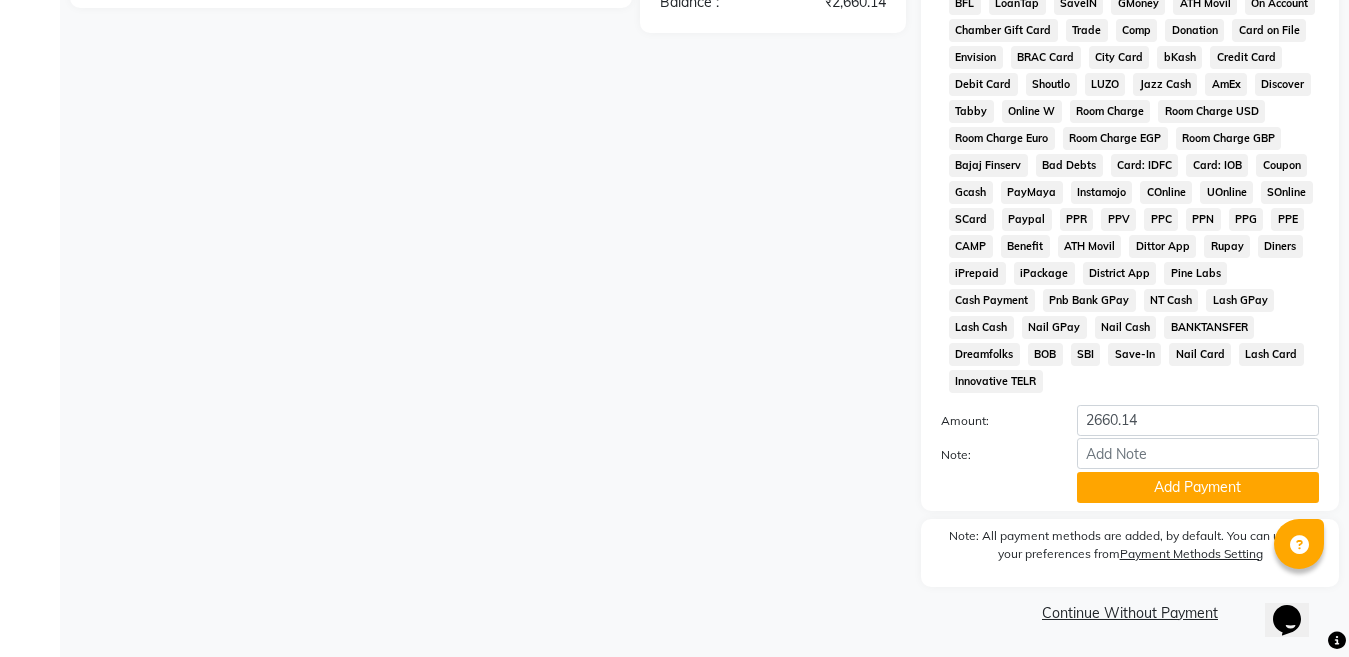 scroll, scrollTop: 1038, scrollLeft: 0, axis: vertical 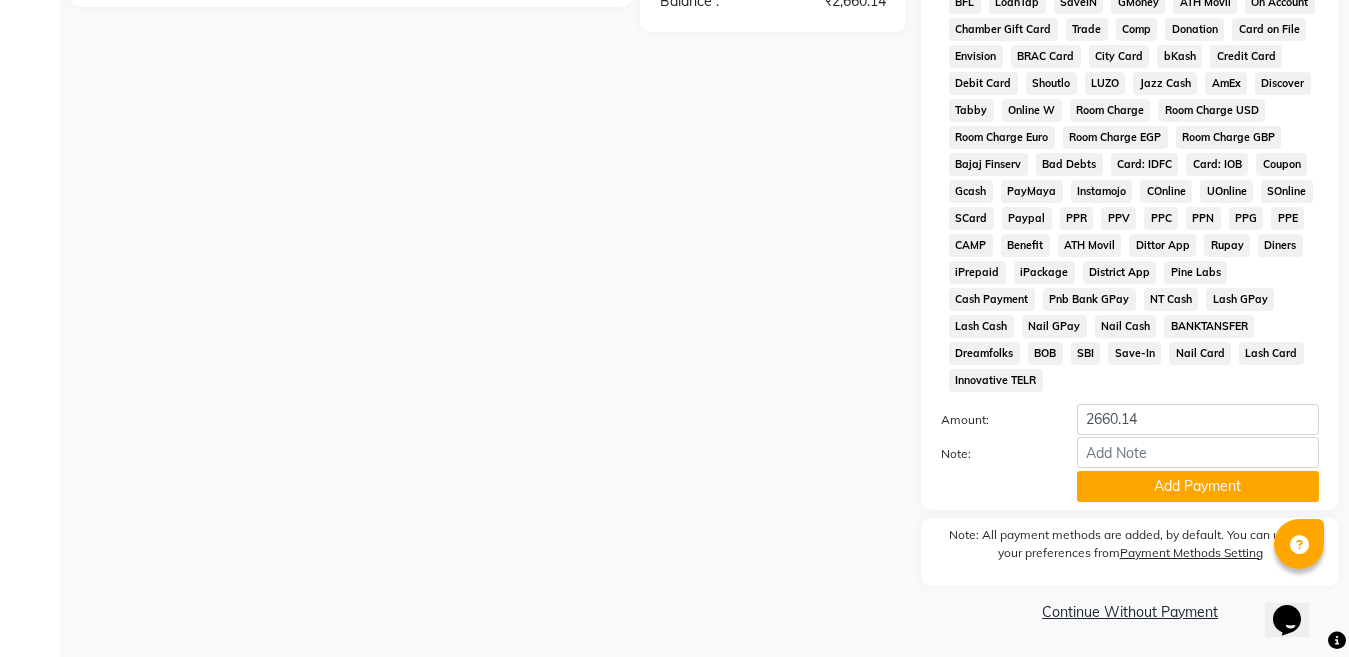 click on "Name: Walking Membership: No Active Membership Total Visits: 732 Card on file: 0 Last Visit: [DATE] Previous Due: [PRICE] Pay Points: 0 Coupon Code Apply Client State Intra (Same) State Hint : CGST + SGST will be applied Inter (Other) State Hint : IGST will be applied Service Total: [PRICE] Discount: Percentage Fixed 15.25 Manual Payment Redemption Payment Methods CASH CARD ONLINE CUSTOM GPay PayTM PhonePe UPI NearBuy Loan BharatPay Cheque MosamBee MI Voucher Bank Family Visa Card Master Card BharatPay Card UPI BharatPay Other Cards Juice by MCB MyT Money MariDeal DefiDeal Deal.mu THD TCL CEdge Card M UPI M UPI Axis UPI Union Card (Indian Bank) Card (DL Bank) RS BTC Wellnessta Razorpay Complimentary Nift Spa Finder Spa Week Venmo BFL LoanTap SaveIN GMoney ATH Movil On Account Chamber Gift Card Trade Comp Donation Card on File Envision BRAC Card City Card bKash LUZO" 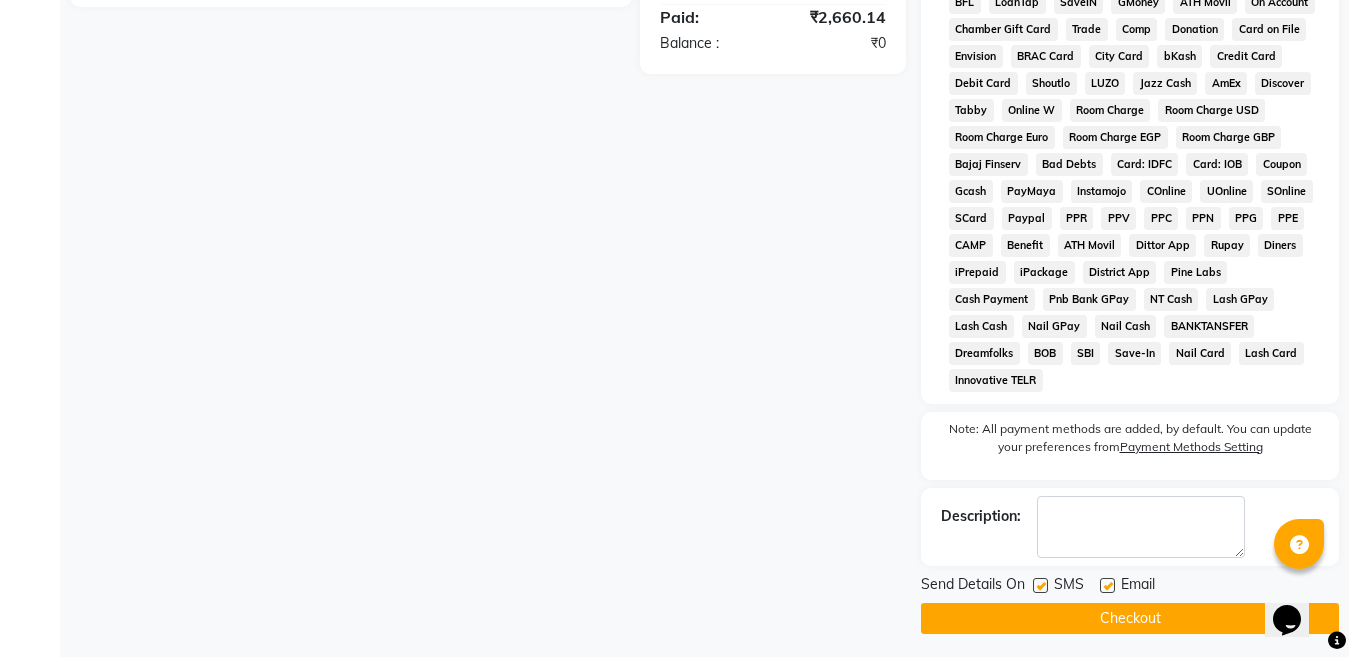 click on "Checkout" 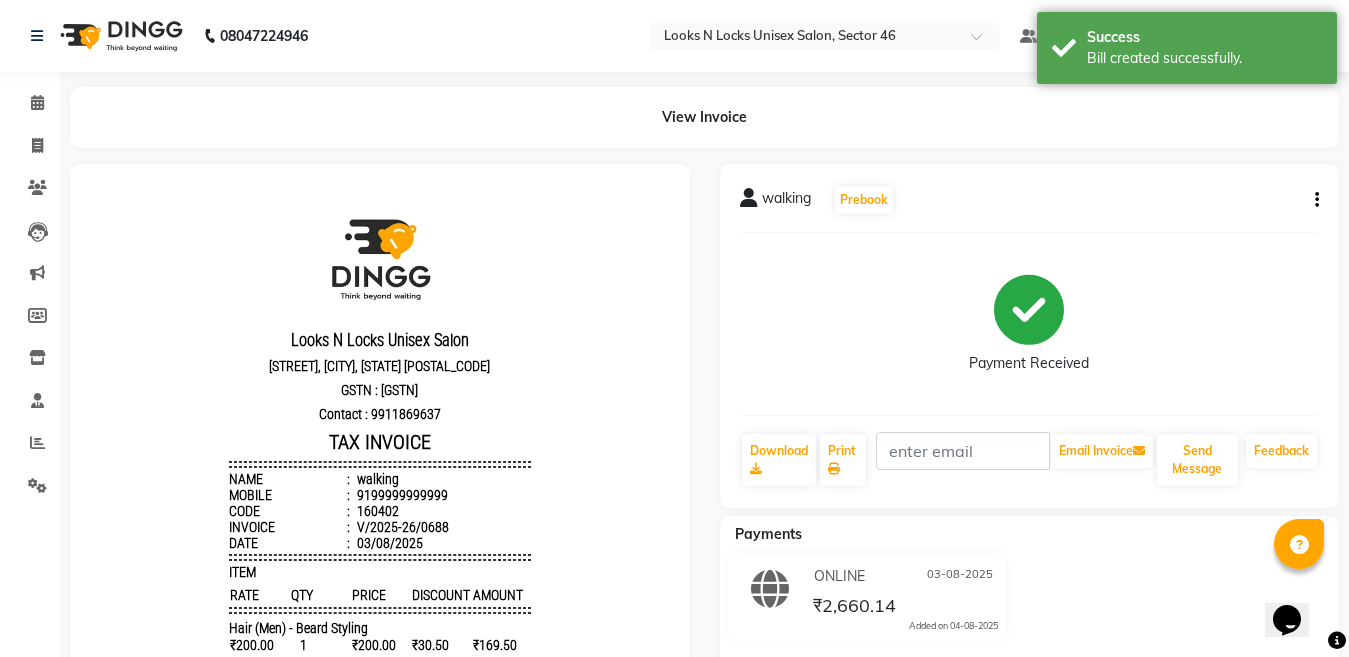 scroll, scrollTop: 0, scrollLeft: 0, axis: both 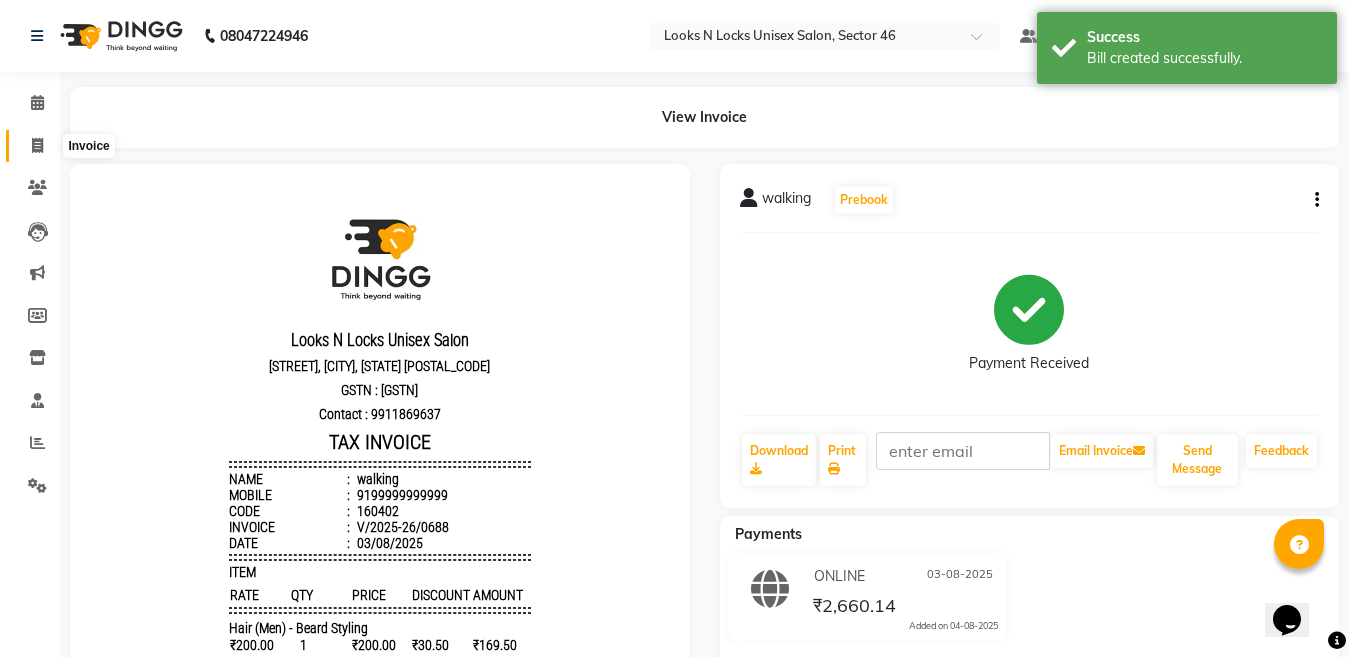 click 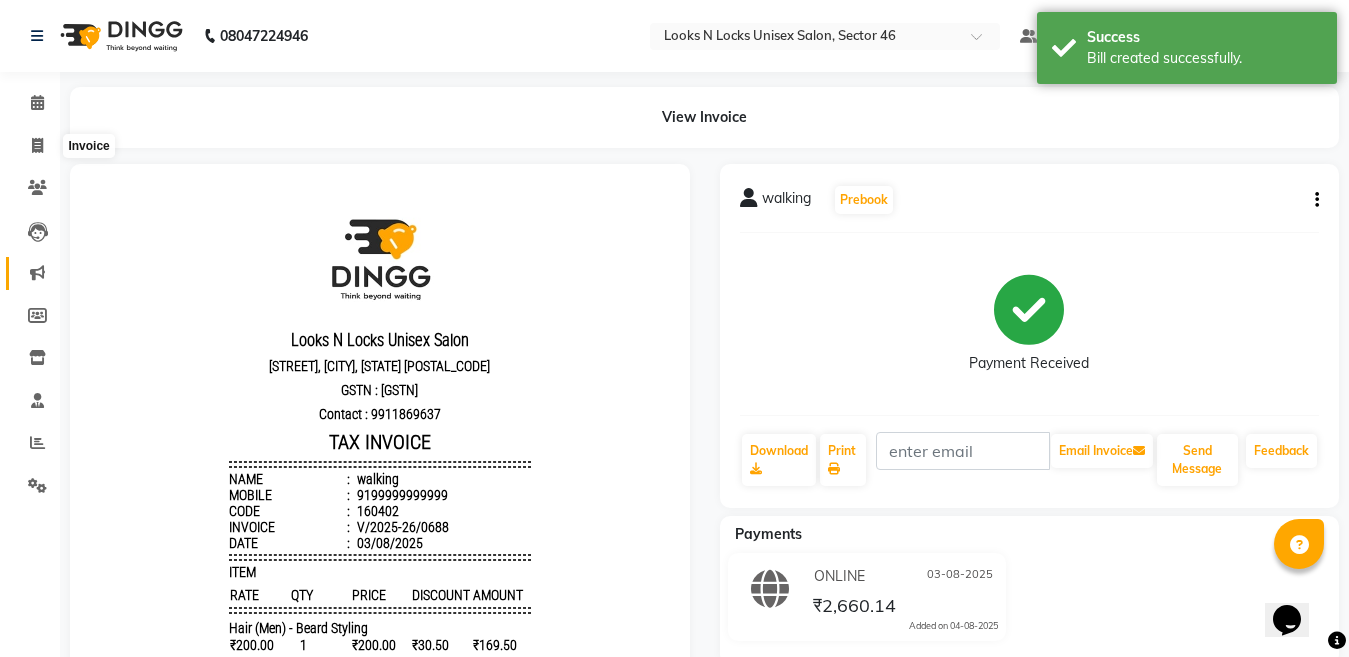 select on "service" 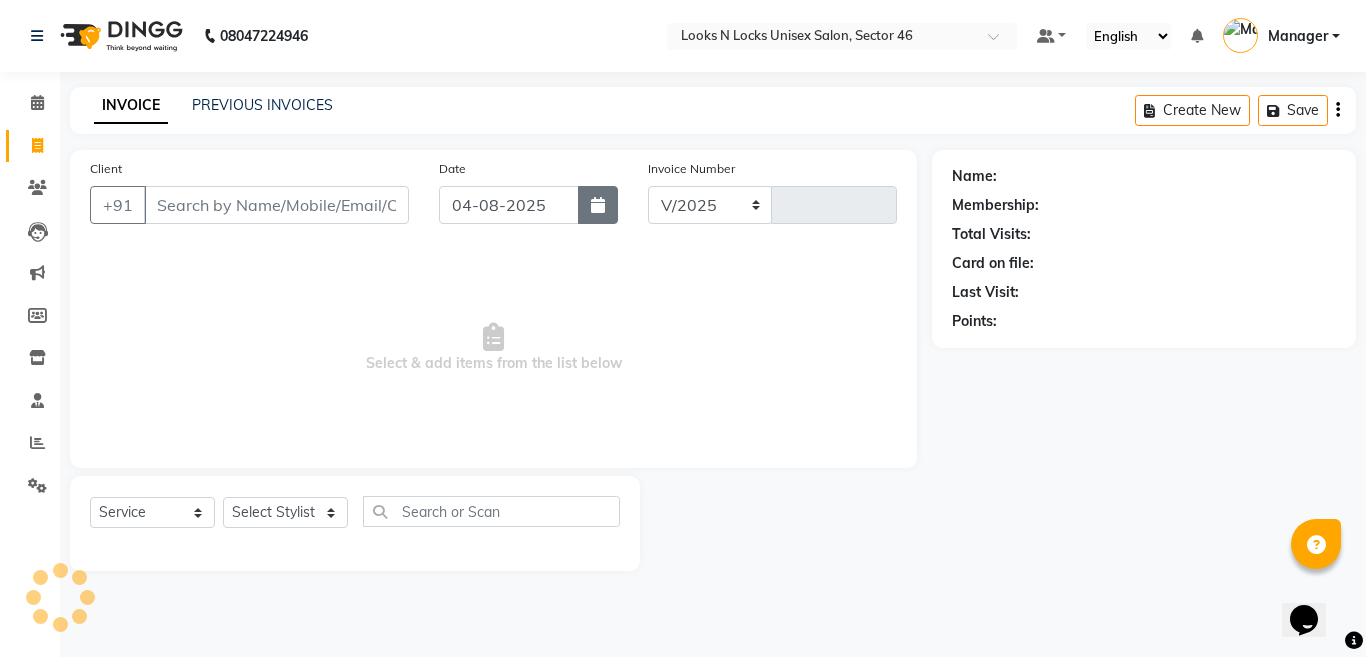 select on "3904" 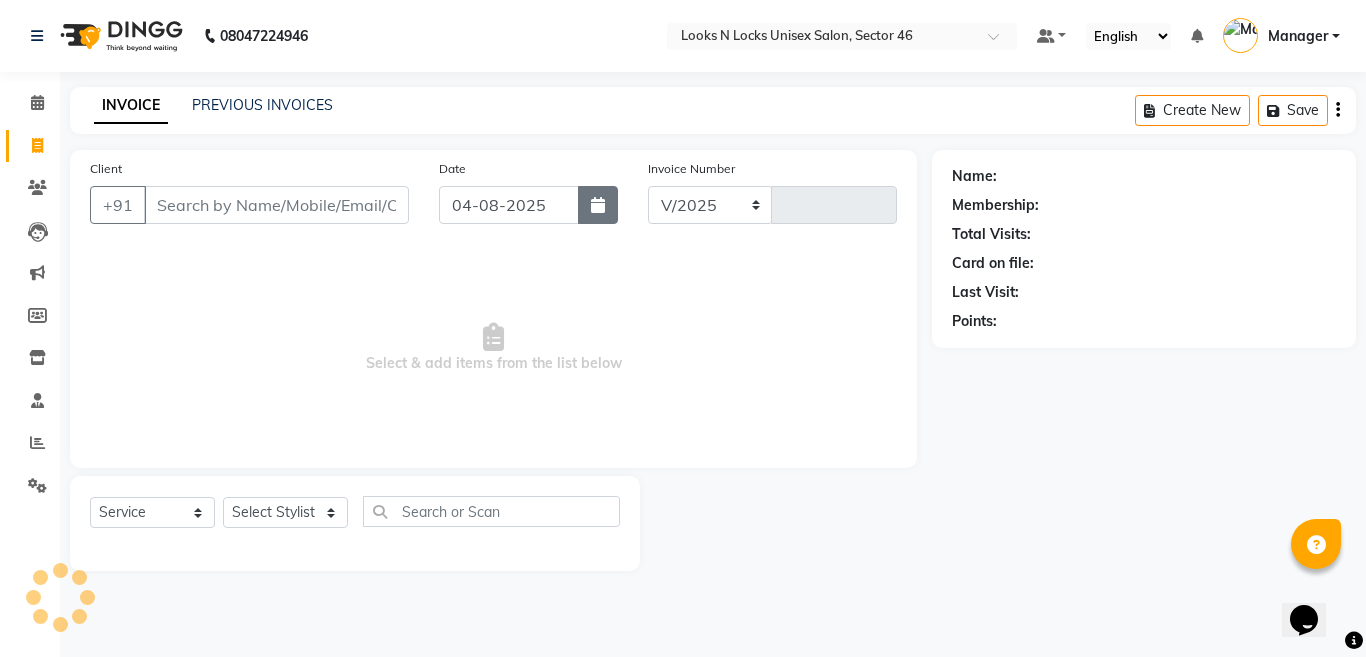 type on "0689" 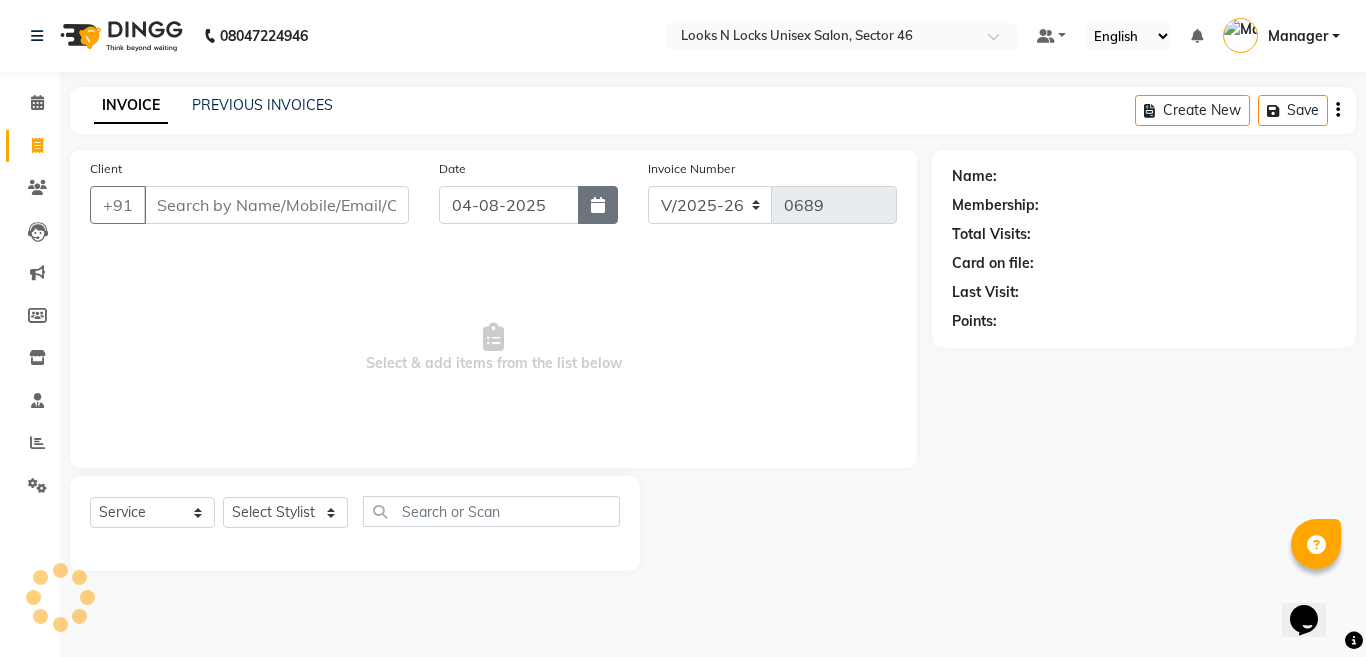click 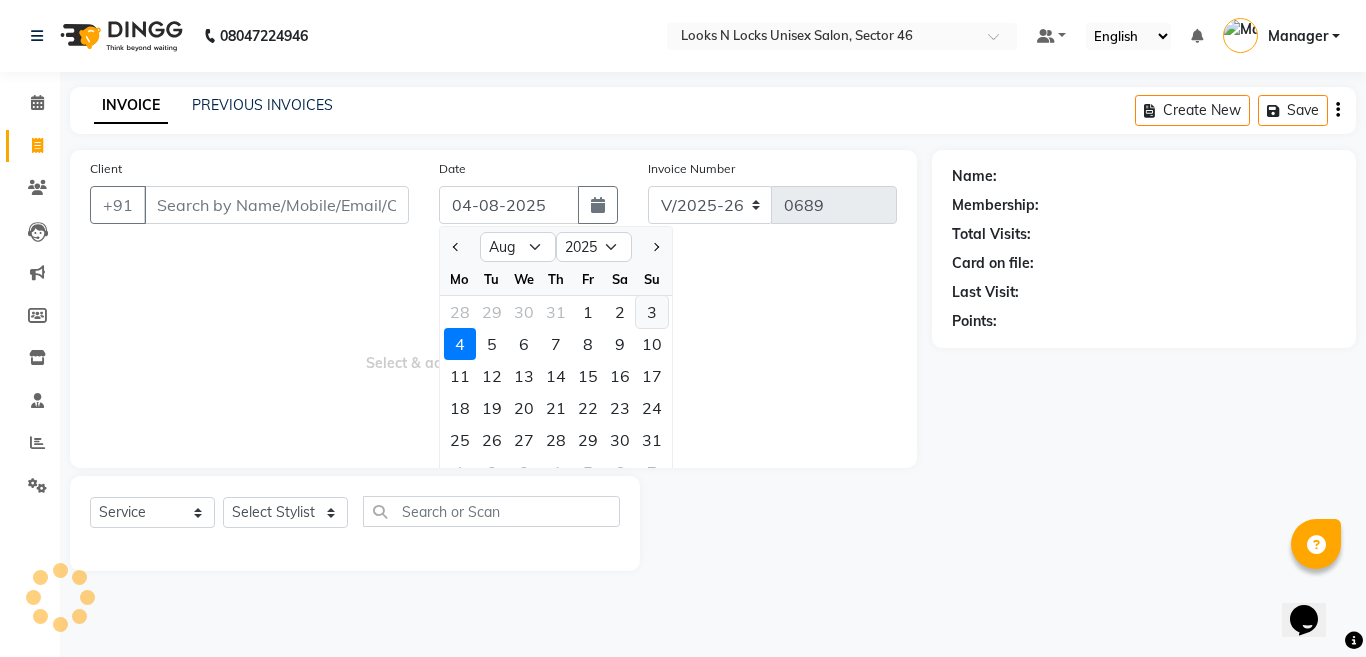 click on "3" 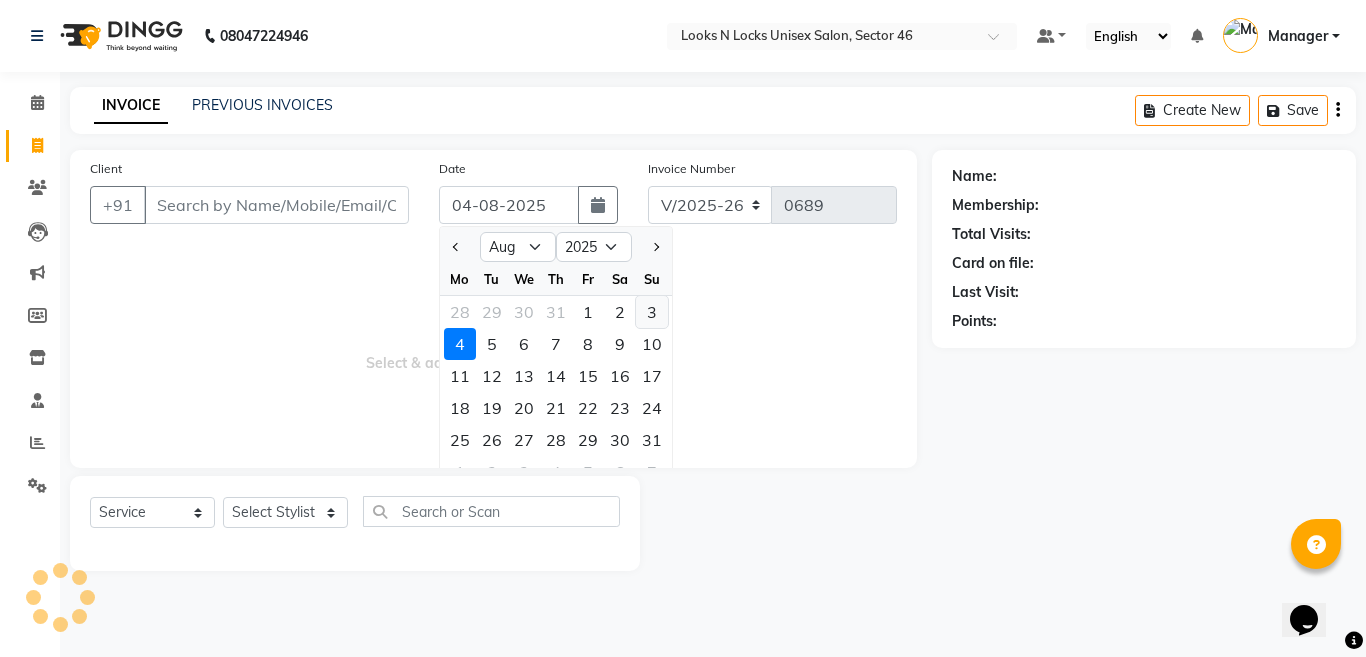 type on "03-08-2025" 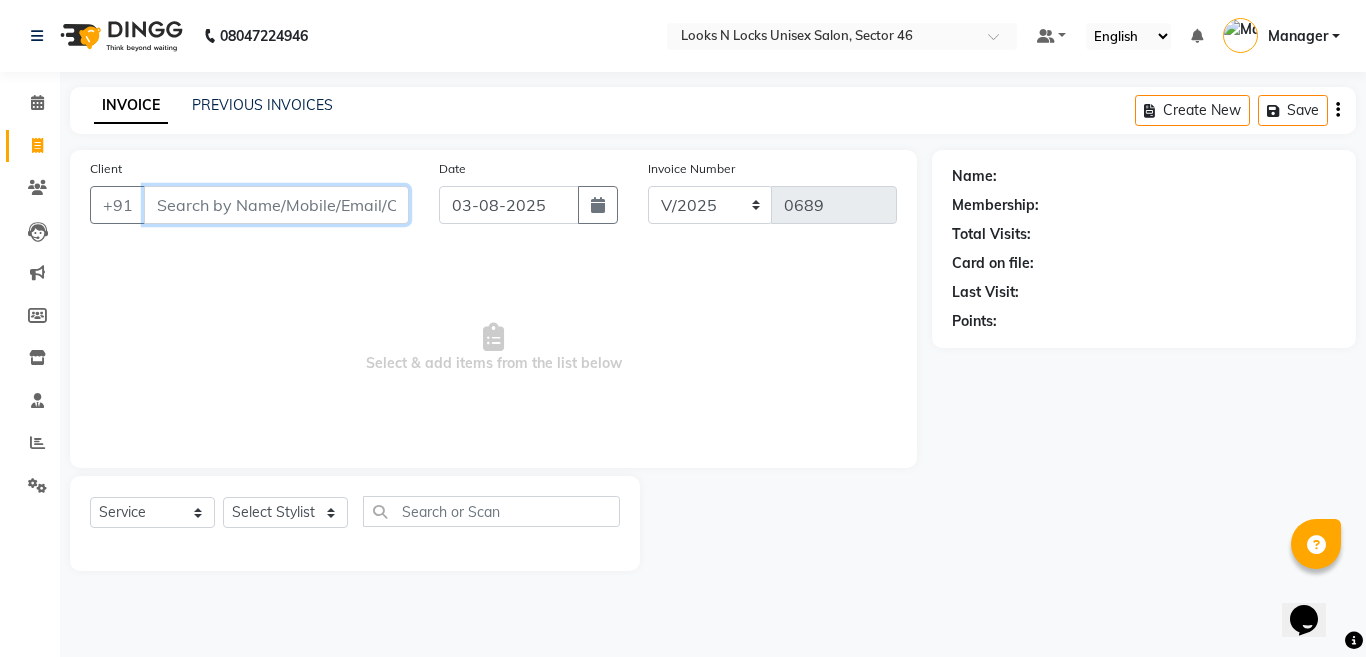 click on "Client" at bounding box center (276, 205) 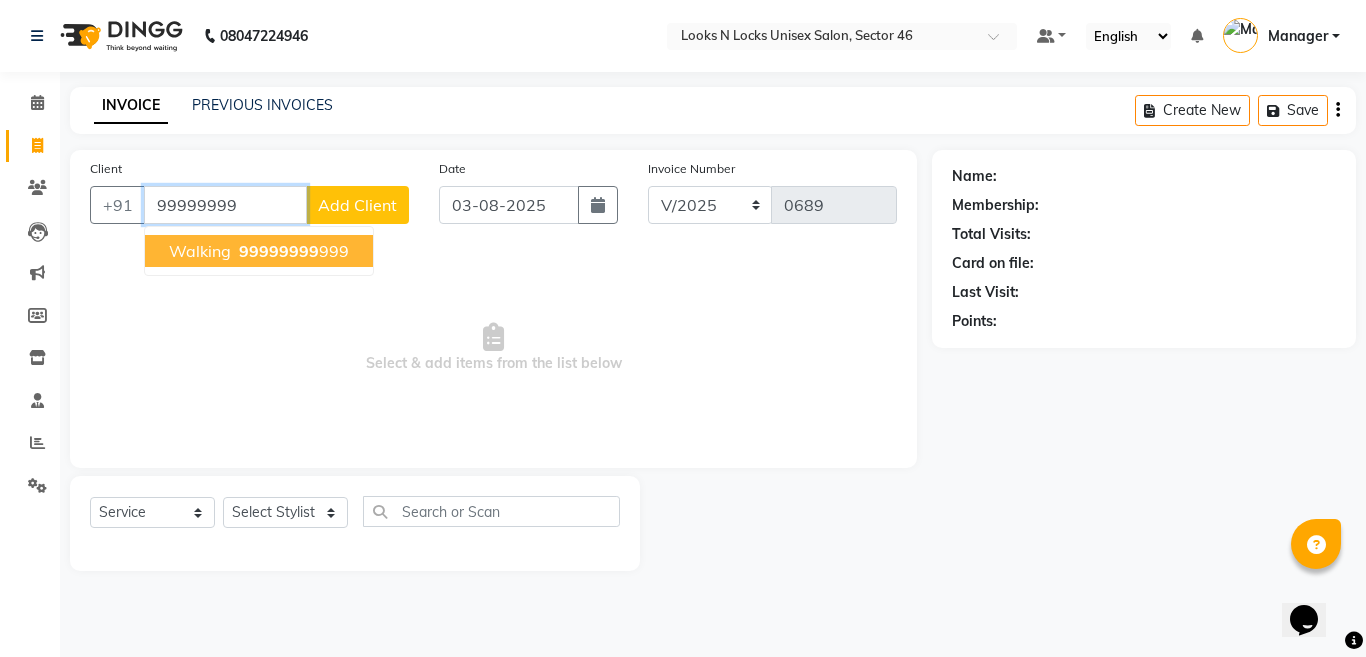 click on "walking [PHONE] [PHONE]" at bounding box center [259, 251] 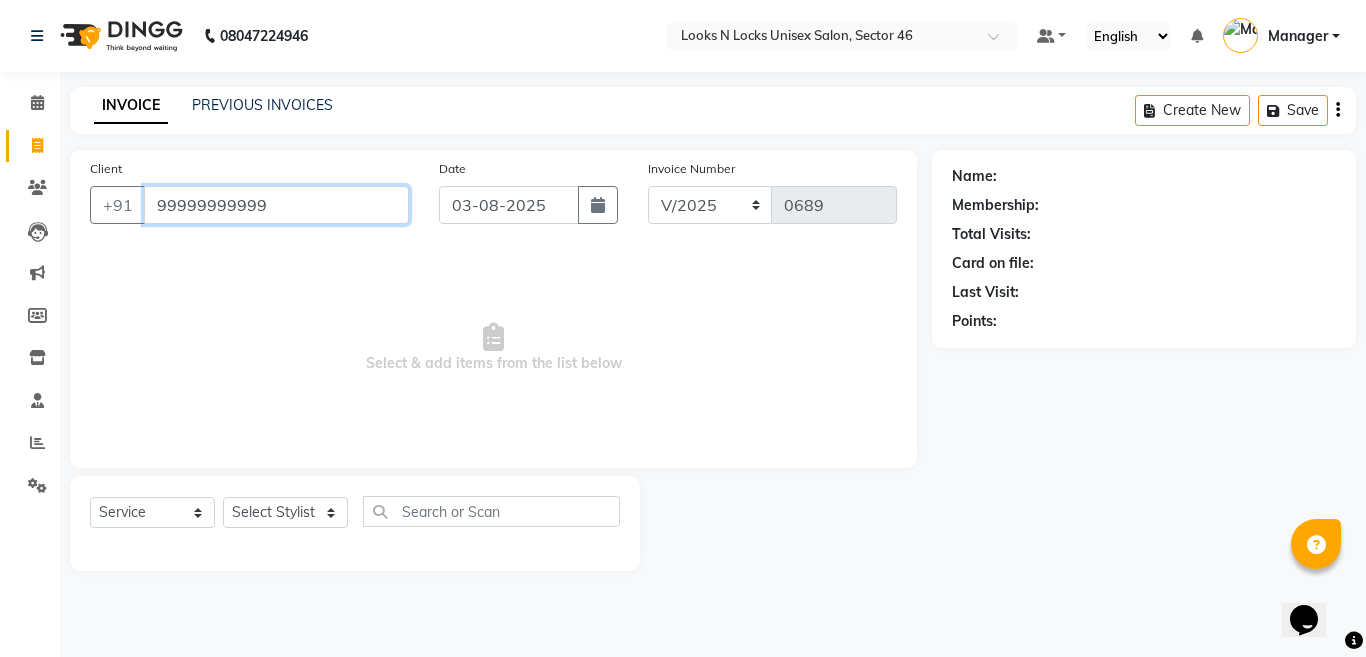 type on "99999999999" 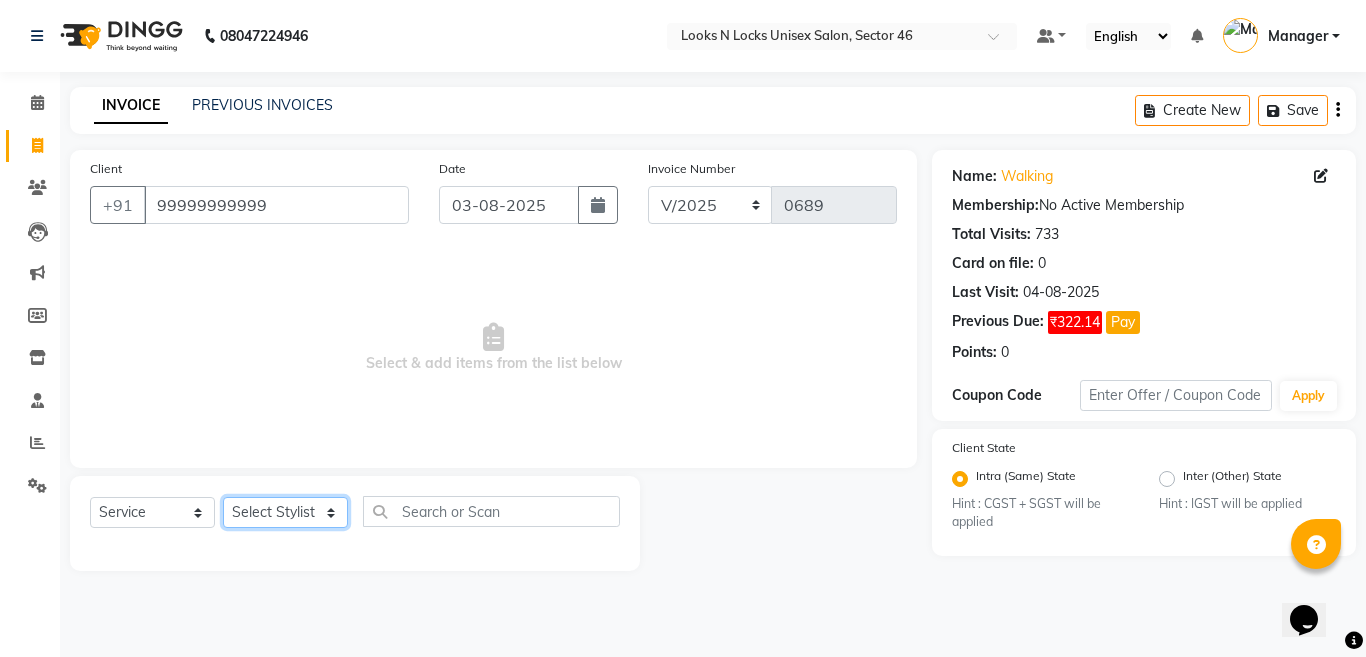 click on "Select Stylist Aakib Ansari Aalam Sheikh Ajay sain Anil  Sahu Gaurav Gulzar  Anshari Ibrahim Kamala Khushboo kusum maam Lucky Manager Marry Lepcha Nazim Priya Rao Ram Saurabha Seema Shilpa ( sunita) Sonia Sunita Chauhan Vanshika Varun Zafar" 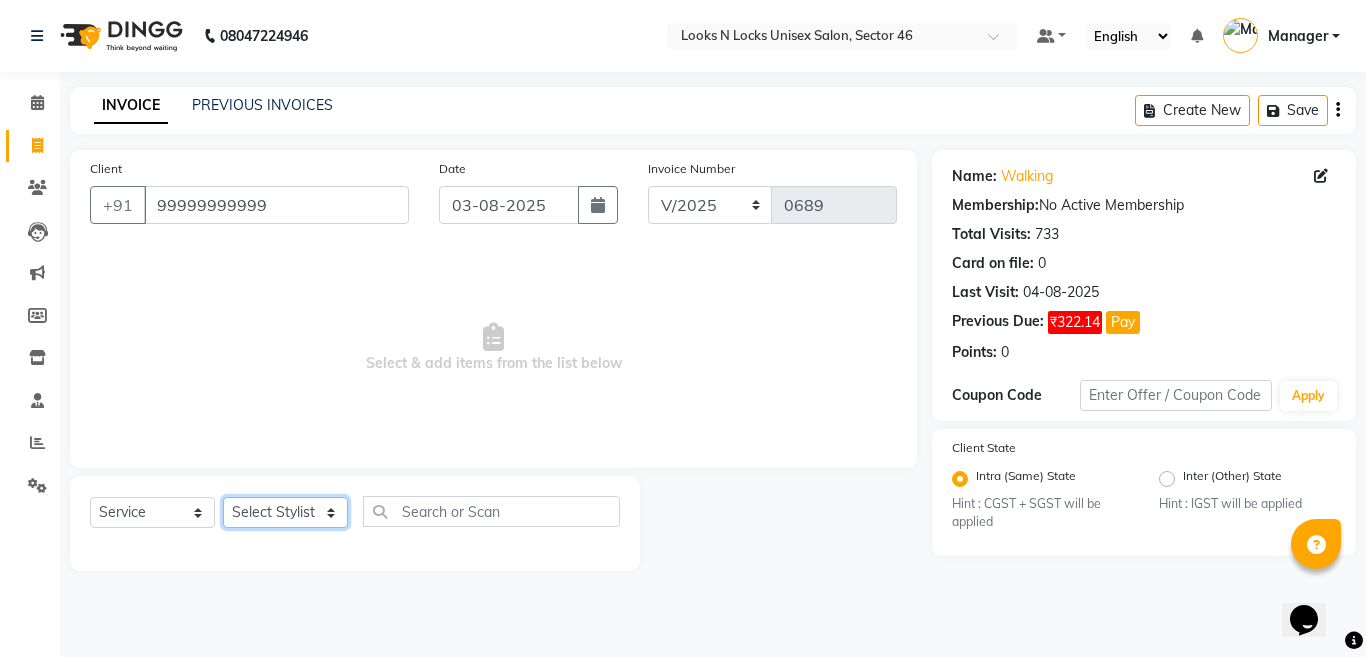select on "67932" 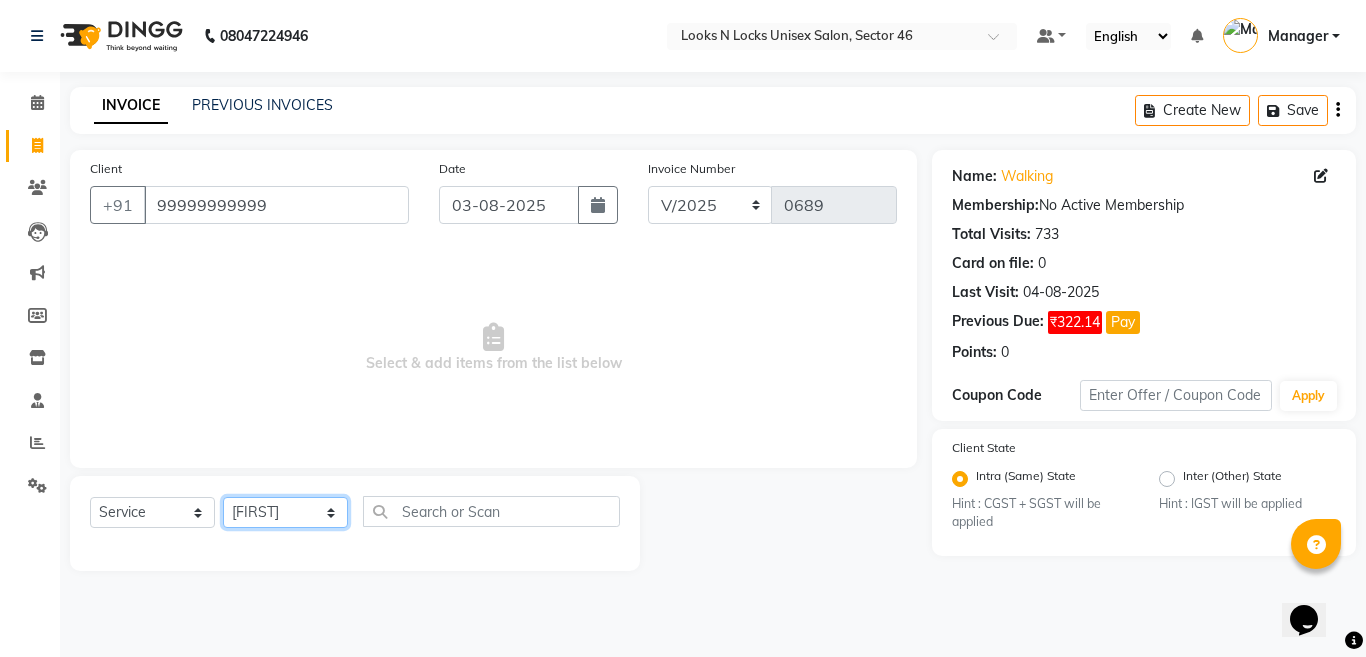 click on "Select Stylist Aakib Ansari Aalam Sheikh Ajay sain Anil  Sahu Gaurav Gulzar  Anshari Ibrahim Kamala Khushboo kusum maam Lucky Manager Marry Lepcha Nazim Priya Rao Ram Saurabha Seema Shilpa ( sunita) Sonia Sunita Chauhan Vanshika Varun Zafar" 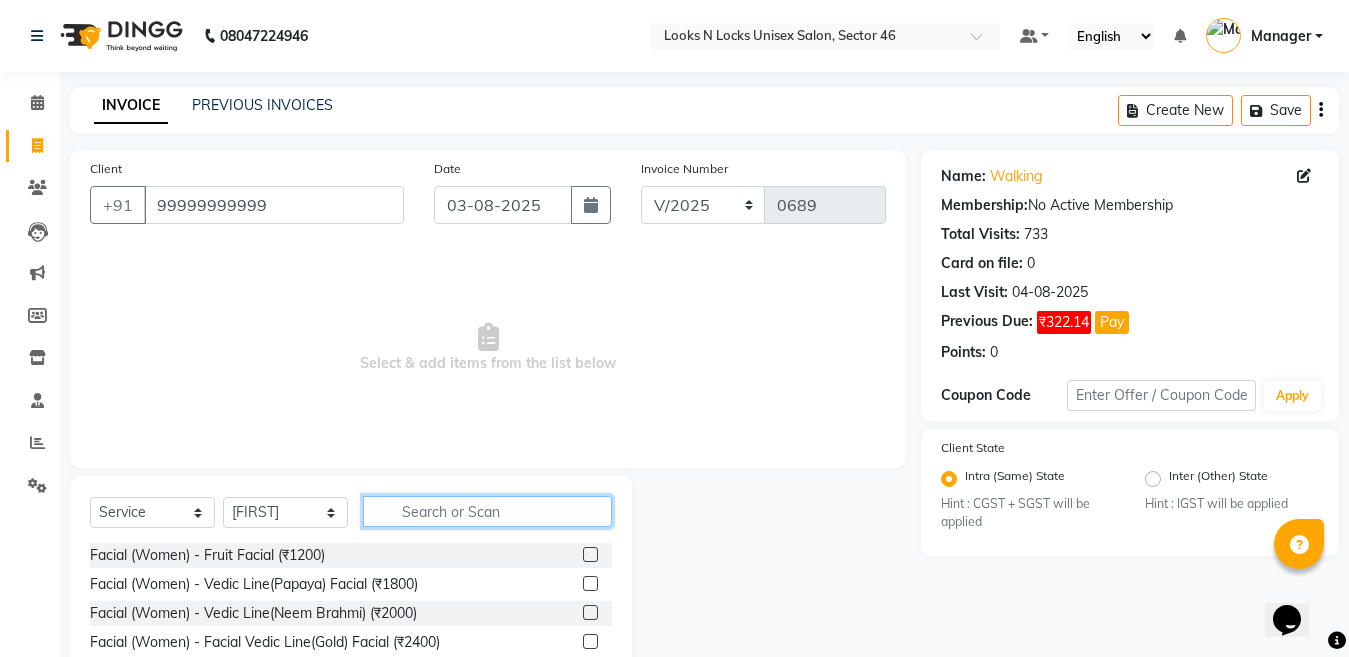 click 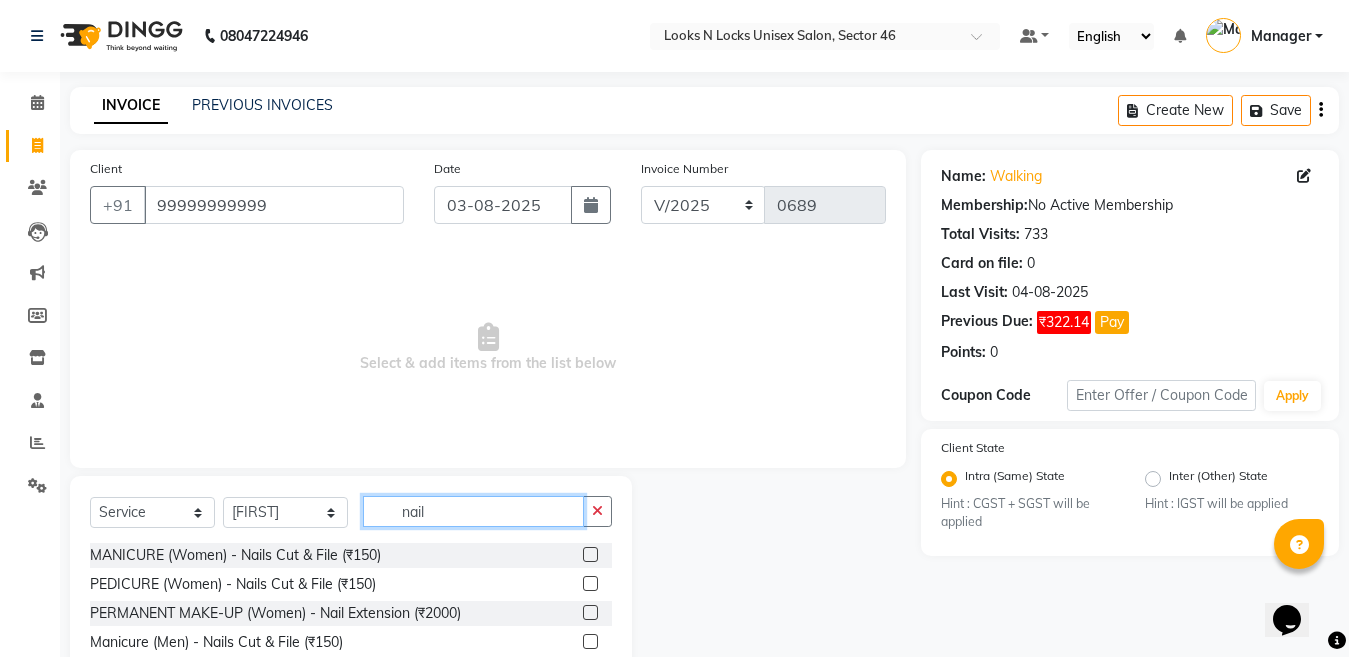 type on "nail" 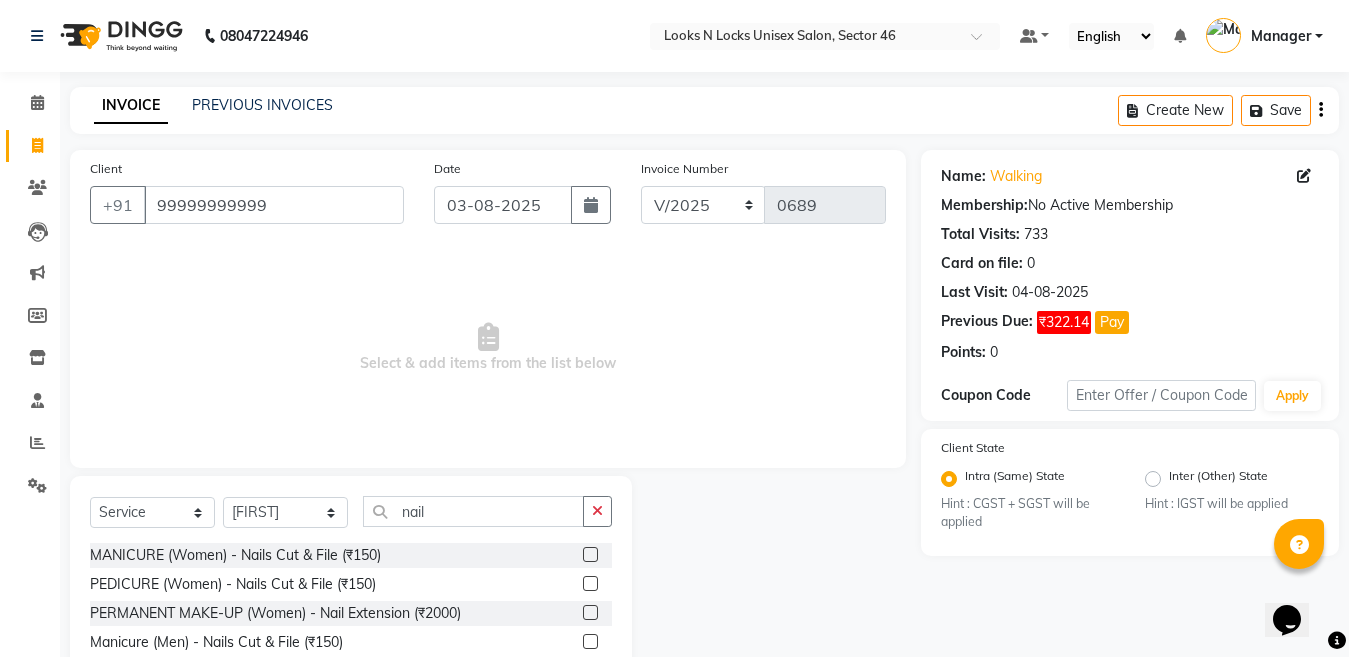 click 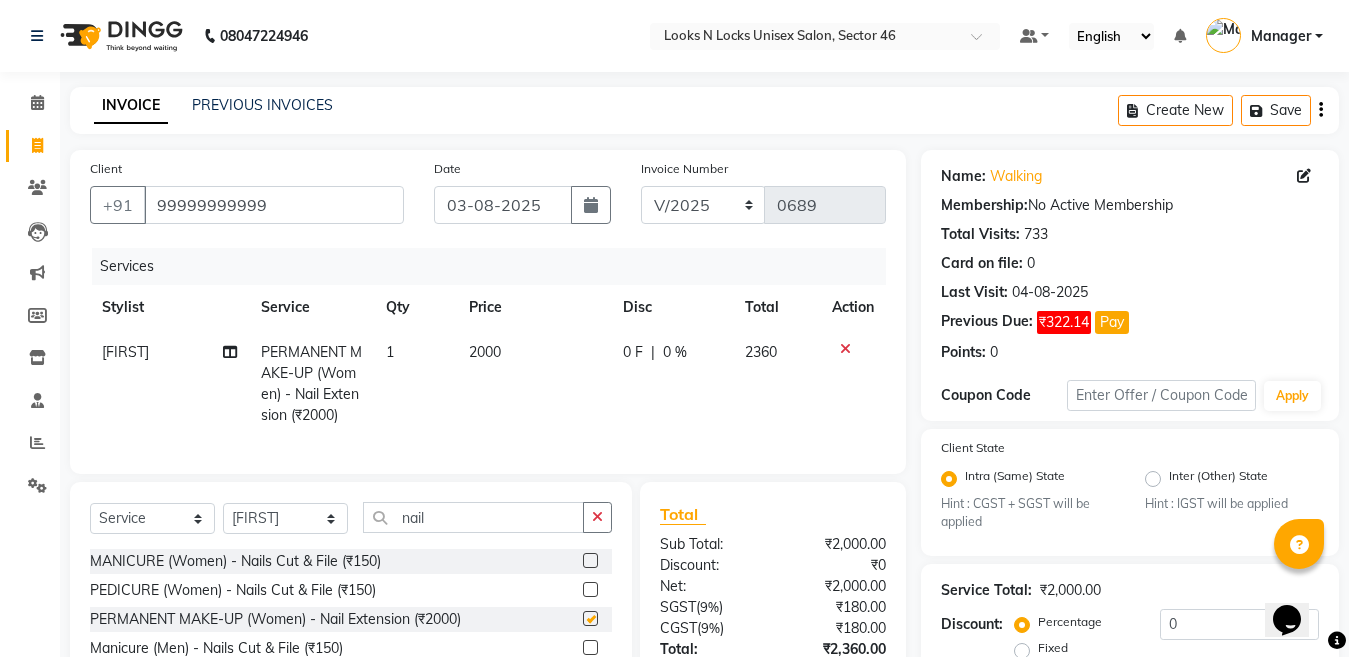checkbox on "false" 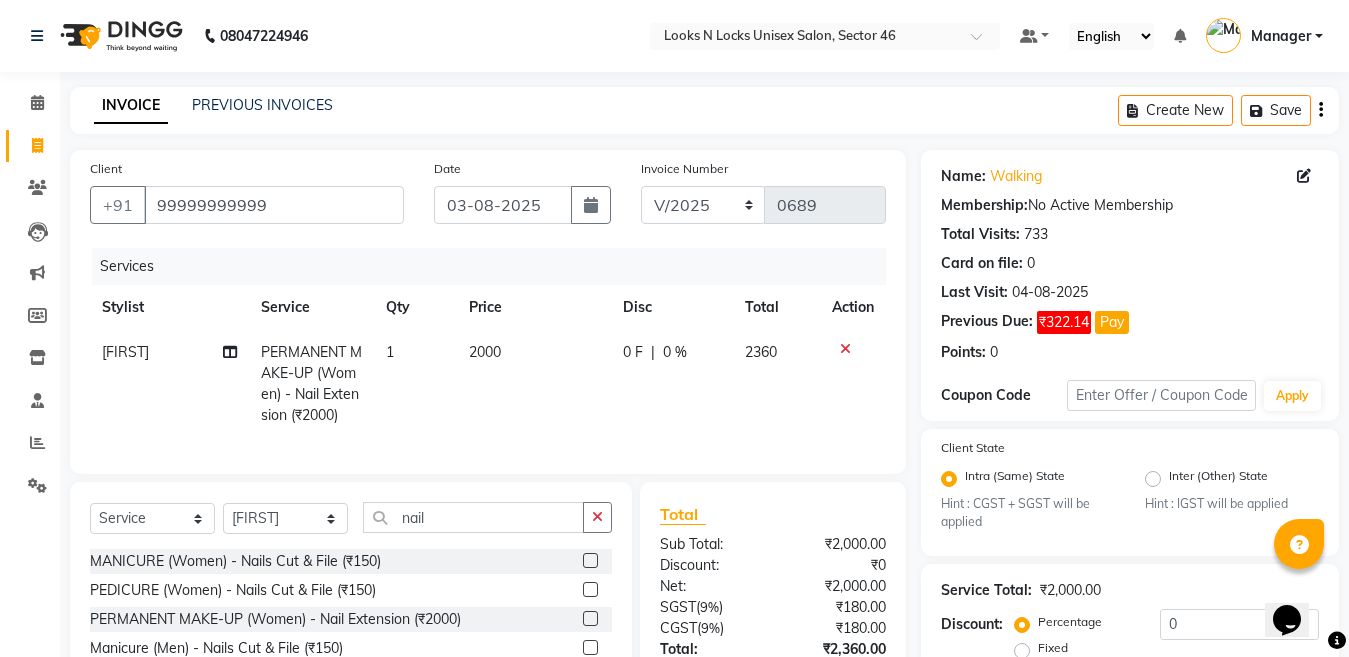 click on "2000" 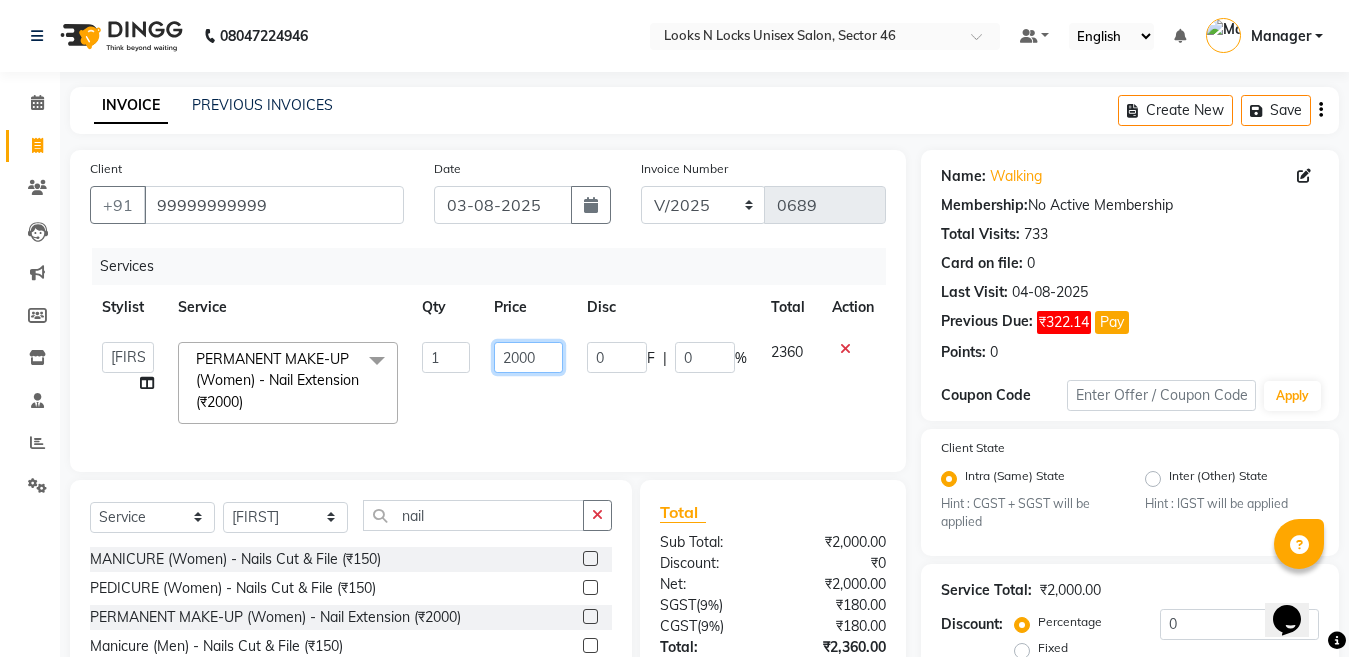 click on "2000" 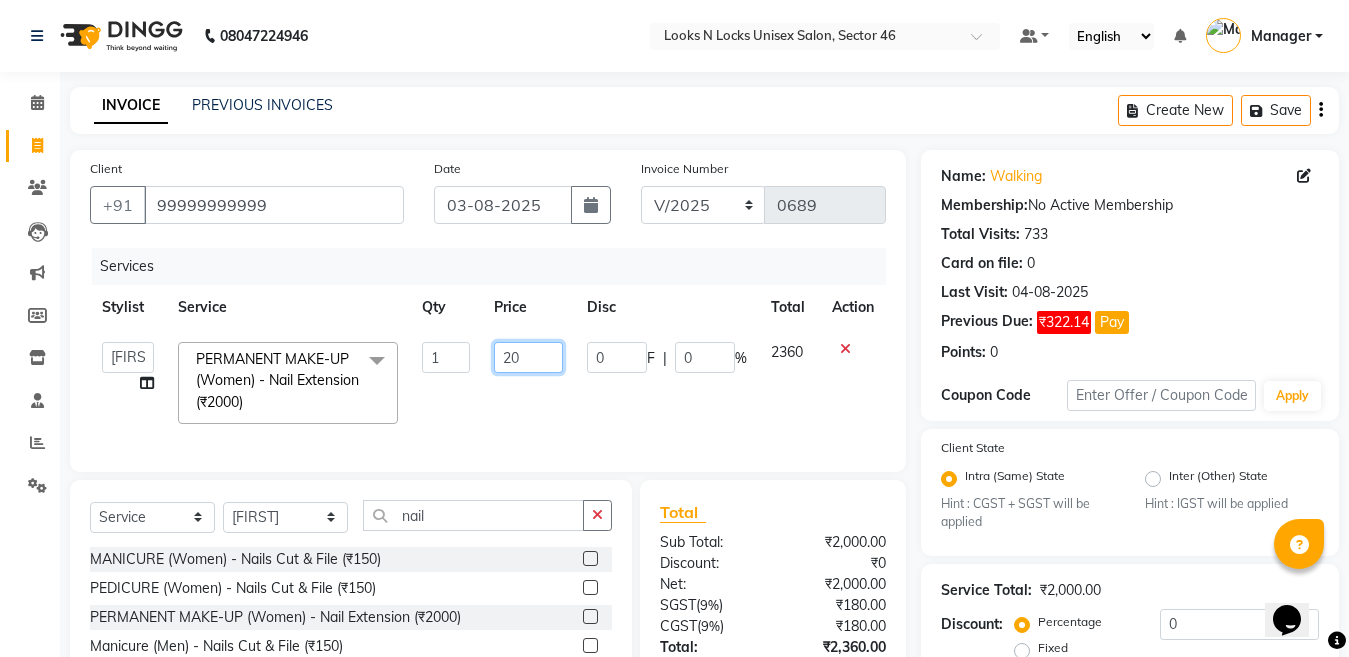 type on "2" 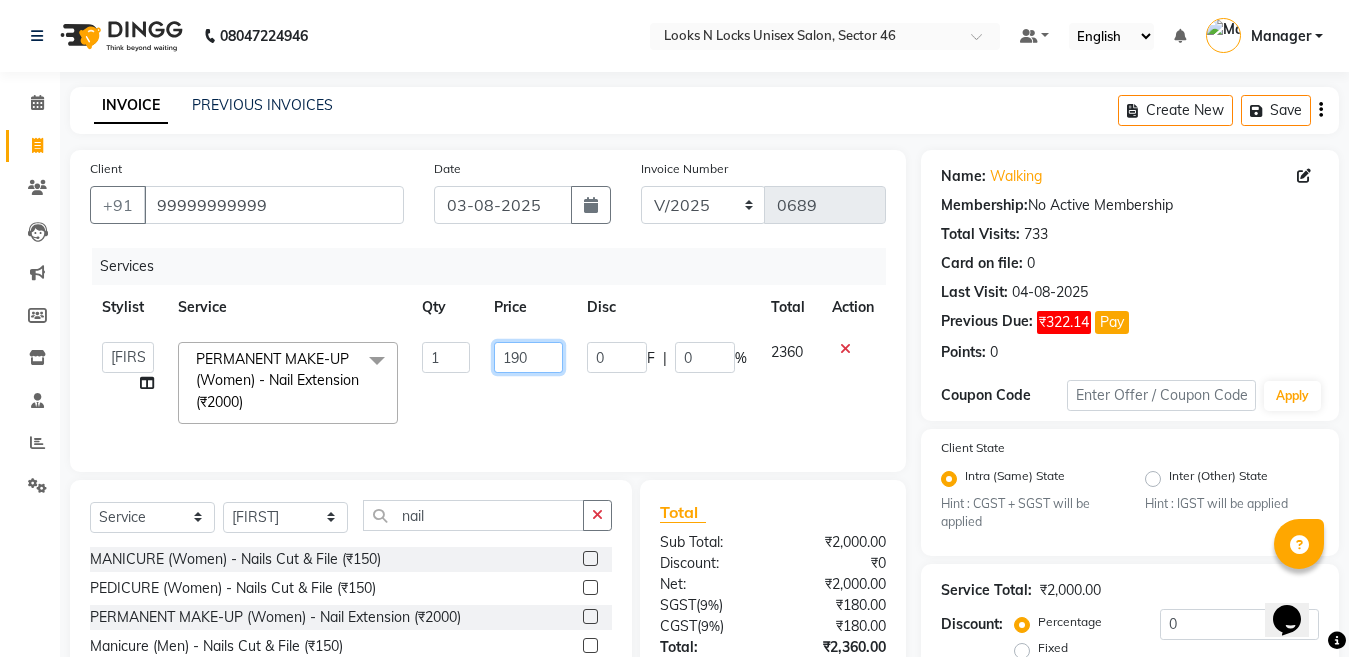 type on "1900" 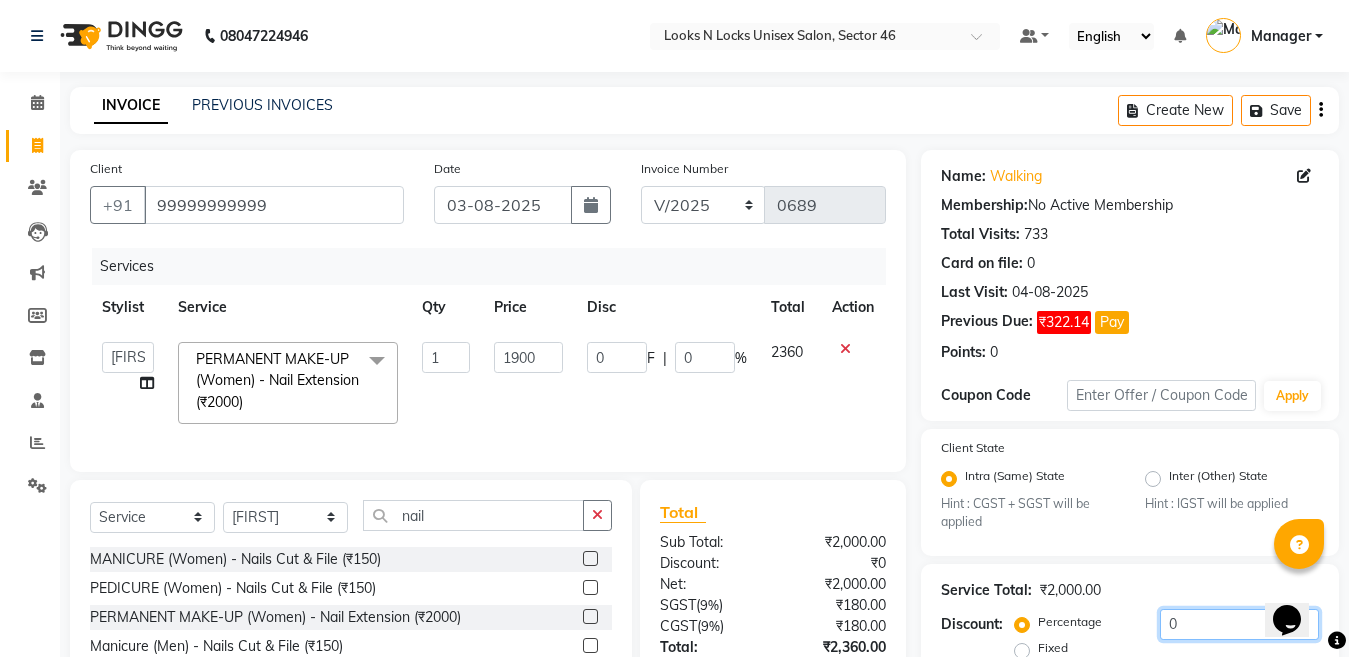click on "0" 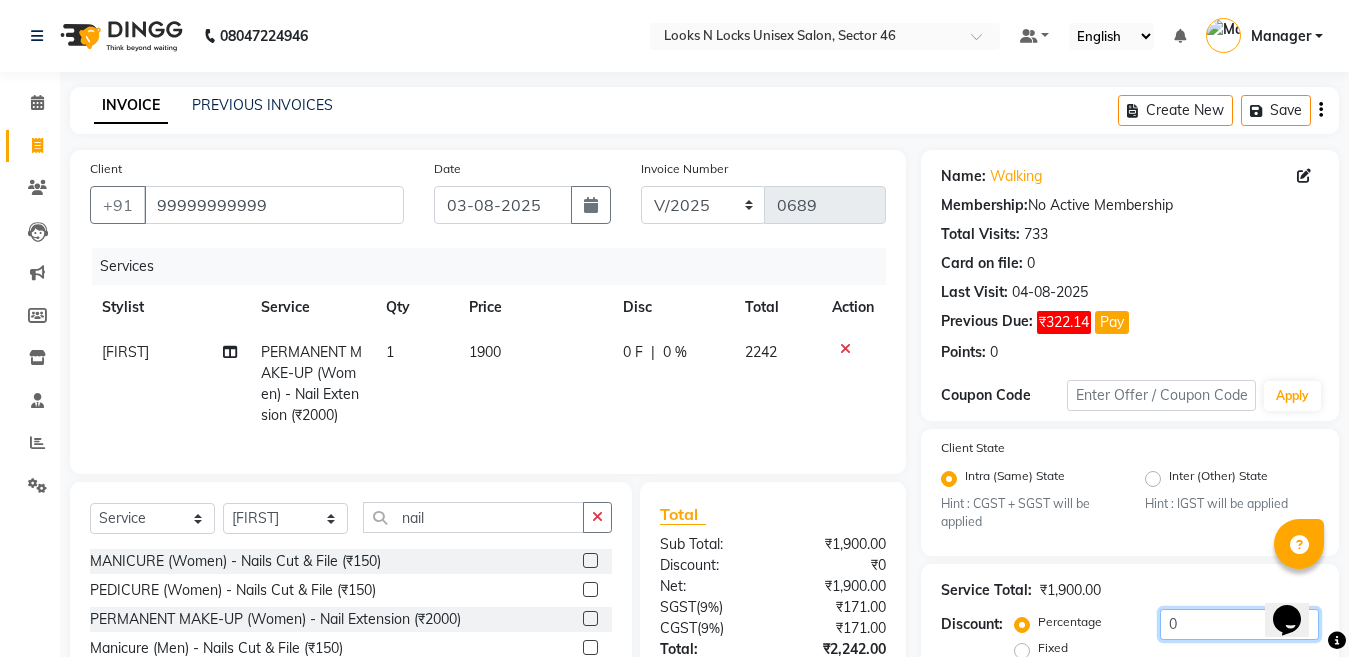 scroll, scrollTop: 184, scrollLeft: 0, axis: vertical 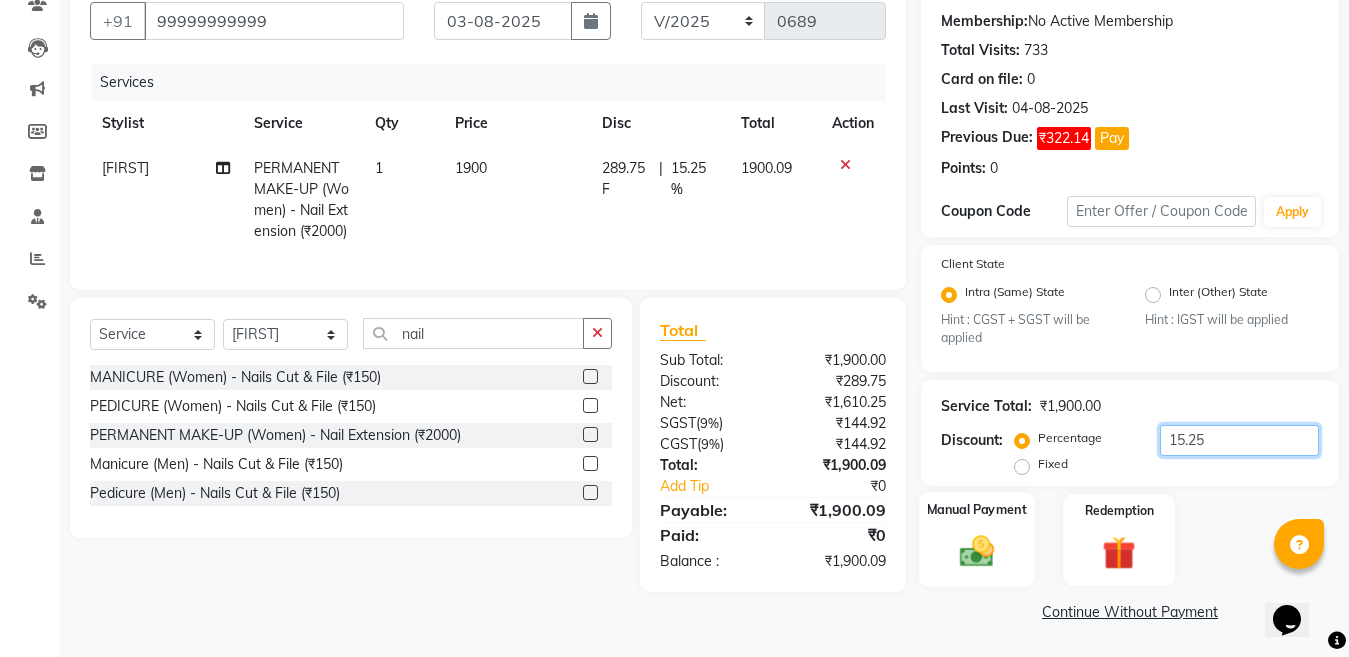 type on "15.25" 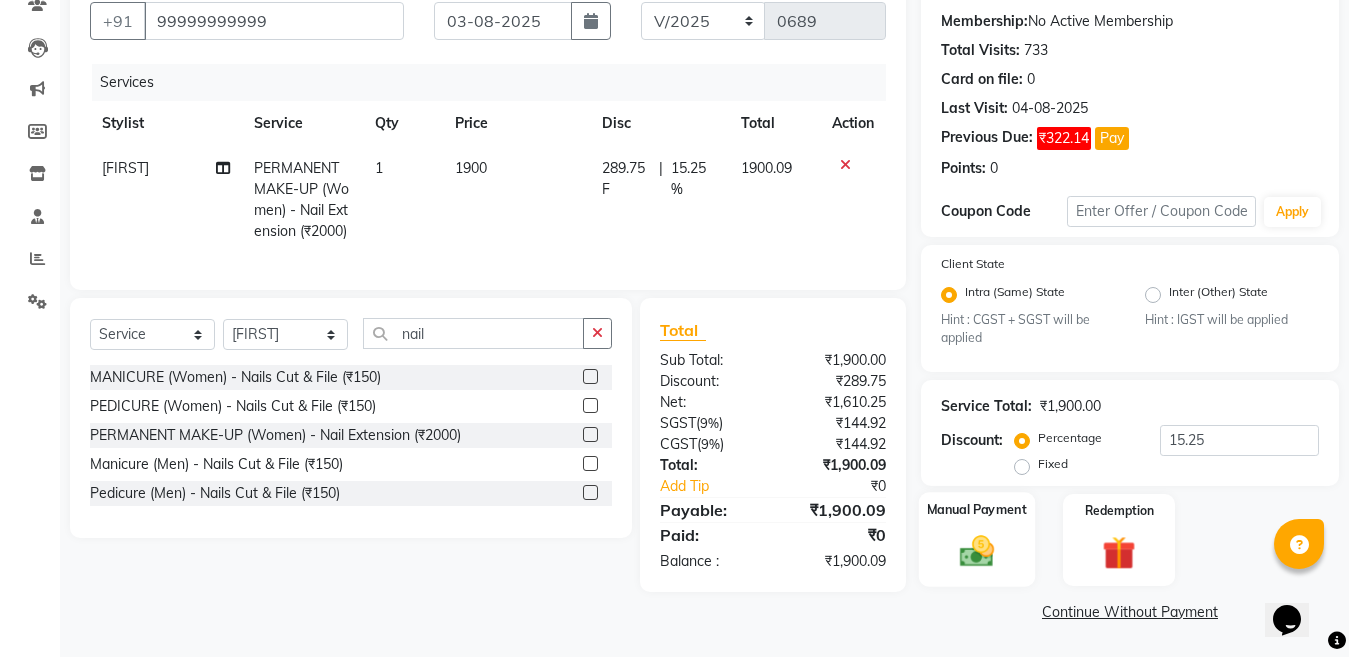 click 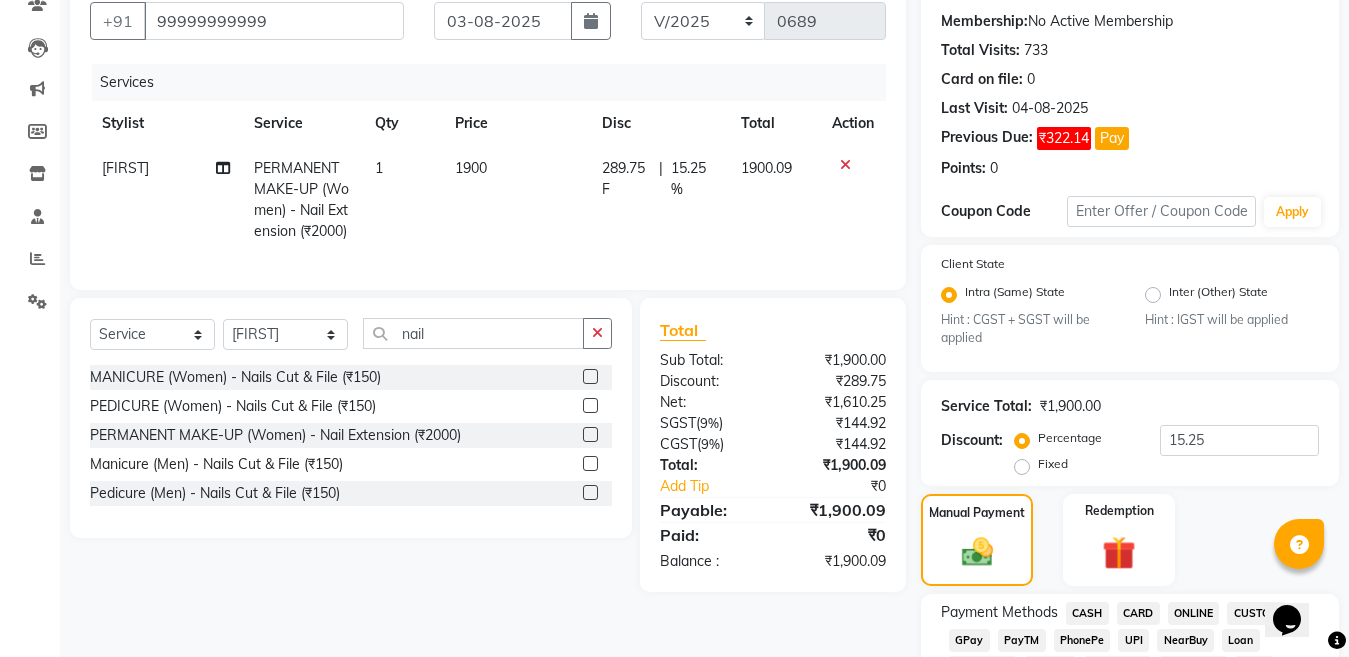 click on "CARD" 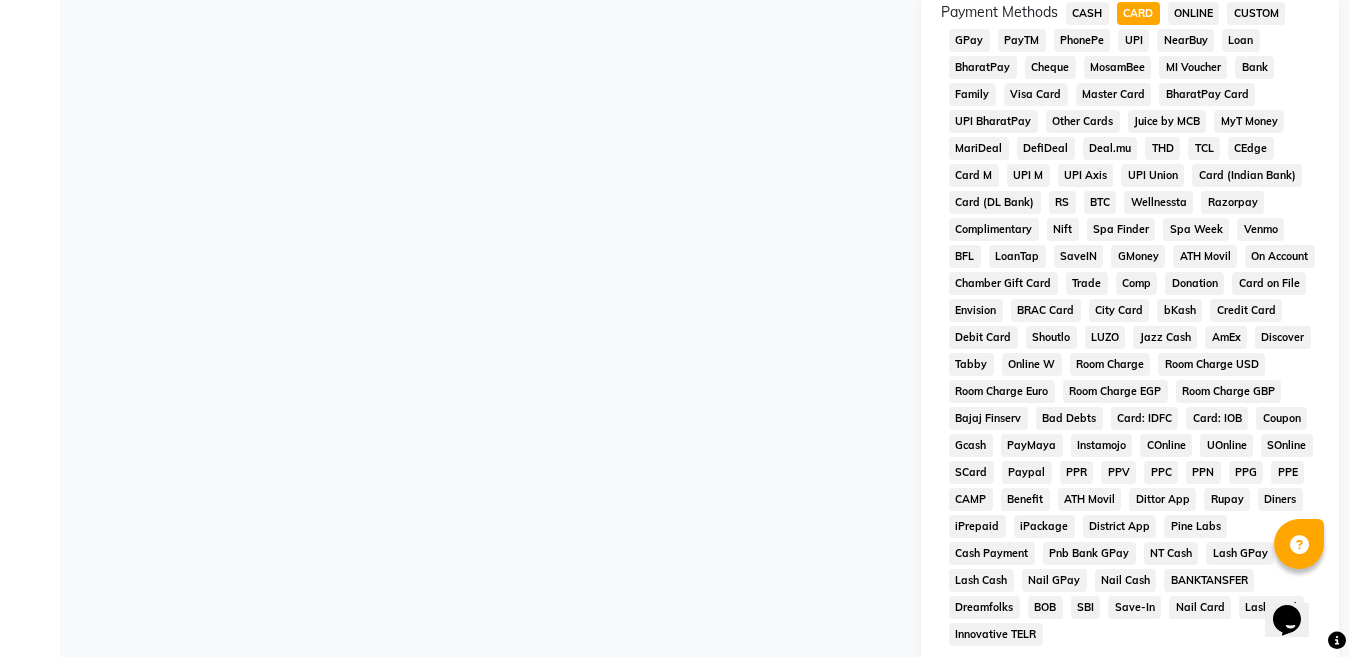 scroll, scrollTop: 1038, scrollLeft: 0, axis: vertical 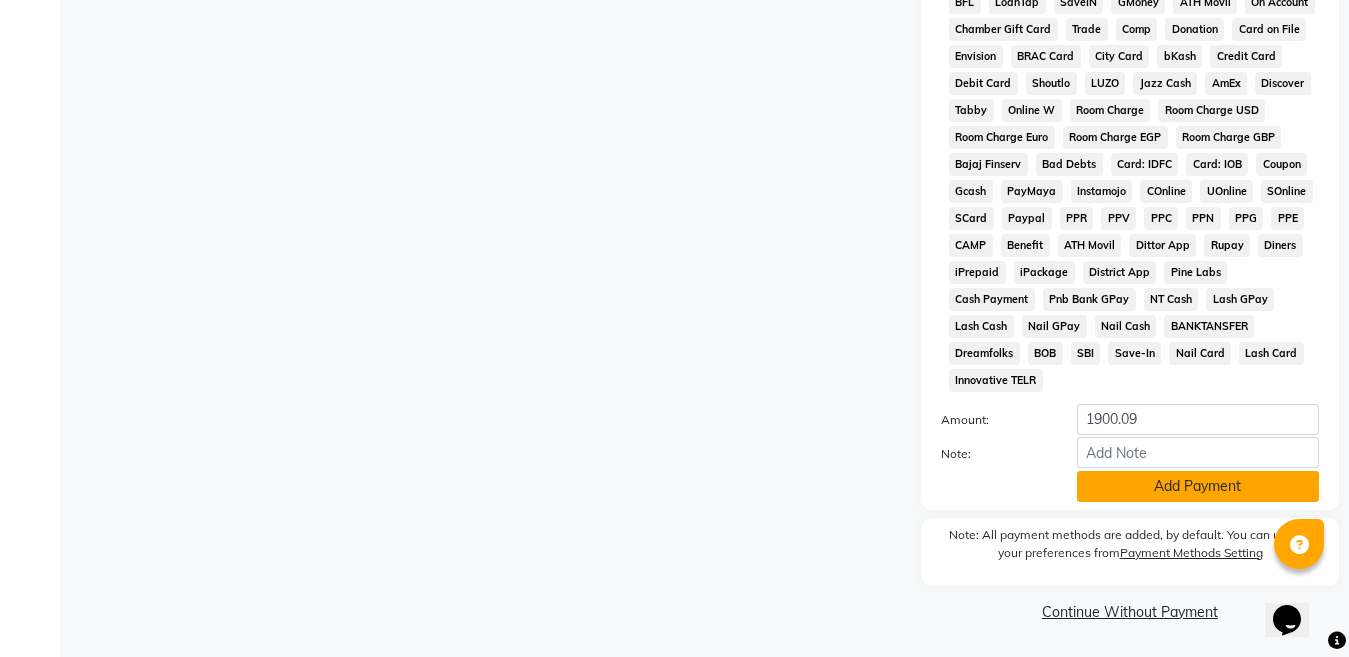 click on "Add Payment" 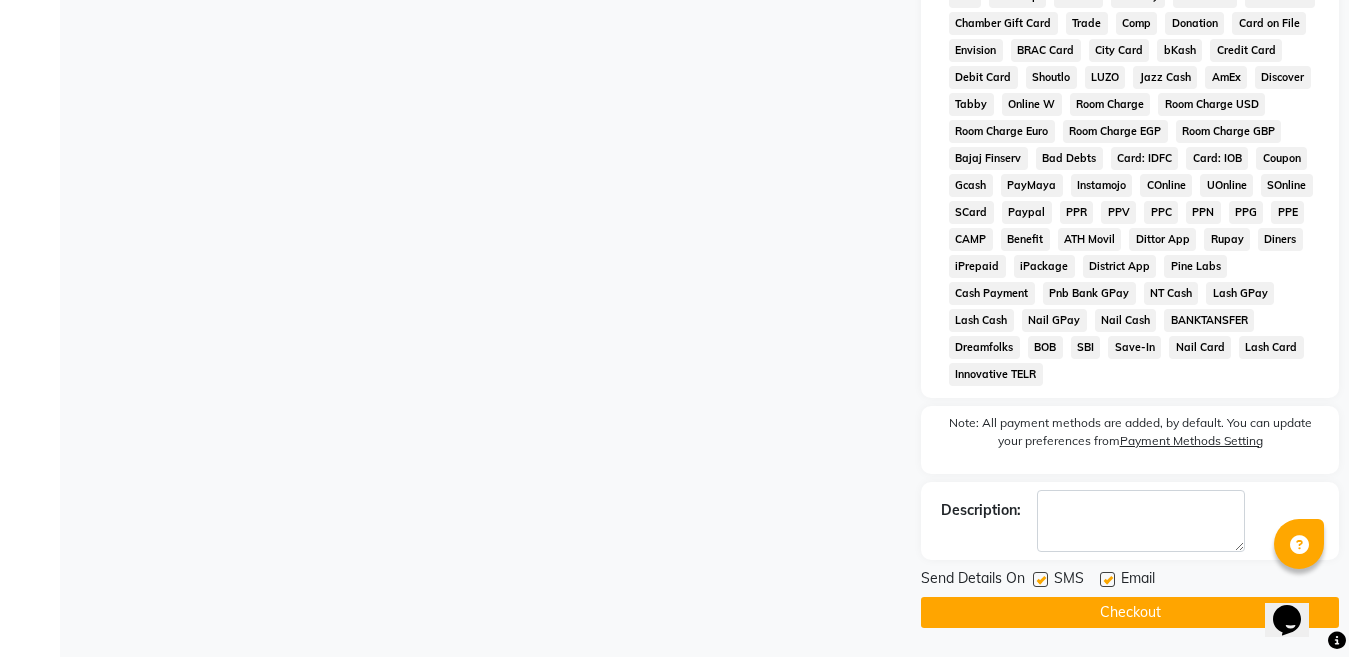 scroll, scrollTop: 1045, scrollLeft: 0, axis: vertical 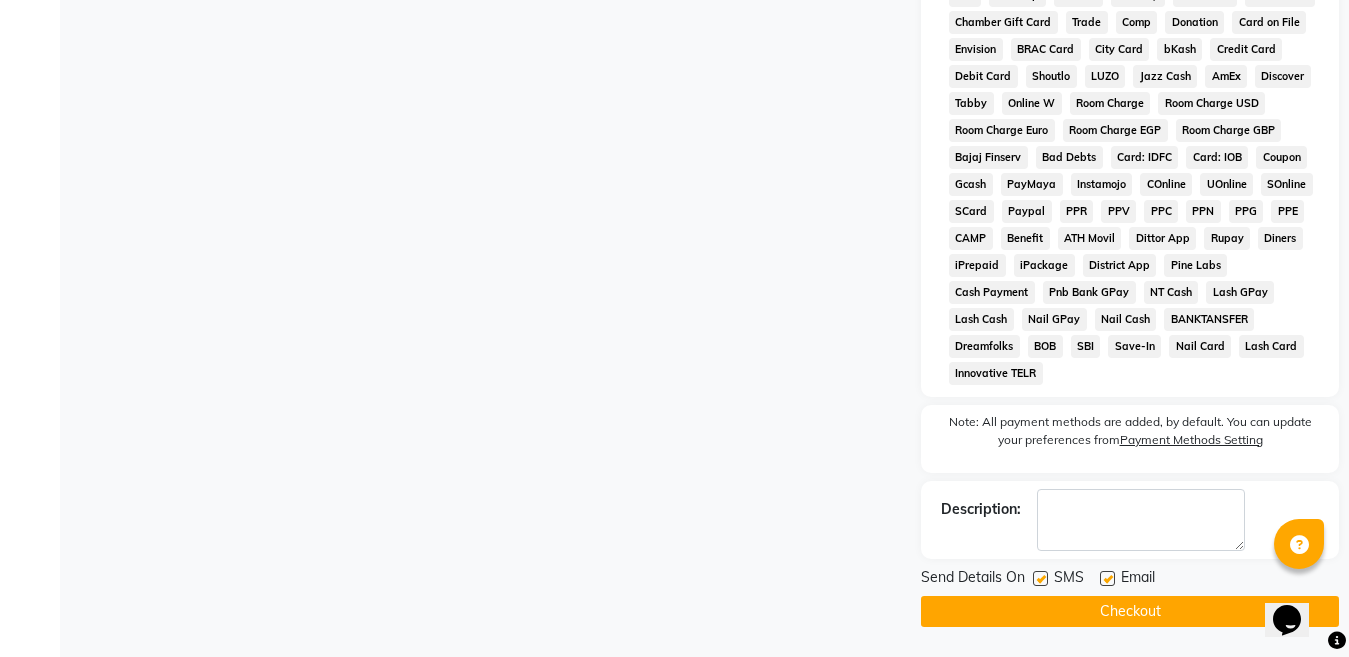 click on "Checkout" 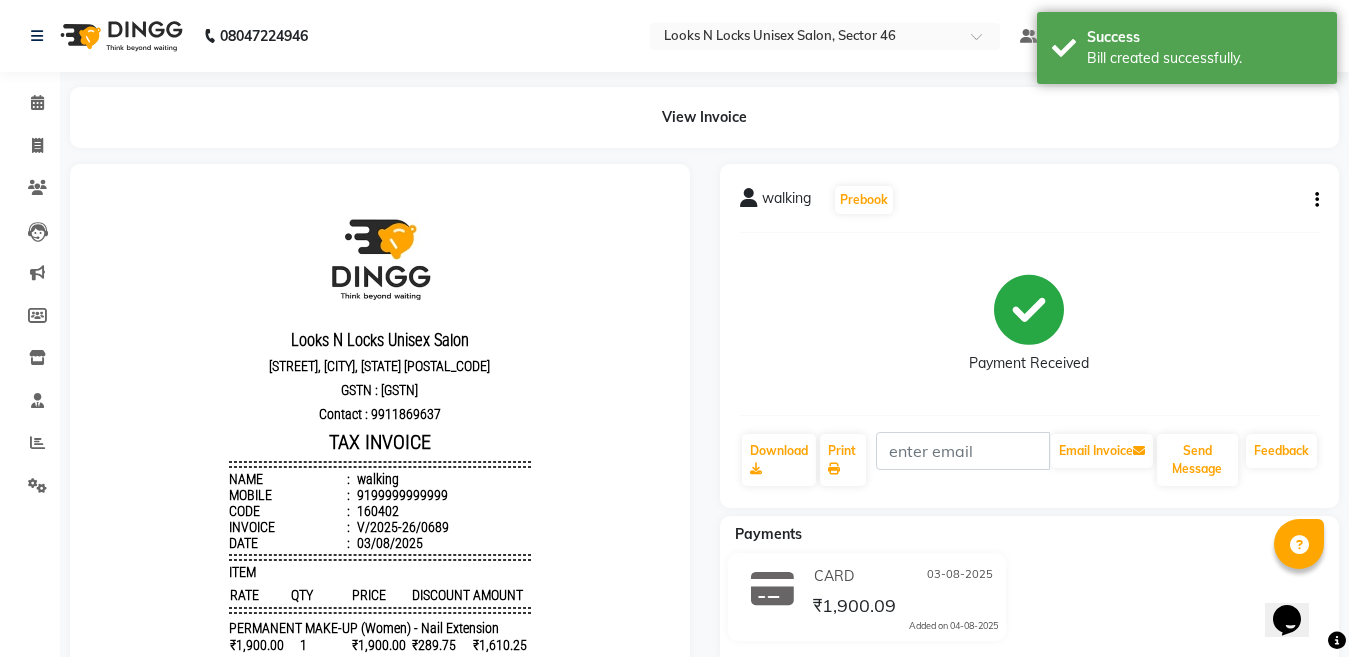 scroll, scrollTop: 0, scrollLeft: 0, axis: both 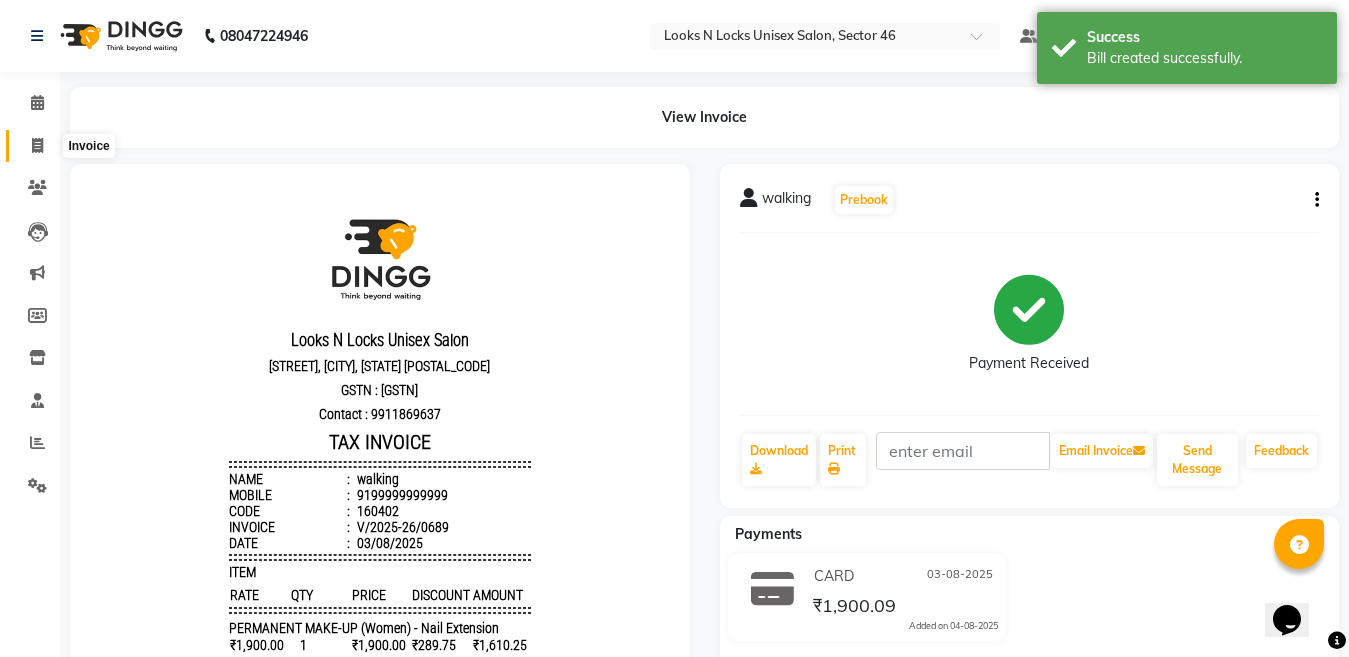 click 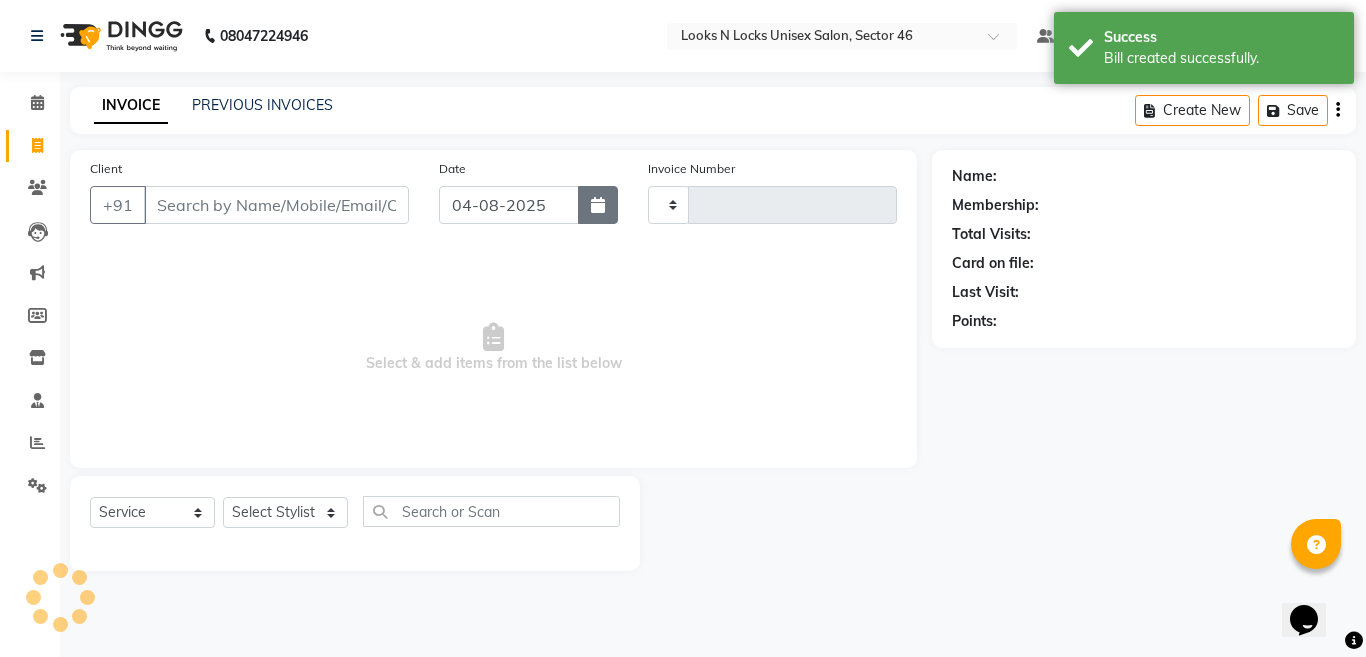 type on "0690" 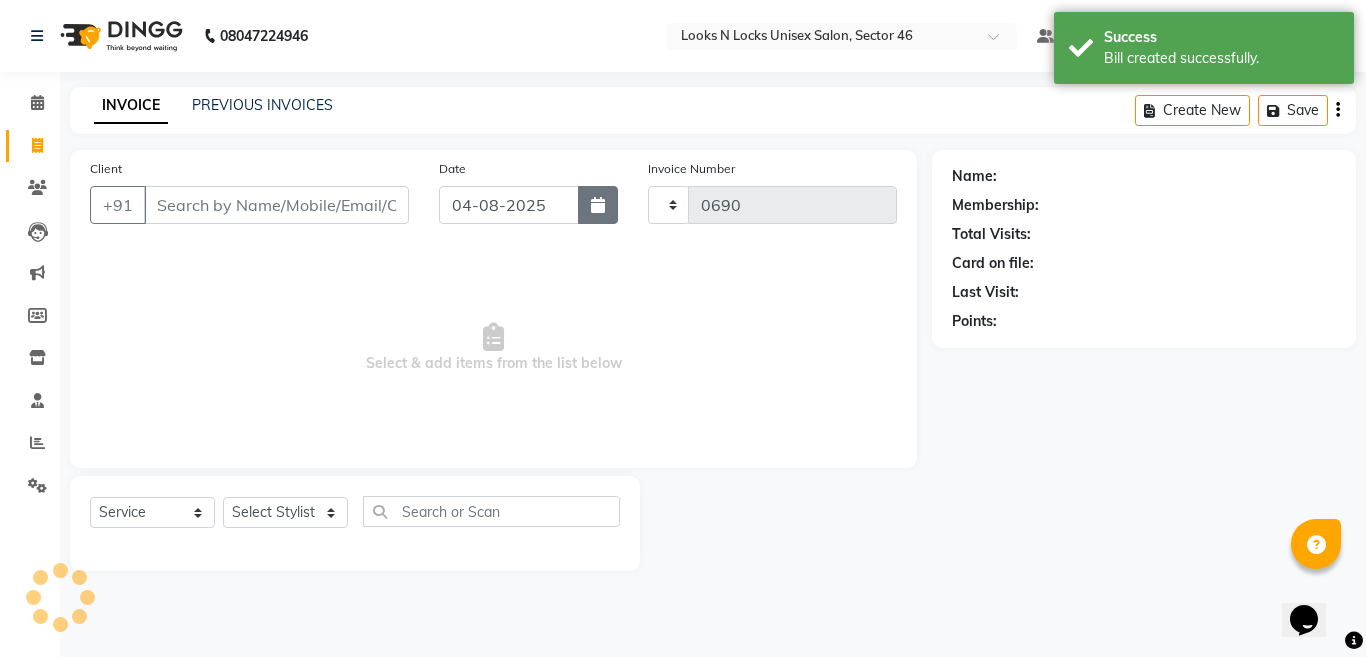 select on "3904" 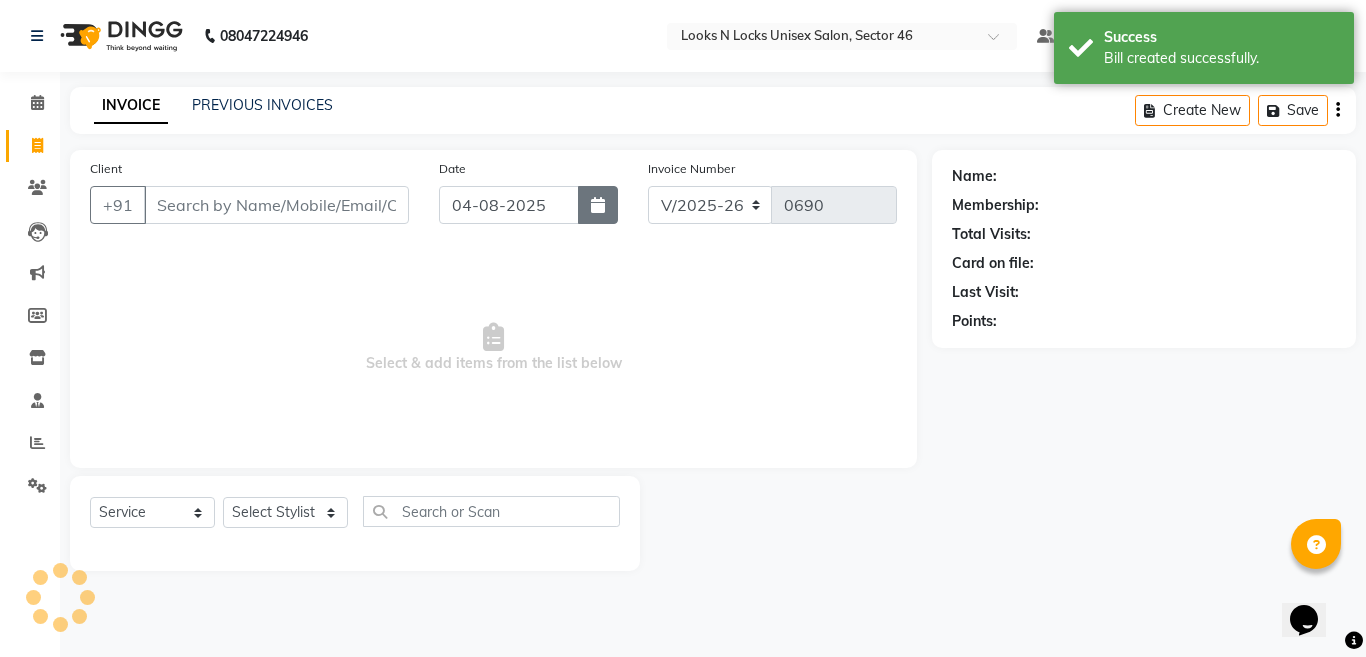 click 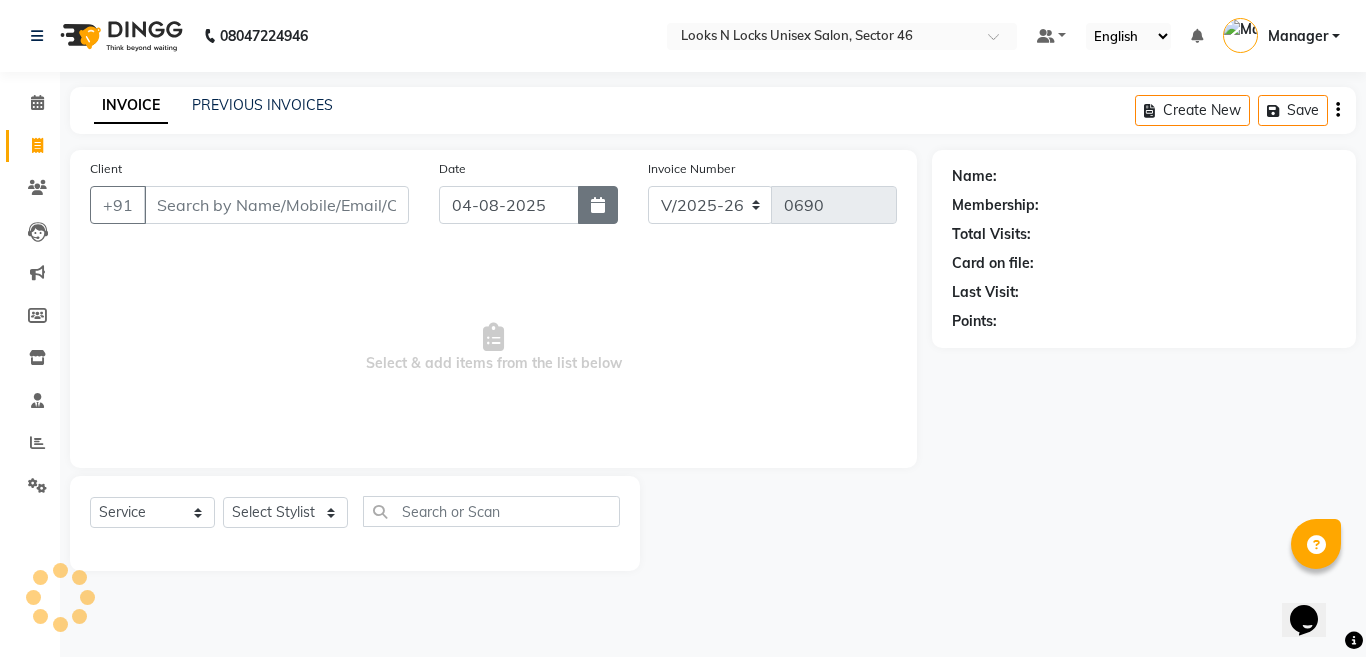 select on "8" 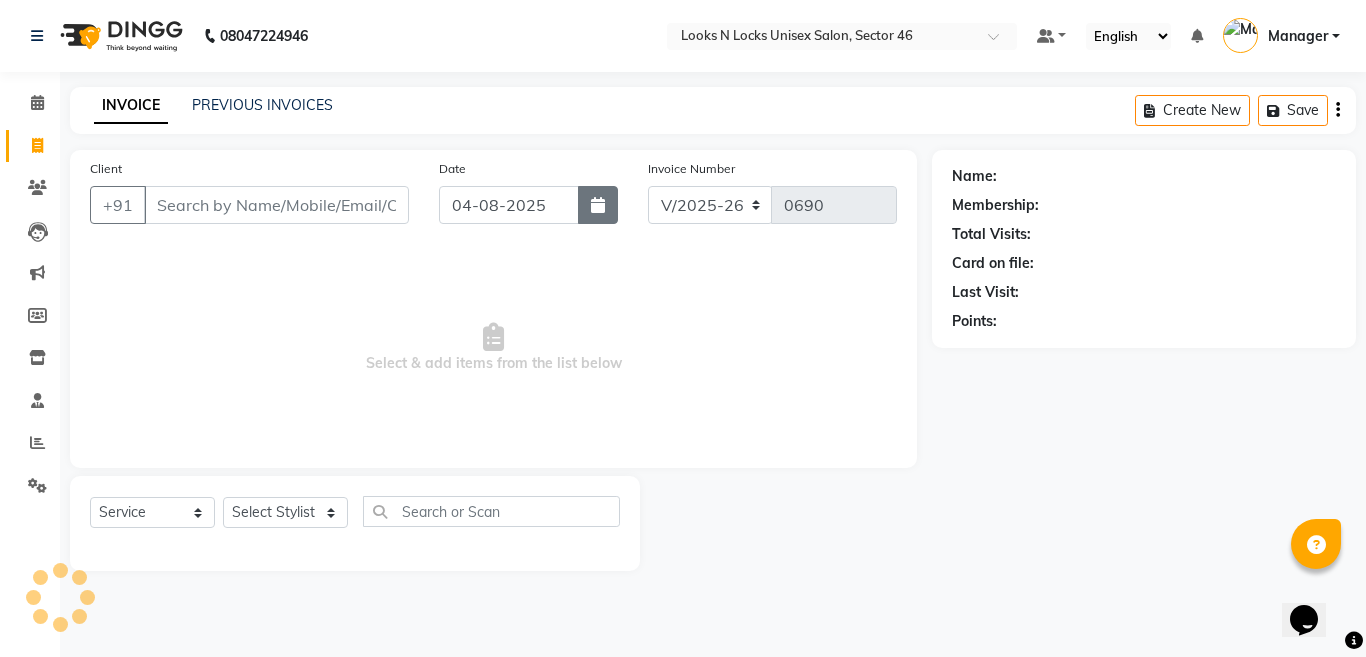 select on "2025" 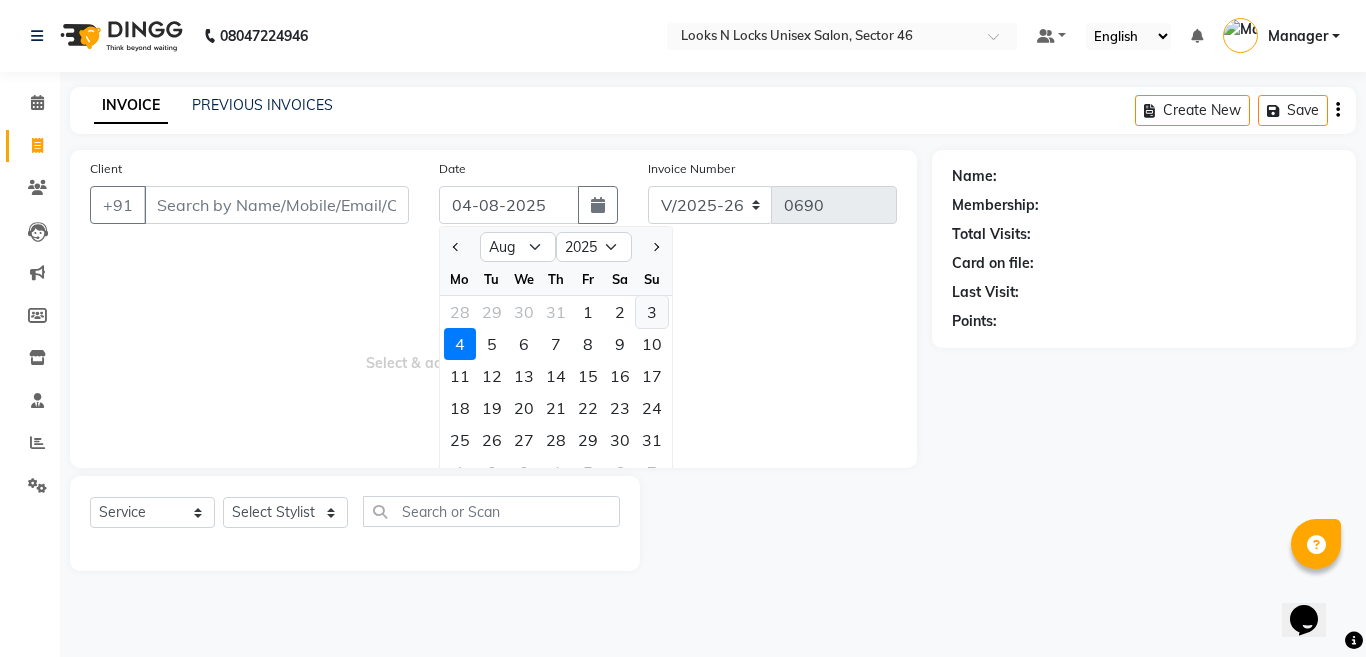click on "3" 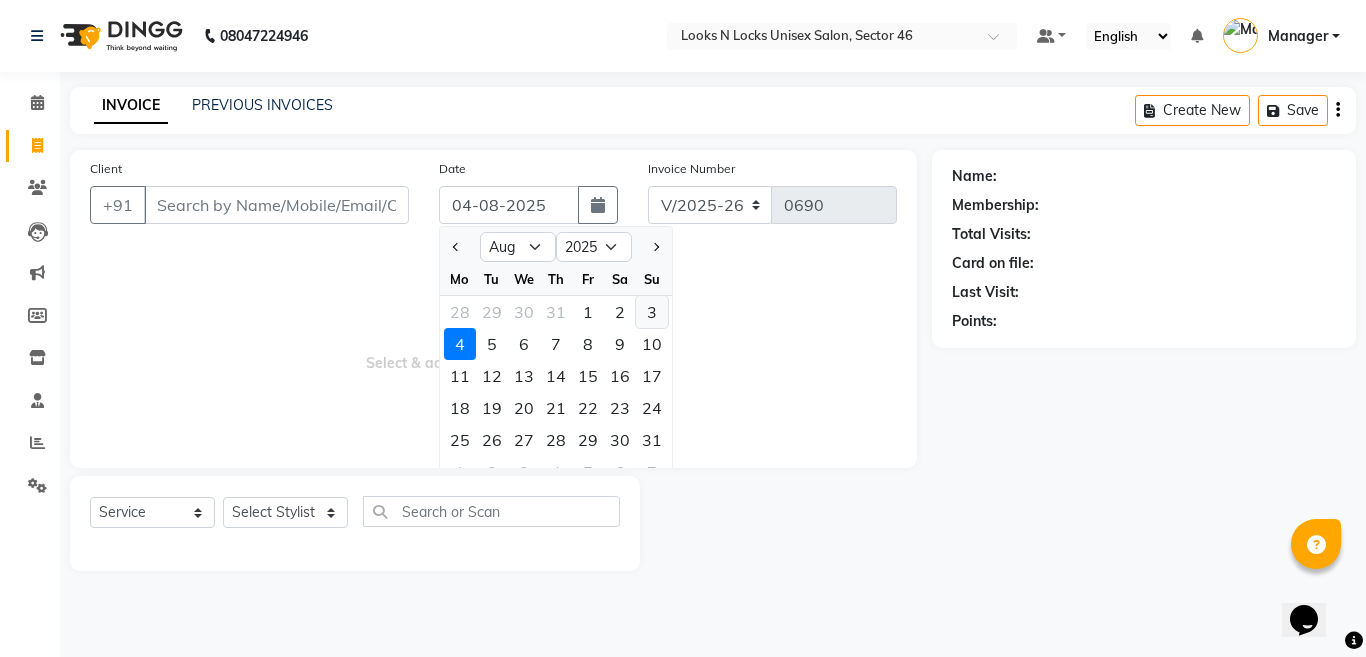 type on "03-08-2025" 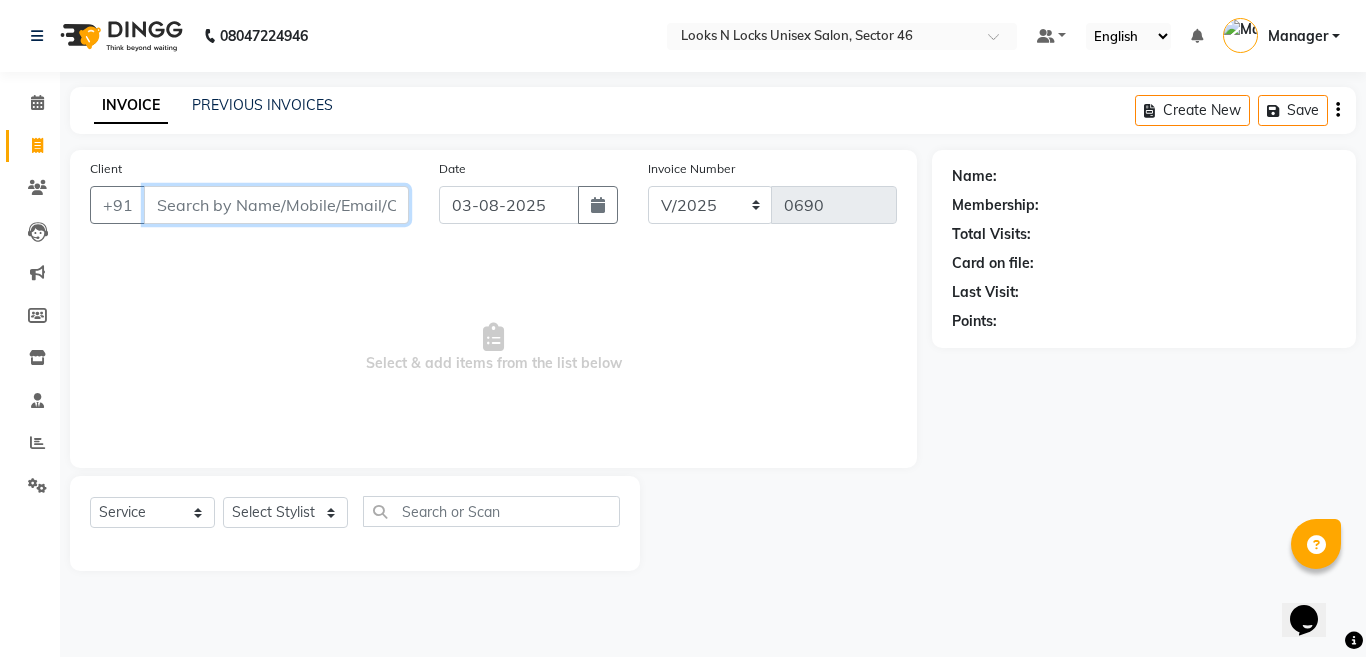 click on "Client" at bounding box center (276, 205) 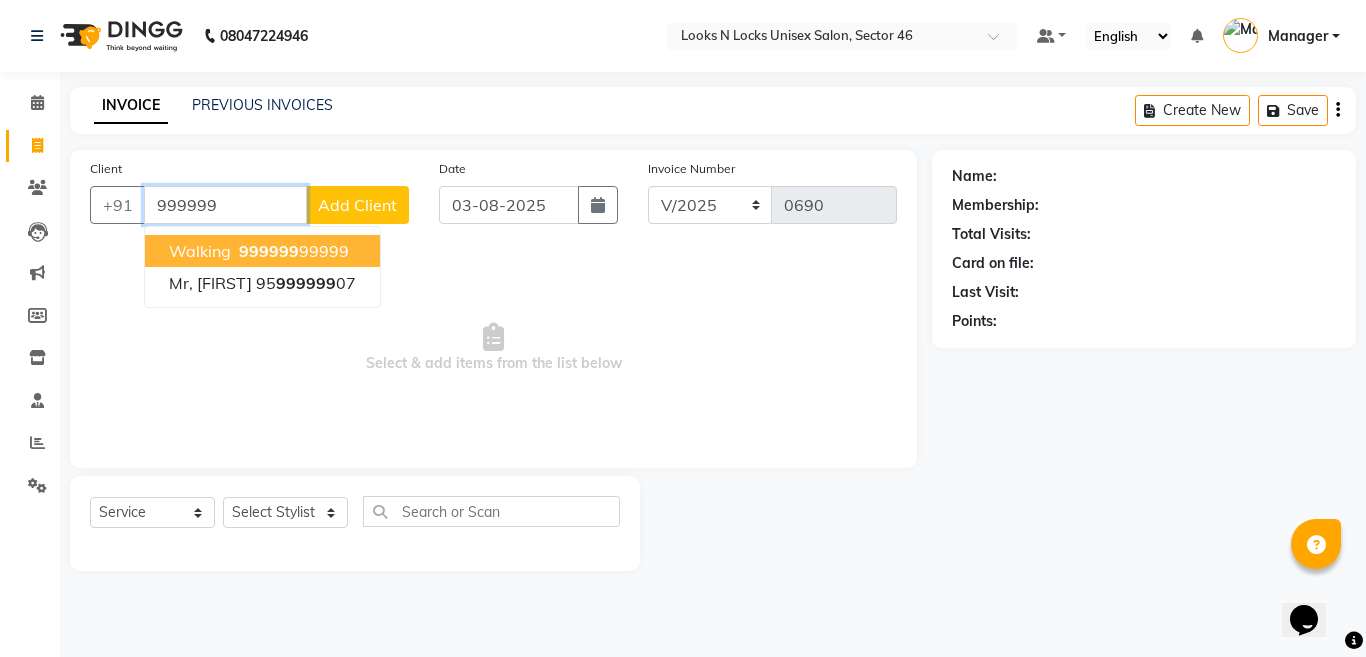 click on "999999" at bounding box center (269, 251) 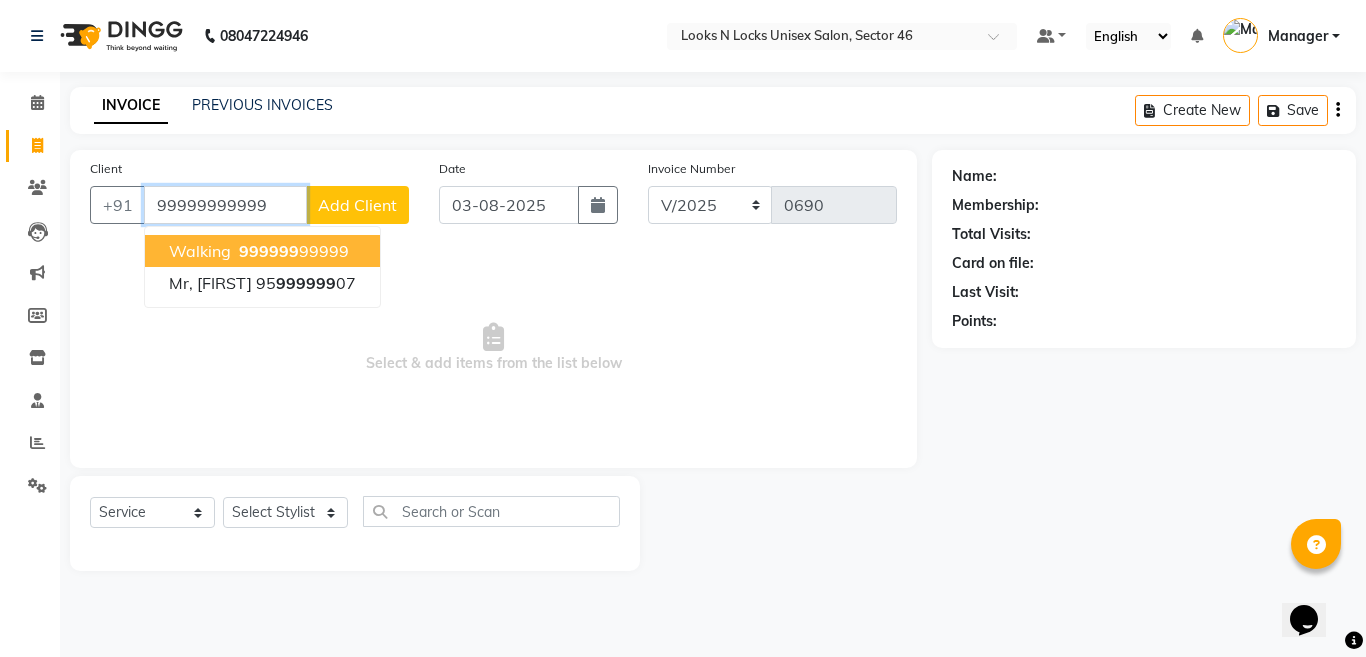 type on "99999999999" 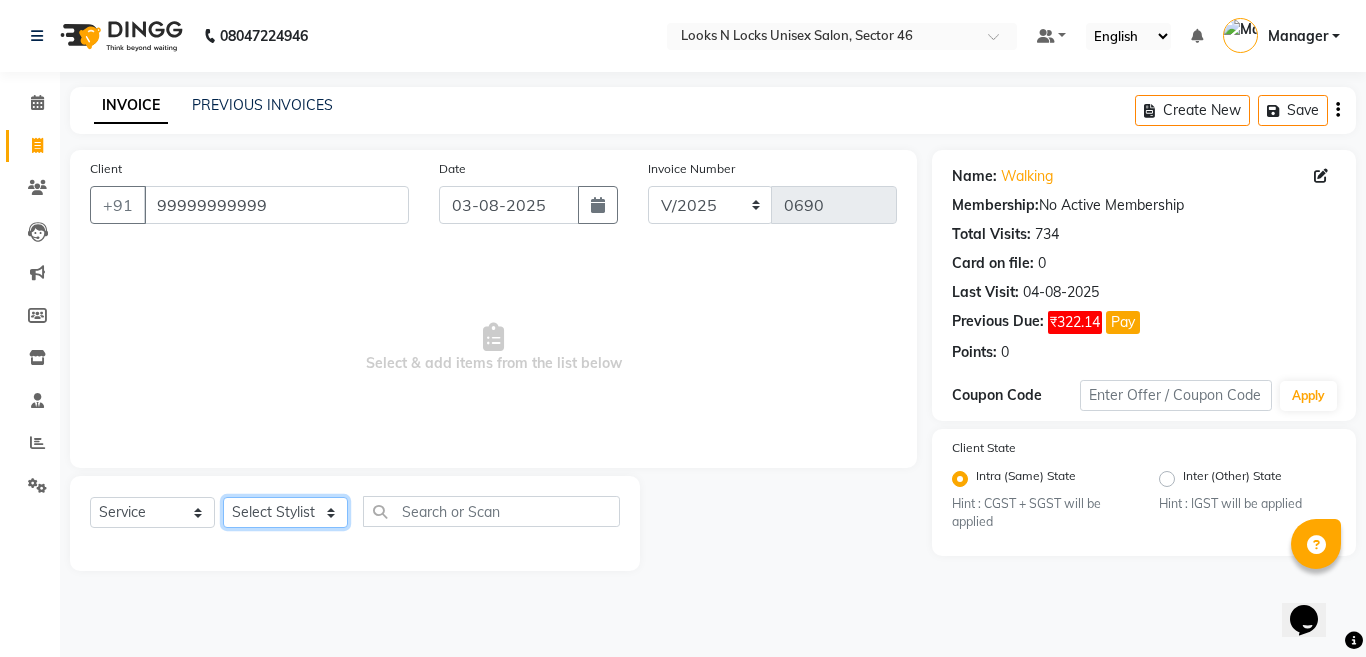 click on "Select Stylist Aakib Ansari Aalam Sheikh Ajay sain Anil  Sahu Gaurav Gulzar  Anshari Ibrahim Kamala Khushboo kusum maam Lucky Manager Marry Lepcha Nazim Priya Rao Ram Saurabha Seema Shilpa ( sunita) Sonia Sunita Chauhan Vanshika Varun Zafar" 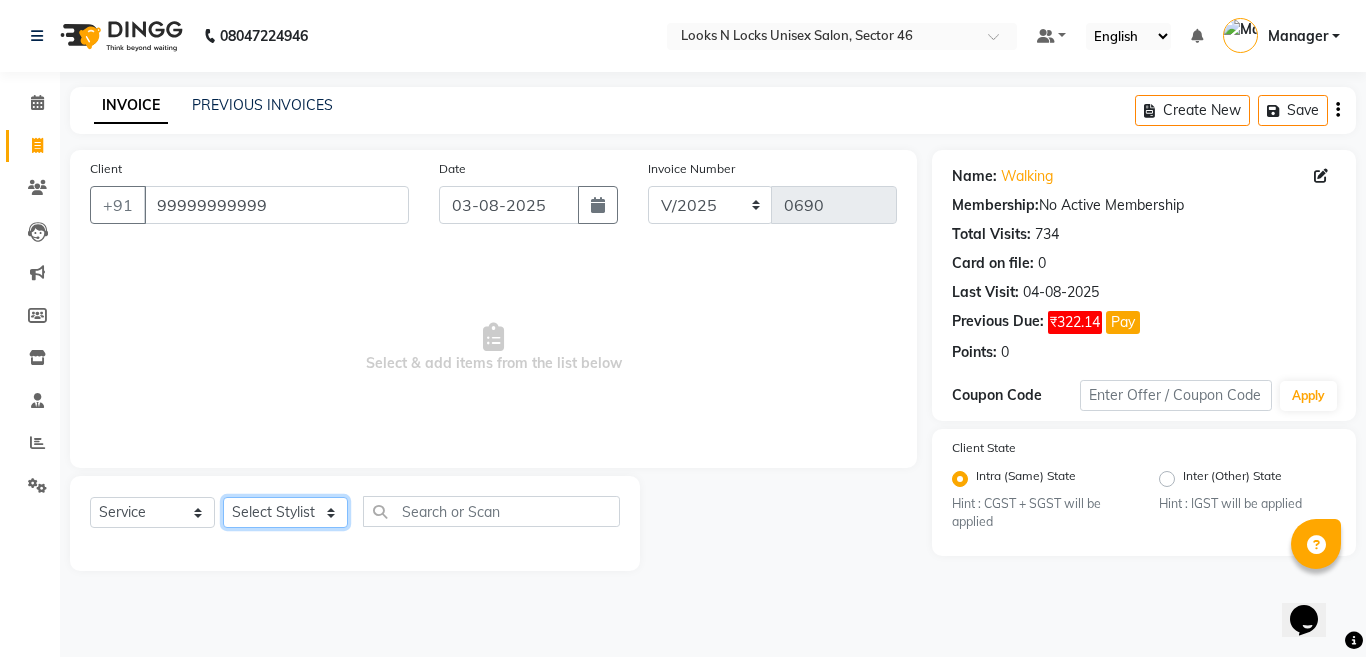 select on "87806" 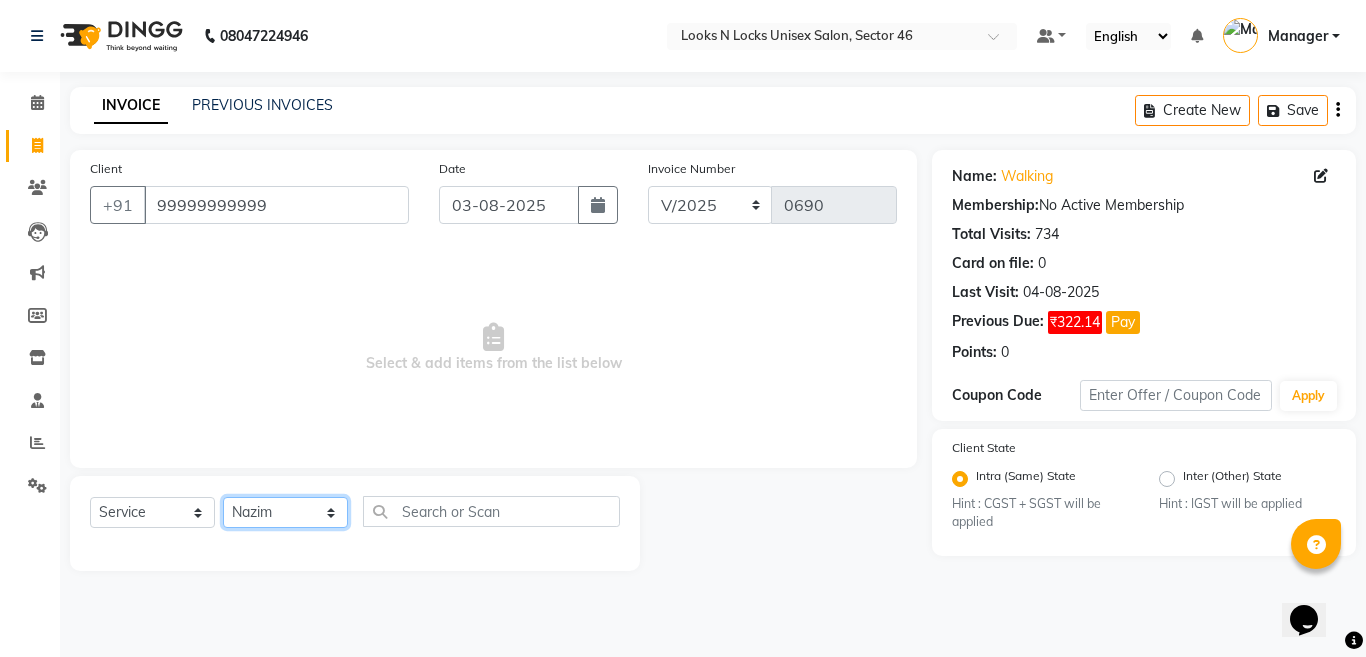 click on "Select Stylist Aakib Ansari Aalam Sheikh Ajay sain Anil  Sahu Gaurav Gulzar  Anshari Ibrahim Kamala Khushboo kusum maam Lucky Manager Marry Lepcha Nazim Priya Rao Ram Saurabha Seema Shilpa ( sunita) Sonia Sunita Chauhan Vanshika Varun Zafar" 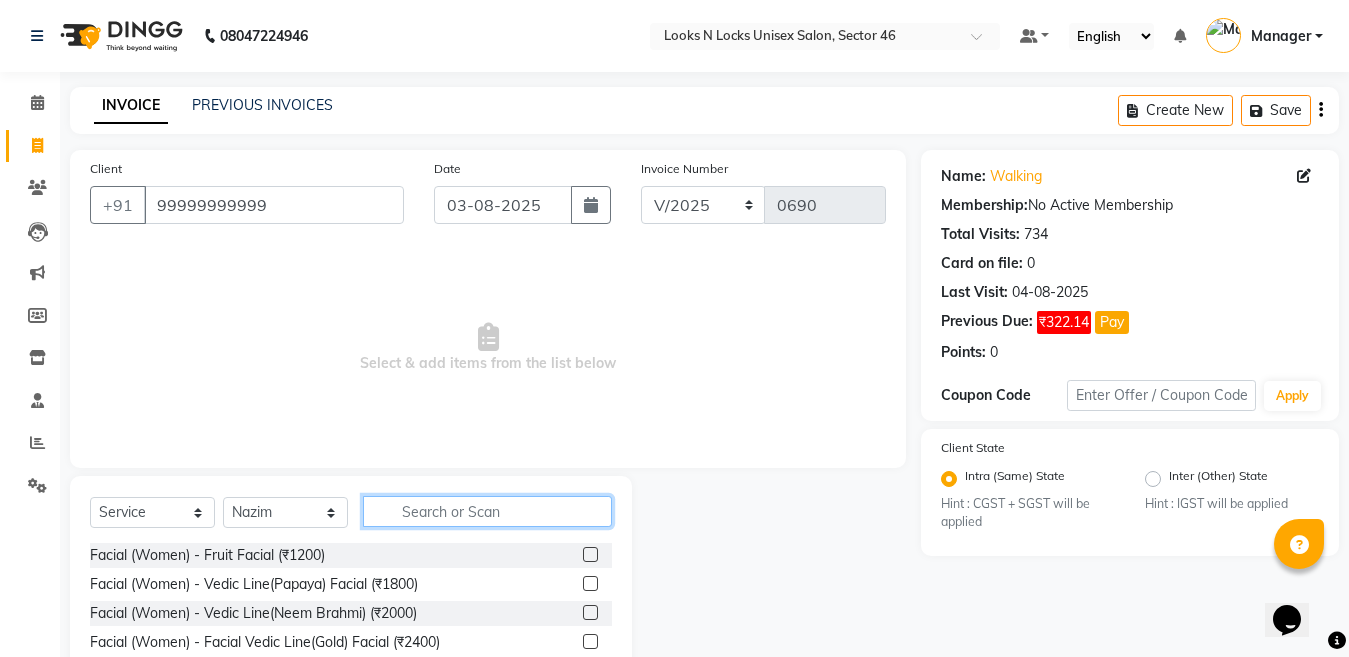 click 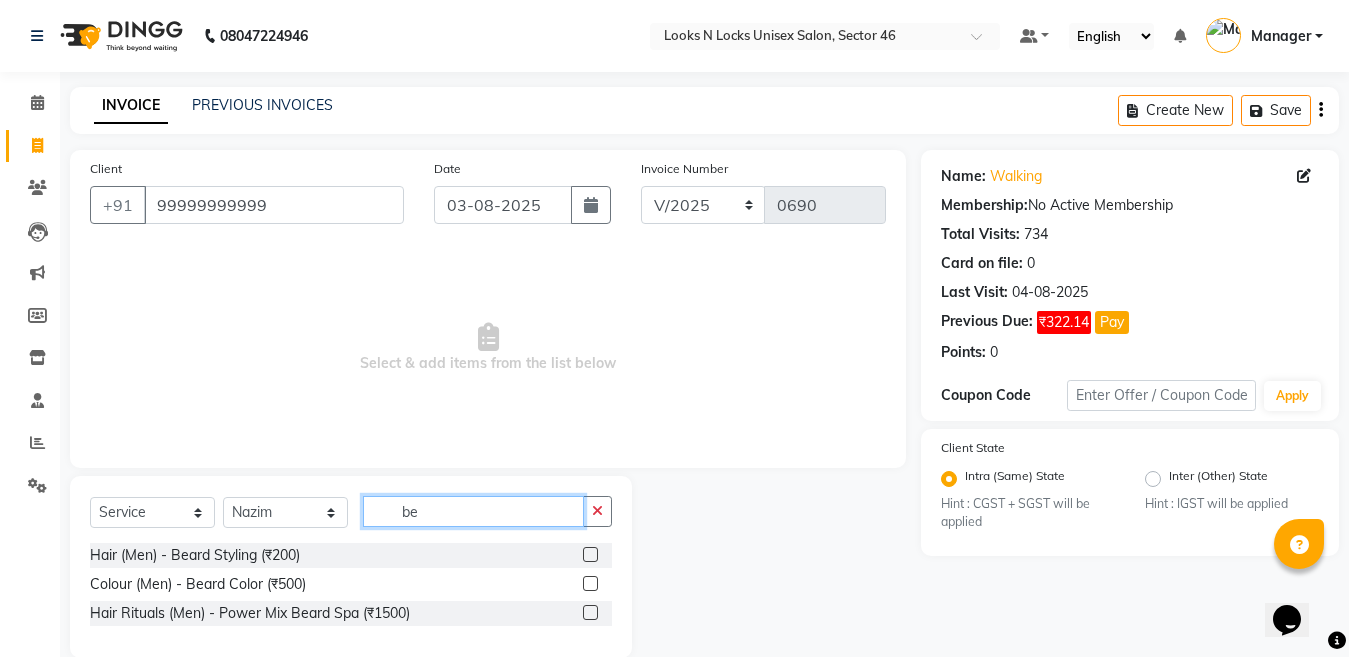 type on "be" 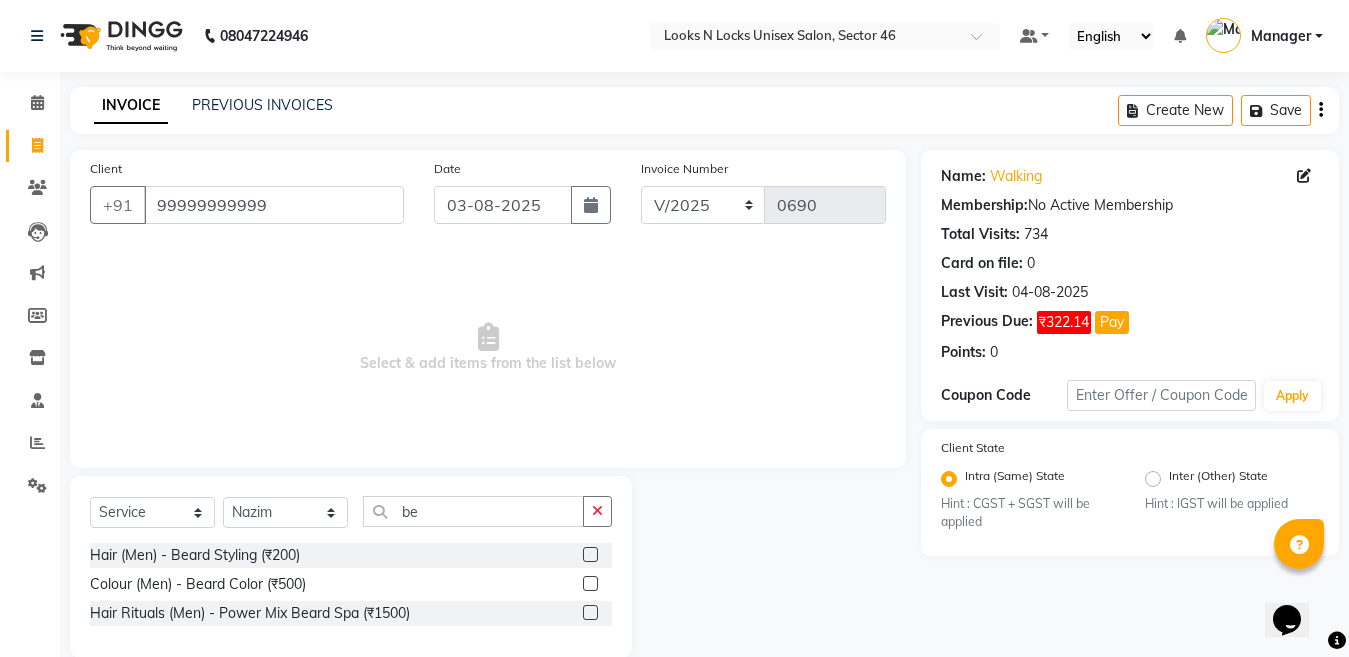 click 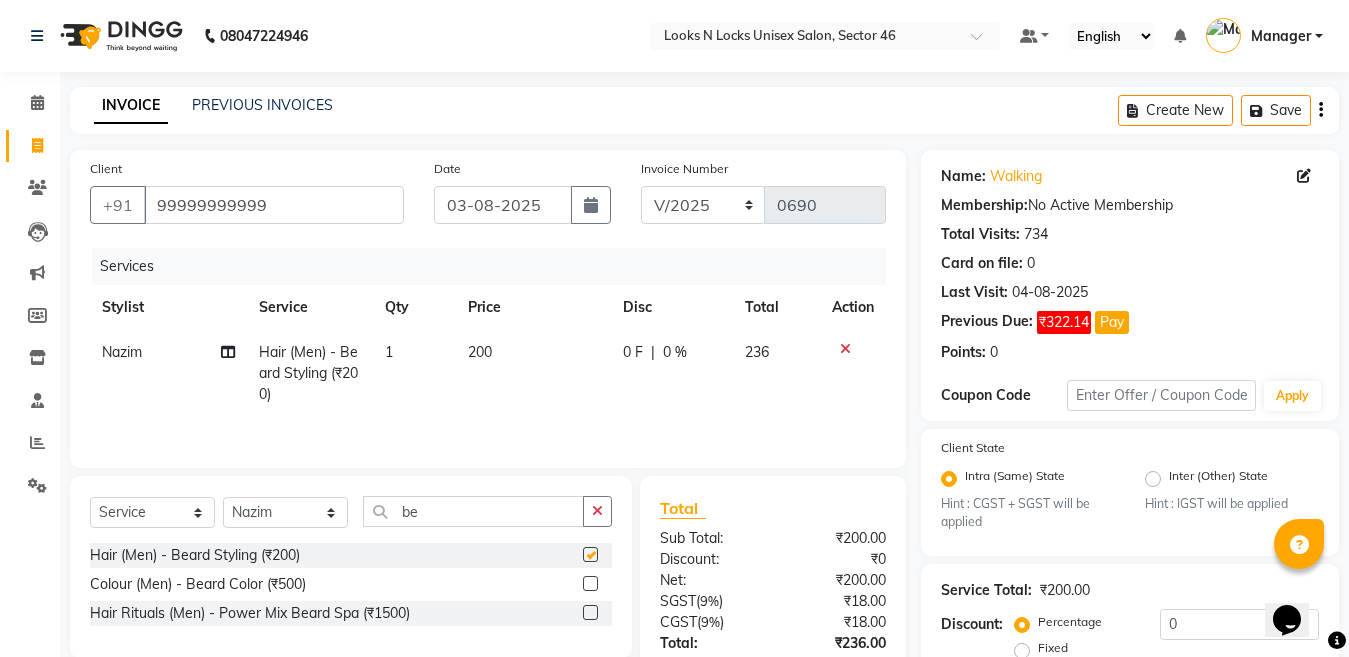 checkbox on "false" 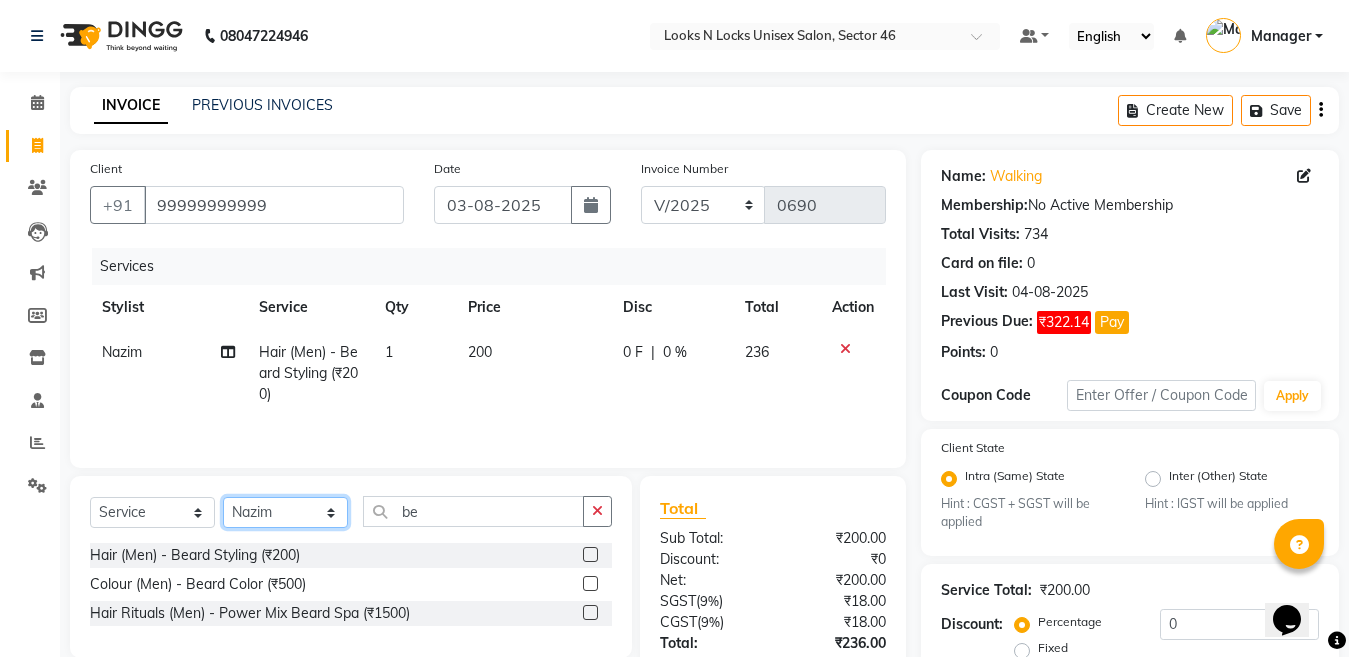 click on "Select Stylist Aakib Ansari Aalam Sheikh Ajay sain Anil  Sahu Gaurav Gulzar  Anshari Ibrahim Kamala Khushboo kusum maam Lucky Manager Marry Lepcha Nazim Priya Rao Ram Saurabha Seema Shilpa ( sunita) Sonia Sunita Chauhan Vanshika Varun Zafar" 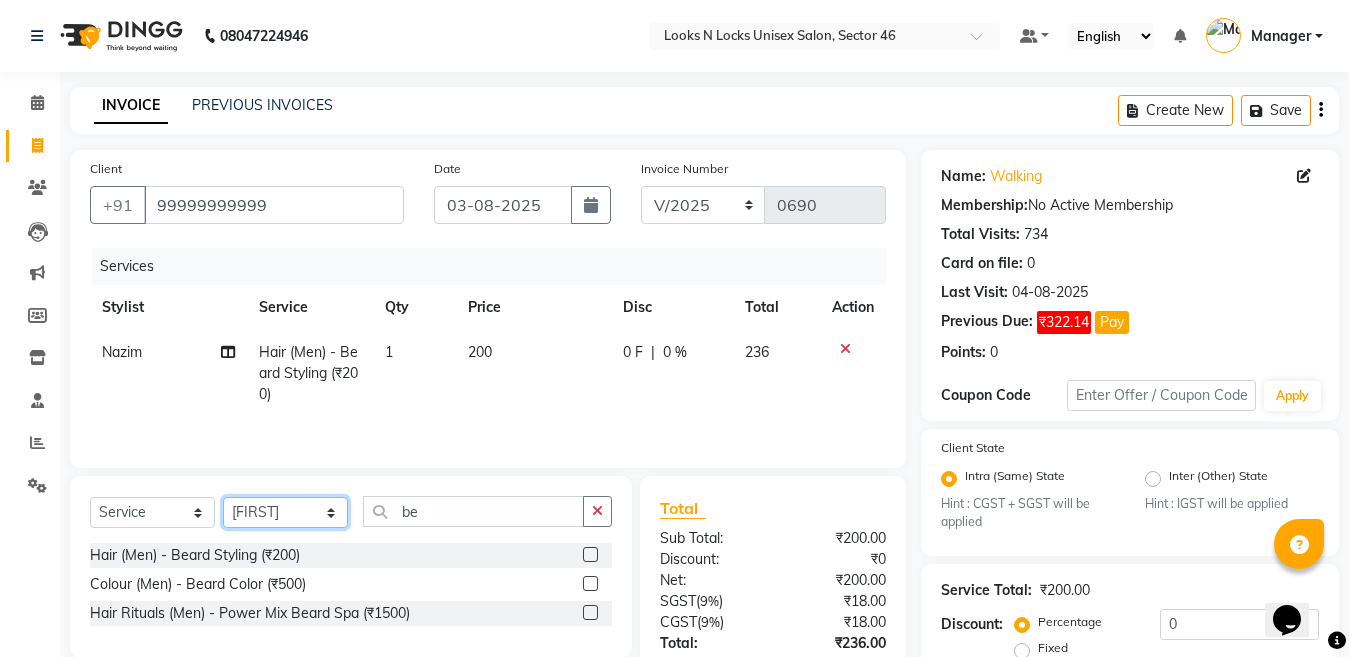 click on "Select Stylist Aakib Ansari Aalam Sheikh Ajay sain Anil  Sahu Gaurav Gulzar  Anshari Ibrahim Kamala Khushboo kusum maam Lucky Manager Marry Lepcha Nazim Priya Rao Ram Saurabha Seema Shilpa ( sunita) Sonia Sunita Chauhan Vanshika Varun Zafar" 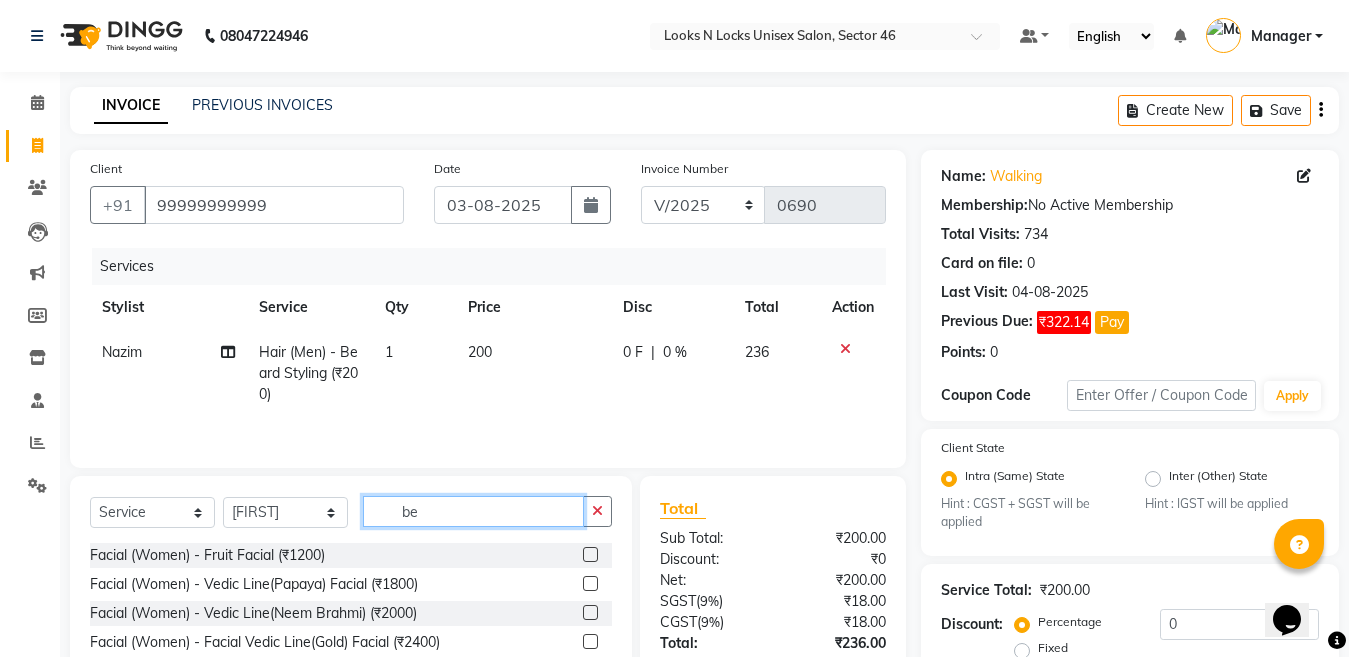 click on "be" 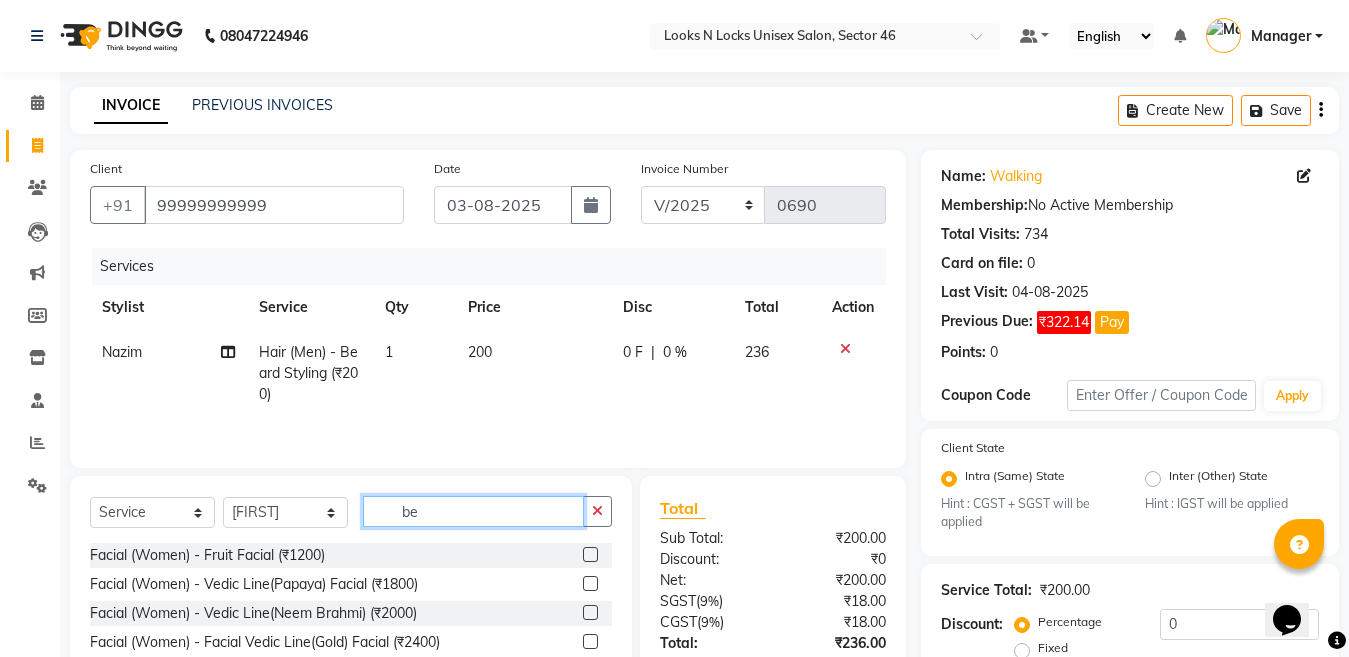 type on "b" 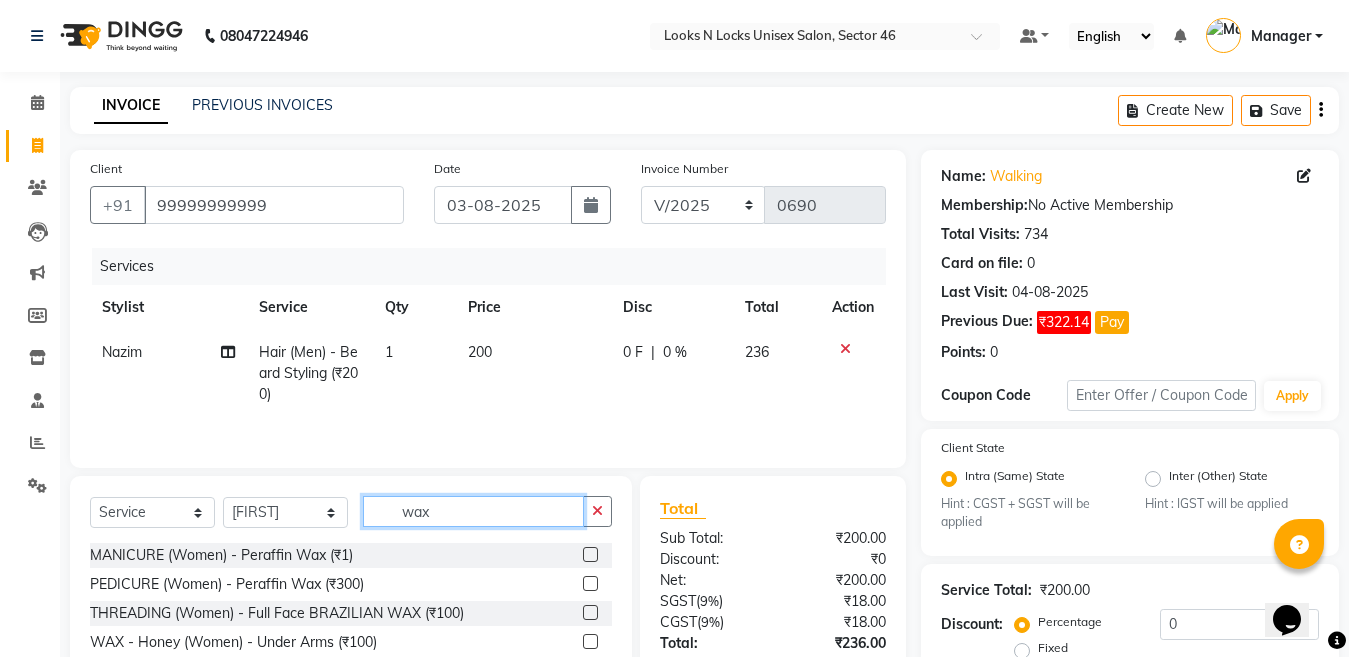 type on "wax" 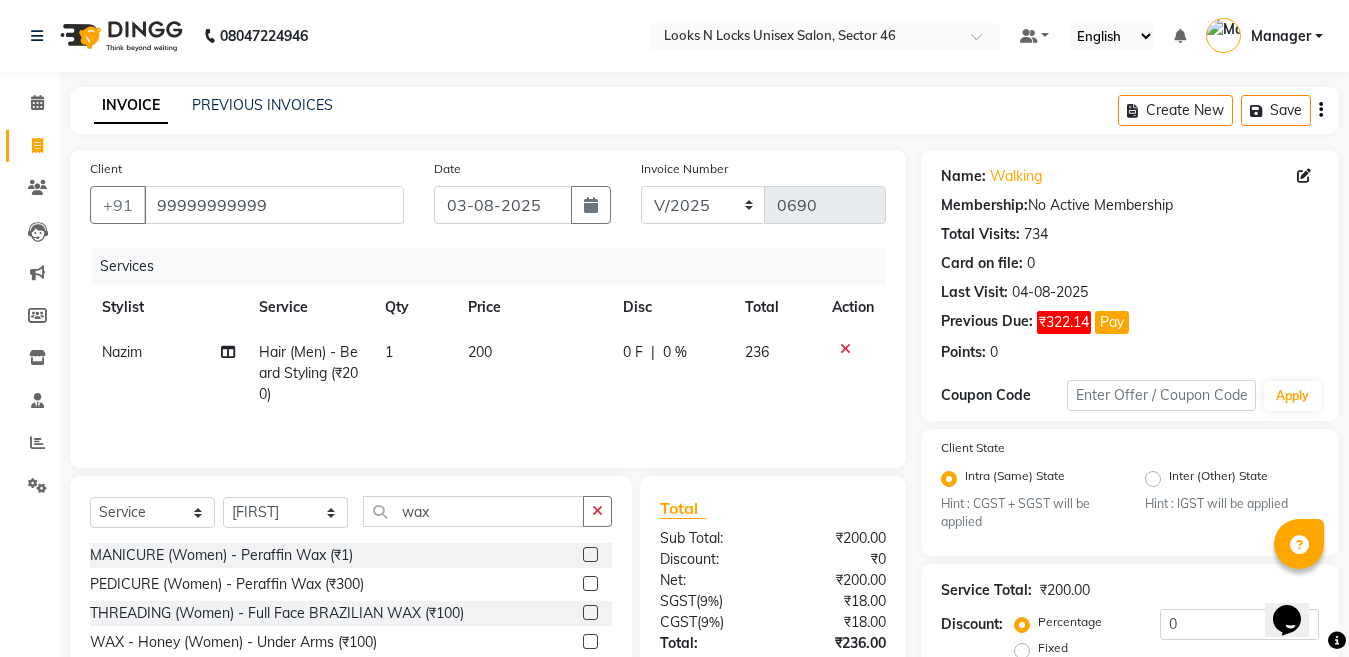 click 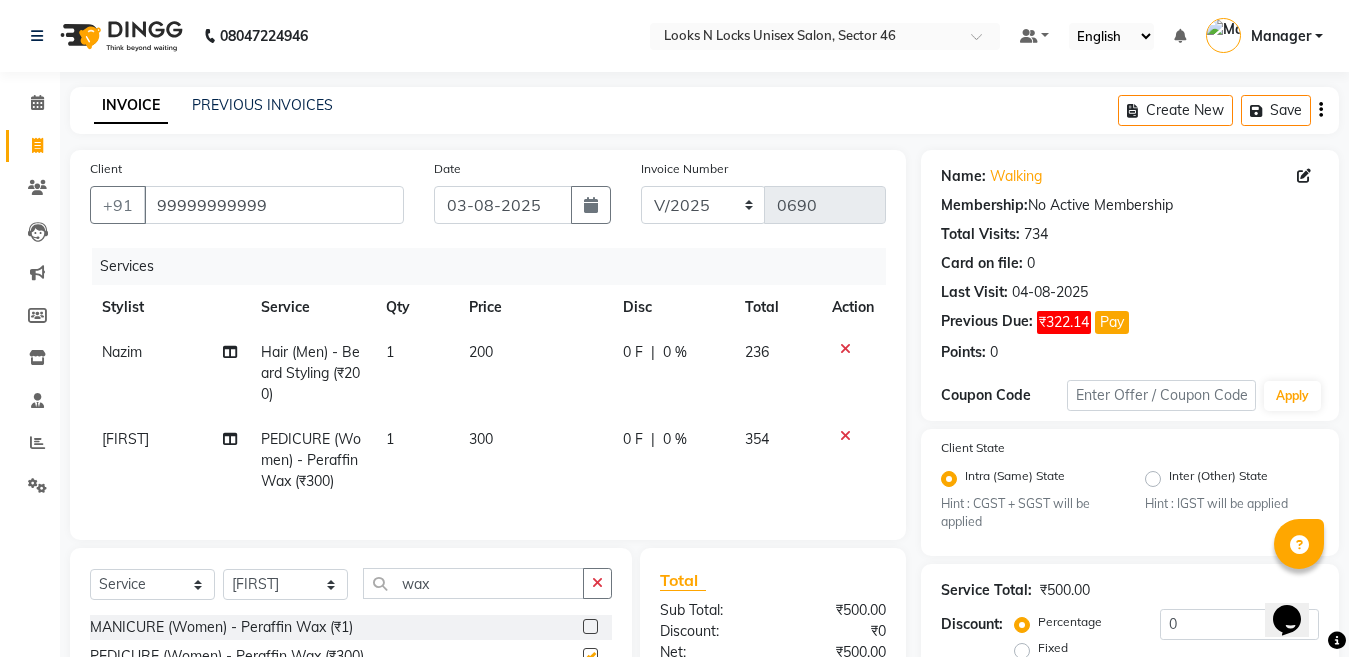 checkbox on "false" 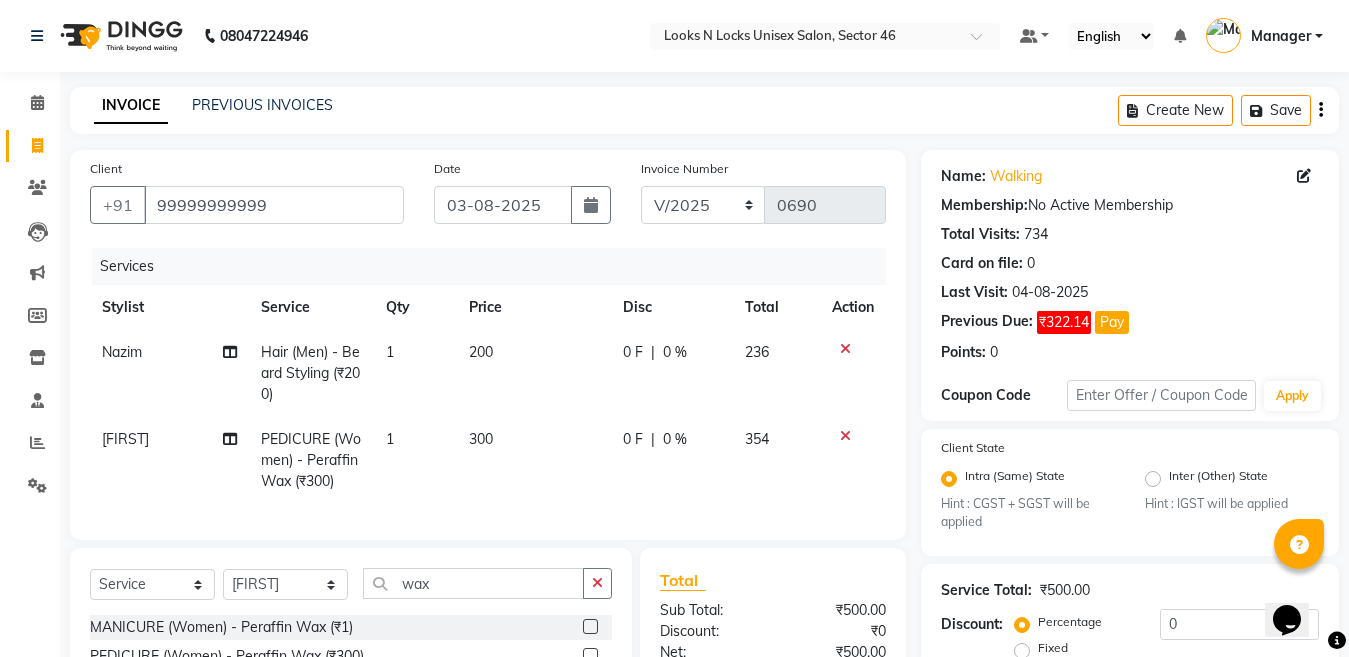 click on "300" 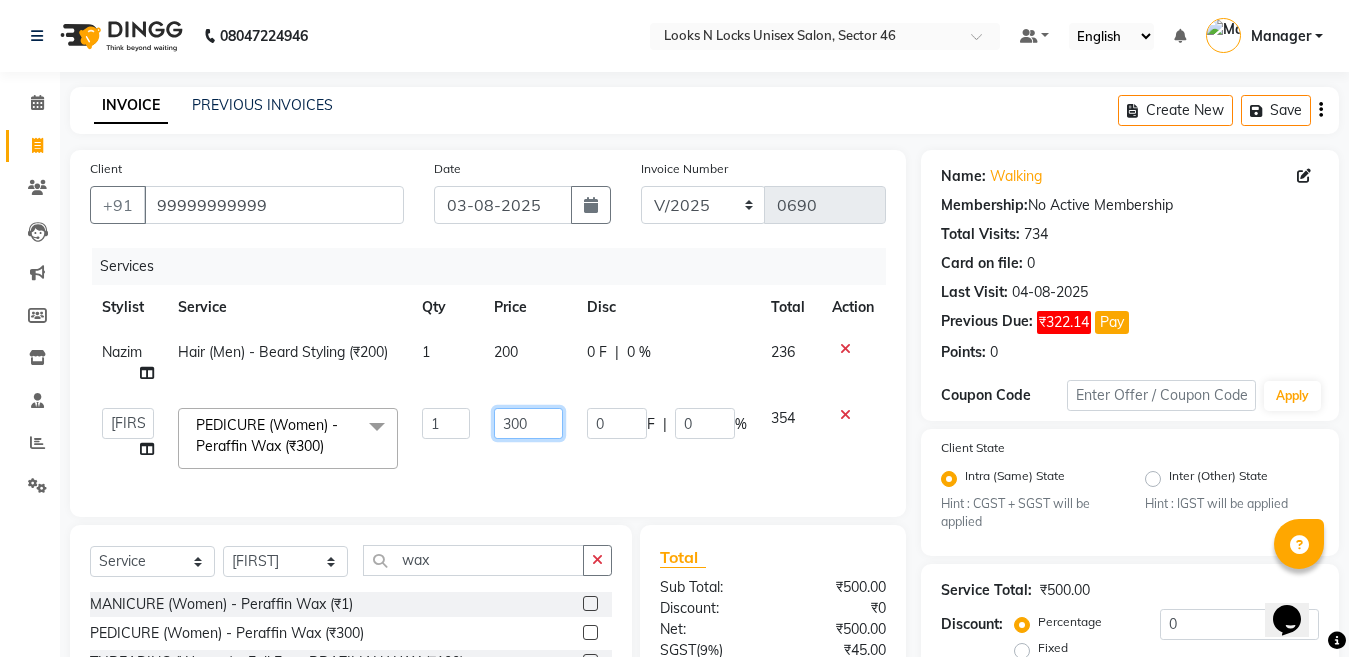 click on "300" 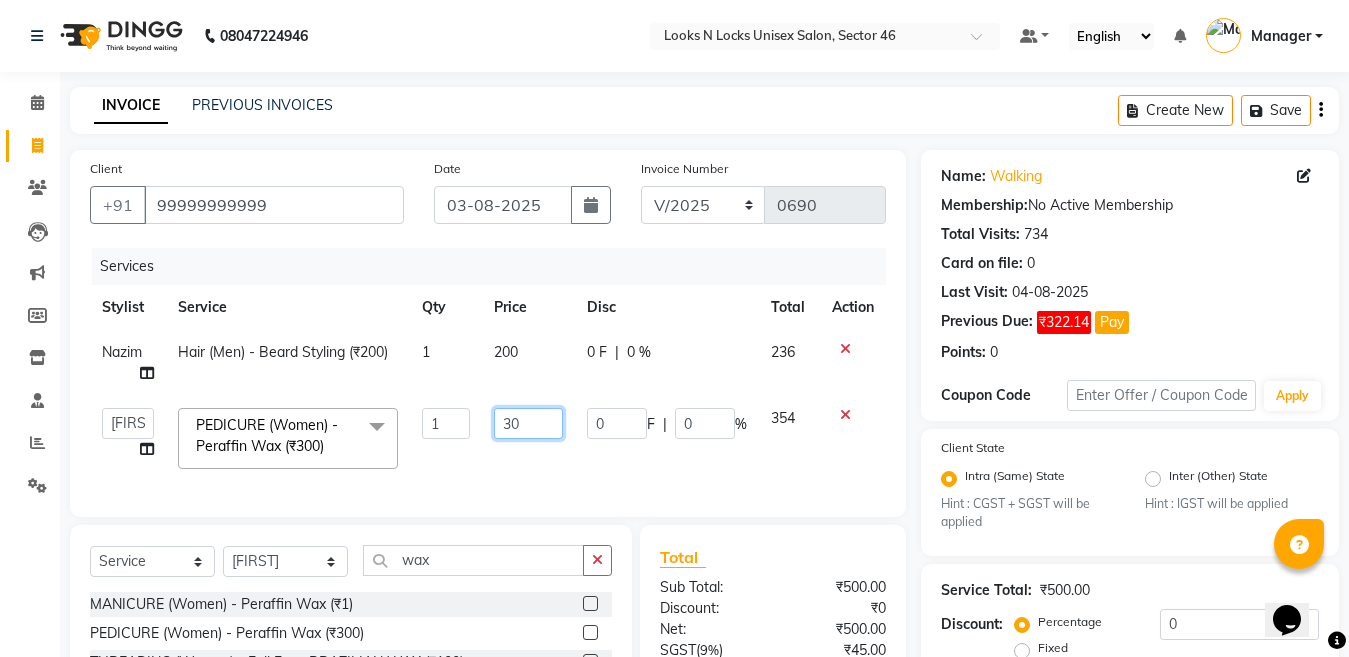 type on "3" 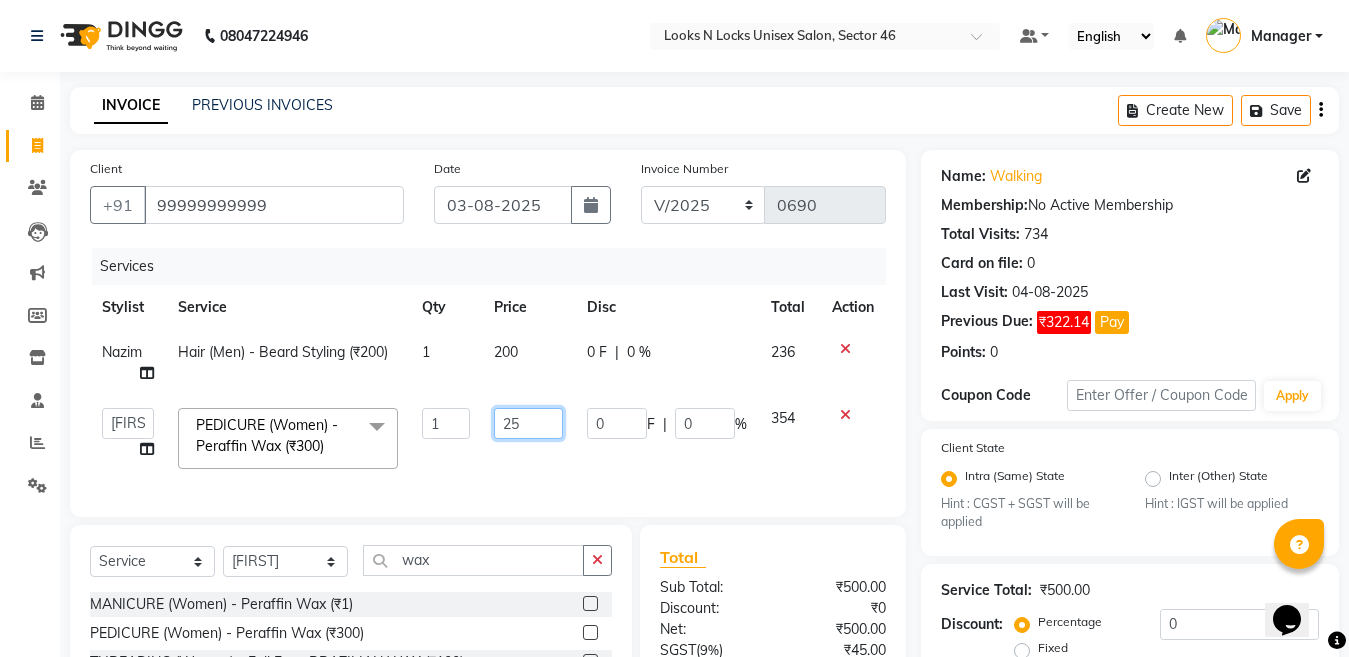 type on "250" 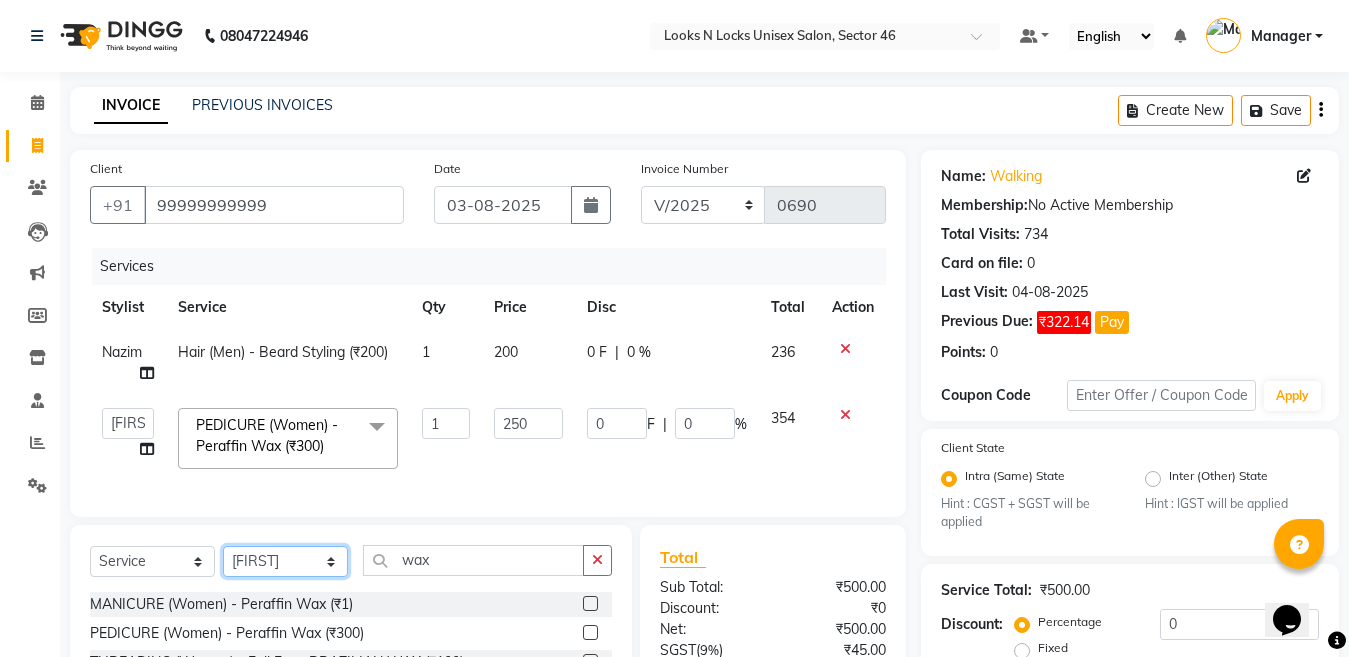 click on "Select Stylist Aakib Ansari Aalam Sheikh Ajay sain Anil  Sahu Gaurav Gulzar  Anshari Ibrahim Kamala Khushboo kusum maam Lucky Manager Marry Lepcha Nazim Priya Rao Ram Saurabha Seema Shilpa ( sunita) Sonia Sunita Chauhan Vanshika Varun Zafar" 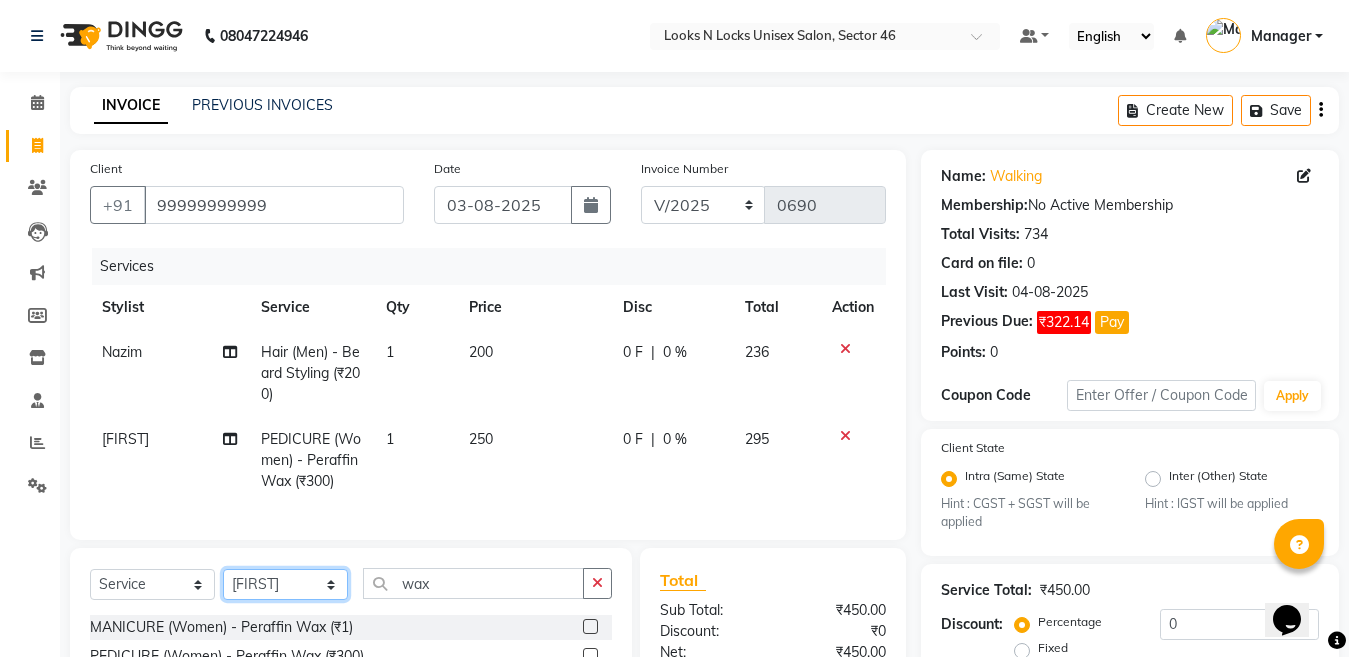 select on "69067" 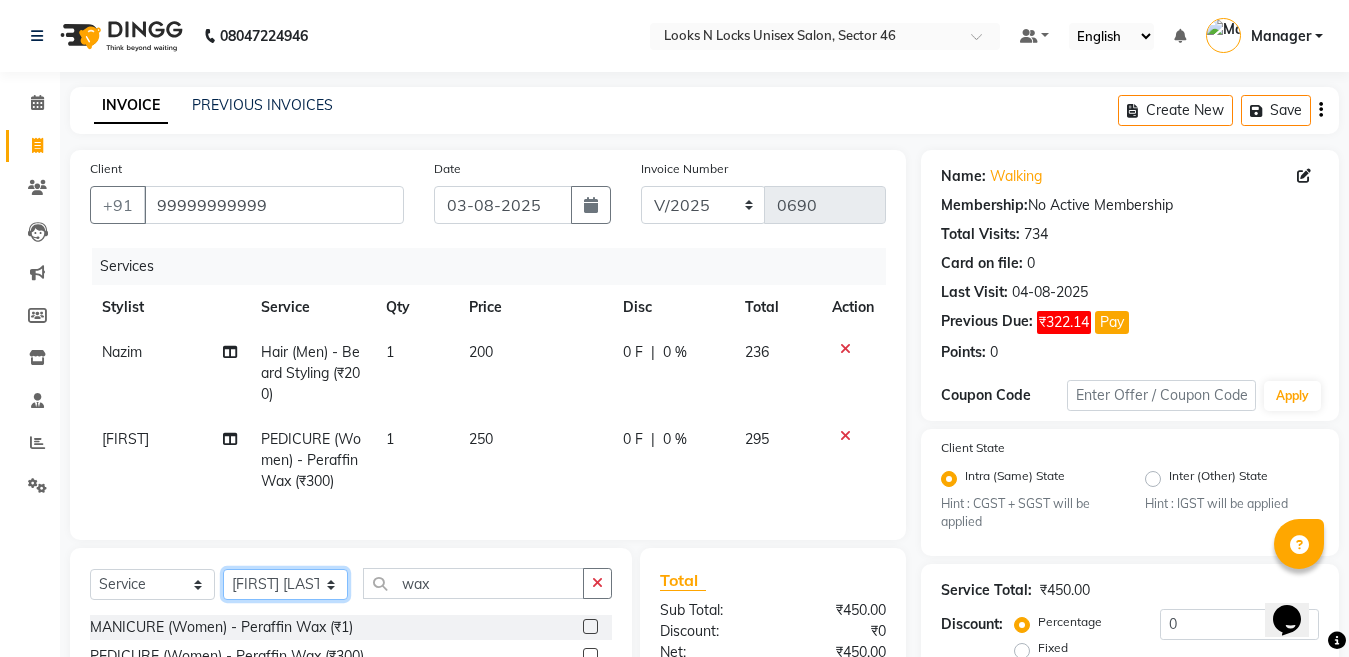 click on "Select Stylist Aakib Ansari Aalam Sheikh Ajay sain Anil  Sahu Gaurav Gulzar  Anshari Ibrahim Kamala Khushboo kusum maam Lucky Manager Marry Lepcha Nazim Priya Rao Ram Saurabha Seema Shilpa ( sunita) Sonia Sunita Chauhan Vanshika Varun Zafar" 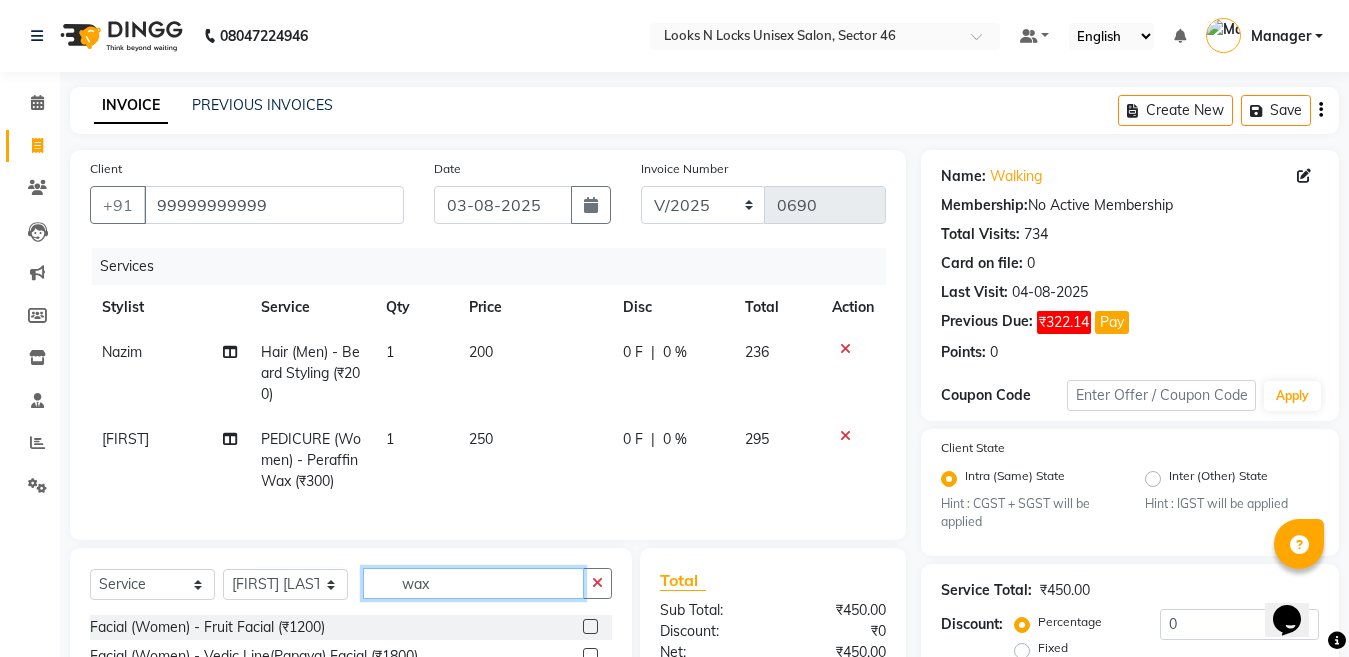 click on "wax" 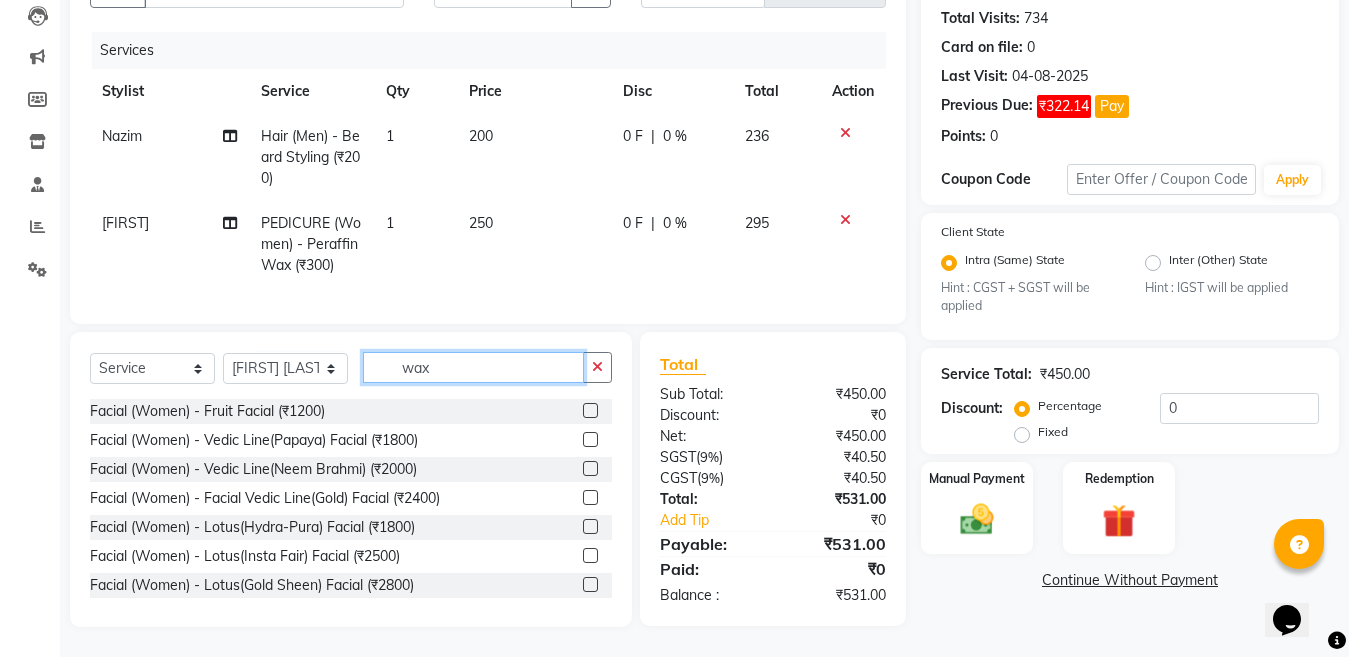 scroll, scrollTop: 233, scrollLeft: 0, axis: vertical 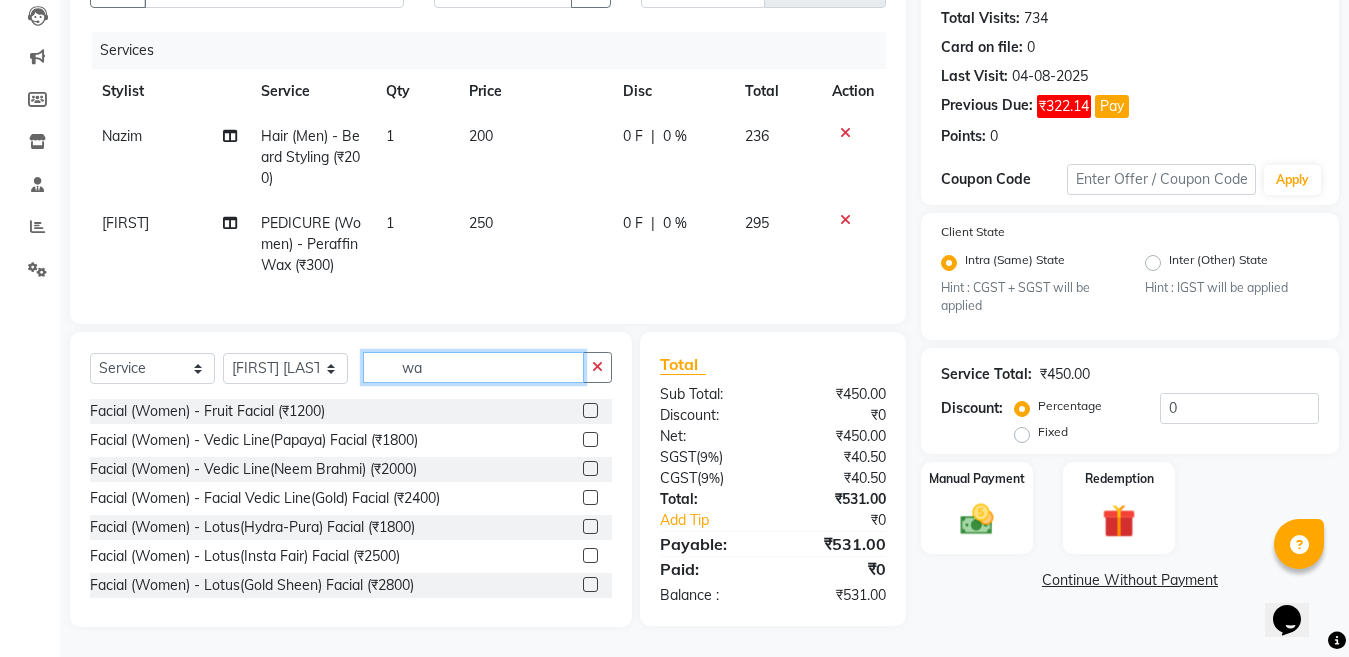 type on "w" 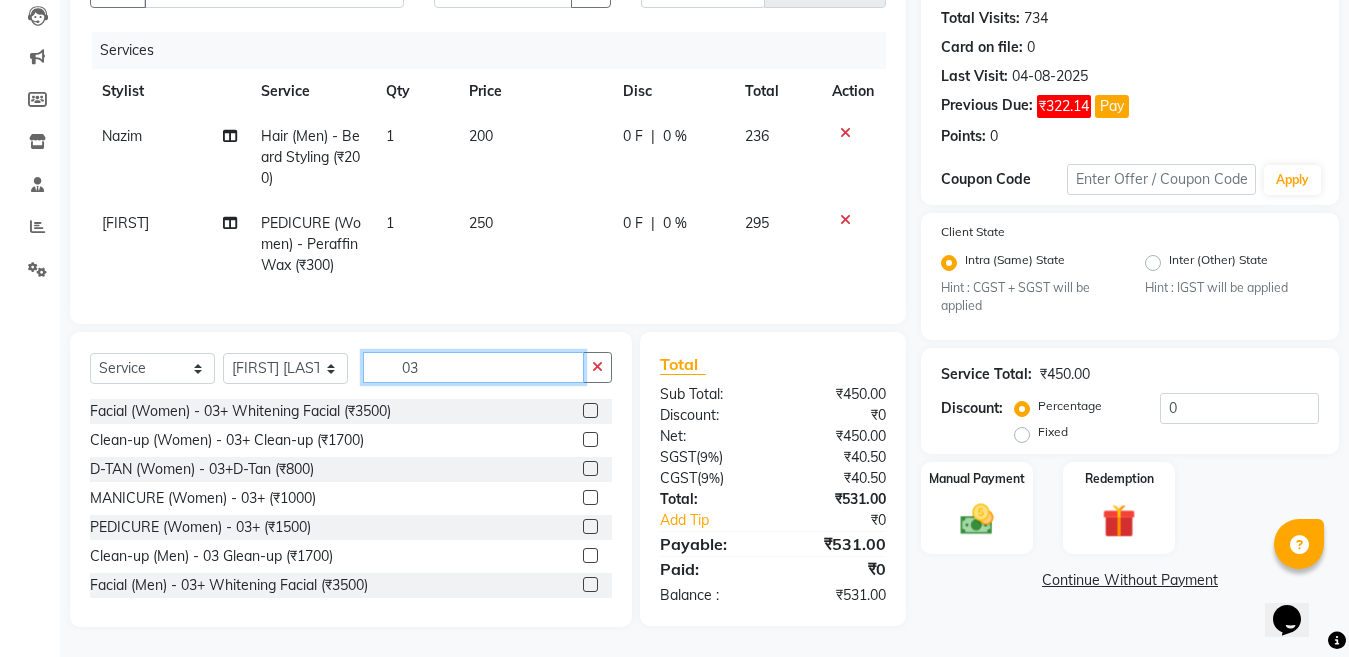 type on "03" 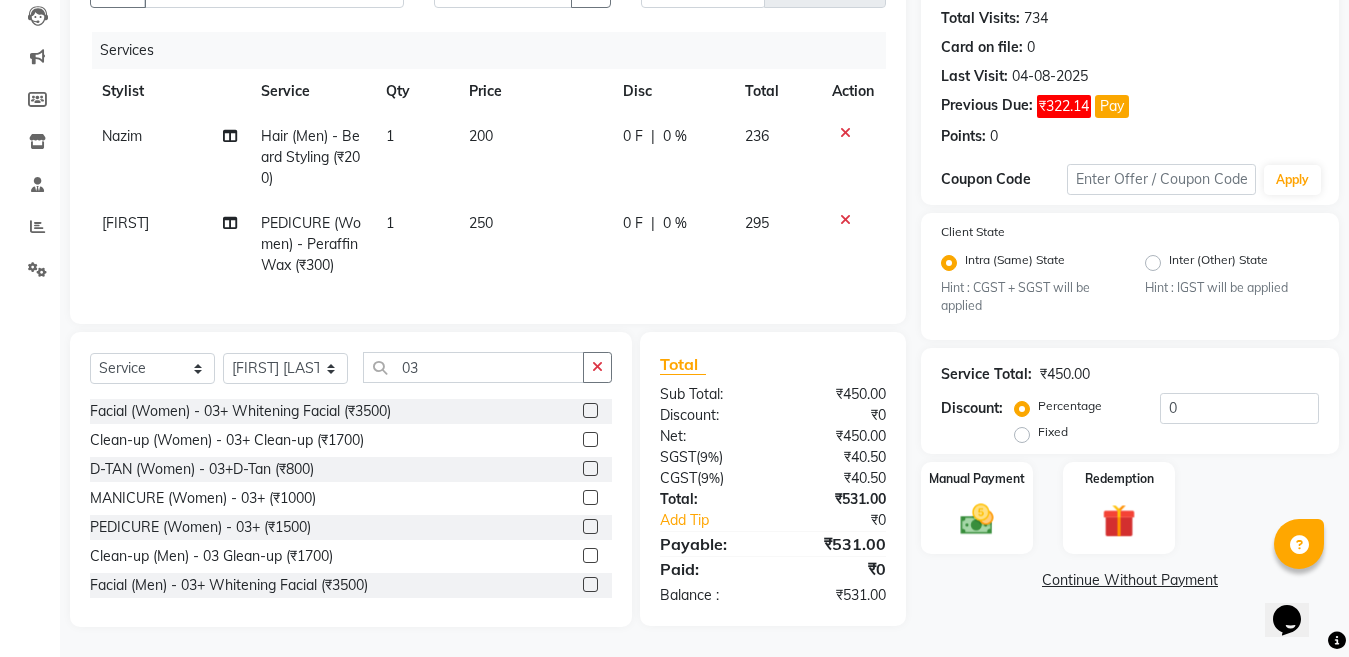 click 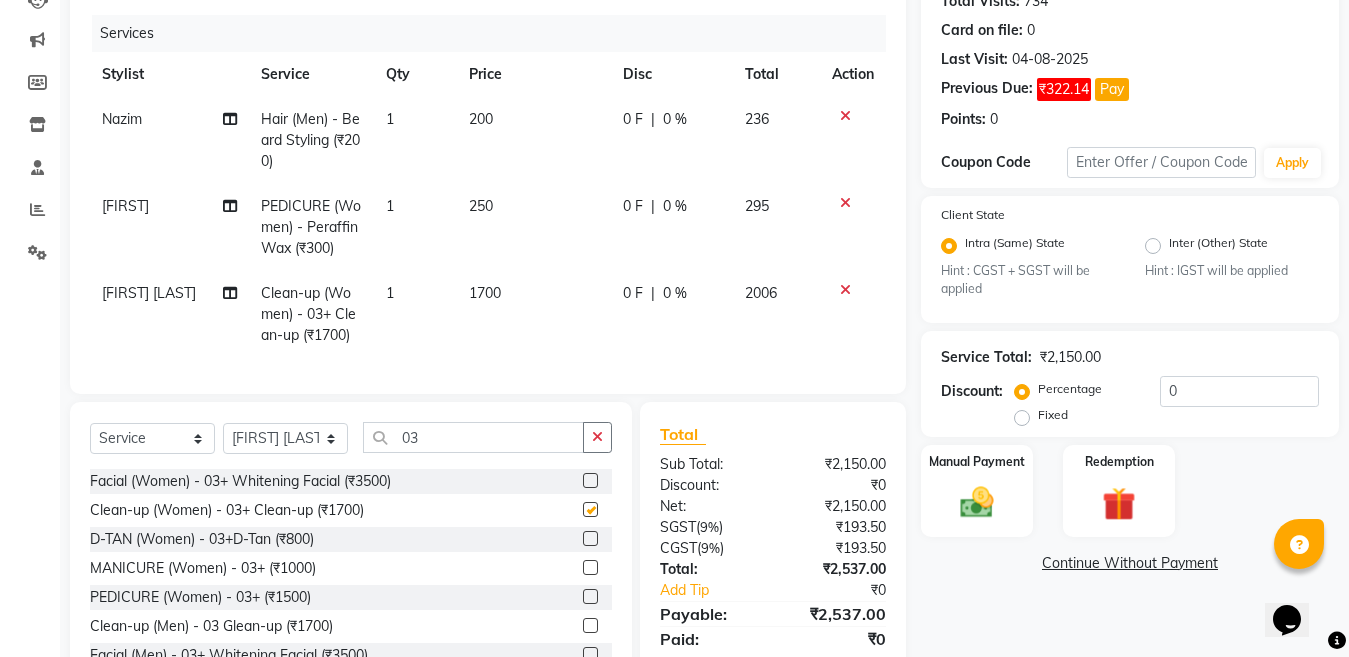 checkbox on "false" 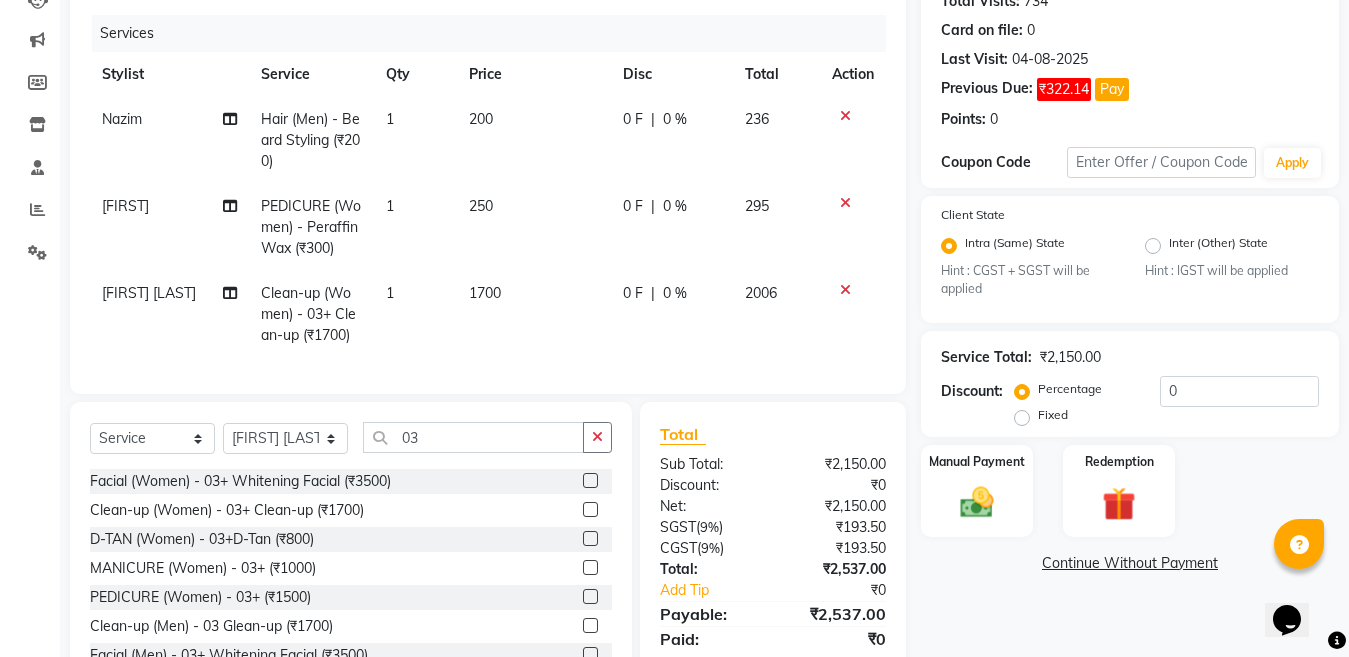 click on "1700" 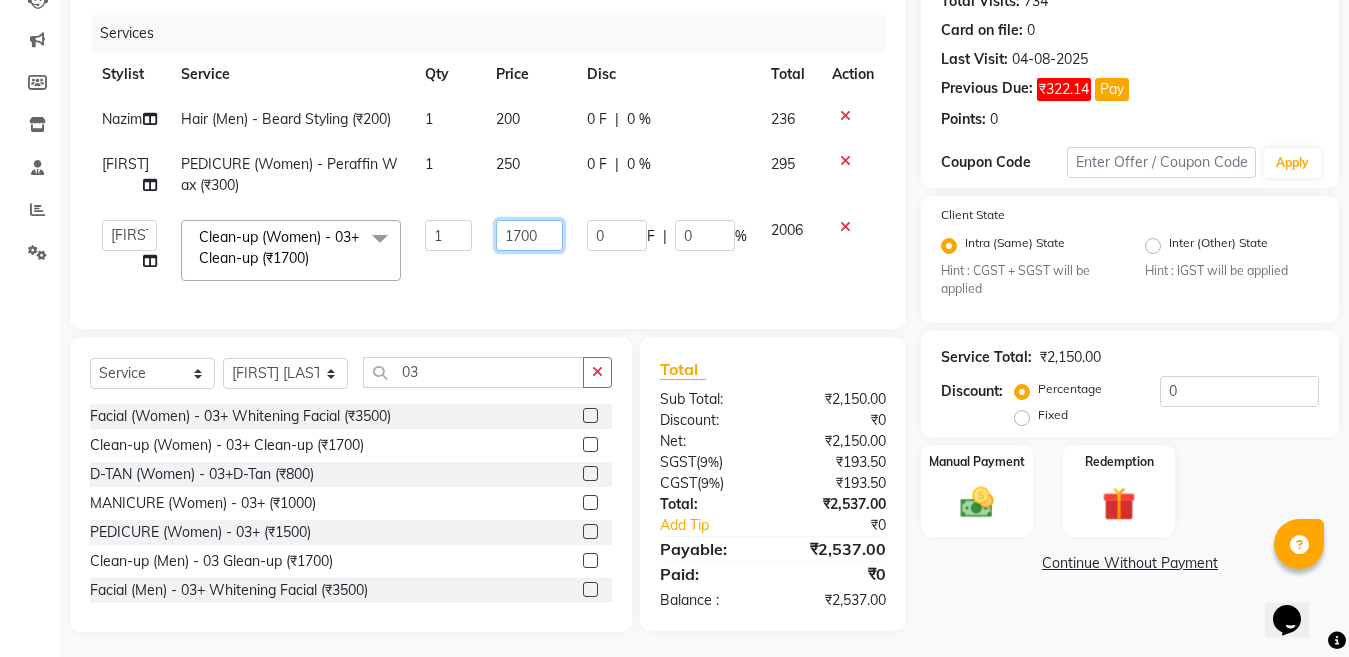 click on "1700" 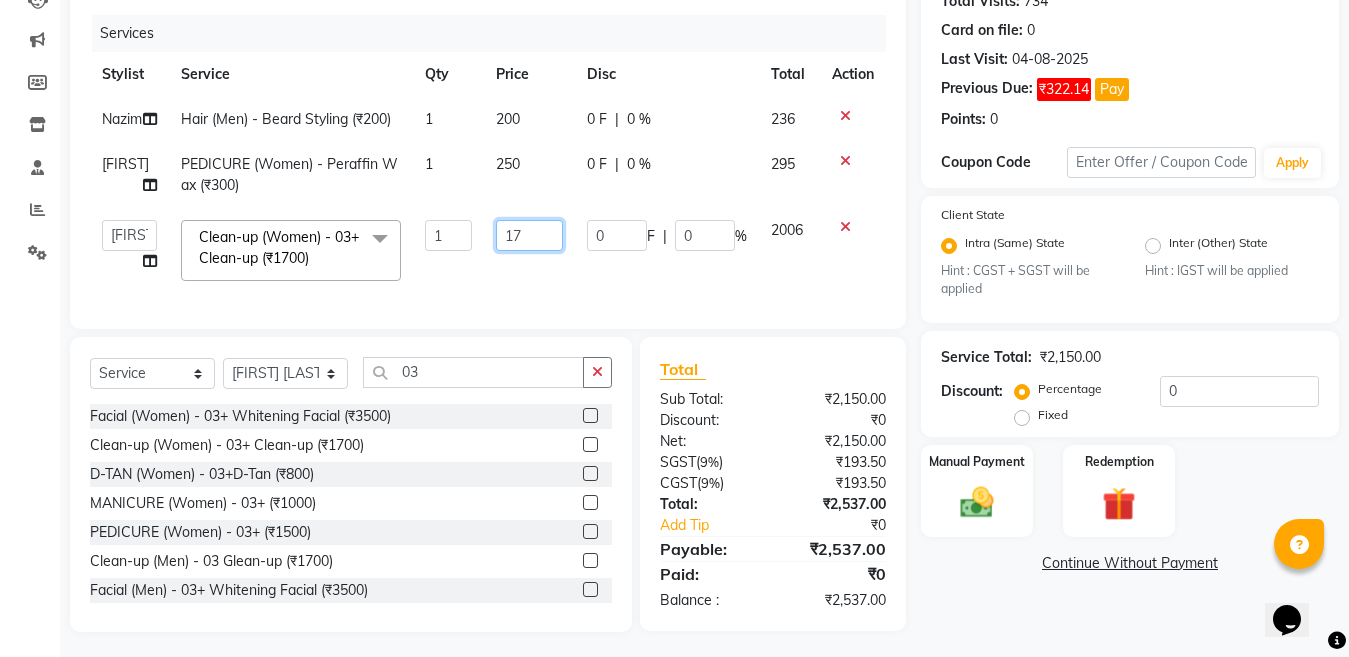 type on "1" 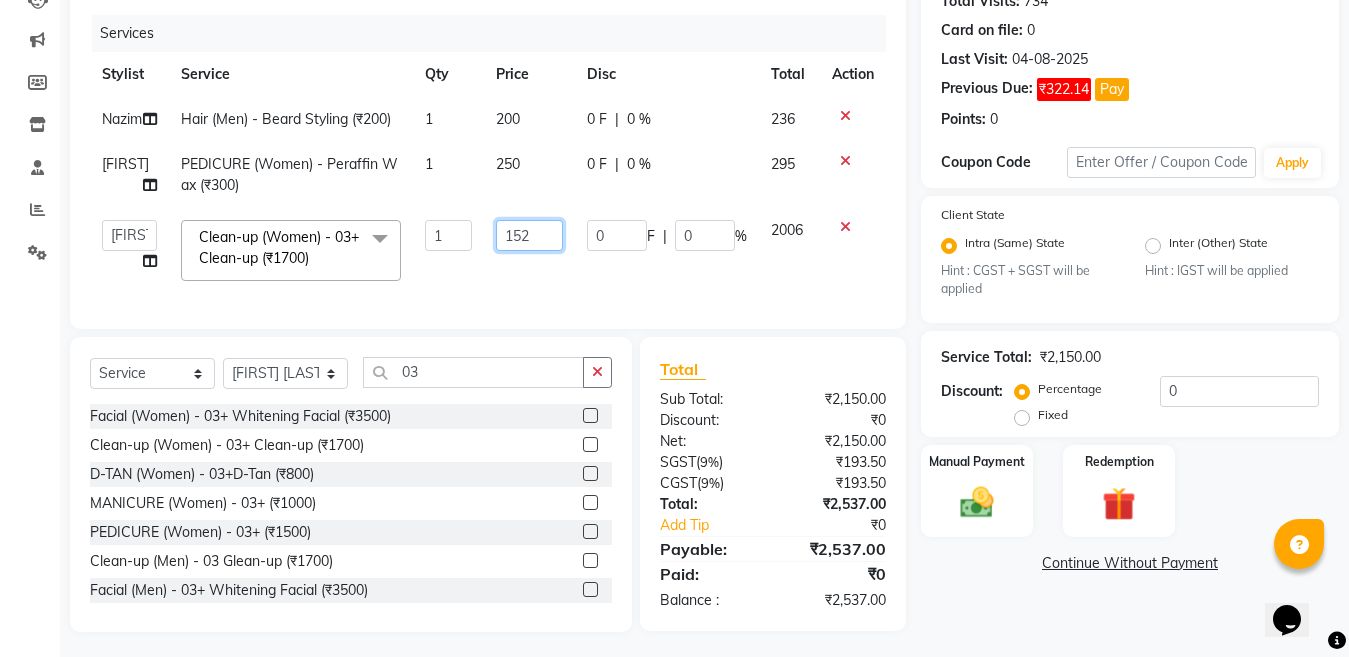 type on "1520" 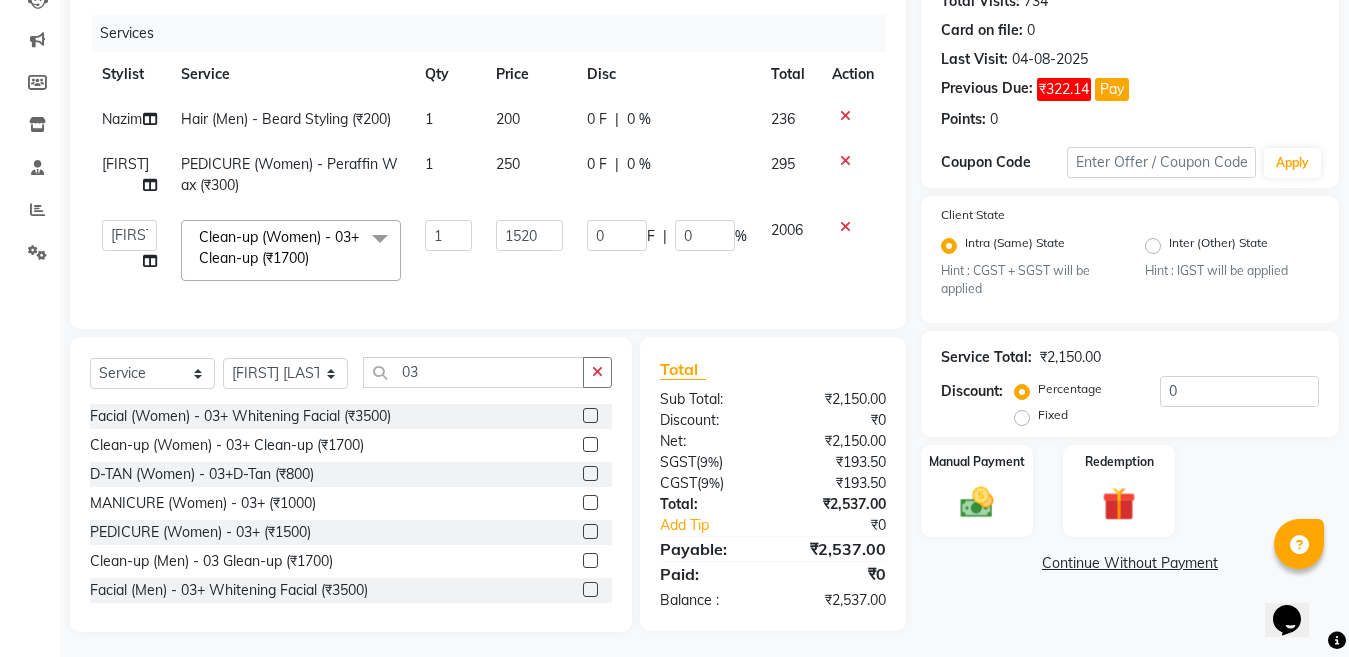 click on "Select Service Product Membership Package Voucher Prepaid Gift Card Select Stylist Aakib Ansari Aalam Sheikh Ajay sain Anil Sahu Gaurav Gulzar Anshari Ibrahim Kamala Khushboo Kusum maam Lucky Manager Marry Lepcha Nazim Priya Rao Ram Saurabha Seema Shilpa ( sunita) Sonia Sunita Chauhan Vanshika Varun Zafar 03 Facial (Women) - 03+ Whitening Facial ([PRICE]) Clean-up (Women) - 03+ Clean-up ([PRICE]) D-TAN (Women) - 03+D-Tan ([PRICE]) MANICURE (Women) - 03+ ([PRICE]) PEDICURE (Women) - 03+ ([PRICE]) Clean-up (Men) - 03 Glean-up ([PRICE]) Facial (Men) - 03+ Whitening Facial ([PRICE]) D Tan (Men) - 03+ D-Tan ([PRICE]) Manicure (Men) - 03+ ([PRICE]) Pedicure (Men) - 03+ ([PRICE])" 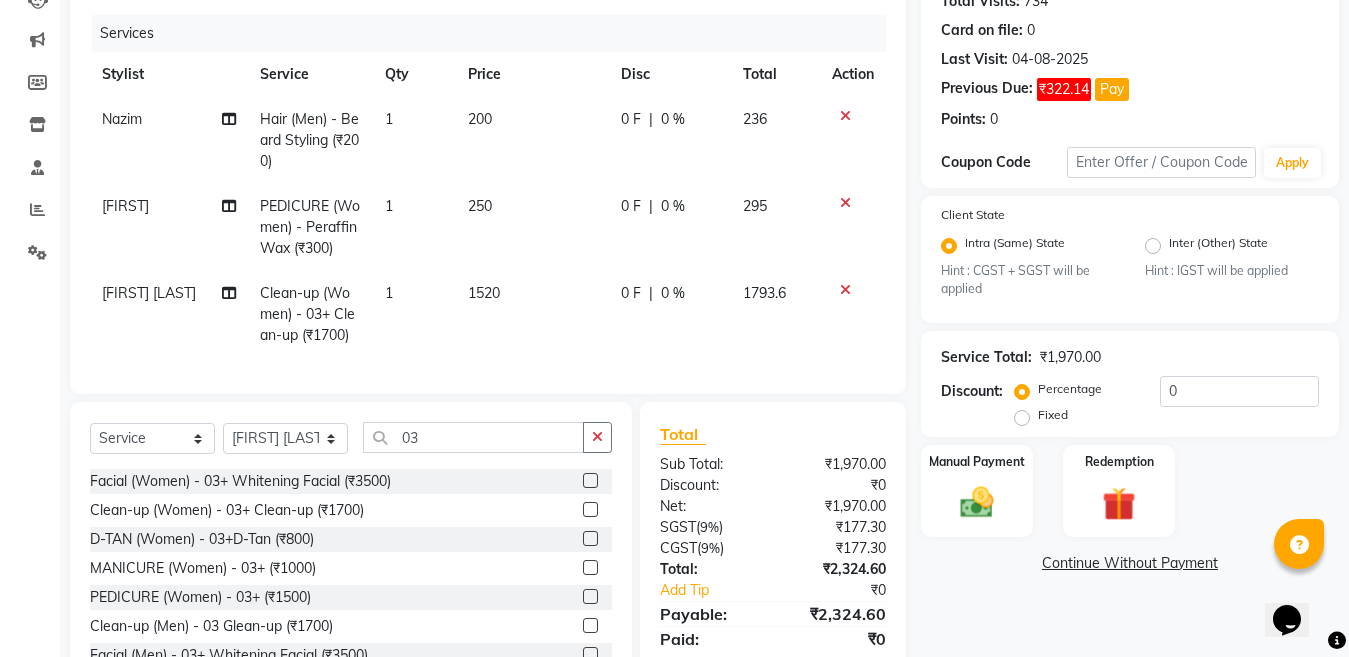 click on "1520" 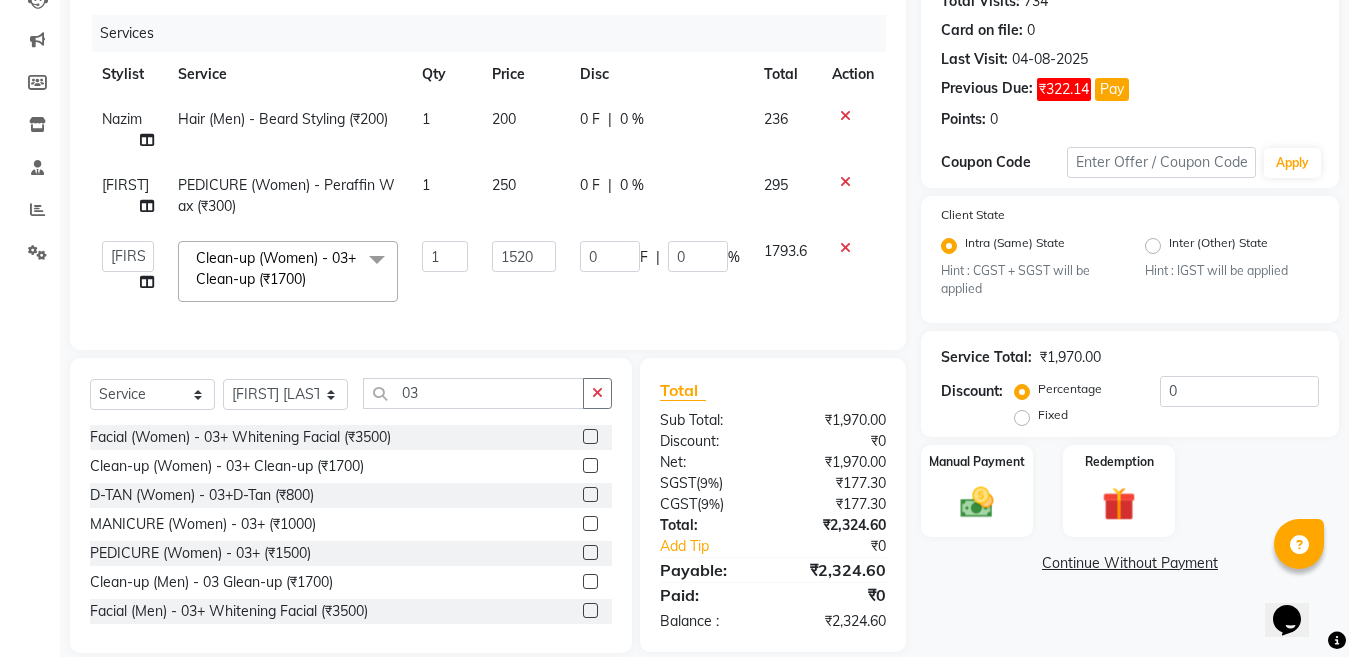 scroll, scrollTop: 276, scrollLeft: 0, axis: vertical 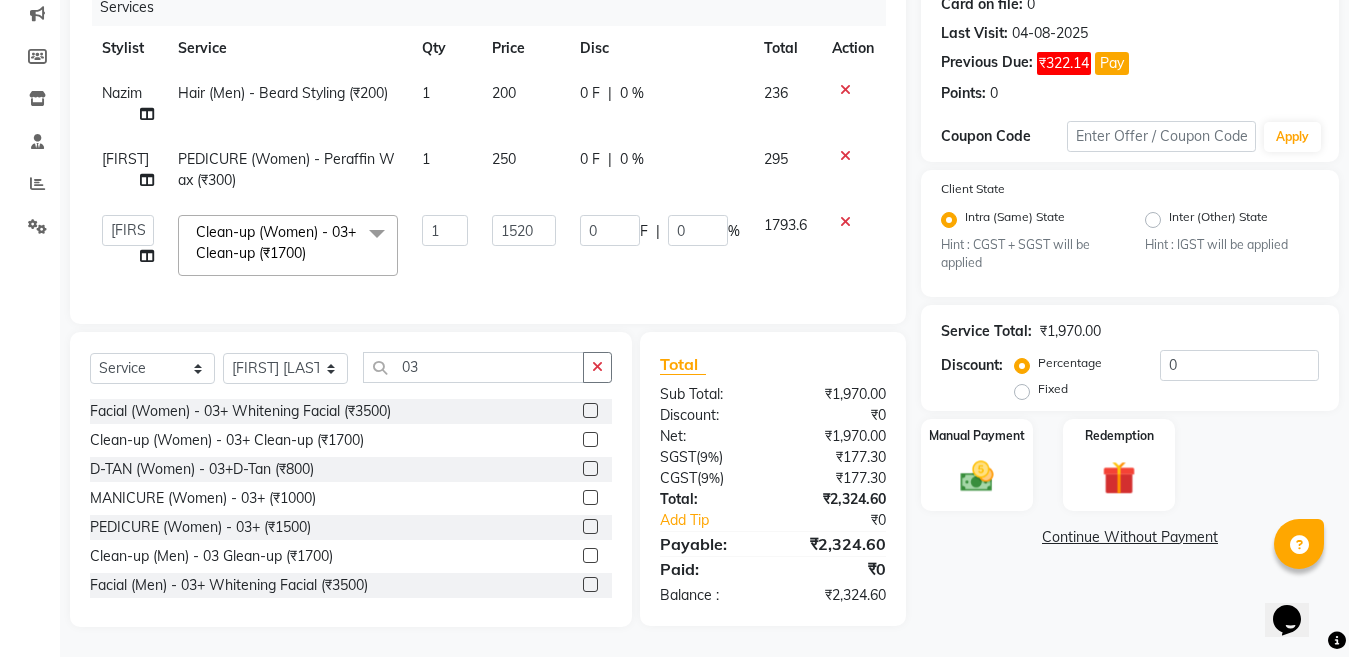 click 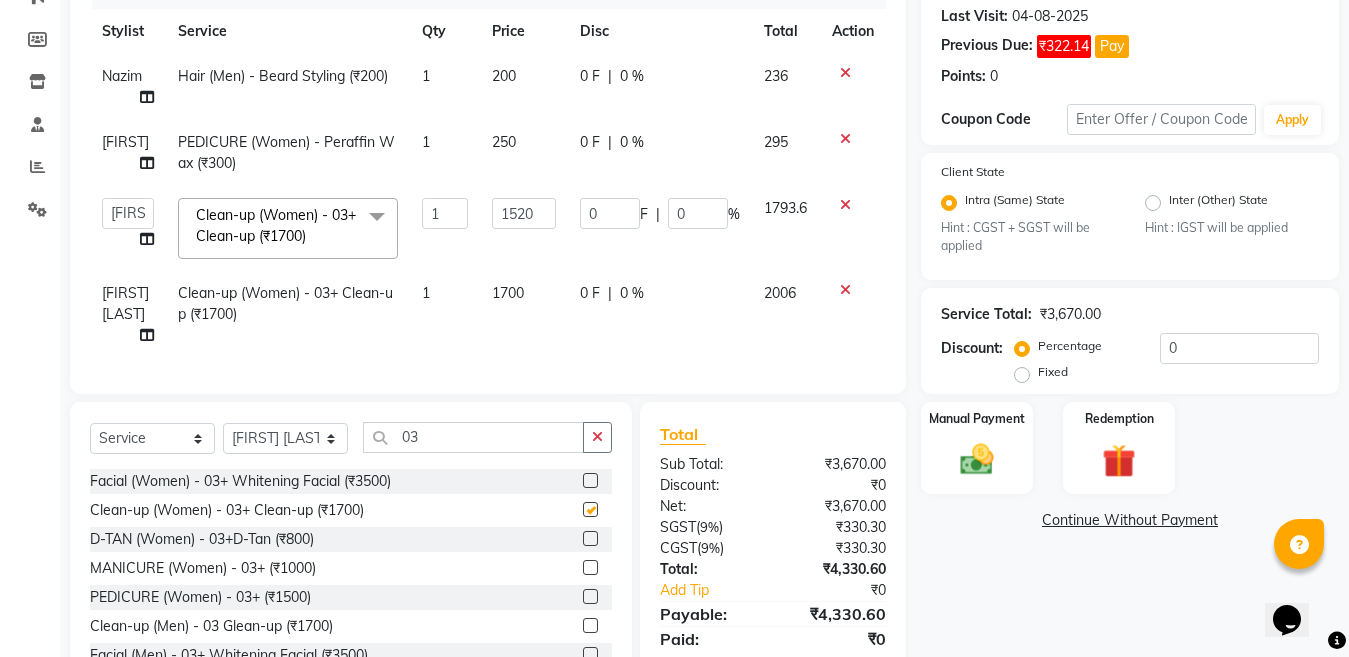 checkbox on "false" 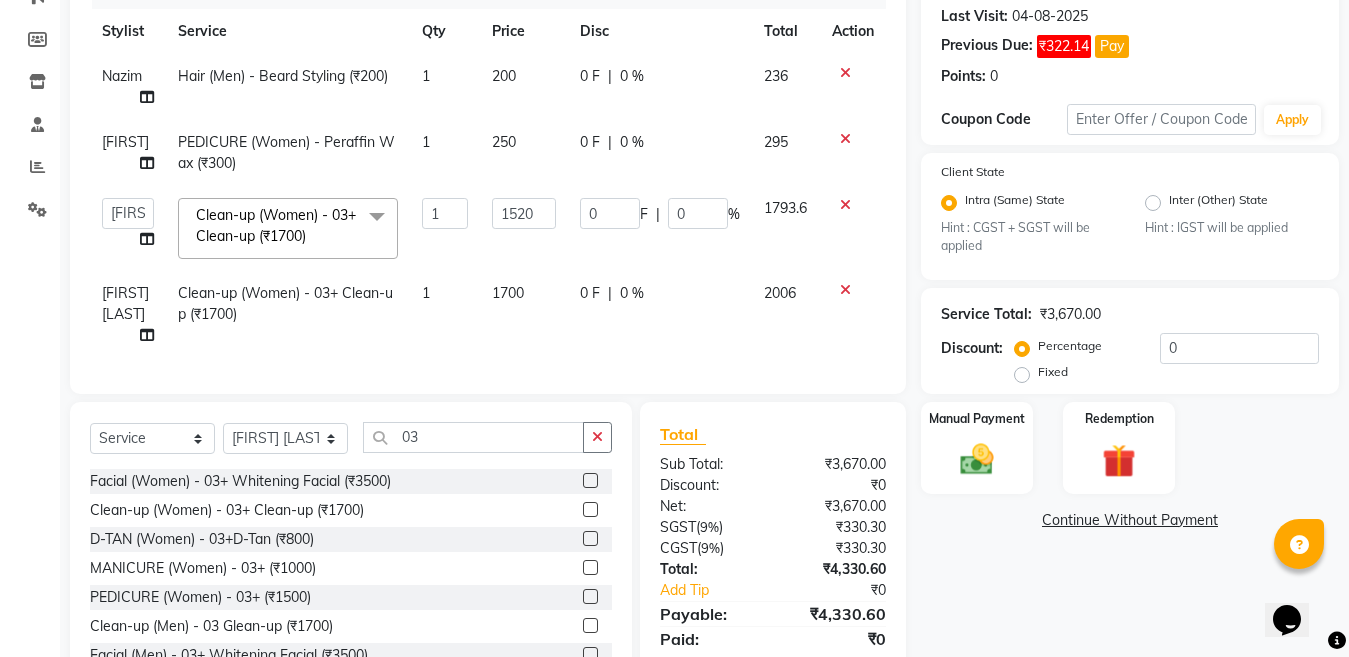 click on "0 F | 0 %" 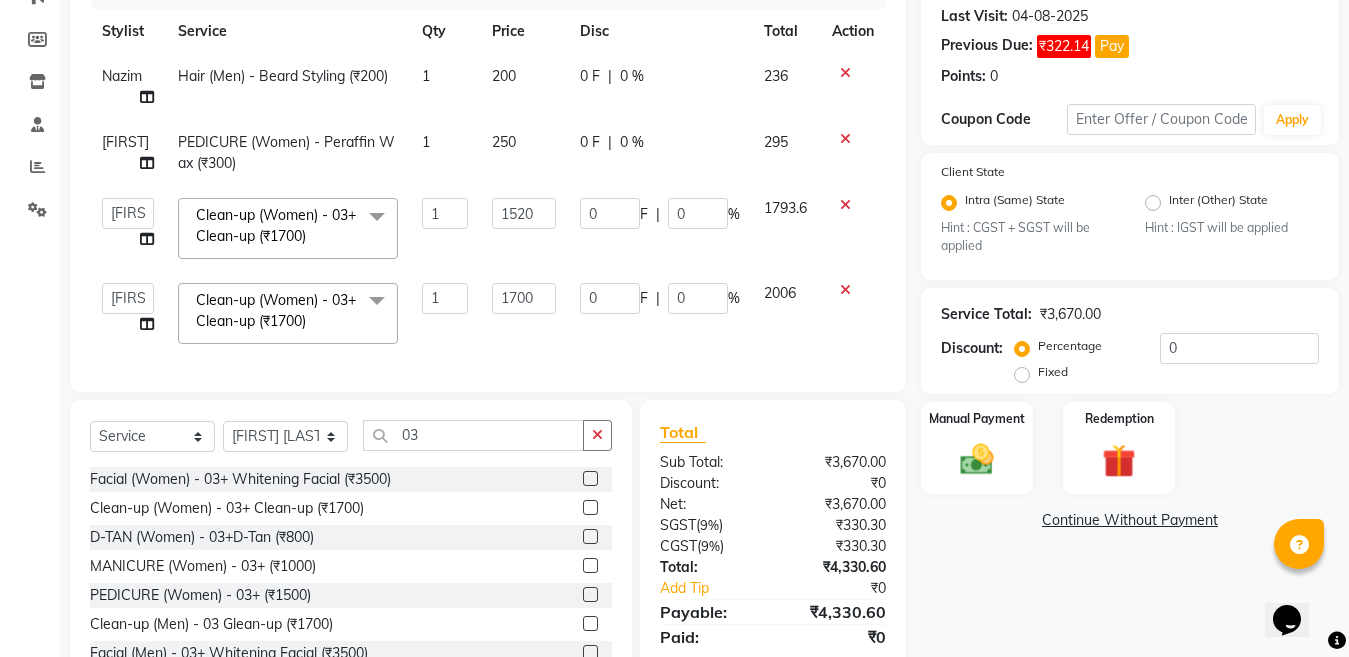 click on "1700" 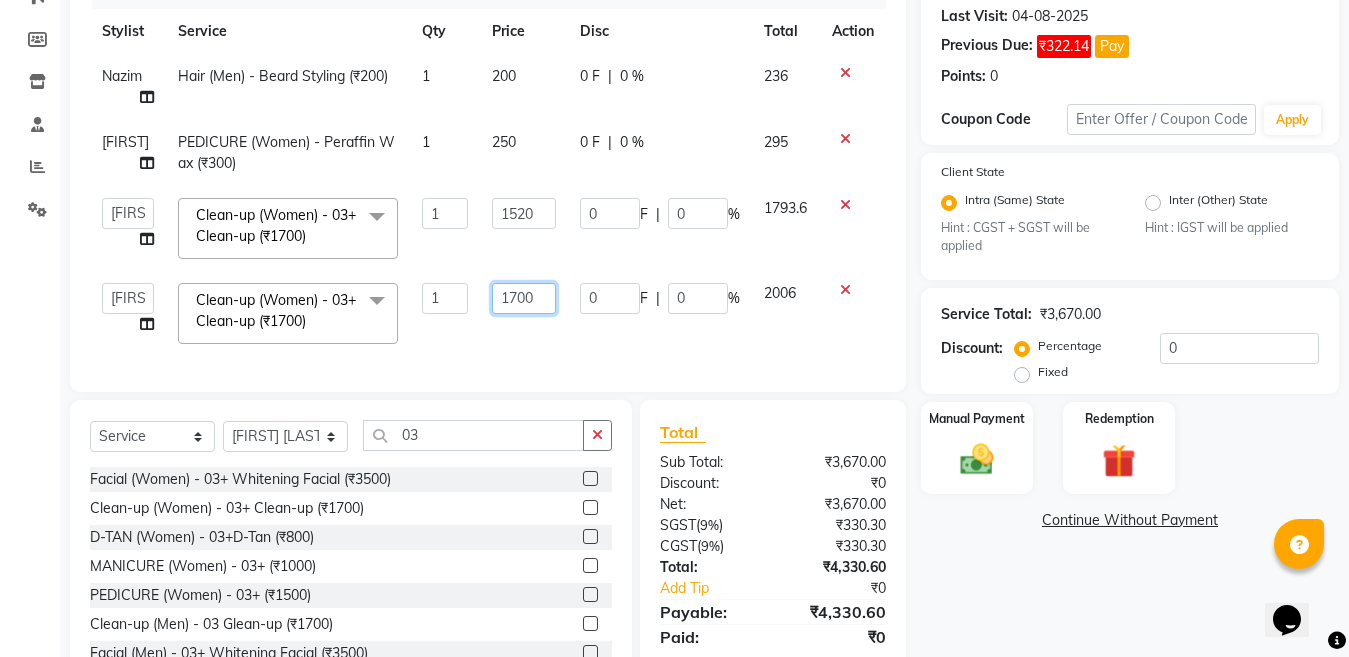 click on "1700" 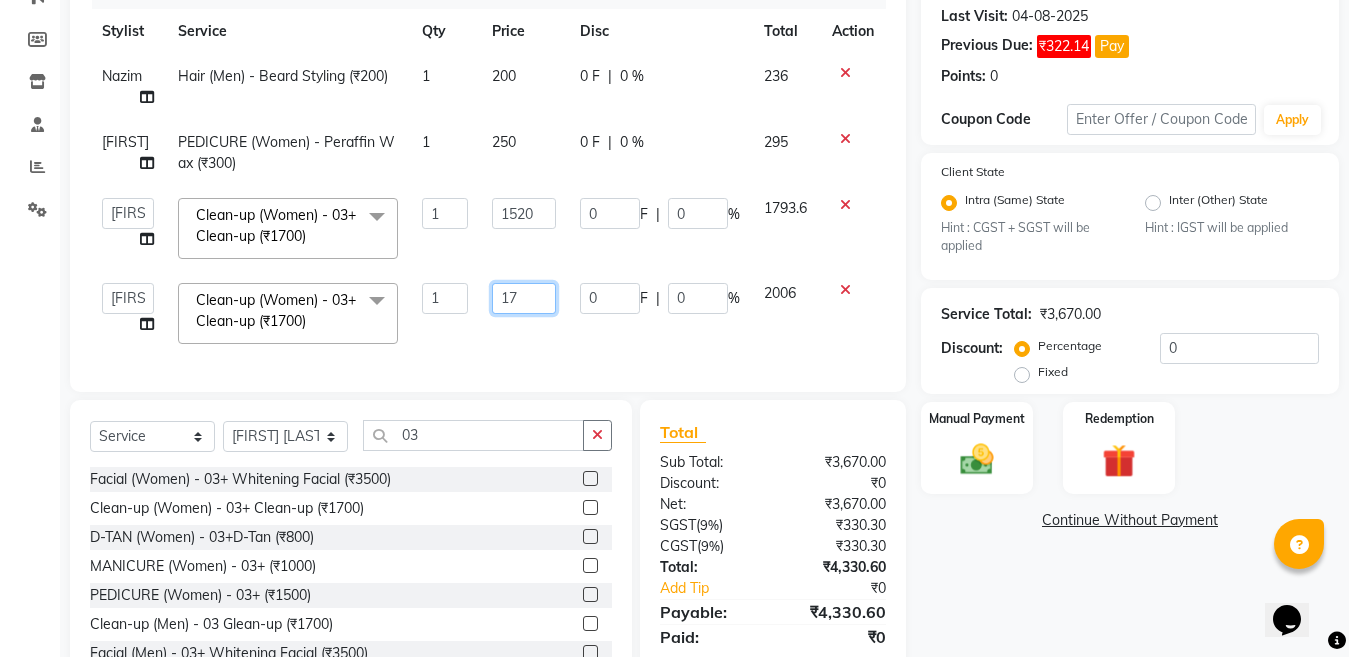 type on "1" 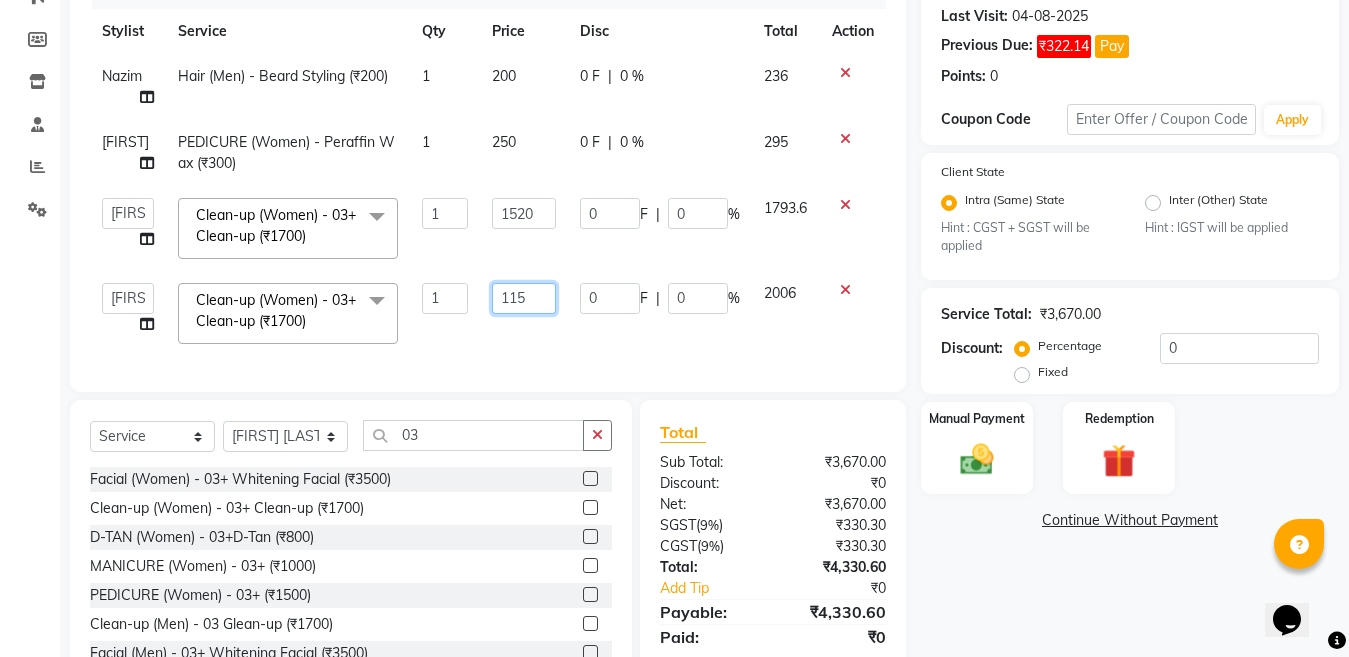 type on "1150" 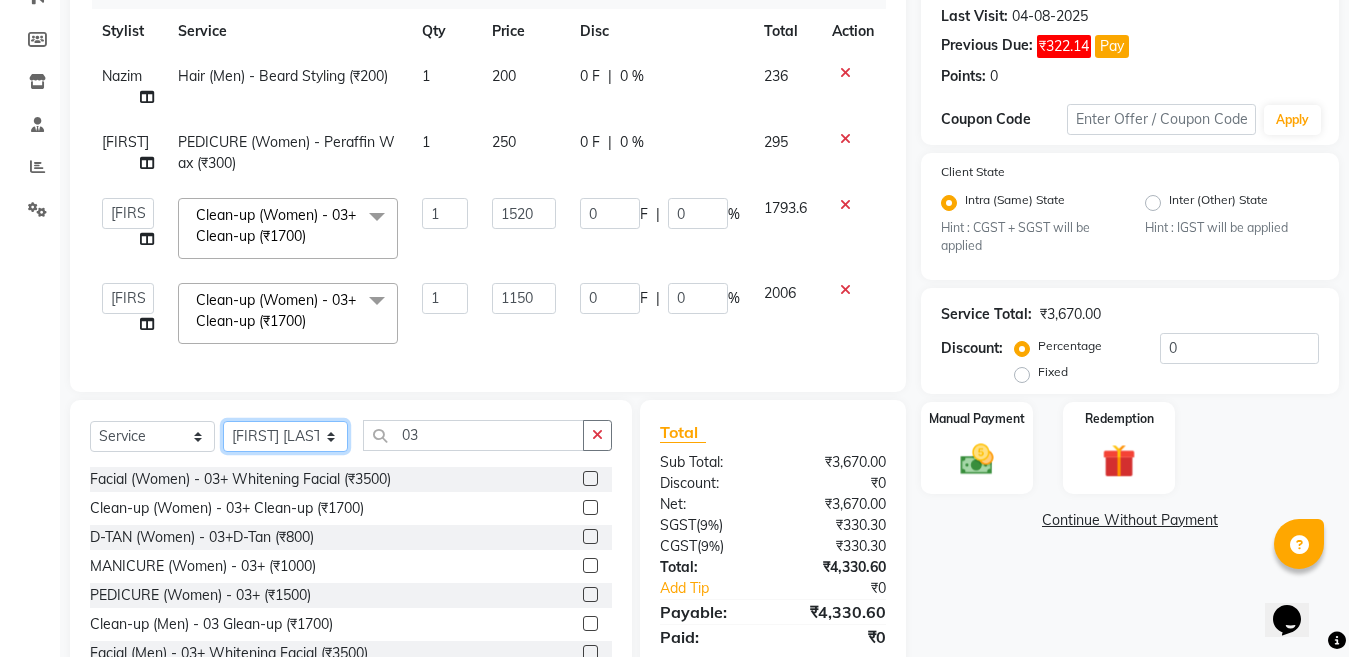 drag, startPoint x: 281, startPoint y: 457, endPoint x: 278, endPoint y: 435, distance: 22.203604 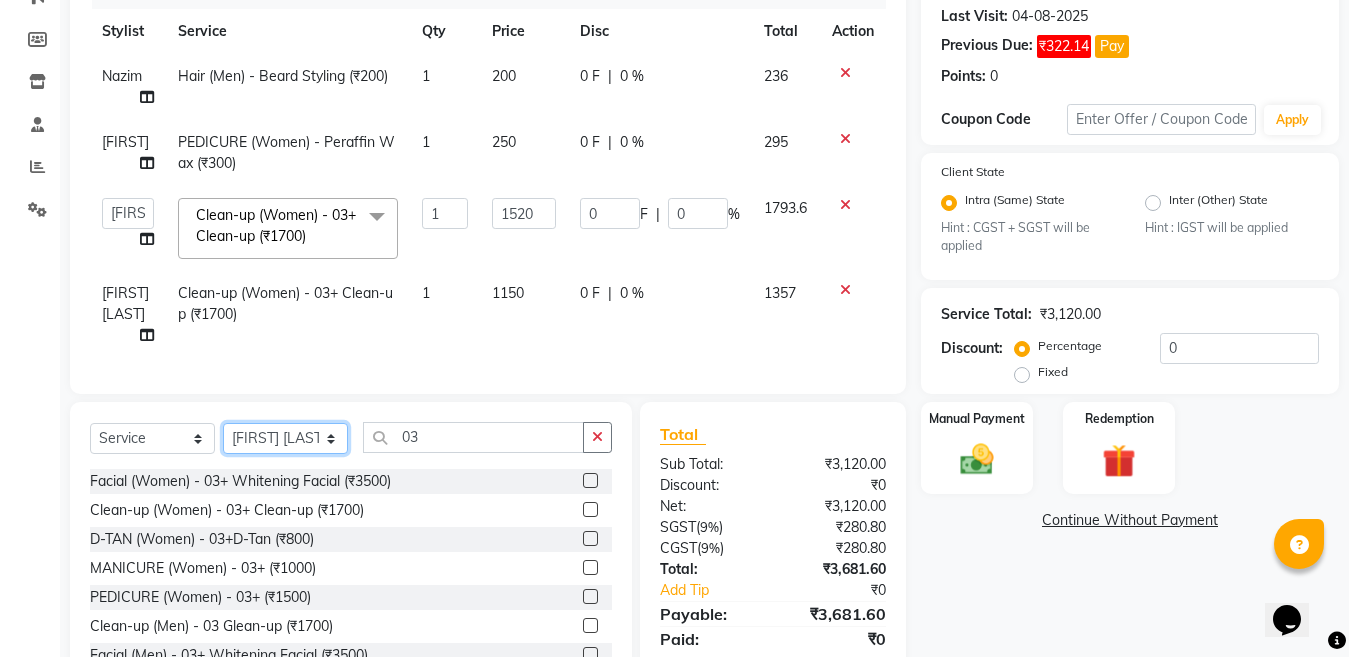 select on "83156" 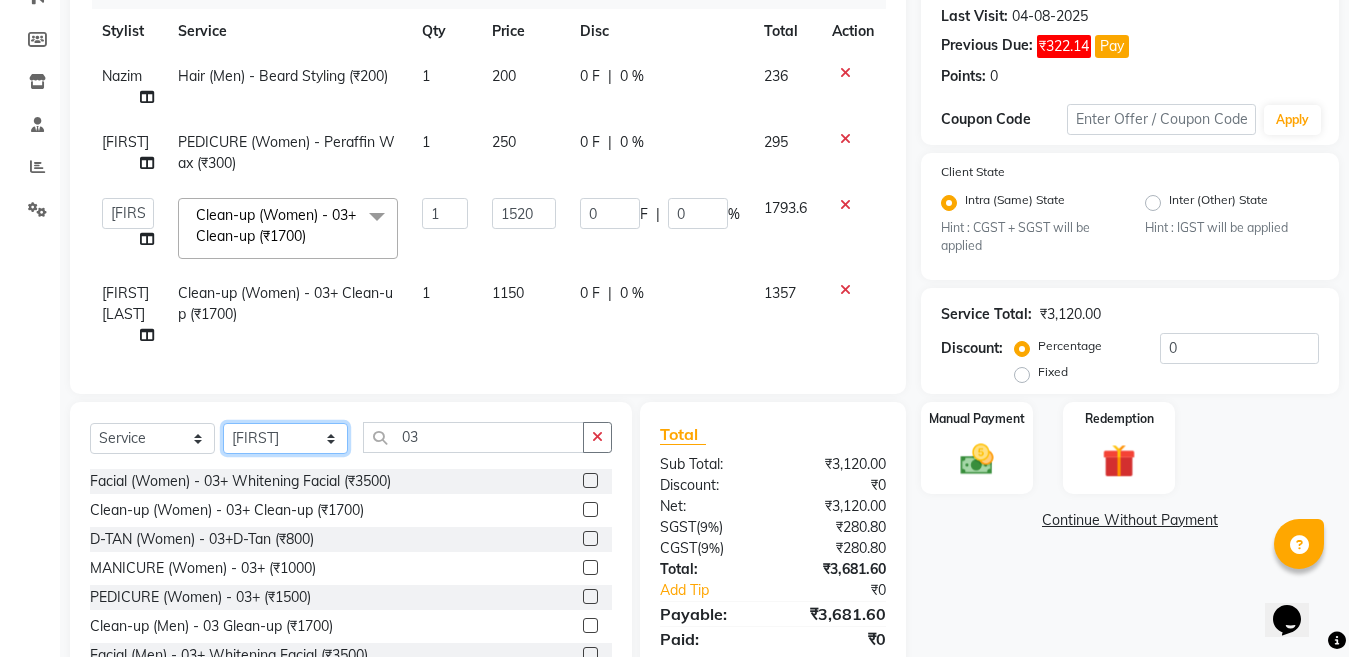 click on "Select Stylist Aakib Ansari Aalam Sheikh Ajay sain Anil  Sahu Gaurav Gulzar  Anshari Ibrahim Kamala Khushboo kusum maam Lucky Manager Marry Lepcha Nazim Priya Rao Ram Saurabha Seema Shilpa ( sunita) Sonia Sunita Chauhan Vanshika Varun Zafar" 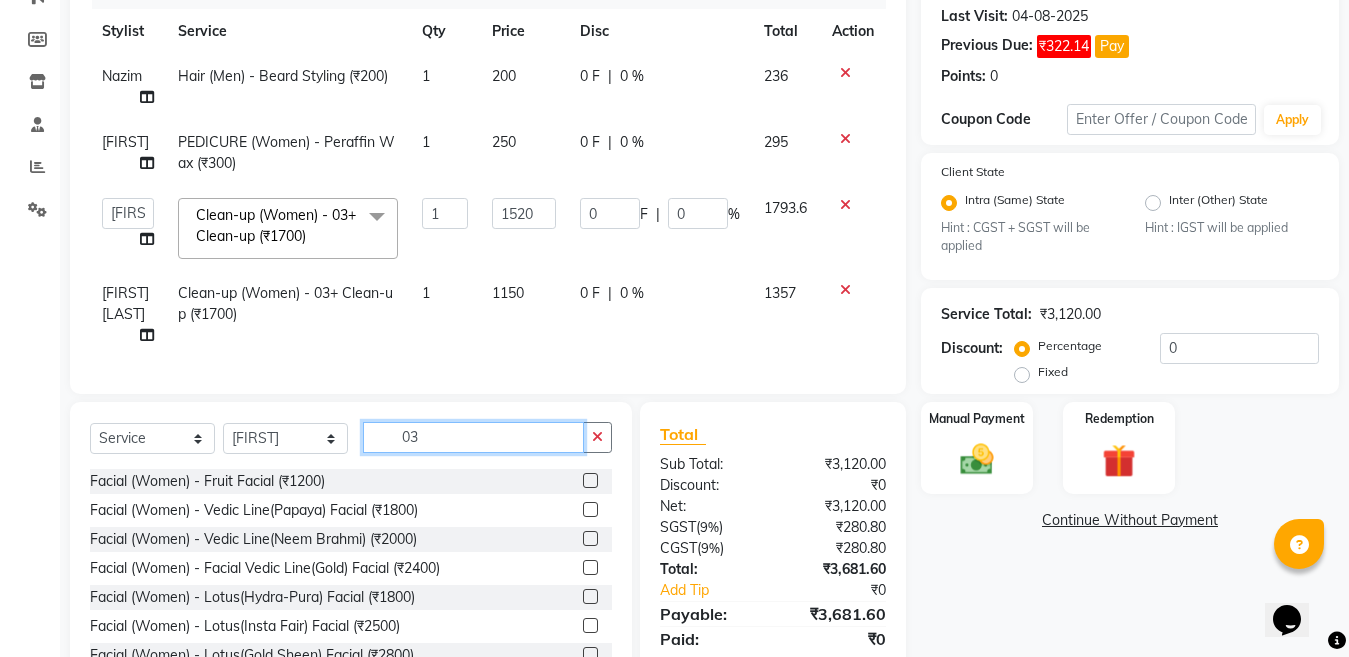 click on "03" 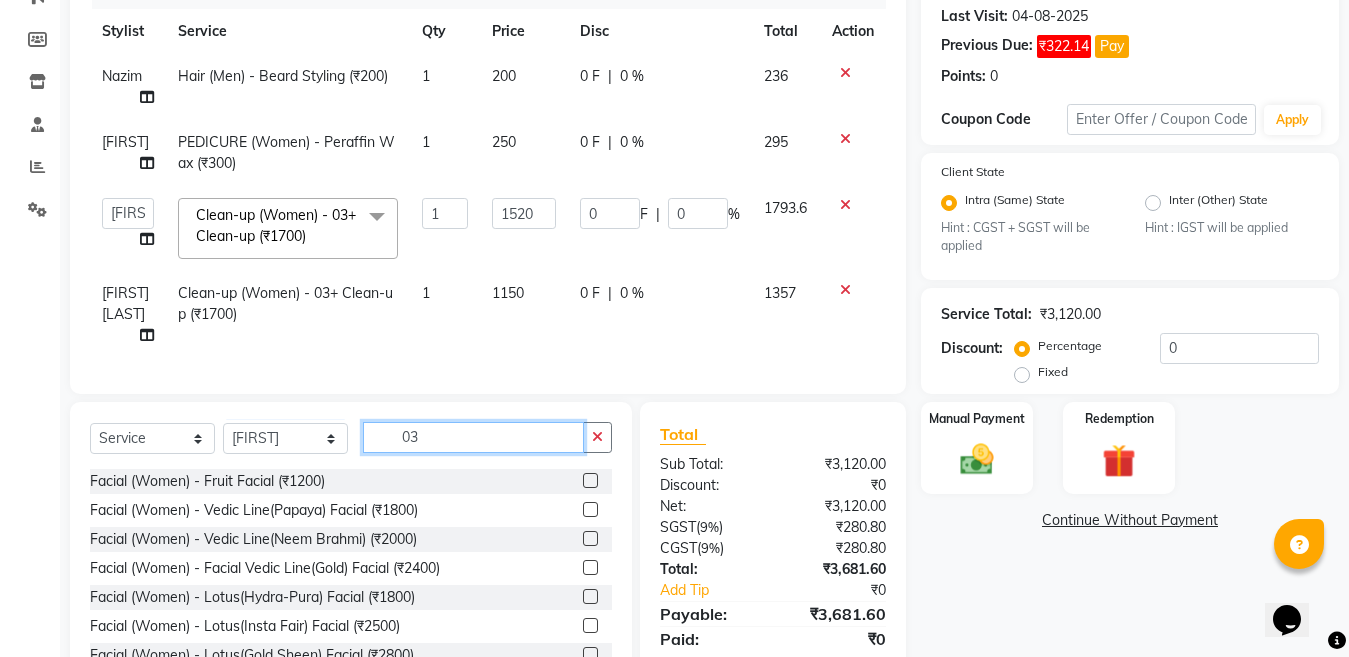 type on "0" 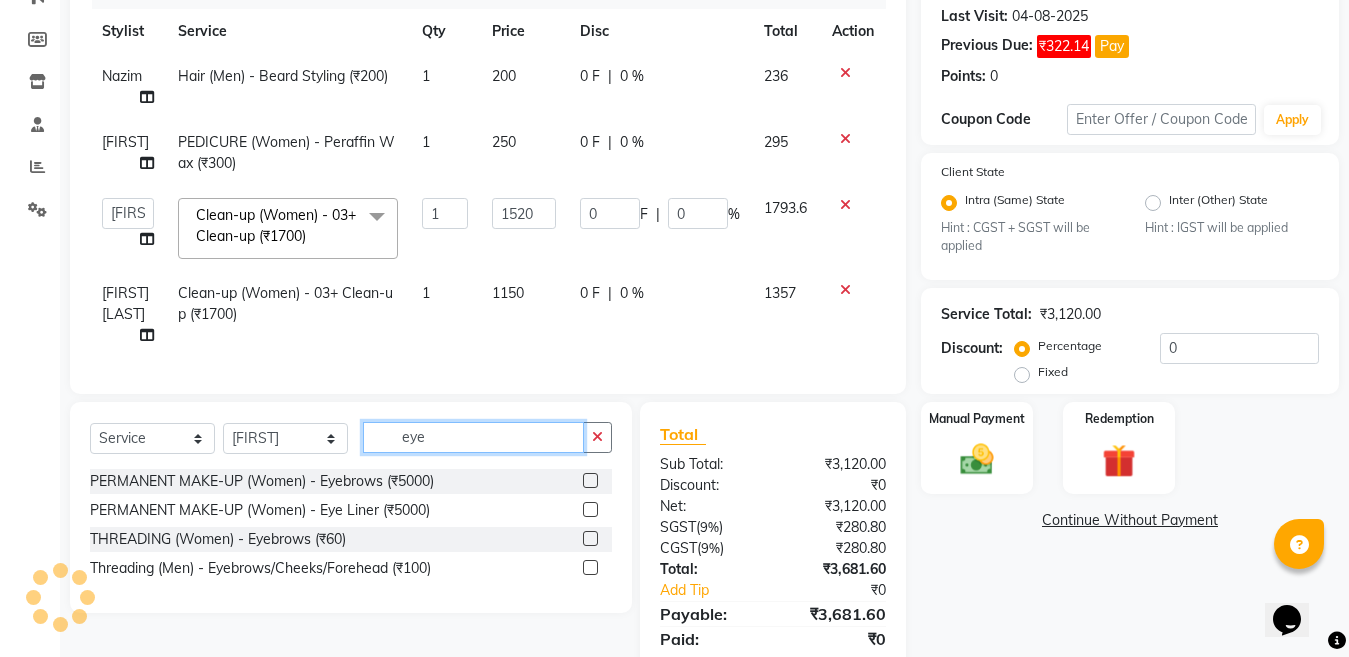 type on "eye" 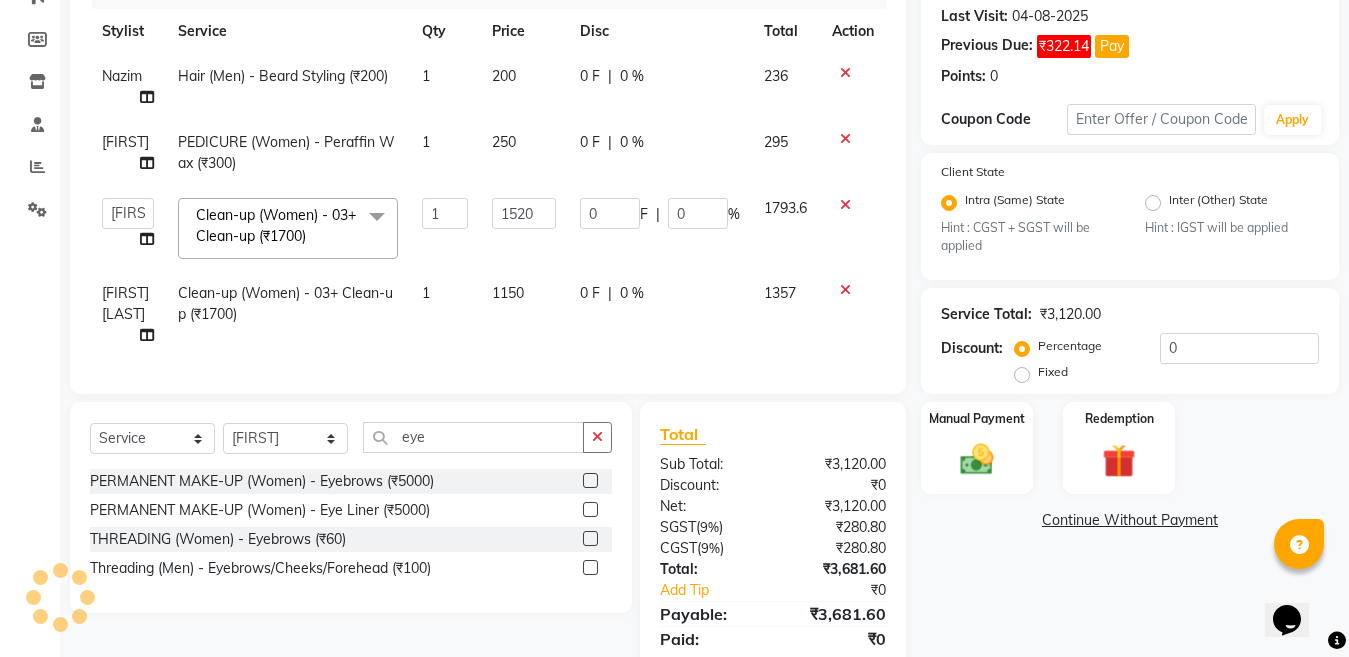 drag, startPoint x: 586, startPoint y: 534, endPoint x: 556, endPoint y: 433, distance: 105.36128 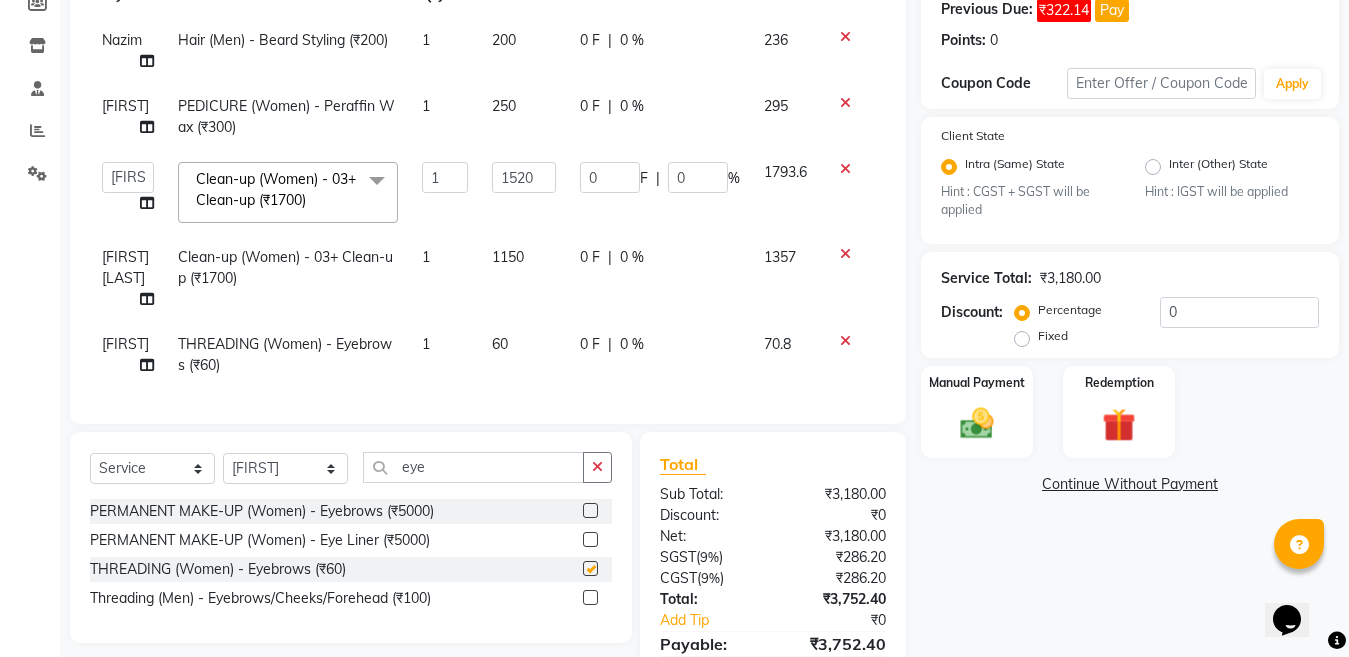 checkbox on "false" 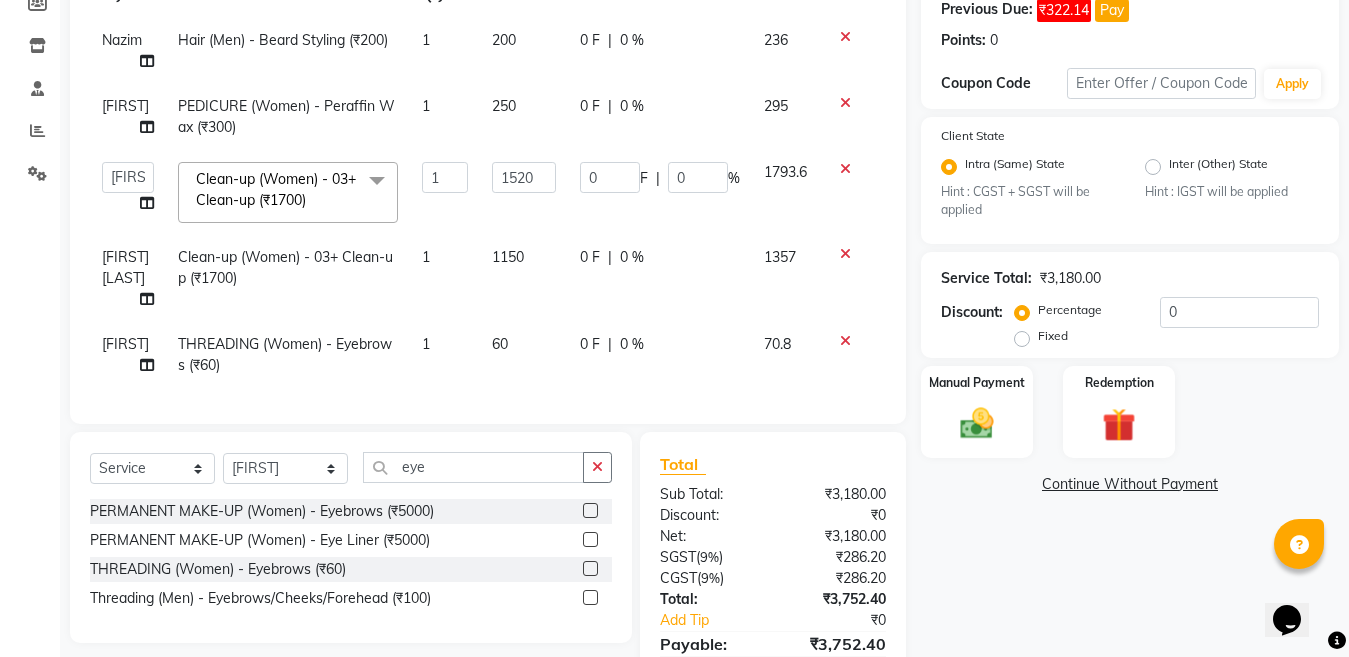 scroll, scrollTop: 407, scrollLeft: 0, axis: vertical 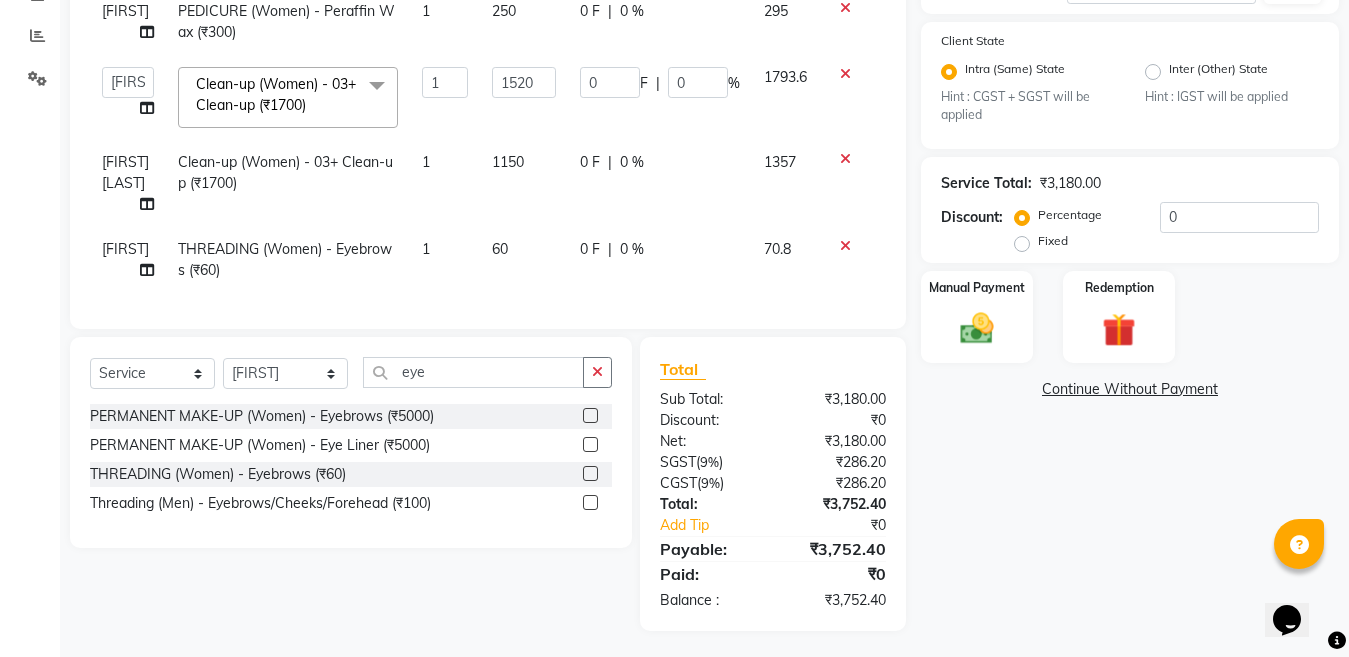 click on "1" 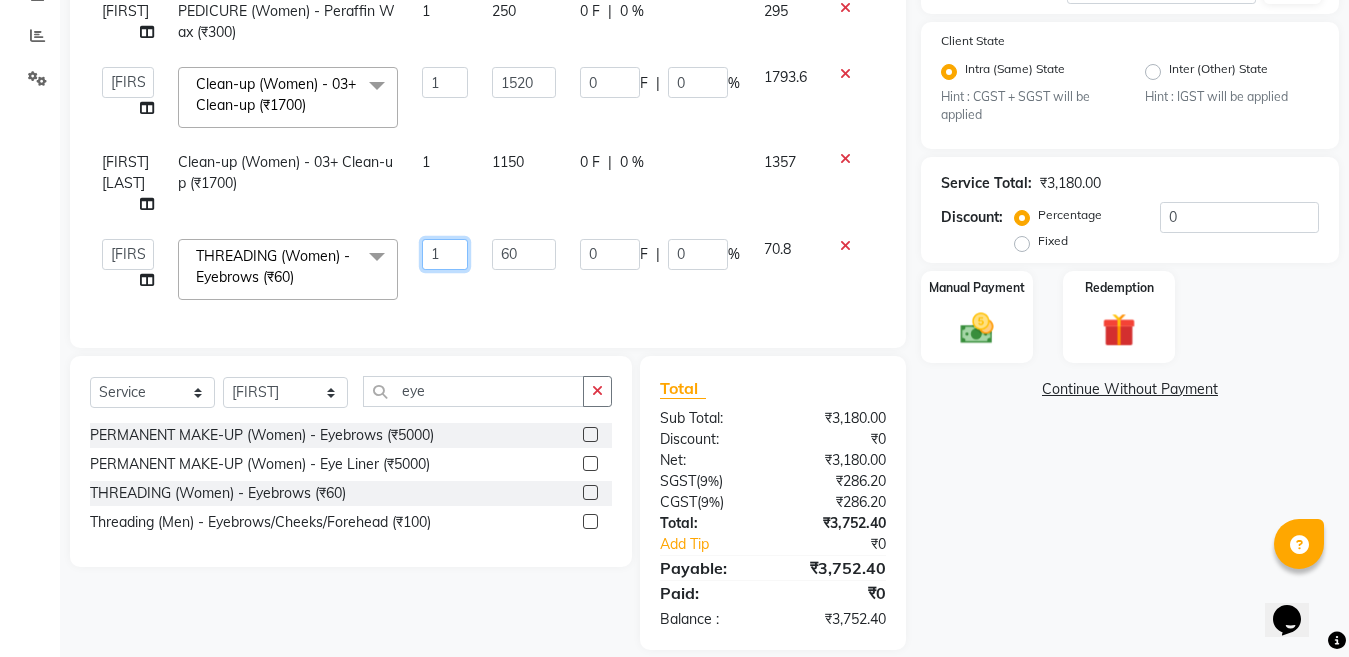 click on "1" 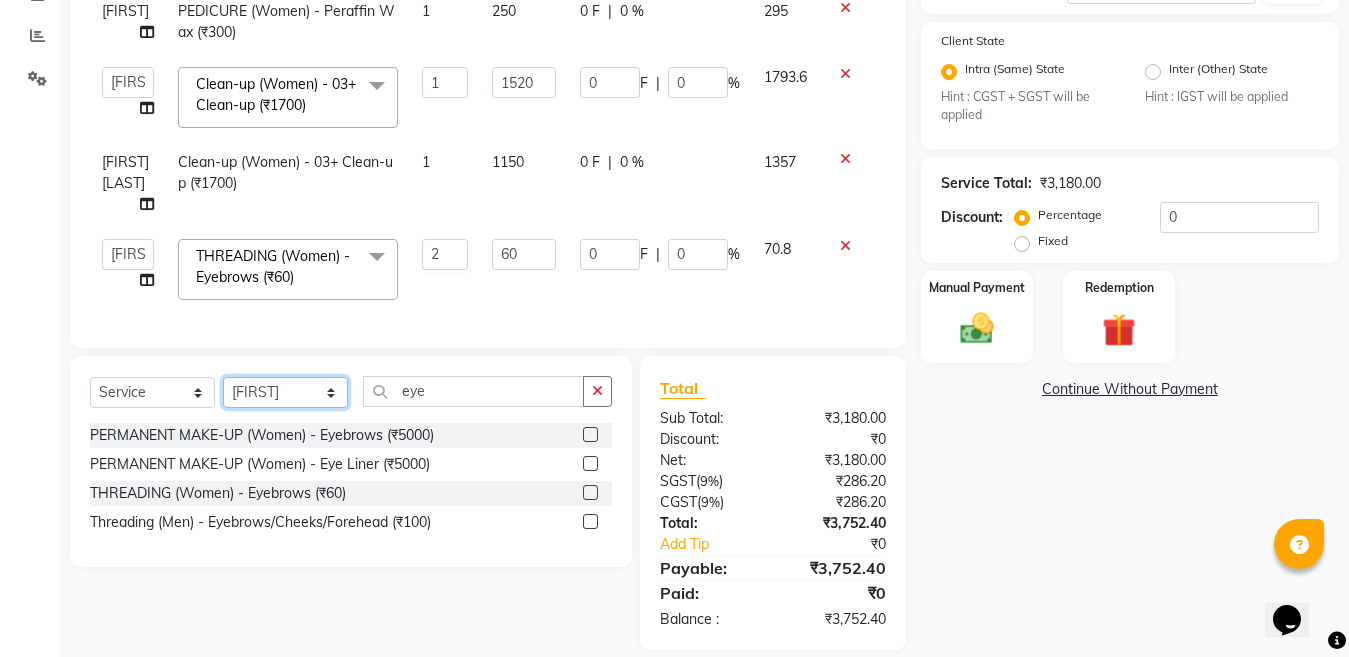 click on "Select Stylist Aakib Ansari Aalam Sheikh Ajay sain Anil  Sahu Gaurav Gulzar  Anshari Ibrahim Kamala Khushboo kusum maam Lucky Manager Marry Lepcha Nazim Priya Rao Ram Saurabha Seema Shilpa ( sunita) Sonia Sunita Chauhan Vanshika Varun Zafar" 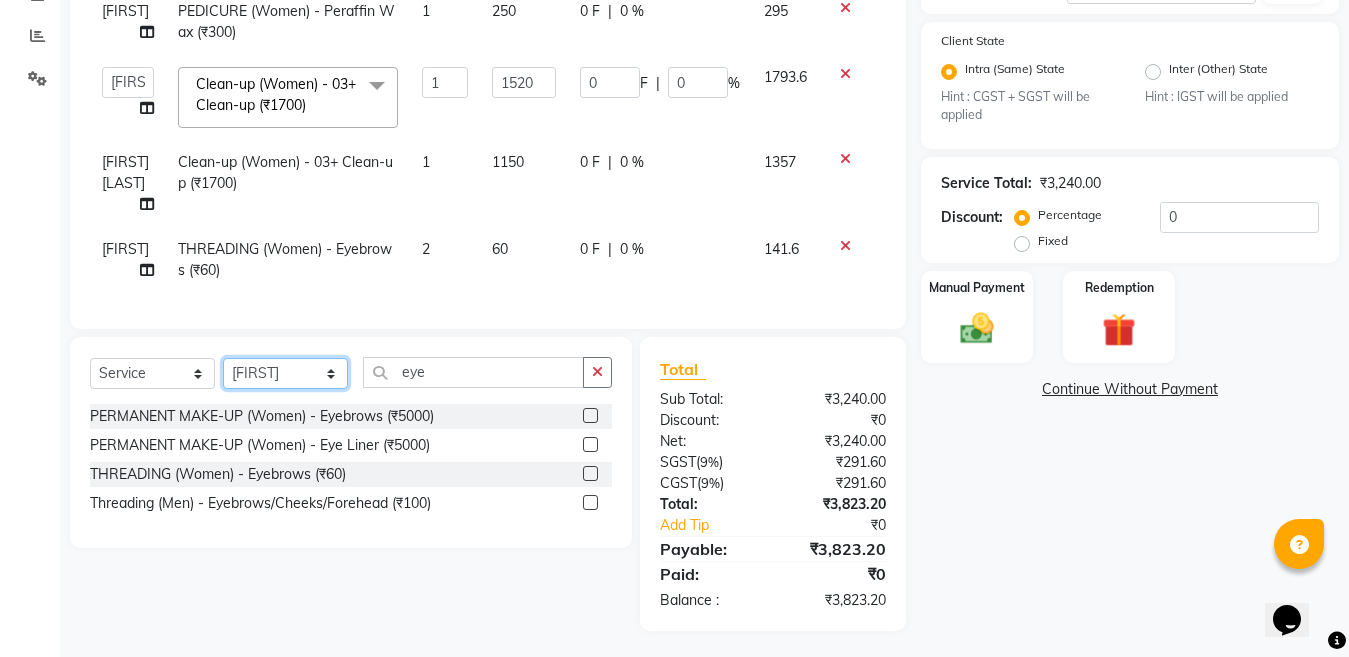 select on "70289" 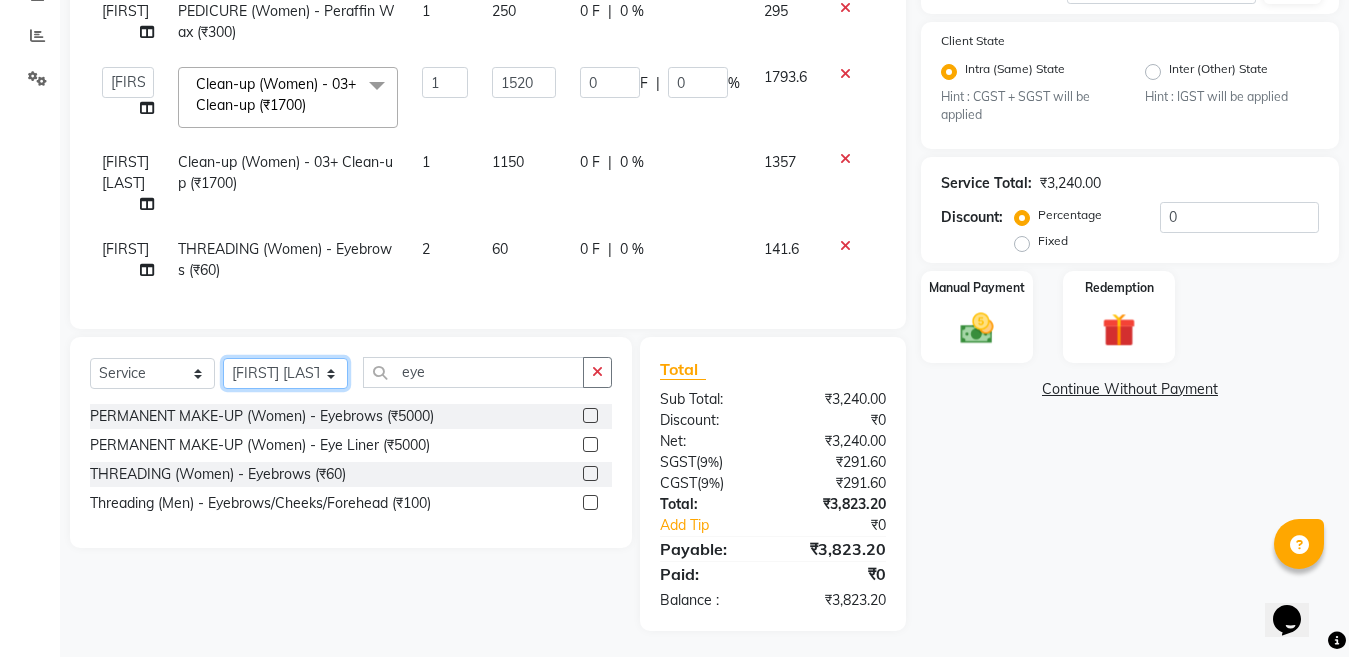 click on "Select Stylist Aakib Ansari Aalam Sheikh Ajay sain Anil  Sahu Gaurav Gulzar  Anshari Ibrahim Kamala Khushboo kusum maam Lucky Manager Marry Lepcha Nazim Priya Rao Ram Saurabha Seema Shilpa ( sunita) Sonia Sunita Chauhan Vanshika Varun Zafar" 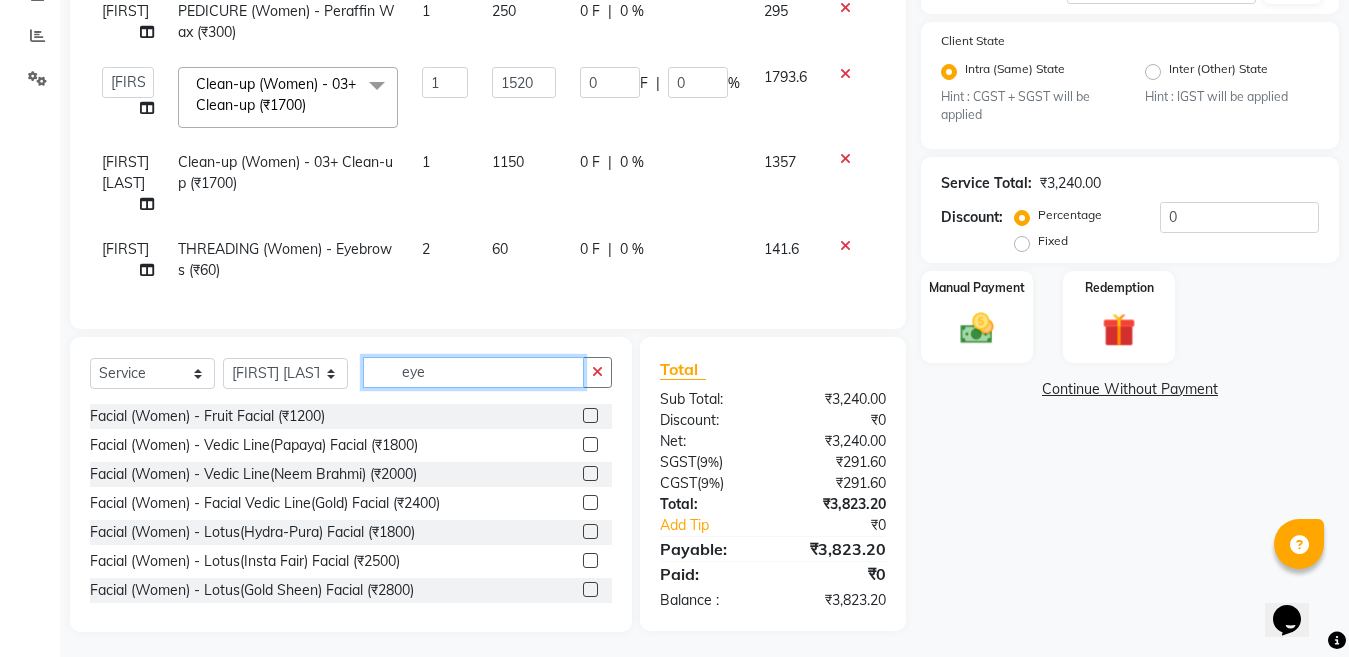 click on "eye" 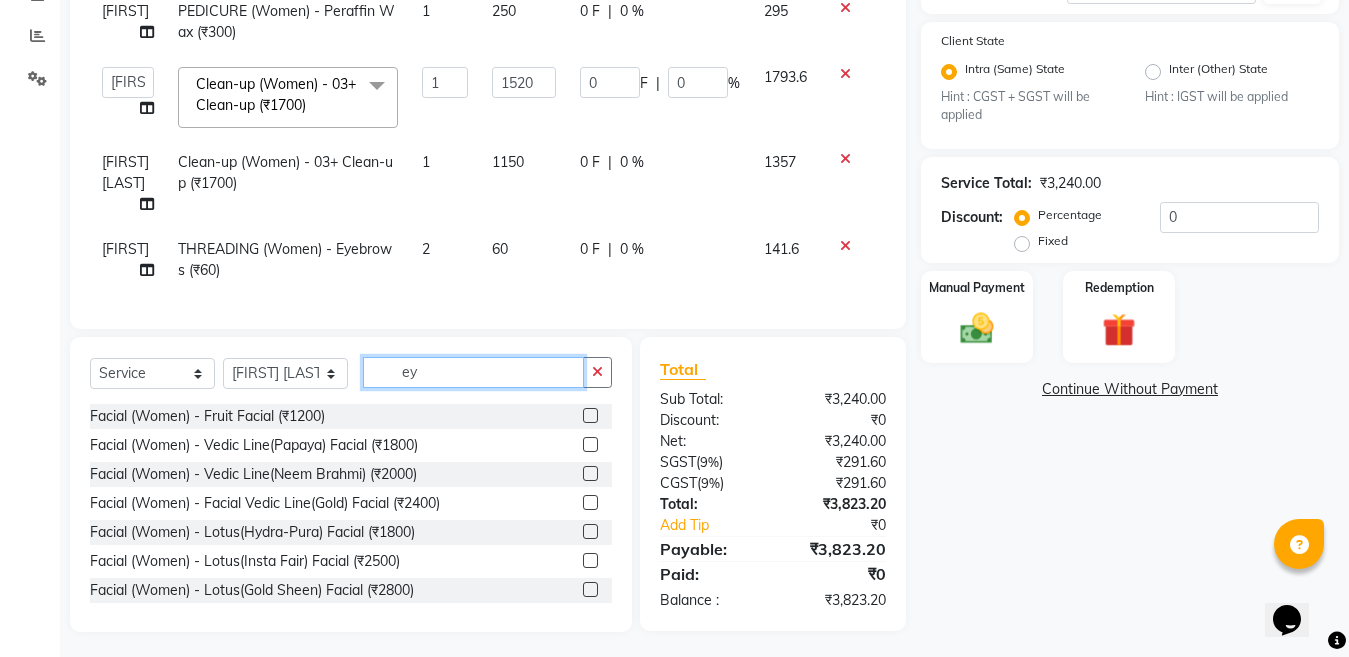type on "e" 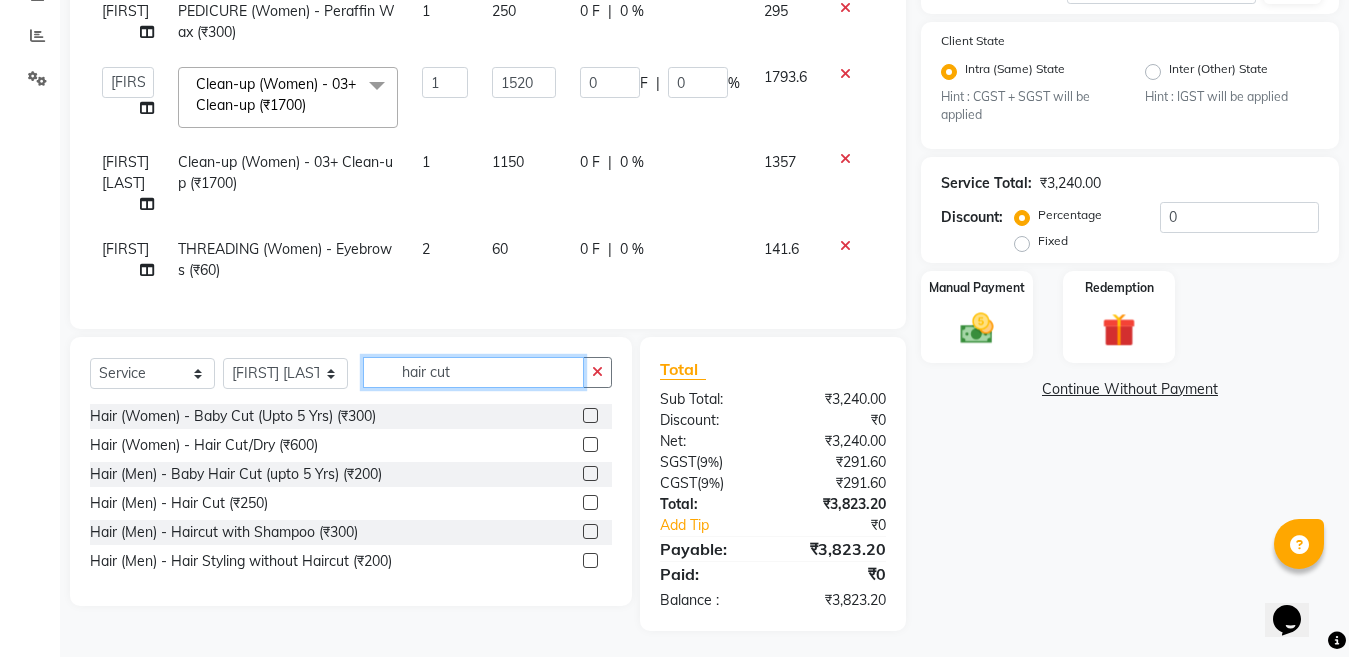 type on "hair cut" 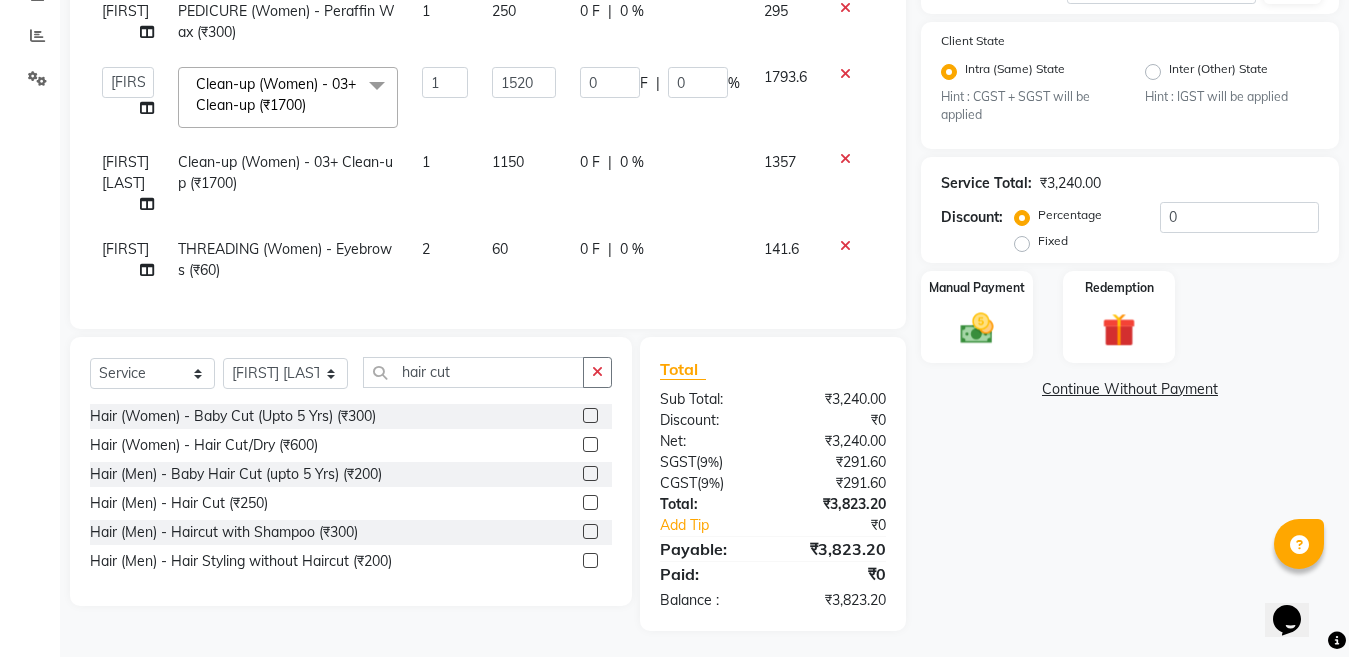 click 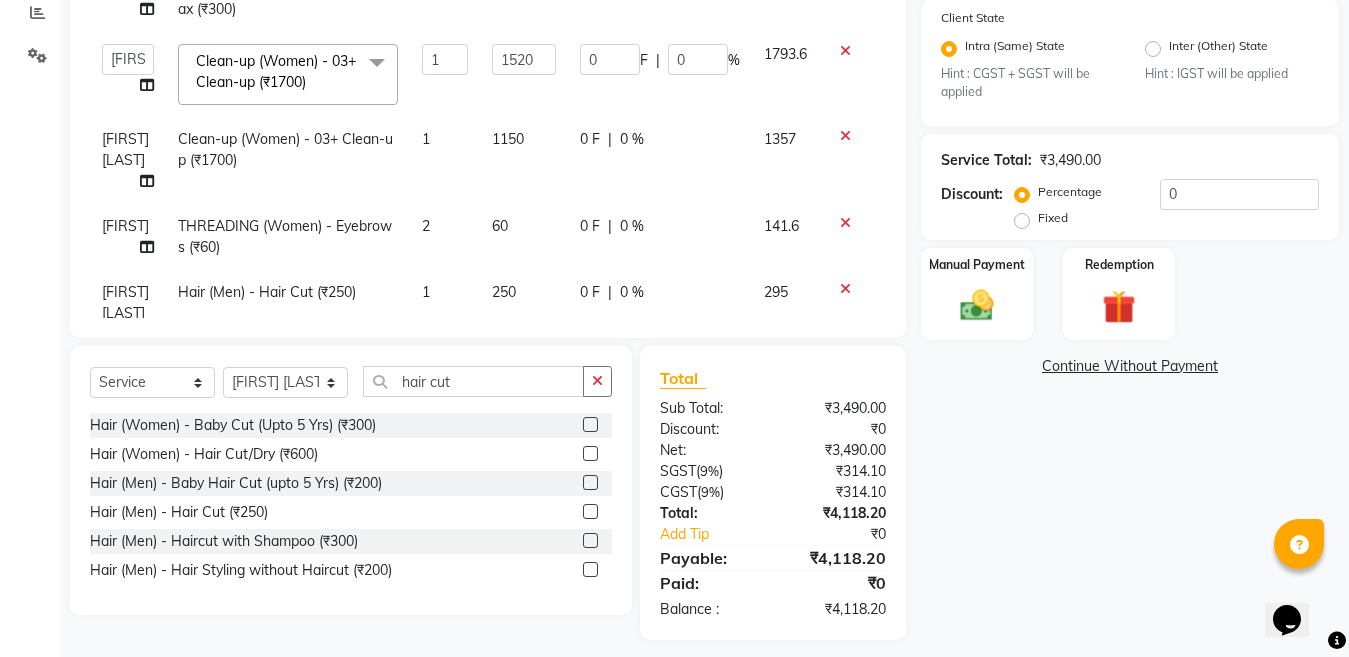 scroll, scrollTop: 443, scrollLeft: 0, axis: vertical 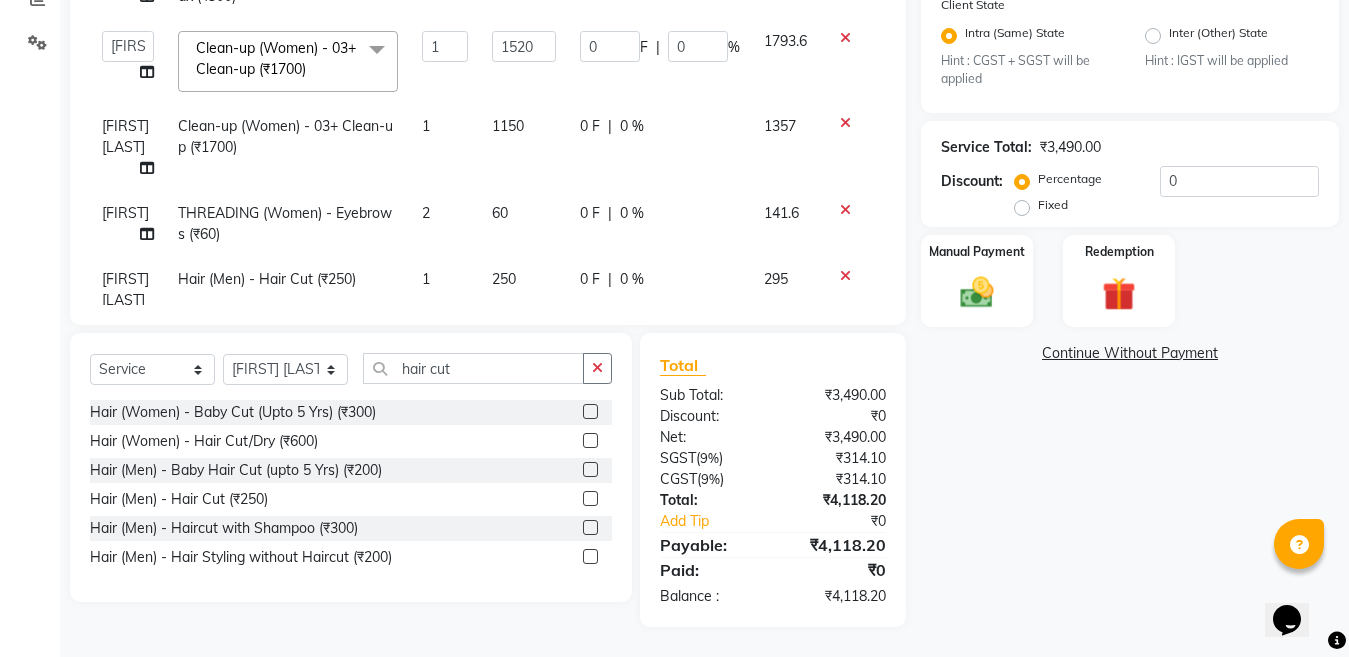 click 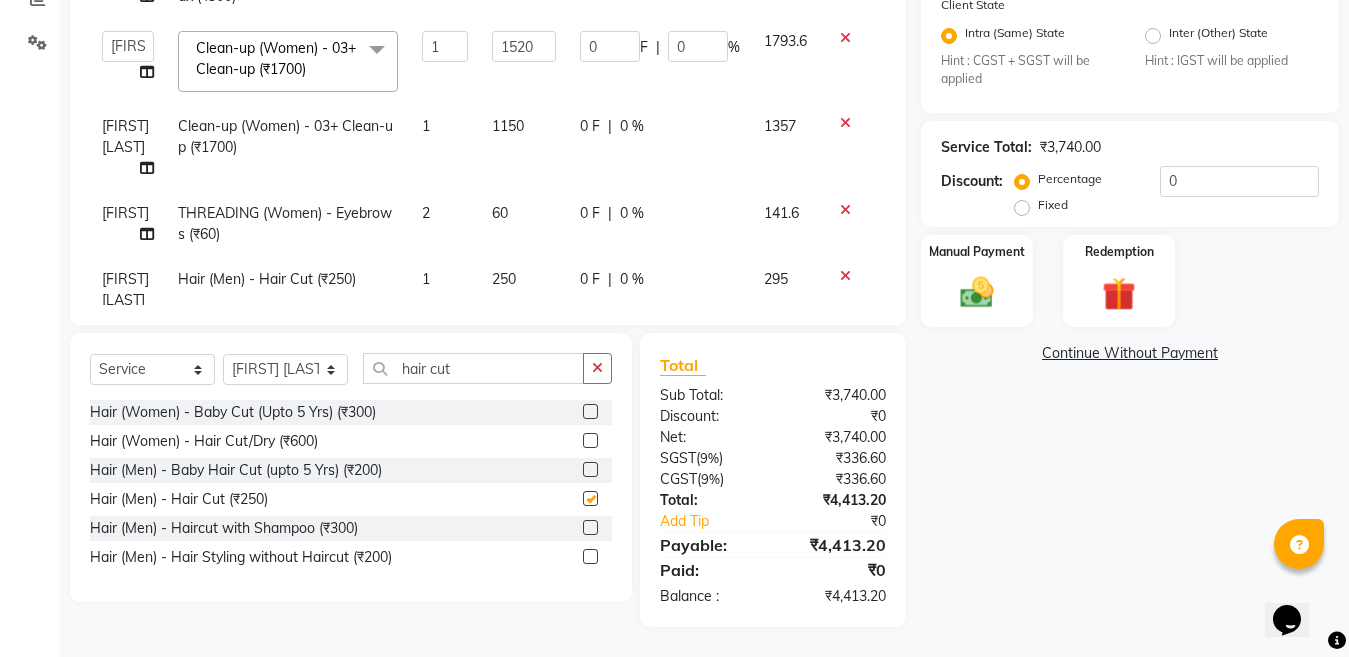checkbox on "false" 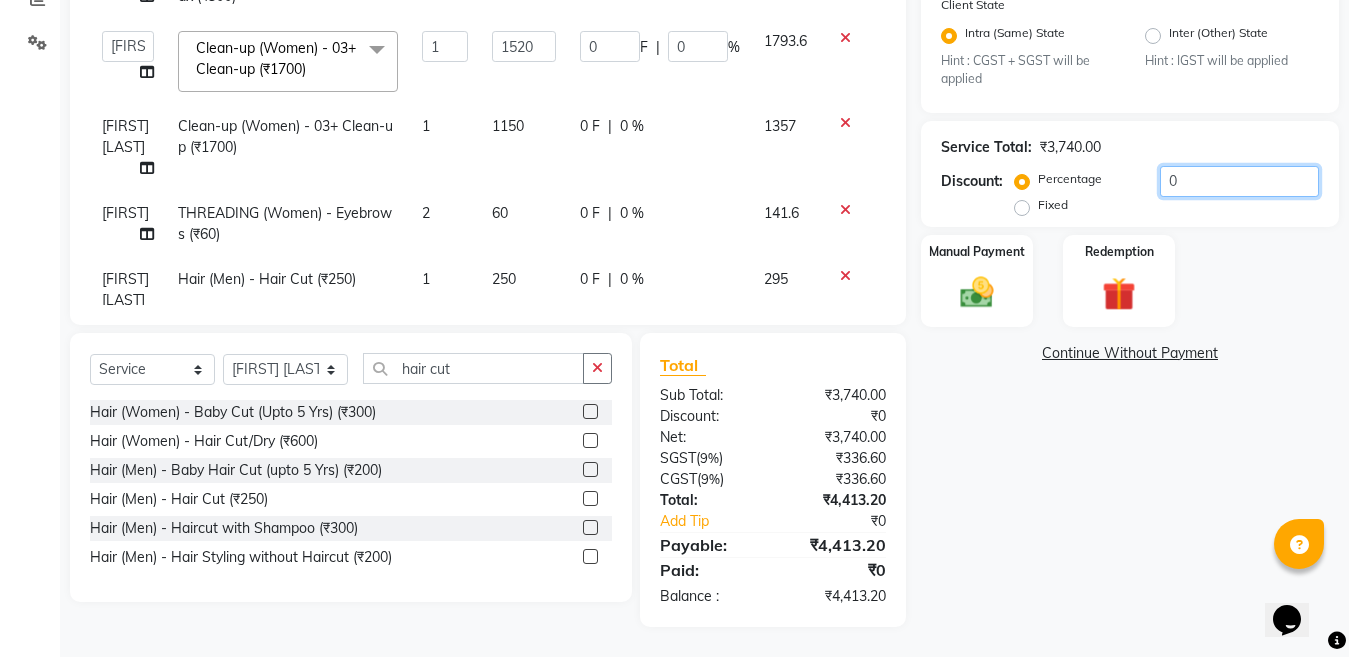 click on "0" 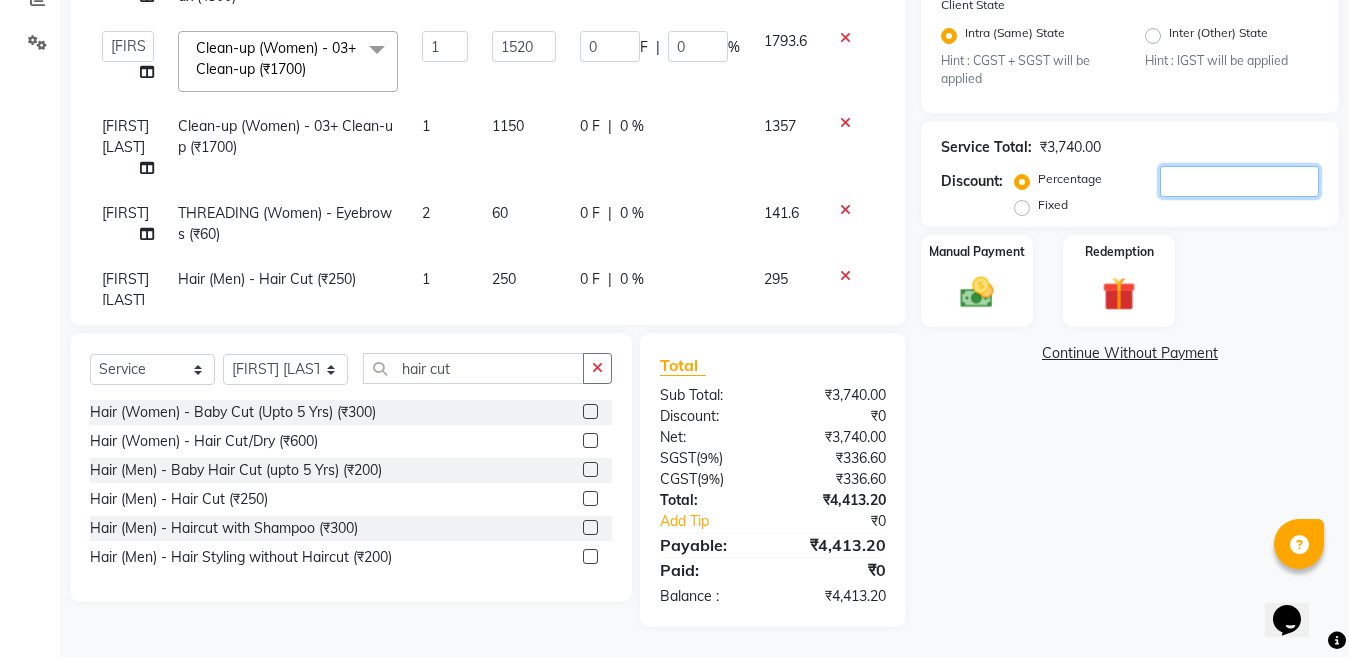 type on "1" 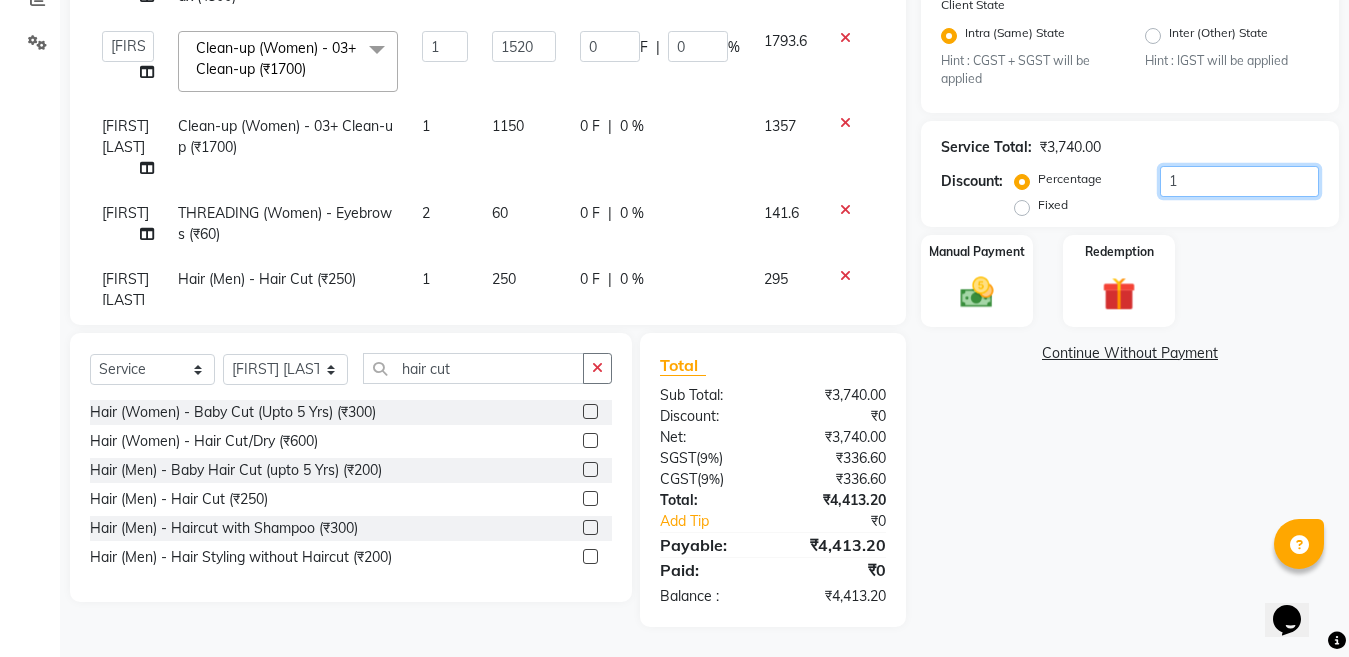 type on "15.2" 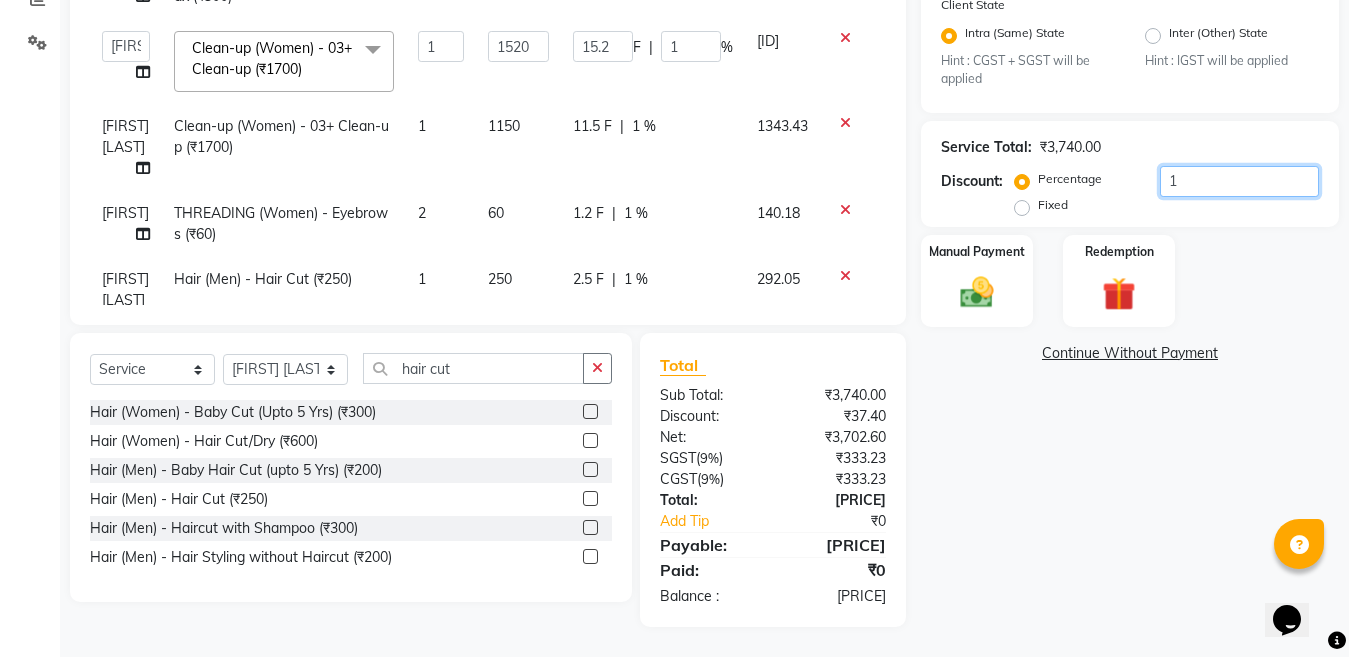 type on "15" 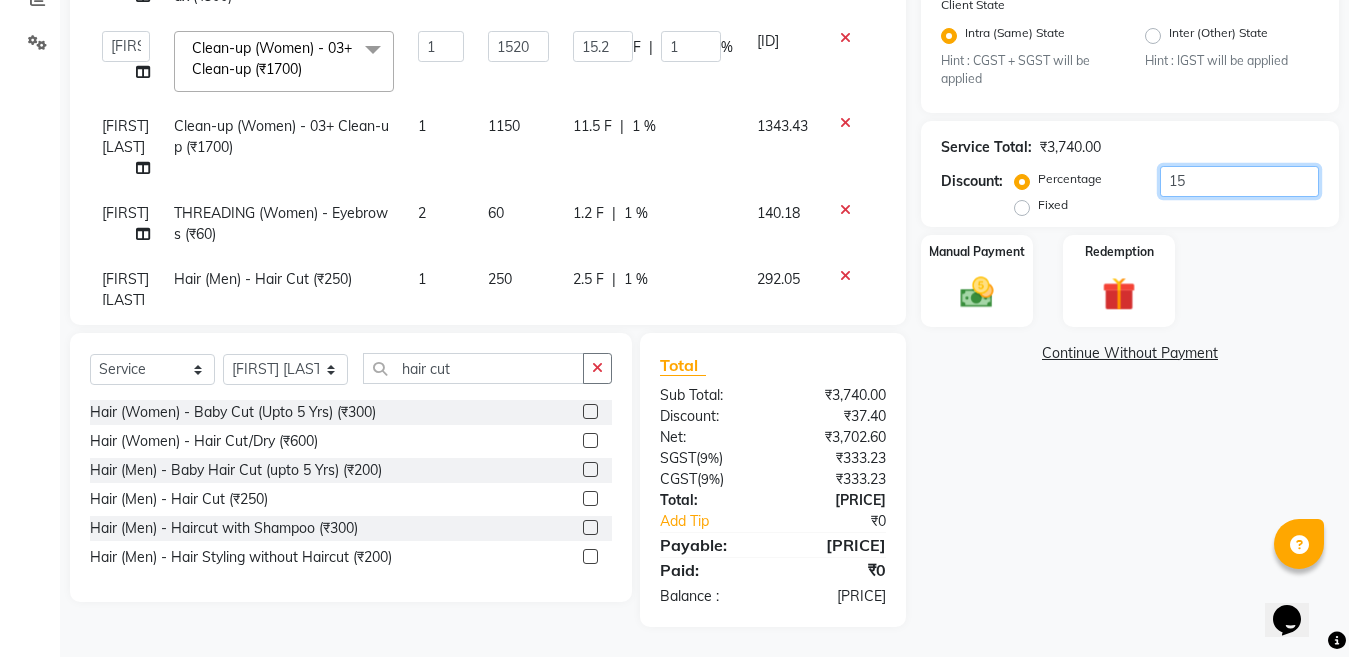 type on "228" 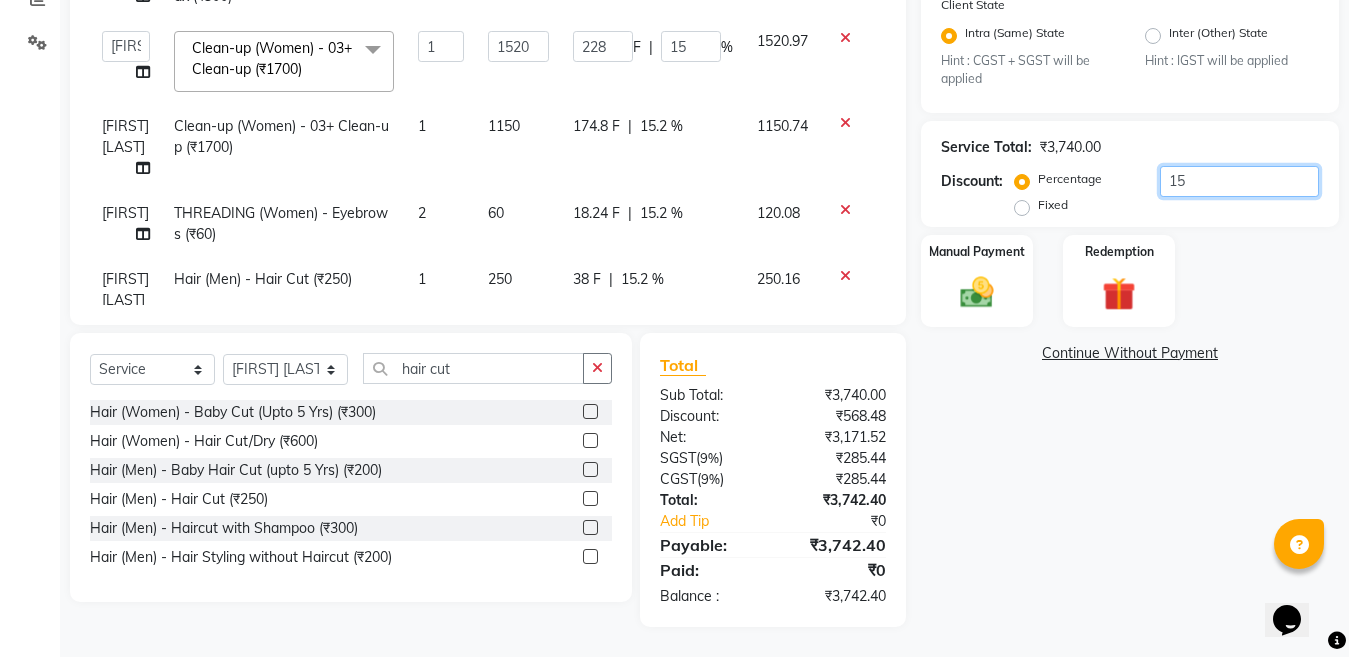 type on "15.2" 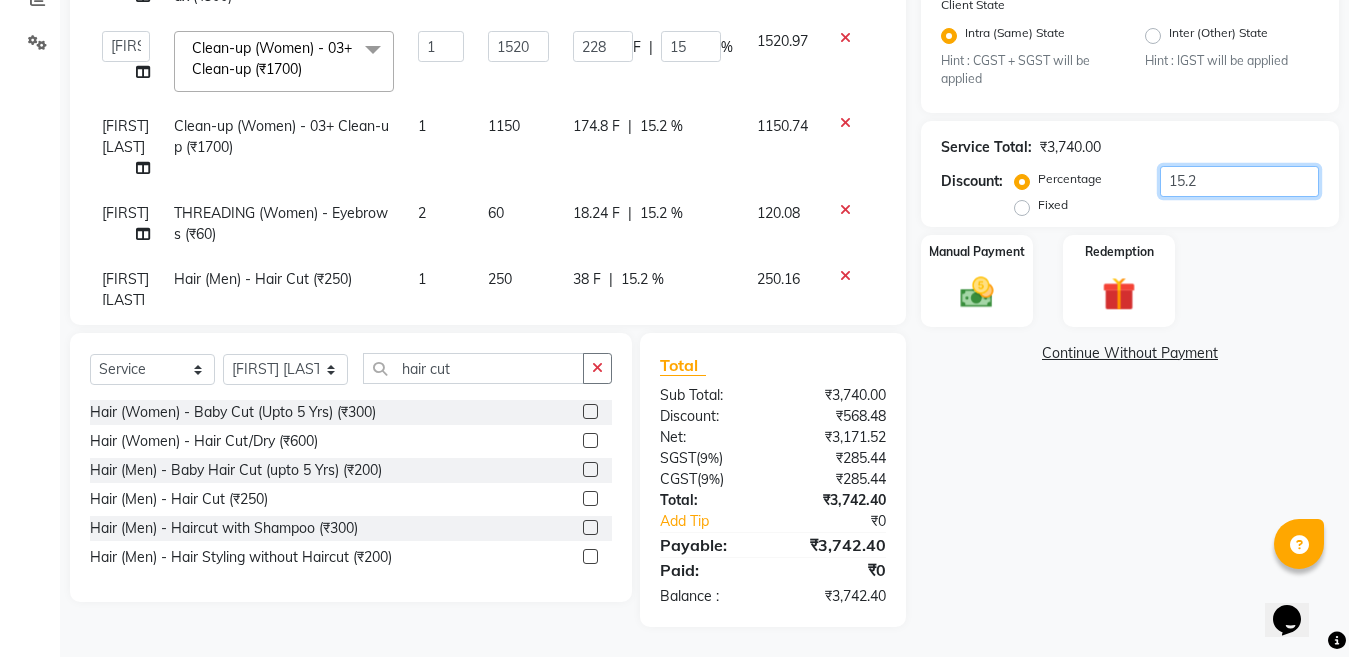 type 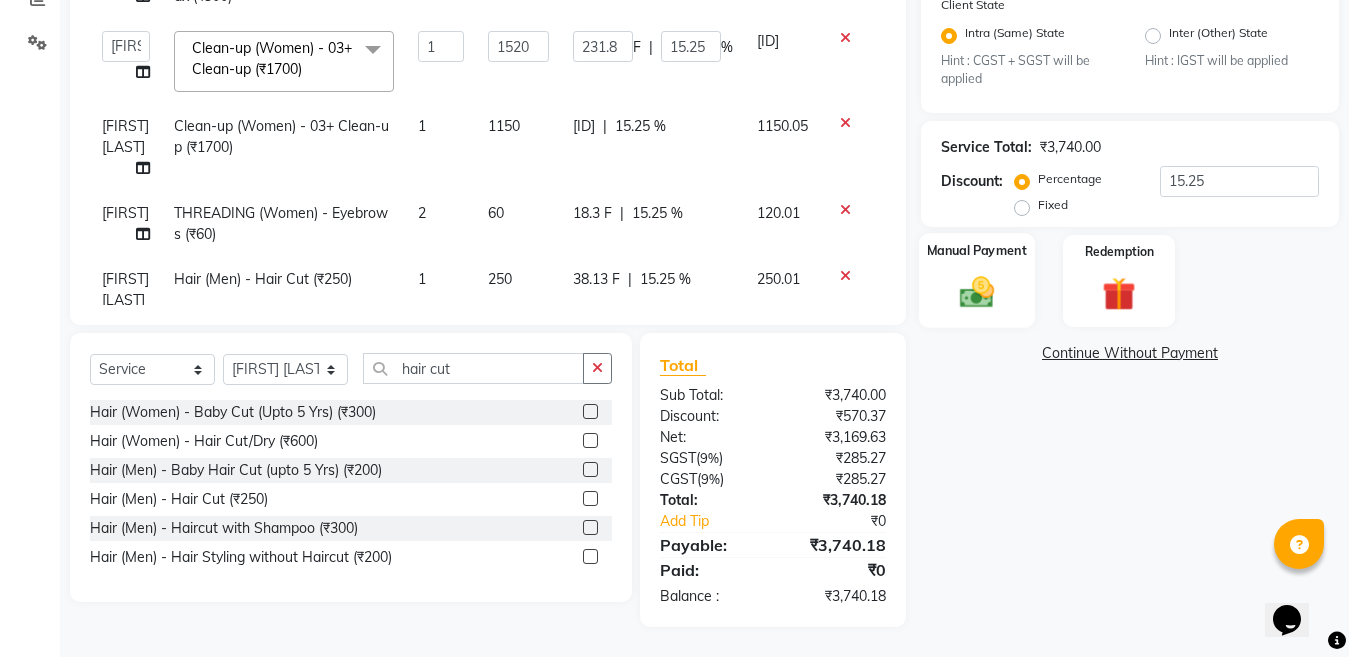 click 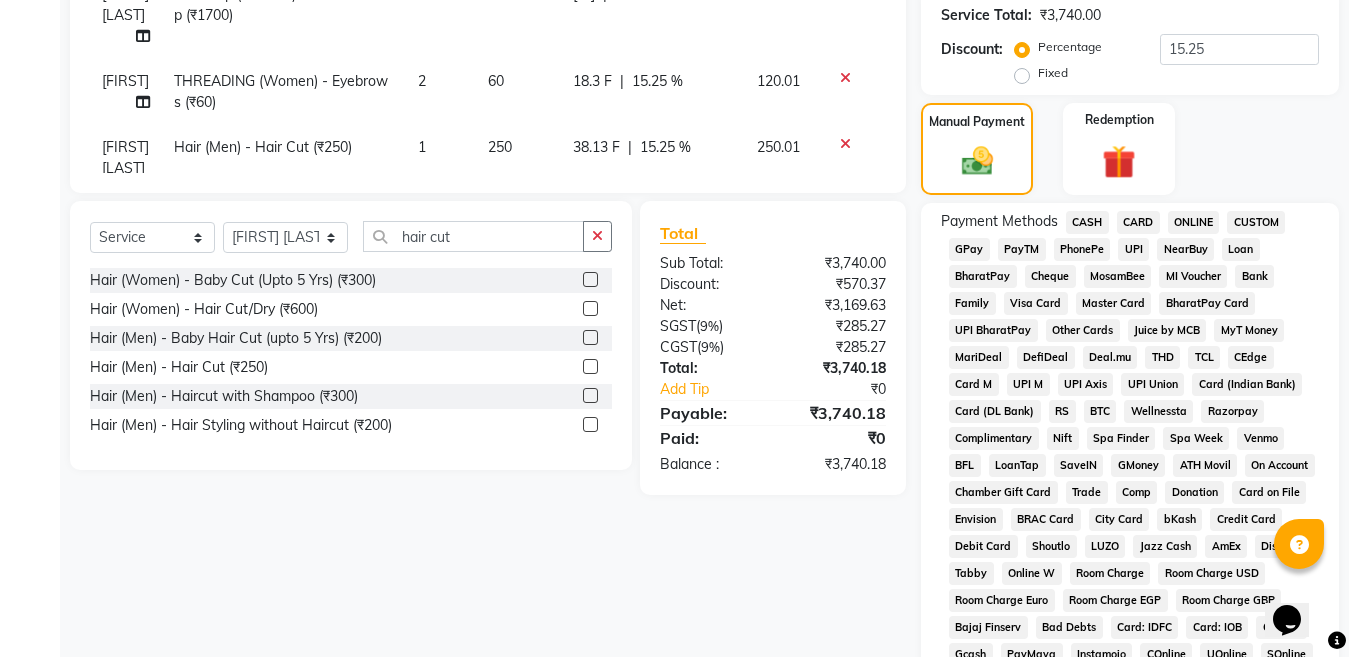 scroll, scrollTop: 643, scrollLeft: 0, axis: vertical 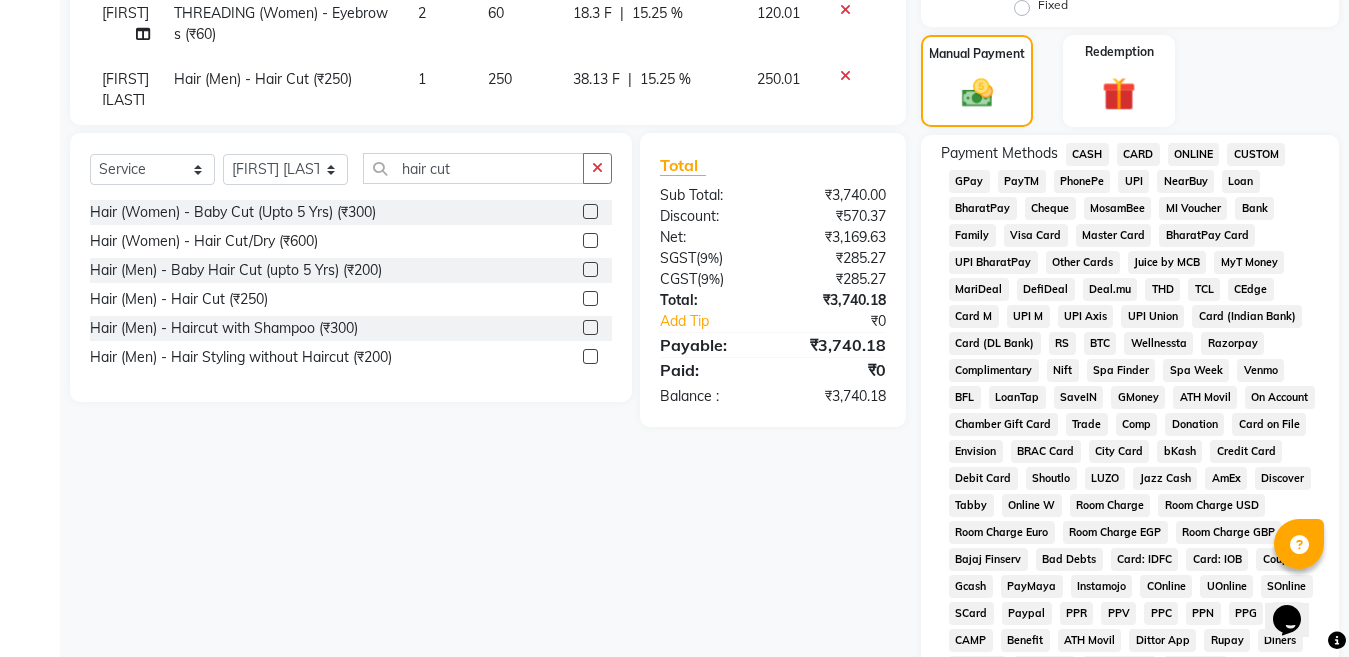 click on "ONLINE" 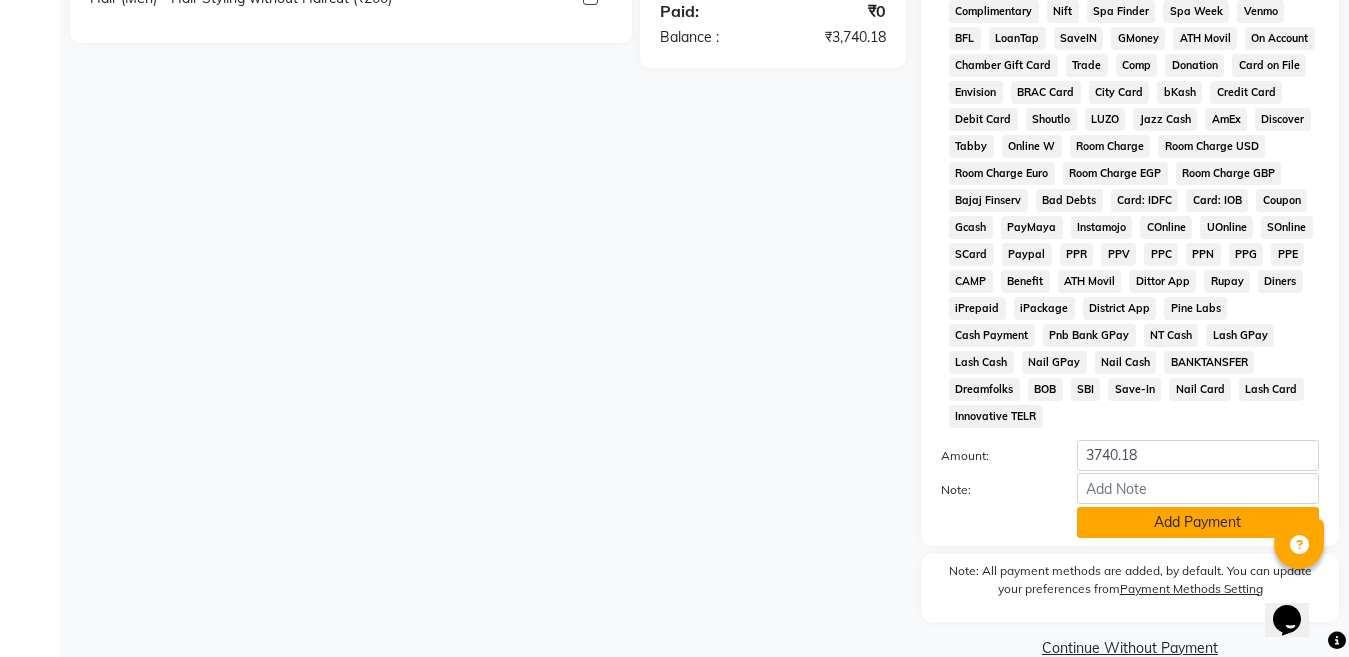 scroll, scrollTop: 1038, scrollLeft: 0, axis: vertical 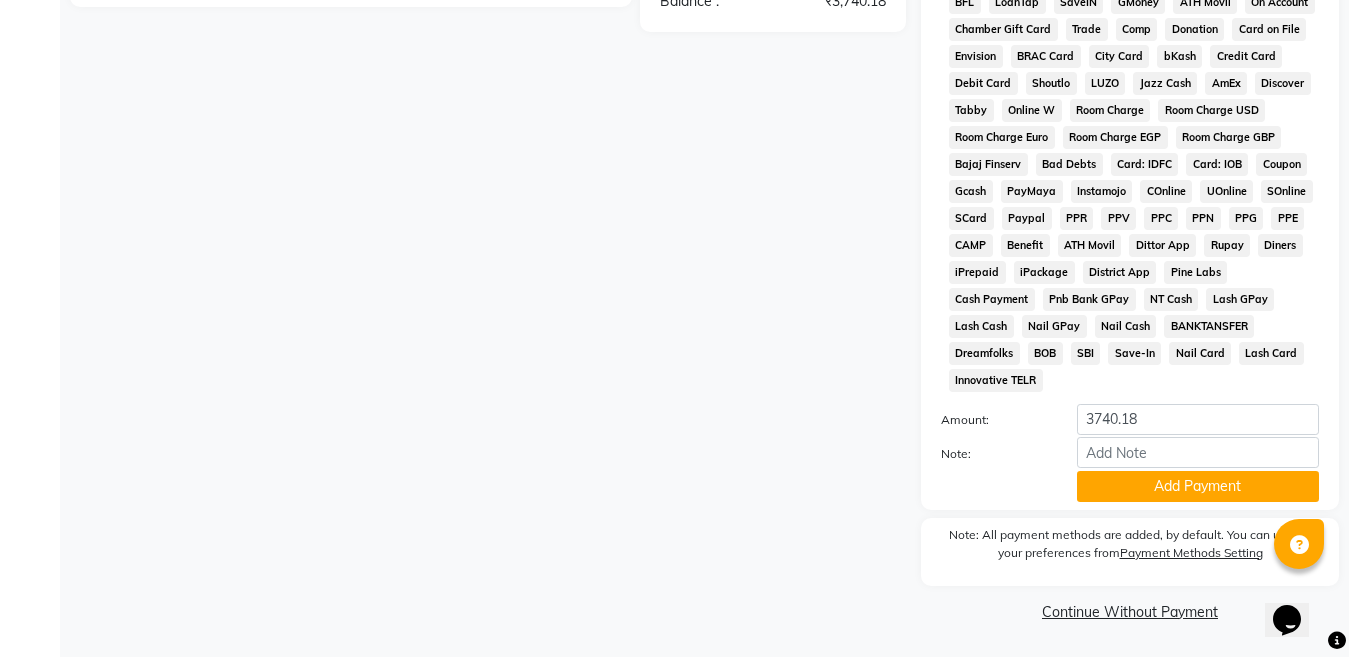 click on "Add Payment" 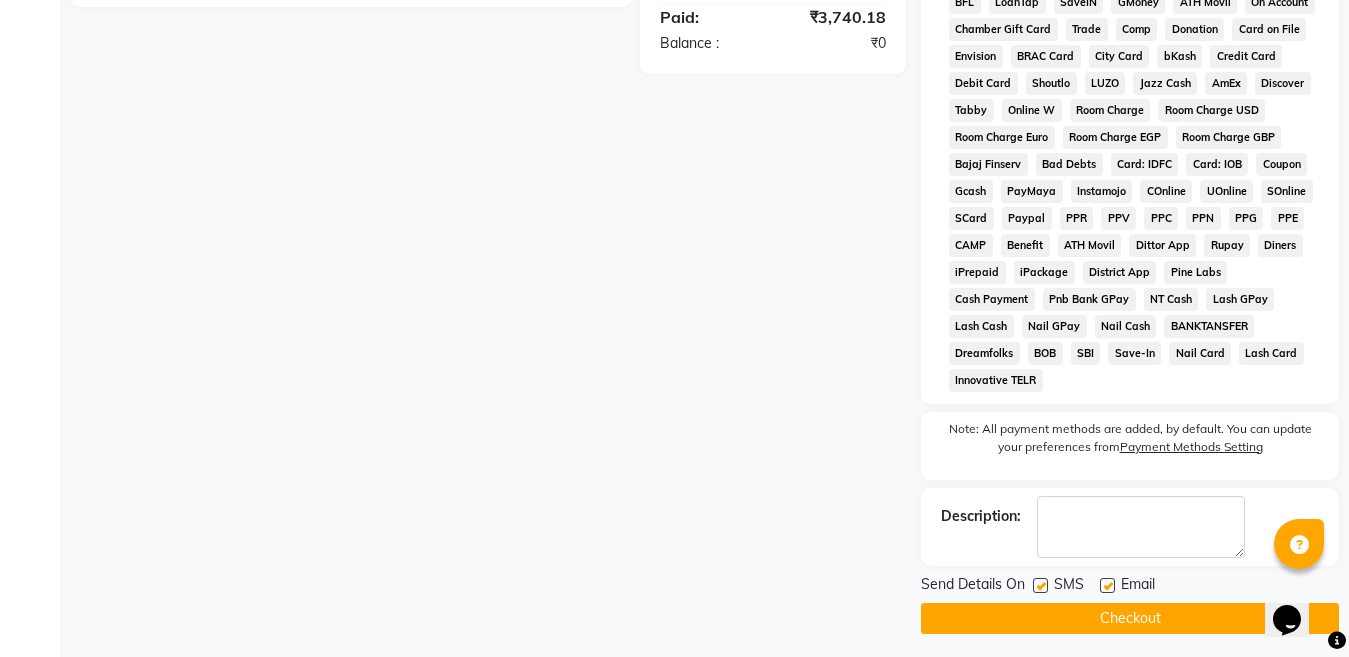click on "Checkout" 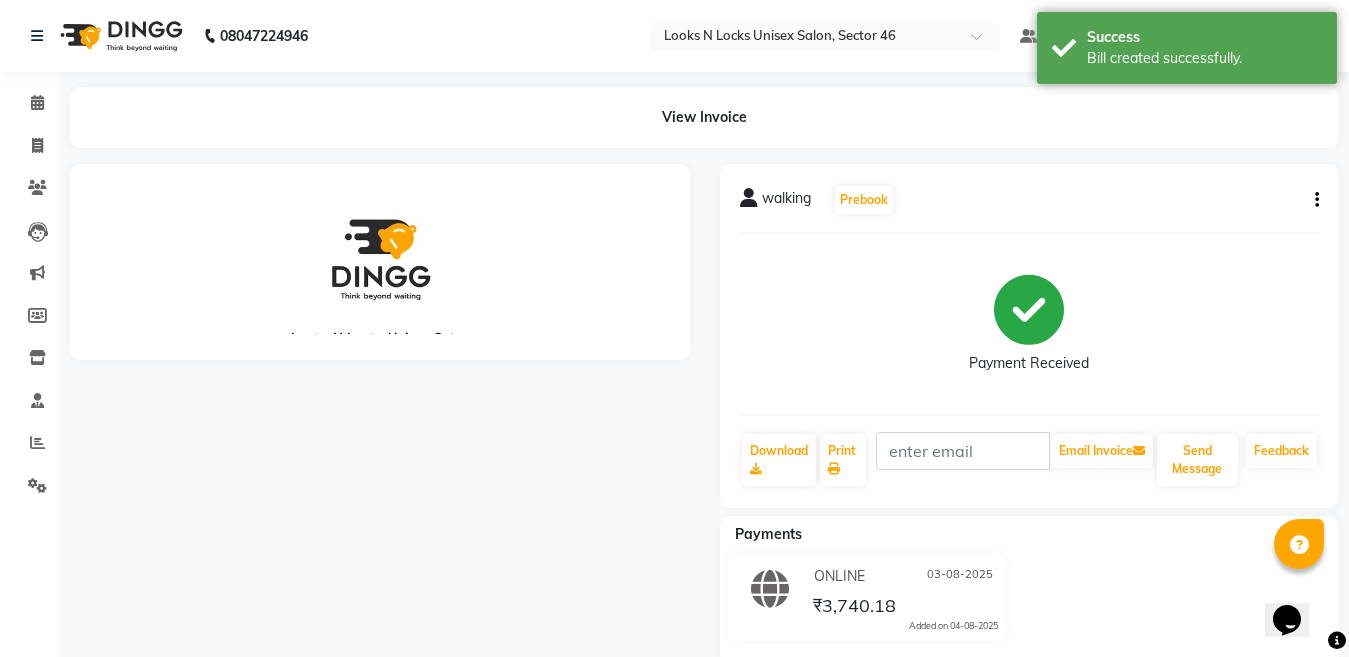 scroll, scrollTop: 0, scrollLeft: 0, axis: both 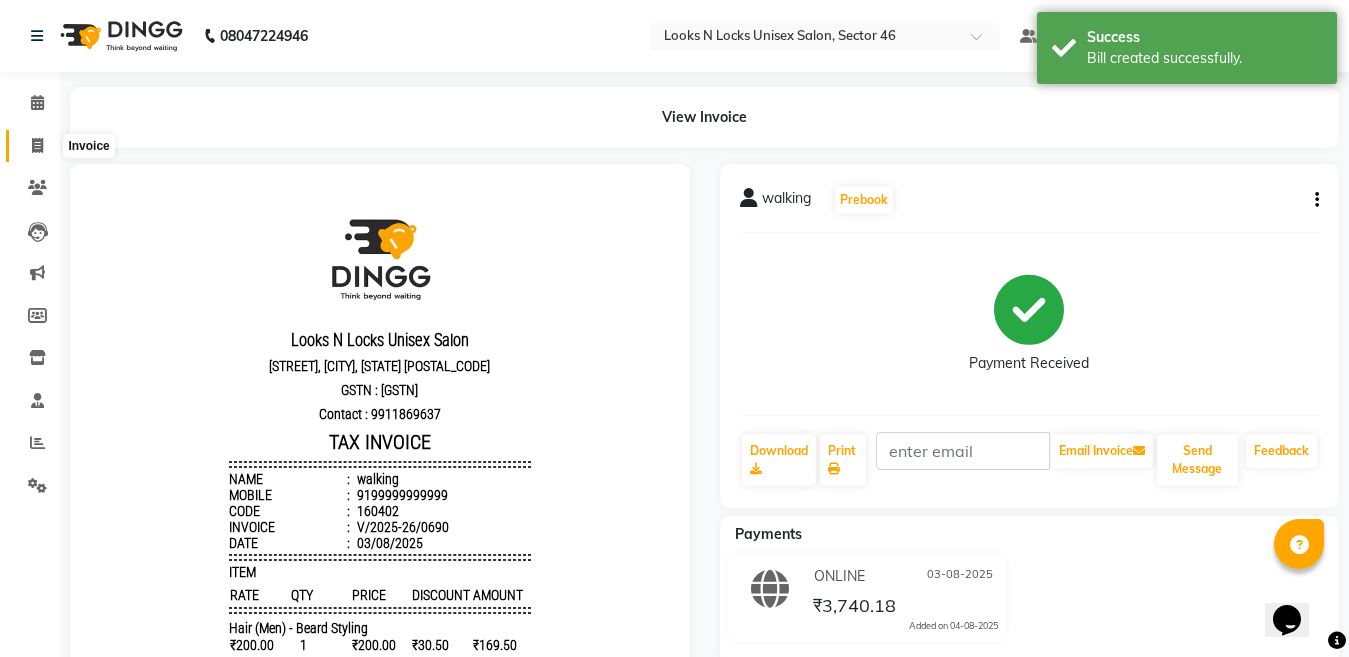 click 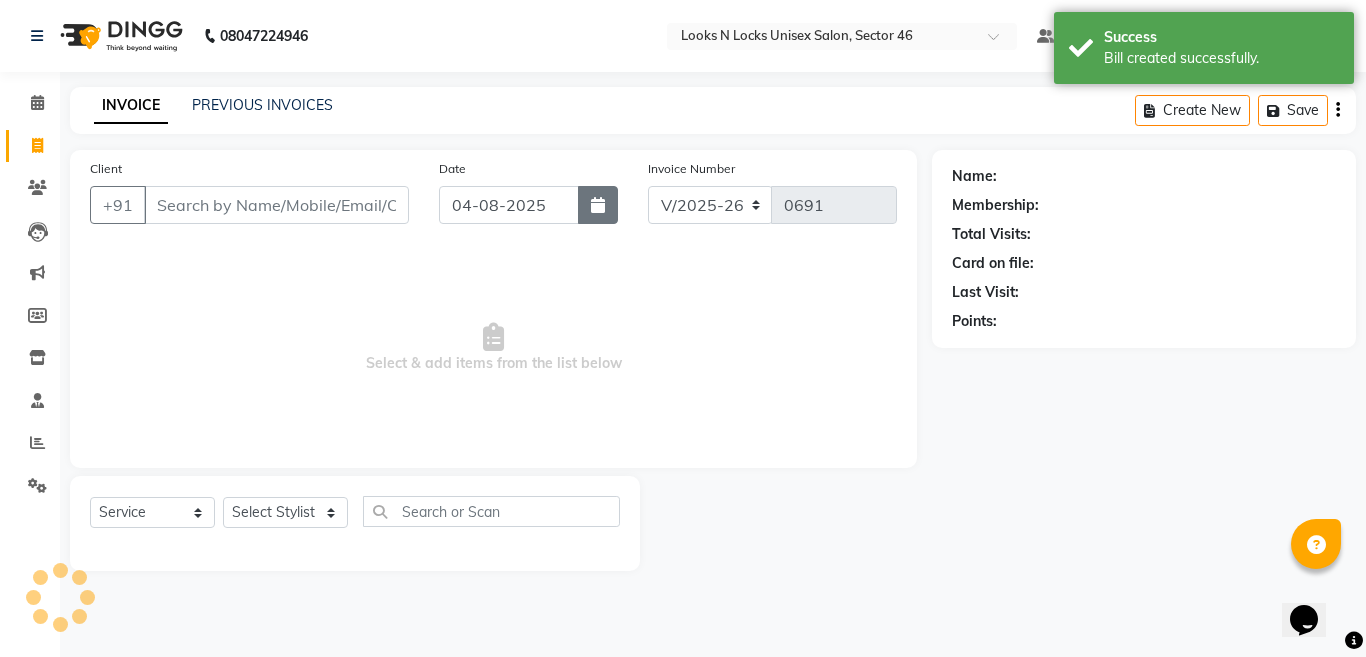click 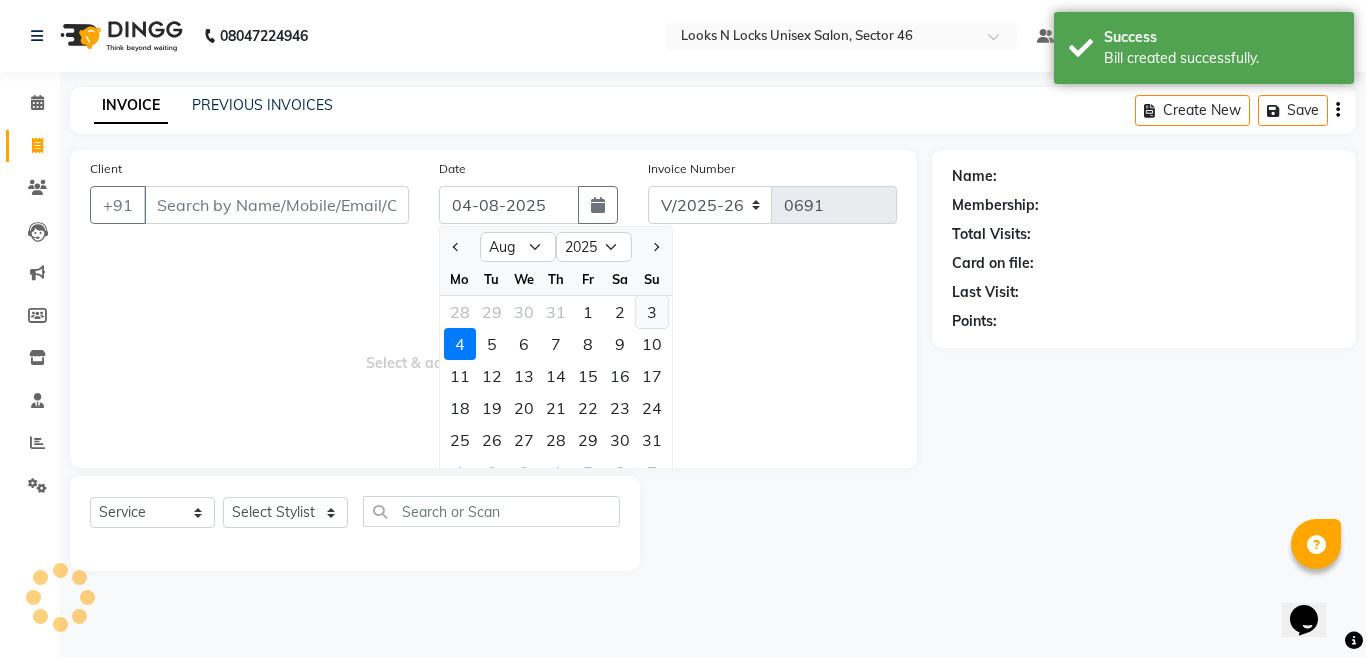 click on "3" 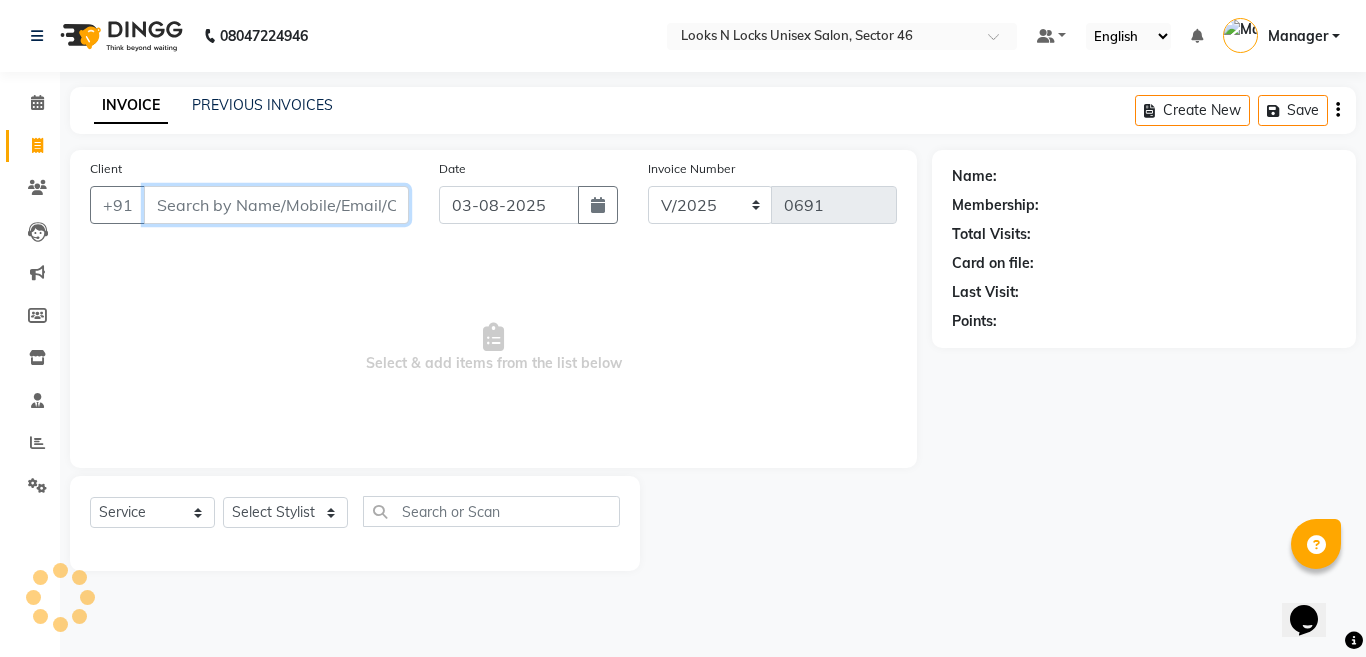 click on "Client" at bounding box center [276, 205] 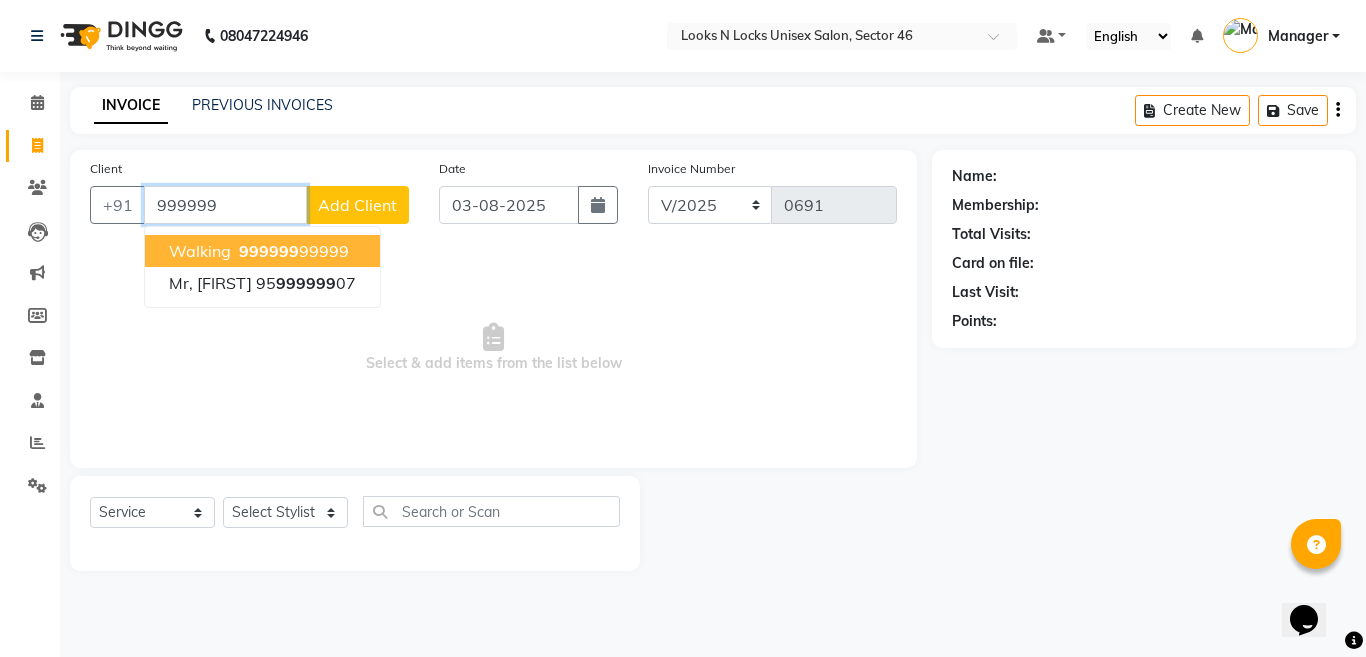 click on "999999" at bounding box center (269, 251) 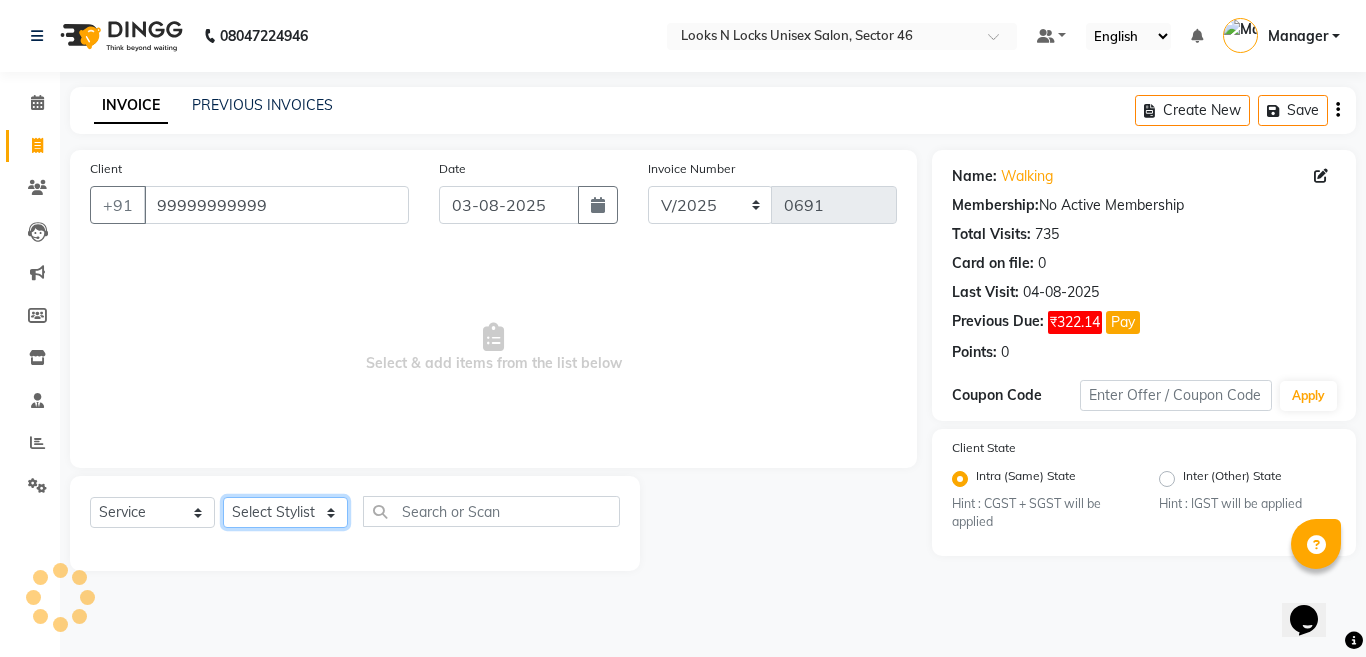click on "Select Stylist Aakib Ansari Aalam Sheikh Ajay sain Anil  Sahu Gaurav Gulzar  Anshari Ibrahim Kamala Khushboo kusum maam Lucky Manager Marry Lepcha Nazim Priya Rao Ram Saurabha Seema Shilpa ( sunita) Sonia Sunita Chauhan Vanshika Varun Zafar" 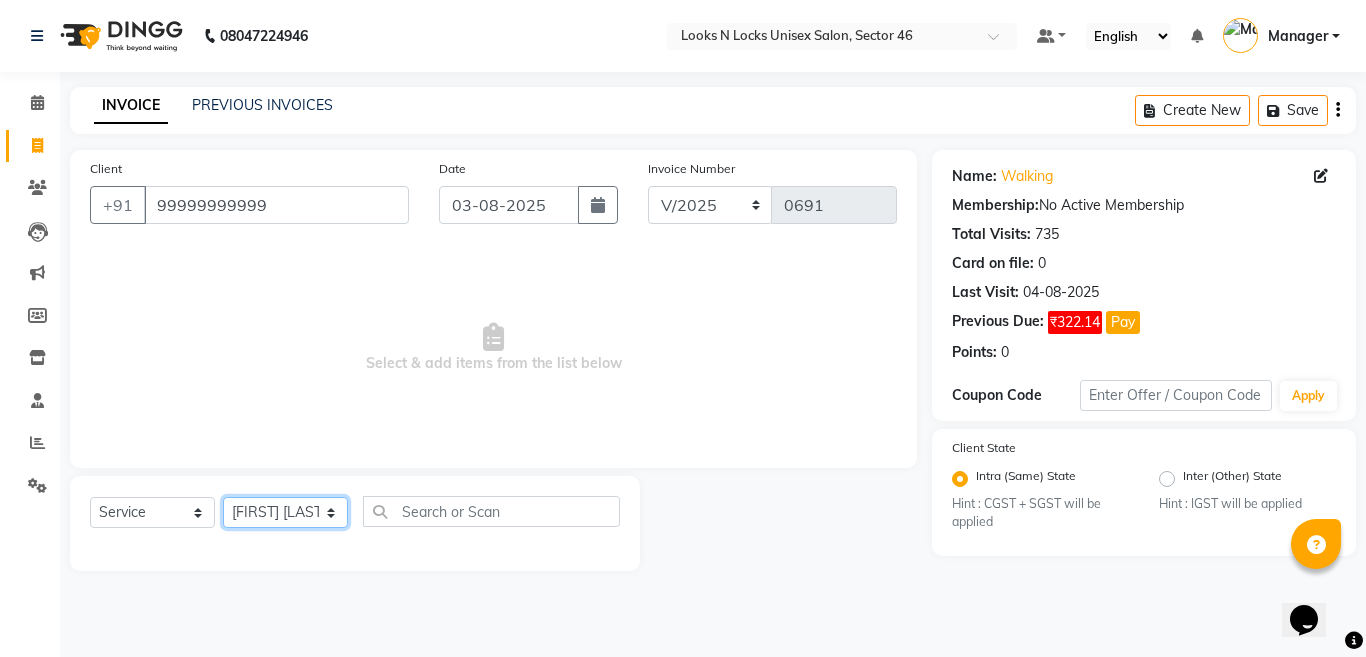 click on "Select Stylist Aakib Ansari Aalam Sheikh Ajay sain Anil  Sahu Gaurav Gulzar  Anshari Ibrahim Kamala Khushboo kusum maam Lucky Manager Marry Lepcha Nazim Priya Rao Ram Saurabha Seema Shilpa ( sunita) Sonia Sunita Chauhan Vanshika Varun Zafar" 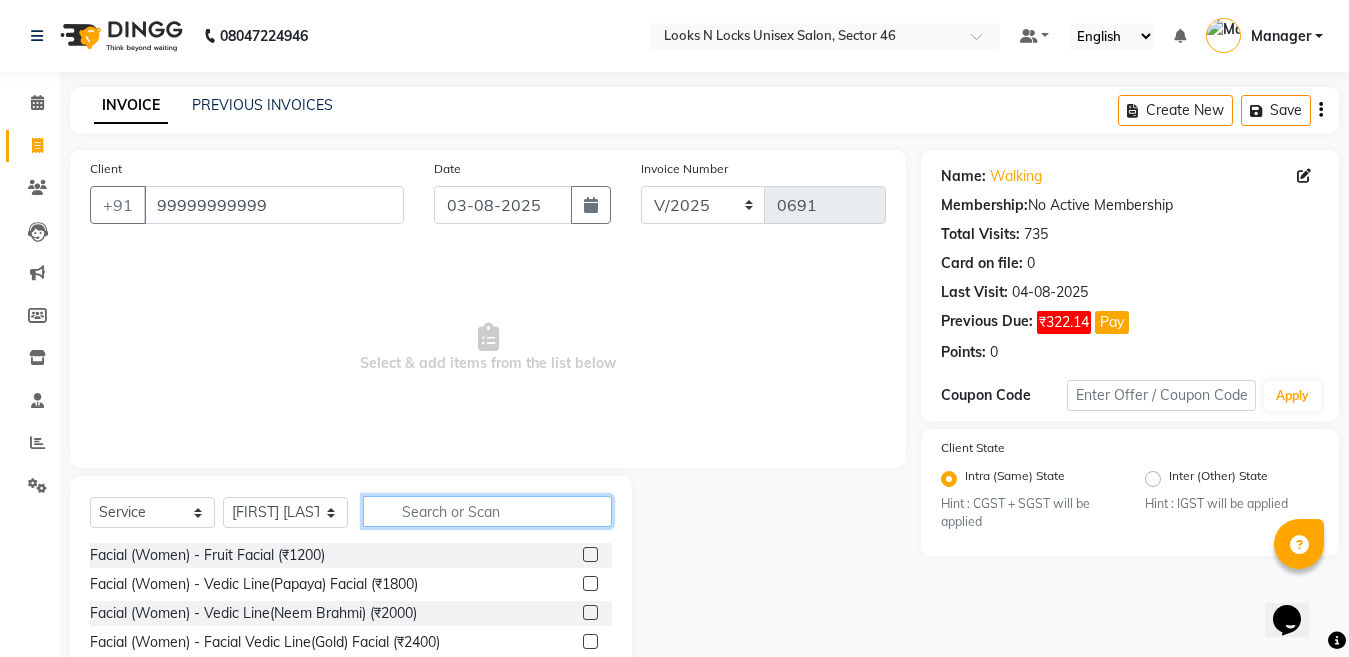 click 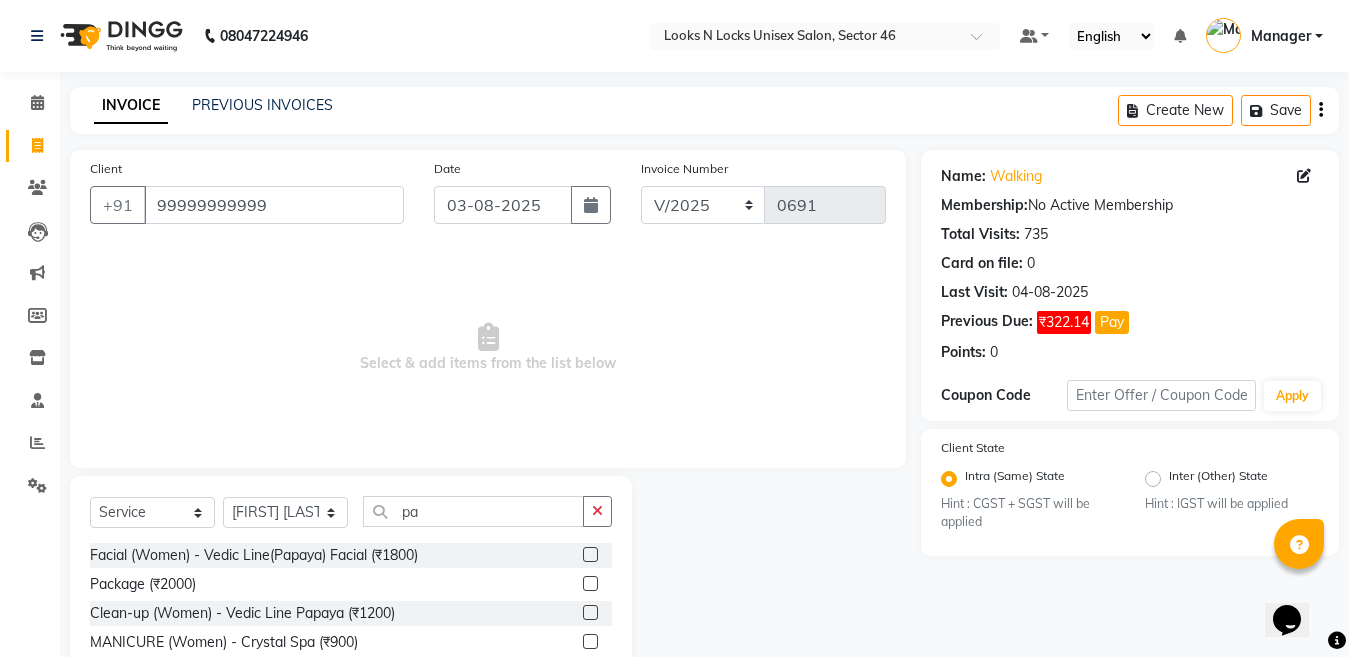 click 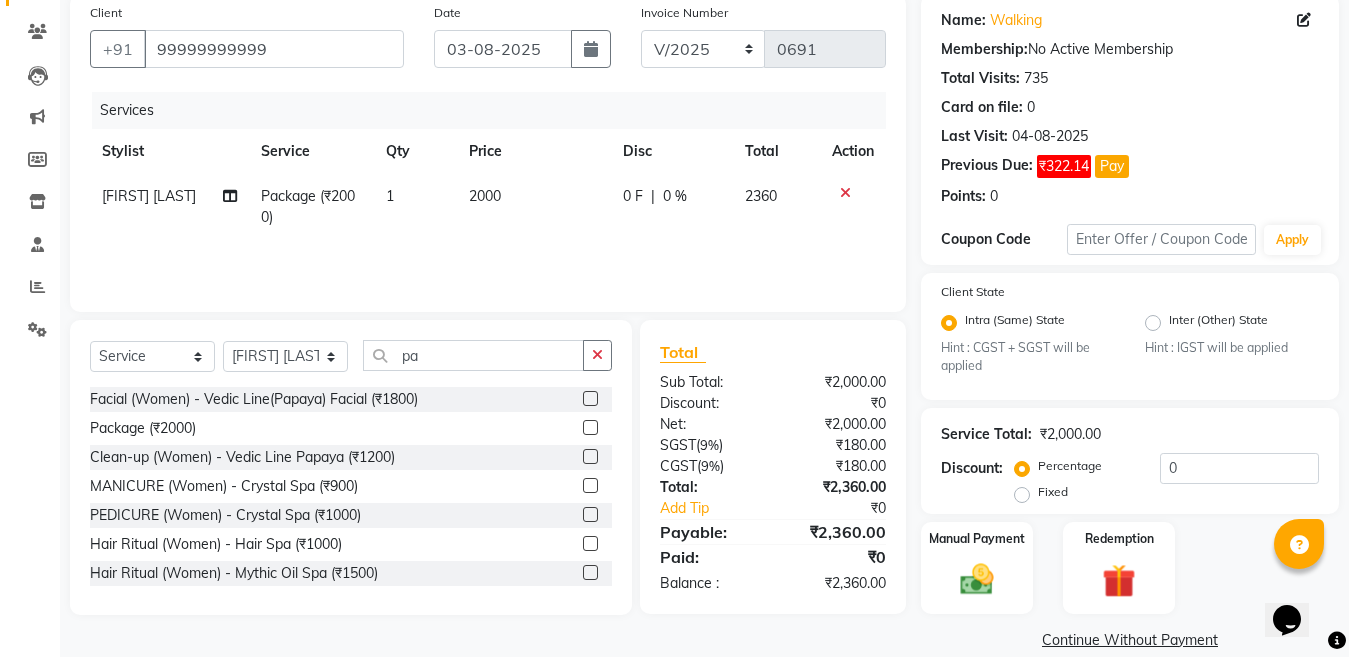 scroll, scrollTop: 184, scrollLeft: 0, axis: vertical 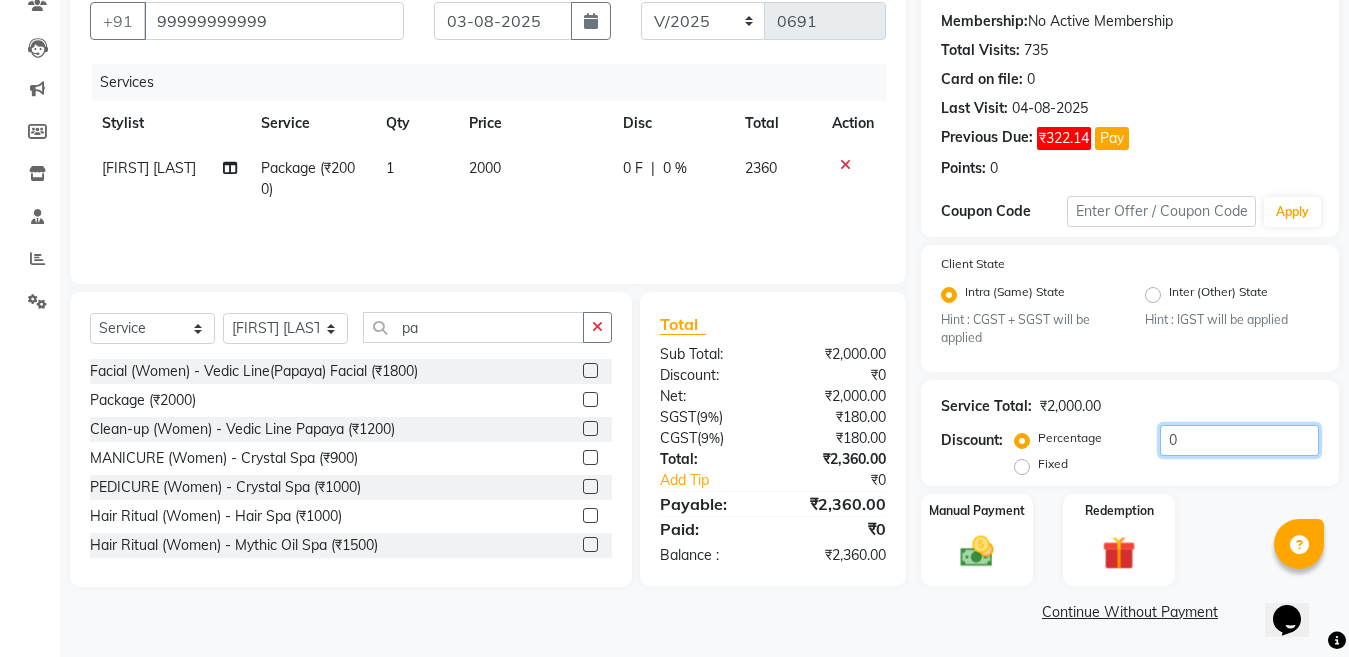 click on "0" 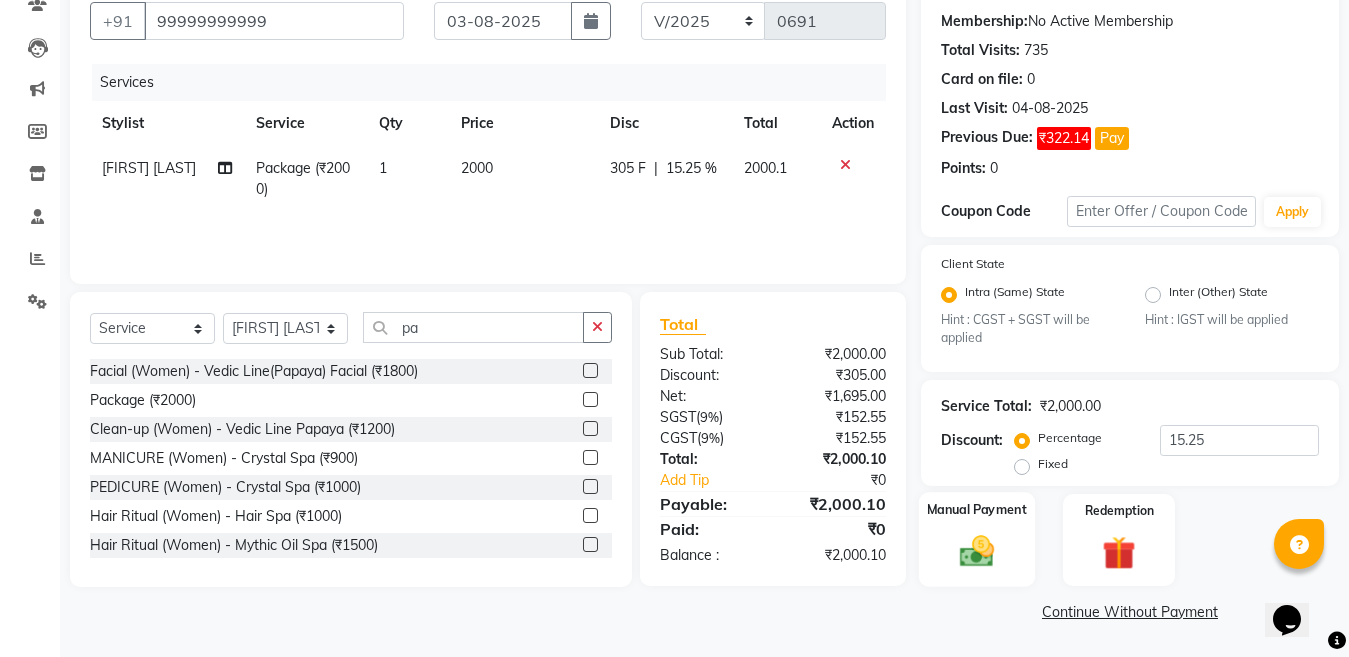click 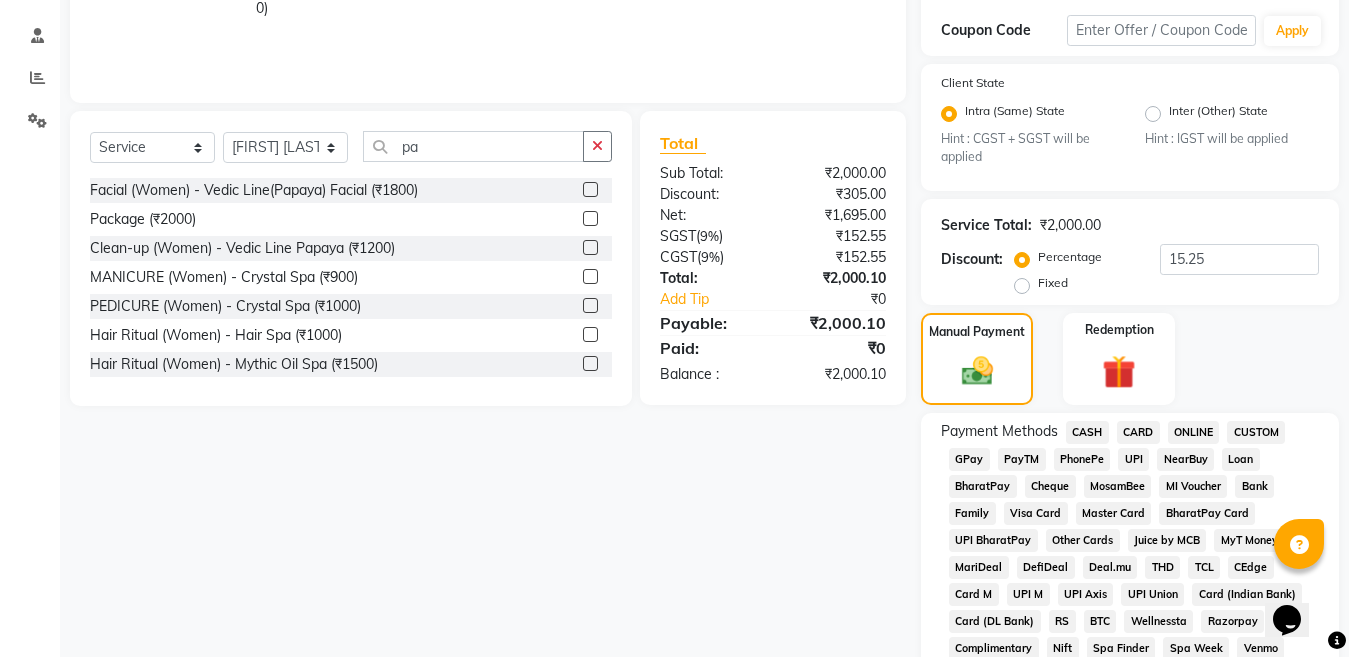 scroll, scrollTop: 384, scrollLeft: 0, axis: vertical 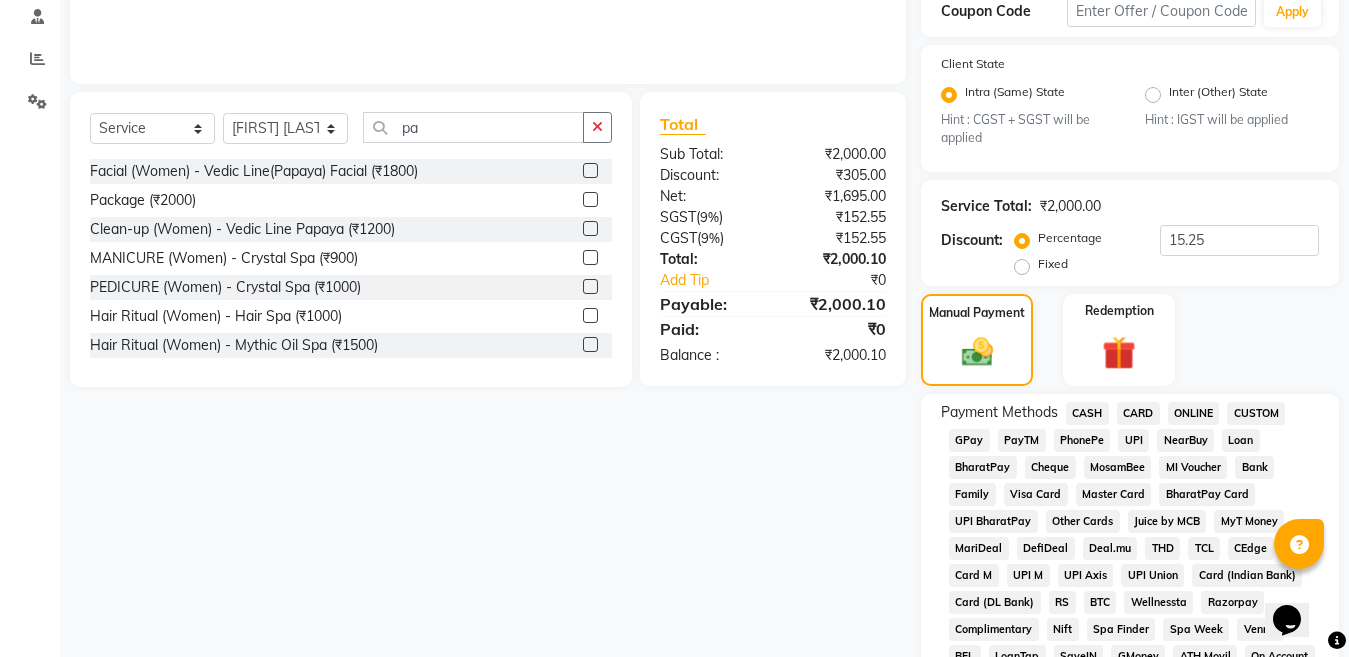 click on "CASH" 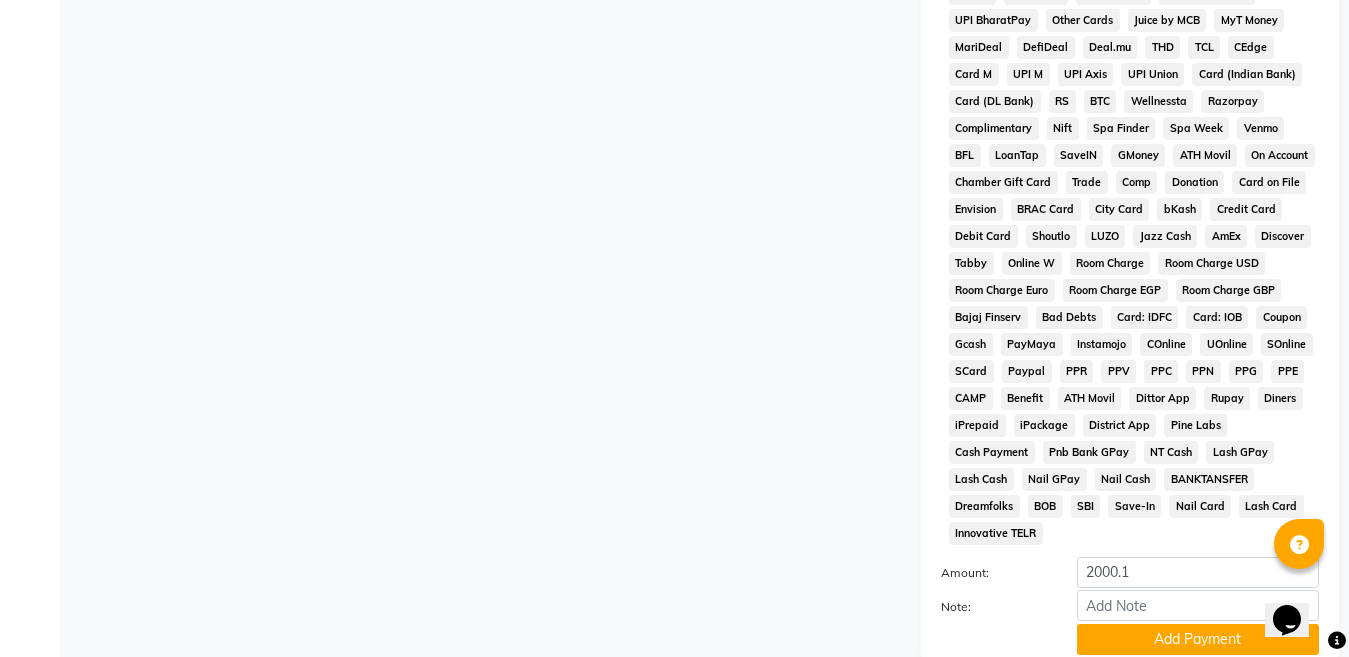 scroll, scrollTop: 1038, scrollLeft: 0, axis: vertical 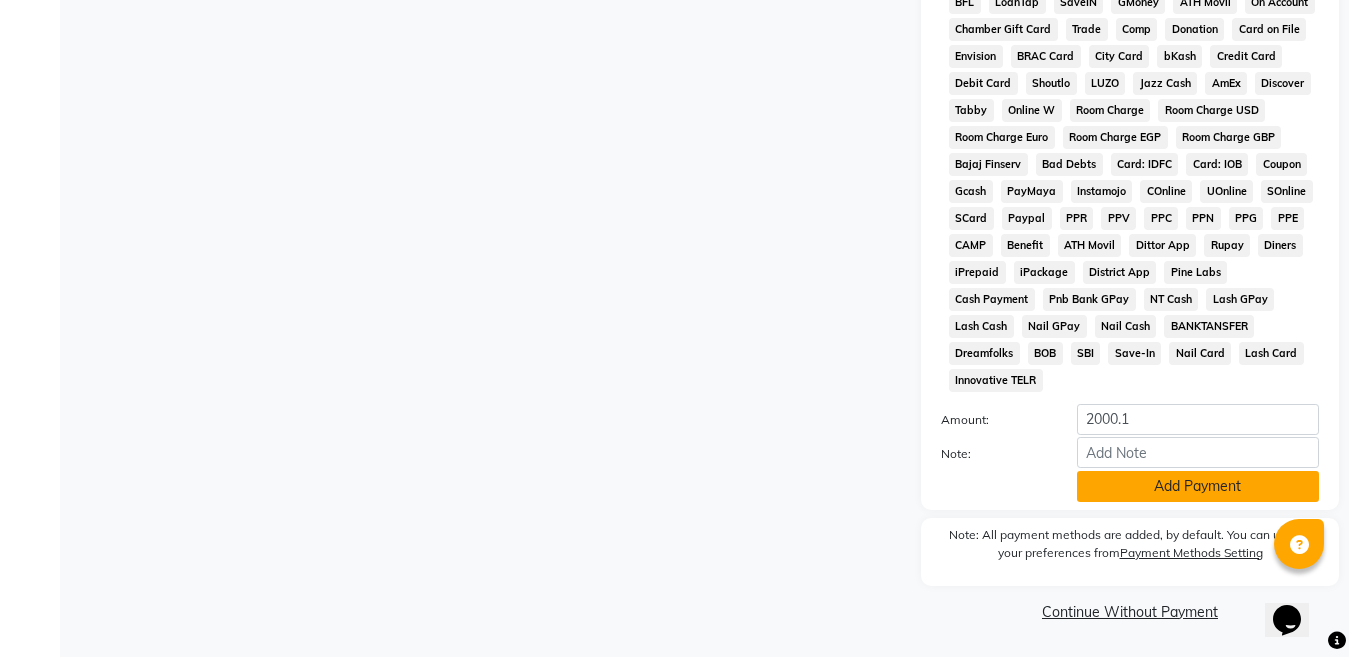 click on "Add Payment" 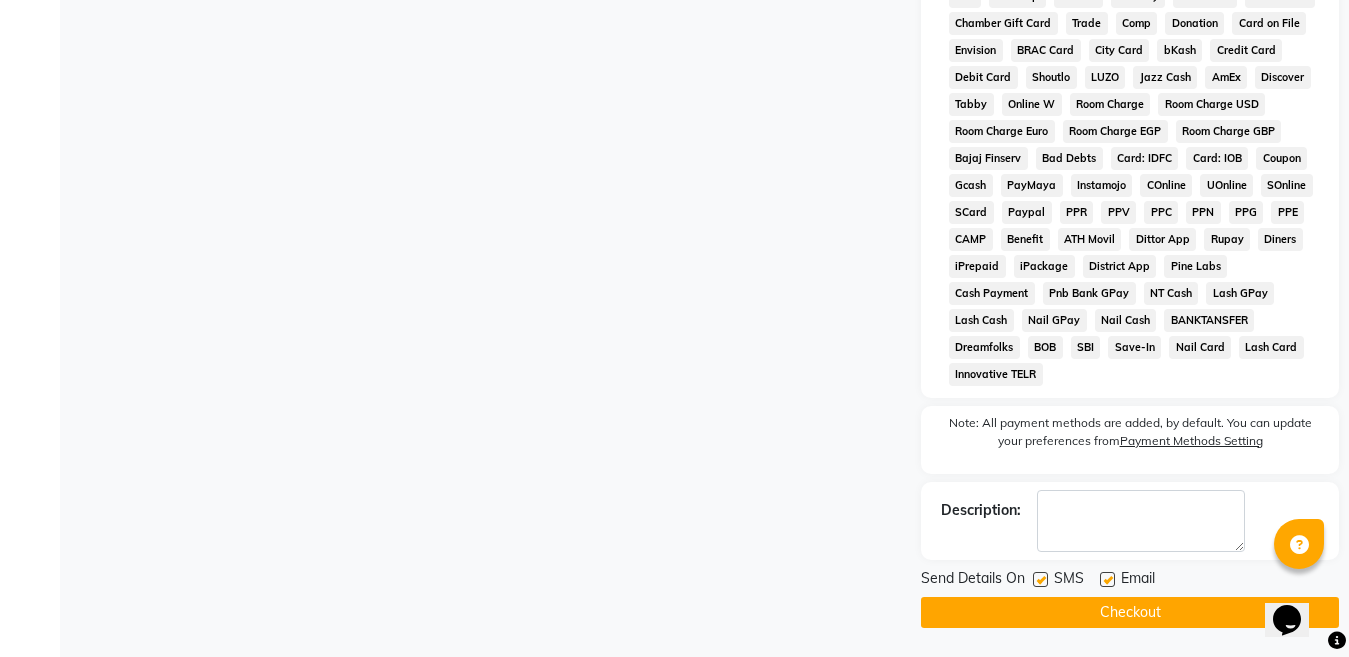 scroll, scrollTop: 1045, scrollLeft: 0, axis: vertical 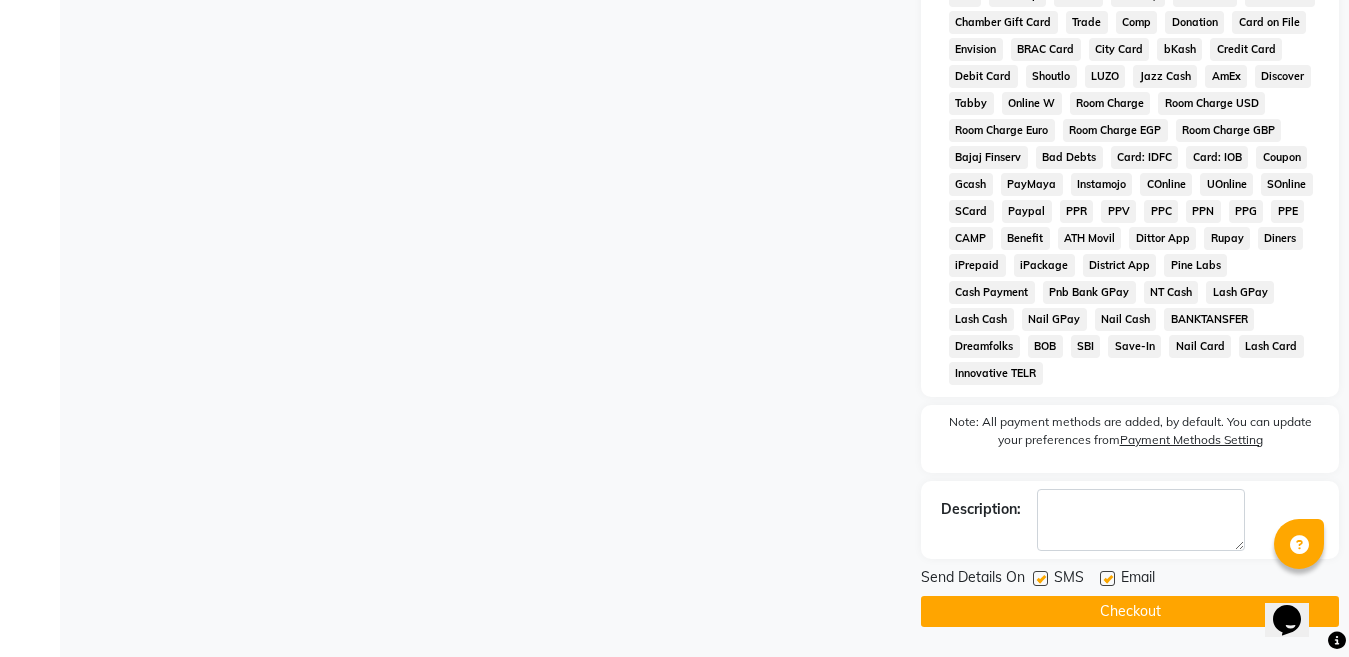 click on "Checkout" 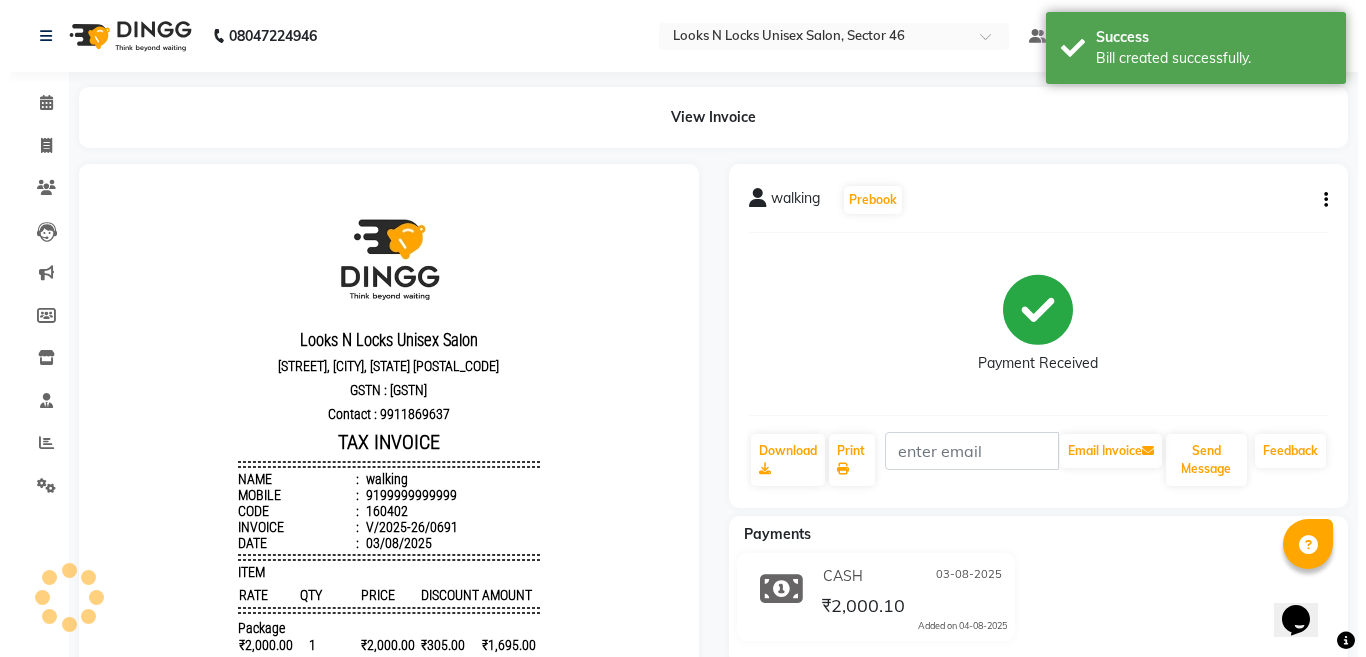 scroll, scrollTop: 0, scrollLeft: 0, axis: both 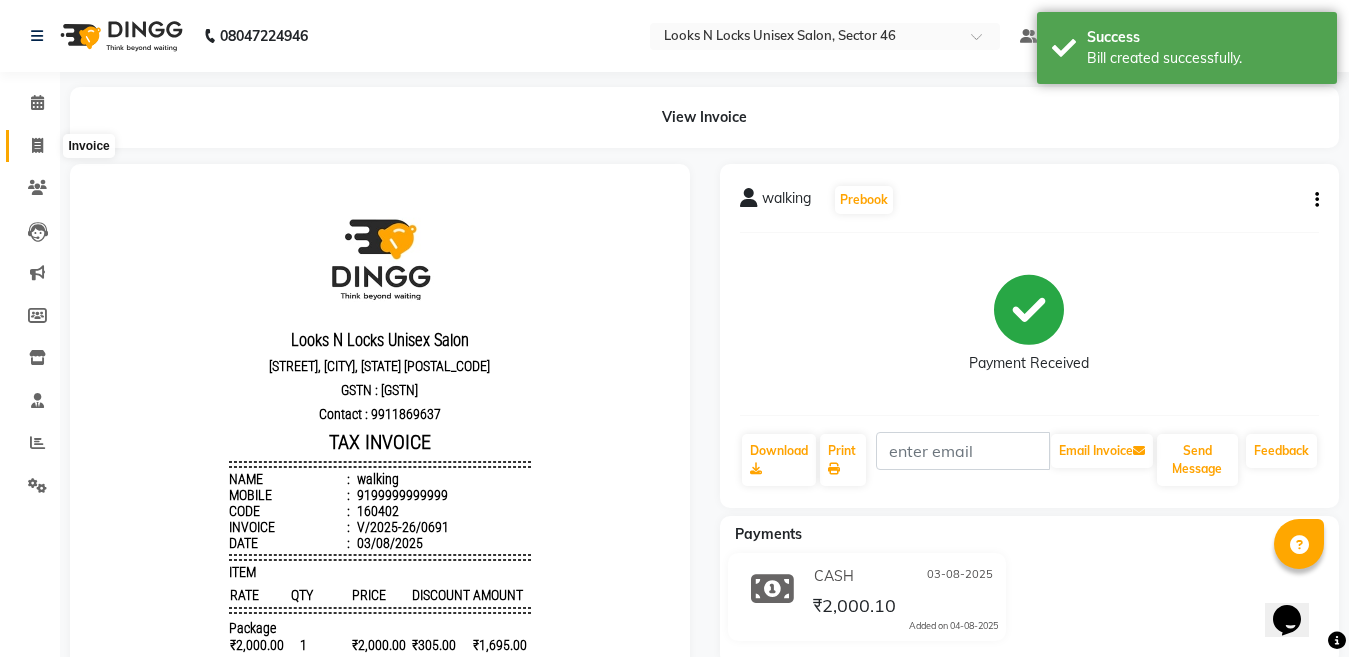 click 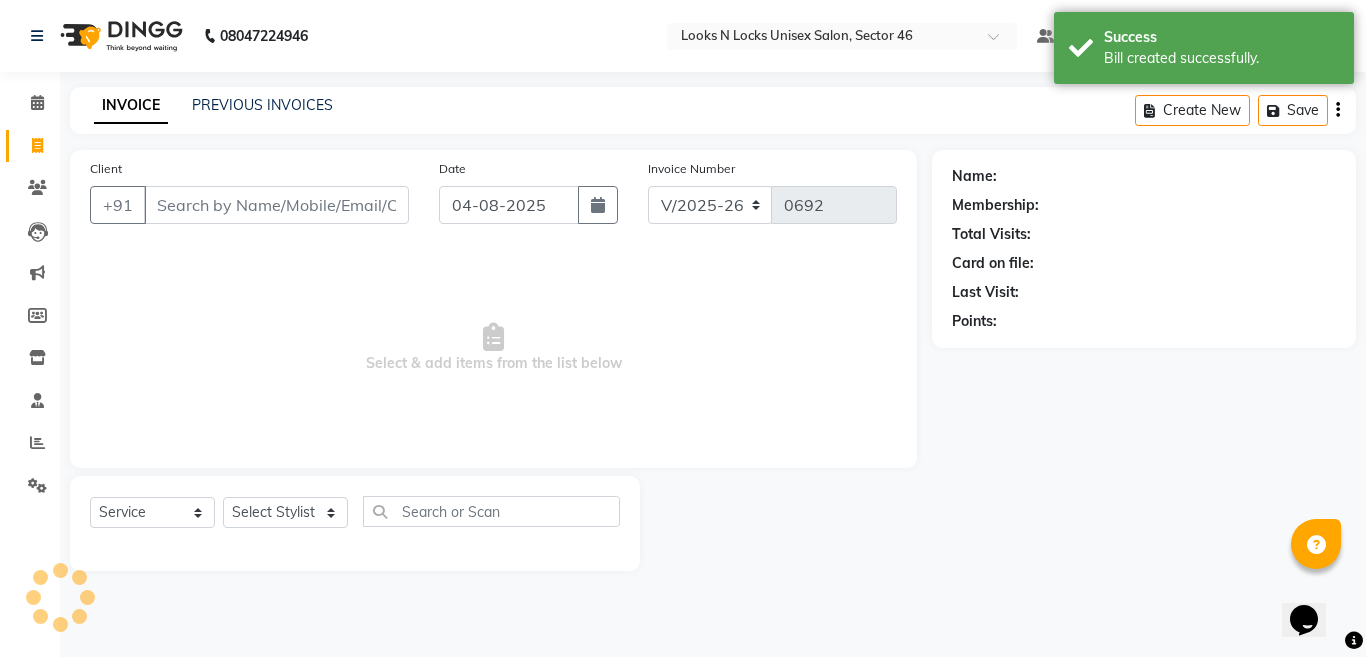 click on "Client" at bounding box center [276, 205] 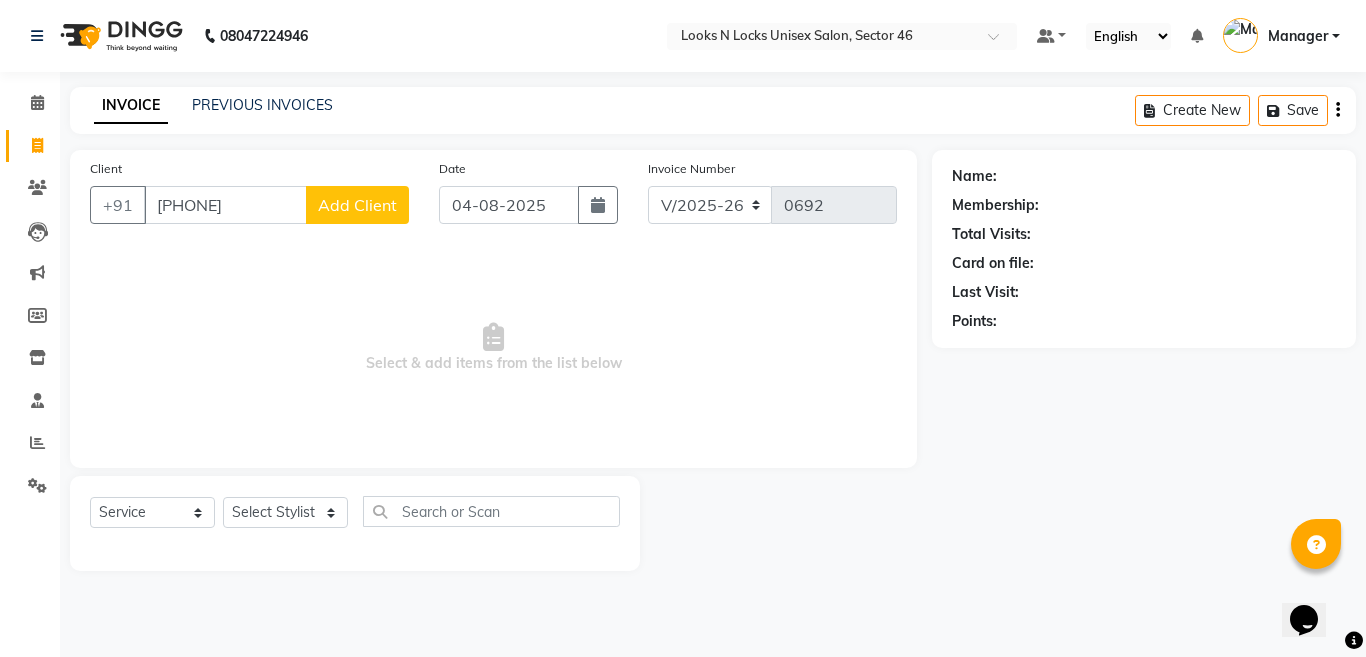 click on "Add Client" 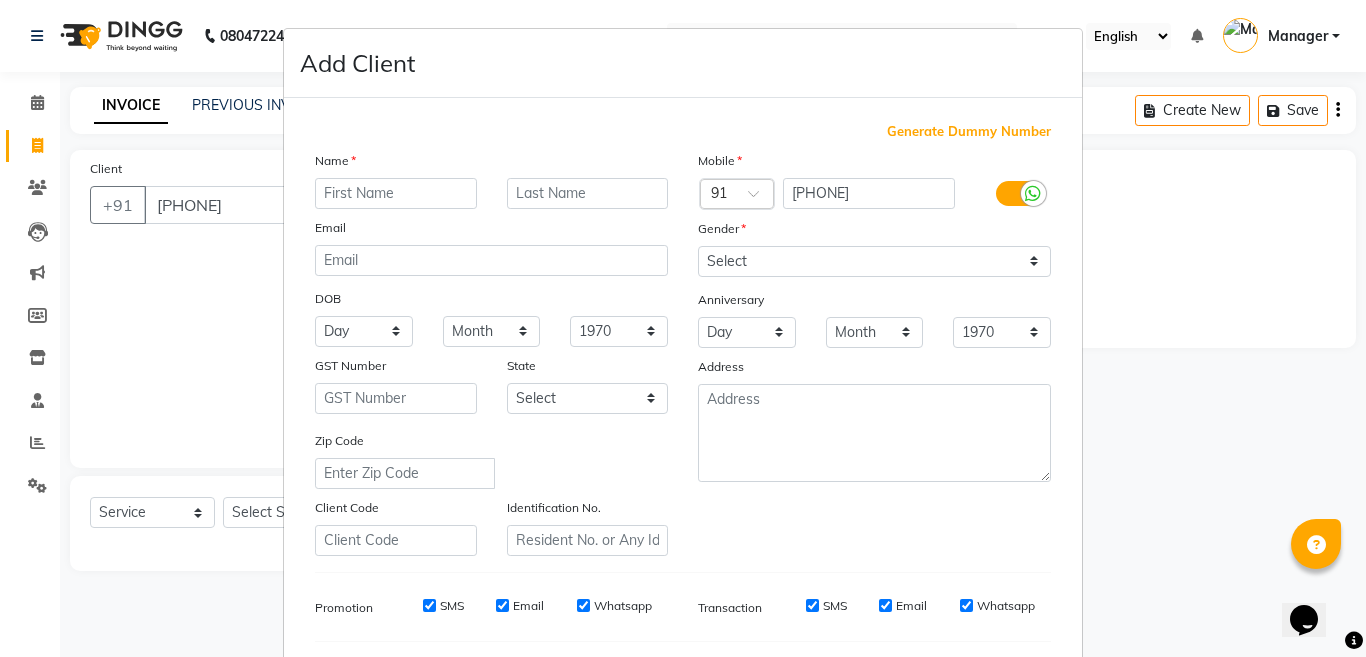 click at bounding box center [396, 193] 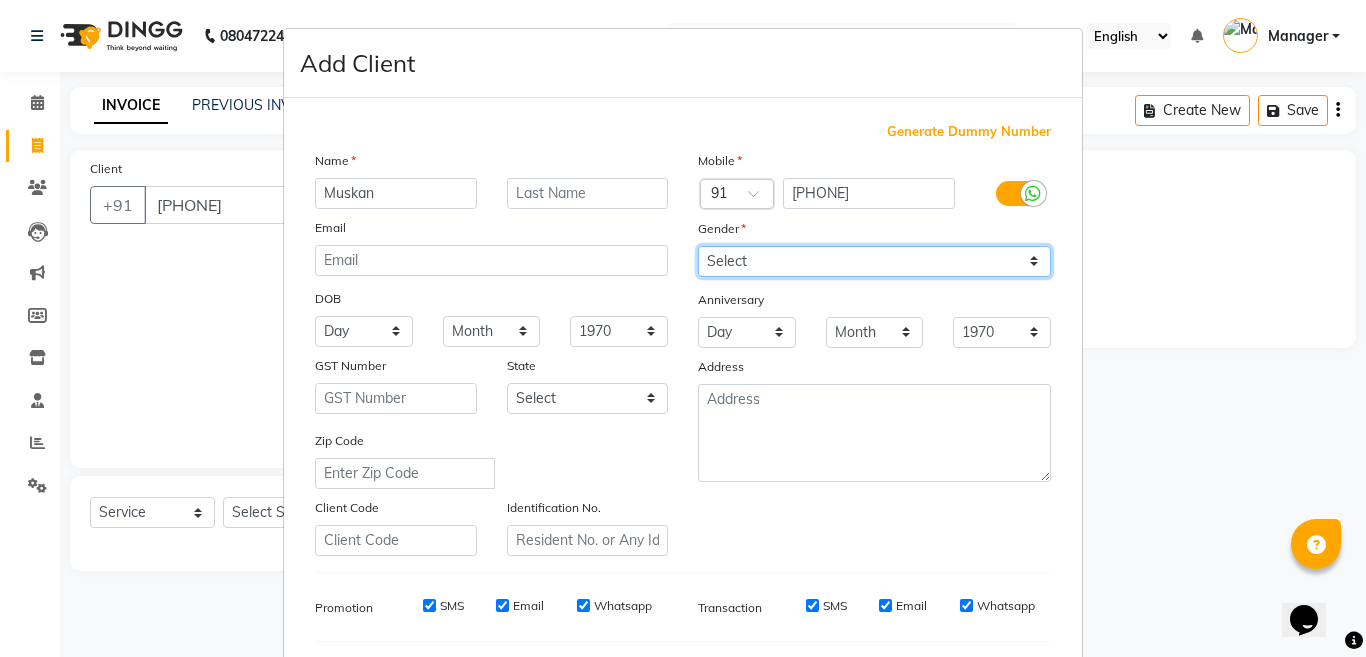 click on "Select Male Female Other Prefer Not To Say" at bounding box center [874, 261] 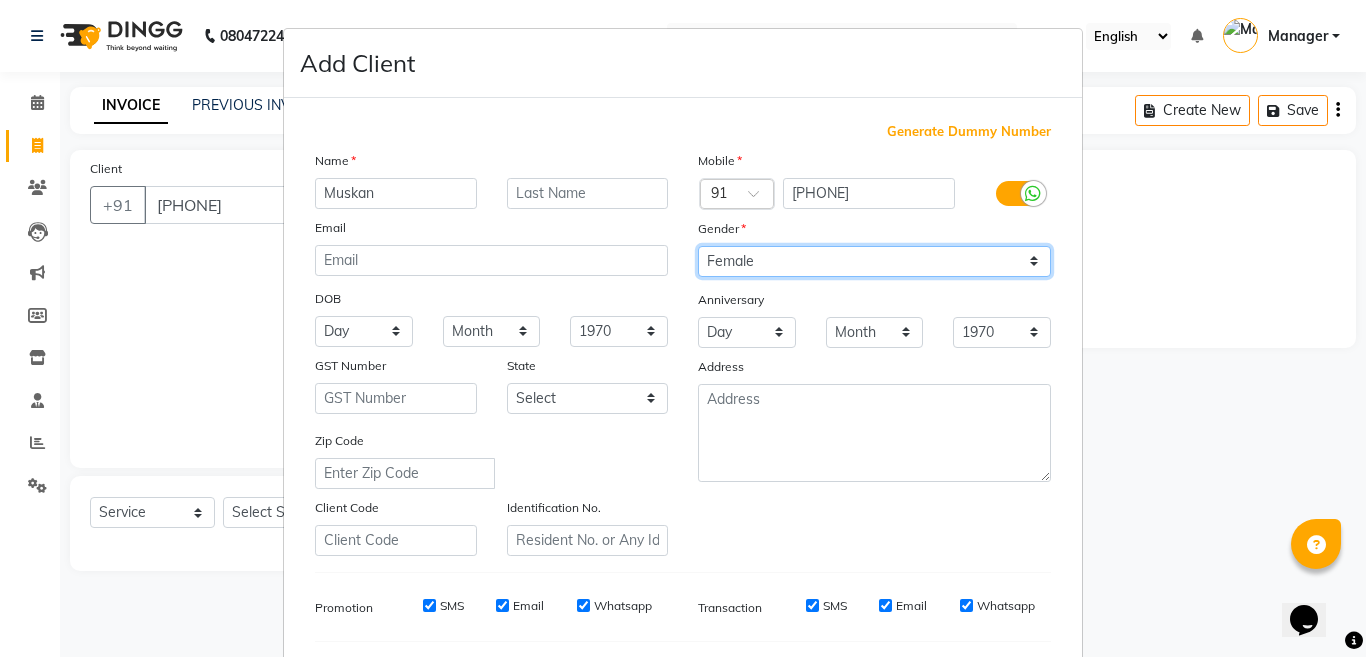 click on "Select Male Female Other Prefer Not To Say" at bounding box center [874, 261] 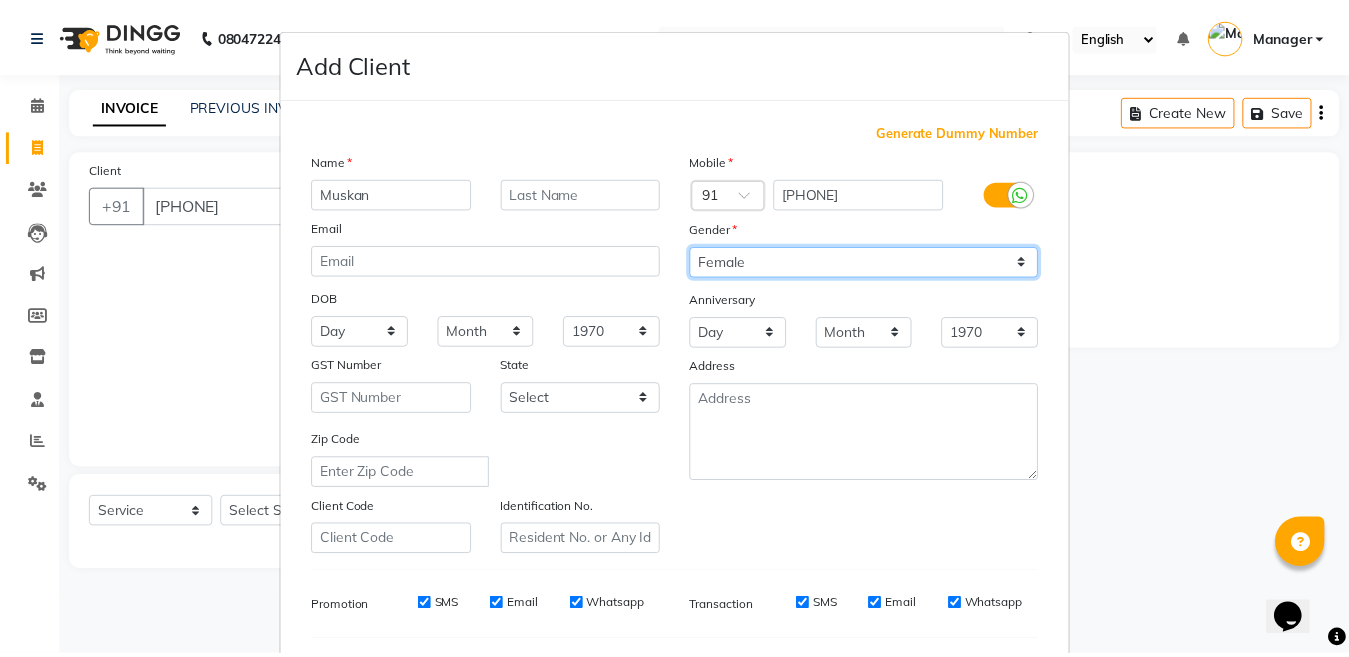 scroll, scrollTop: 266, scrollLeft: 0, axis: vertical 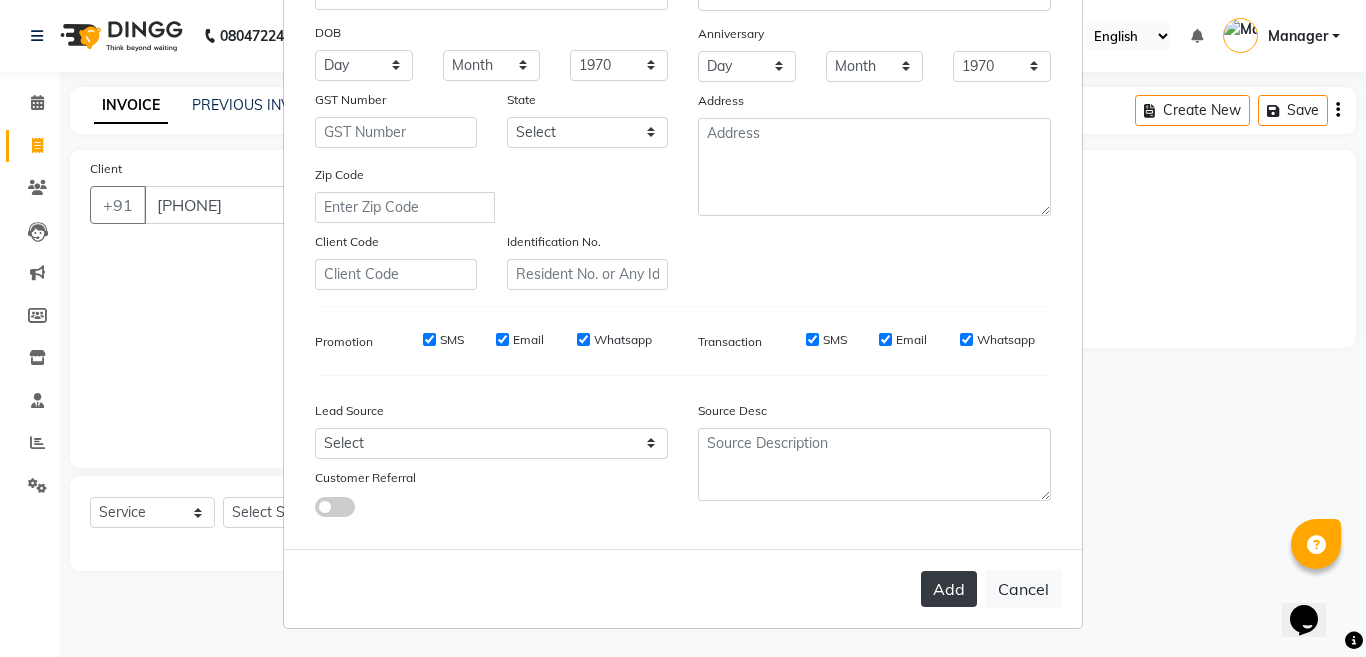 click on "Add" at bounding box center [949, 589] 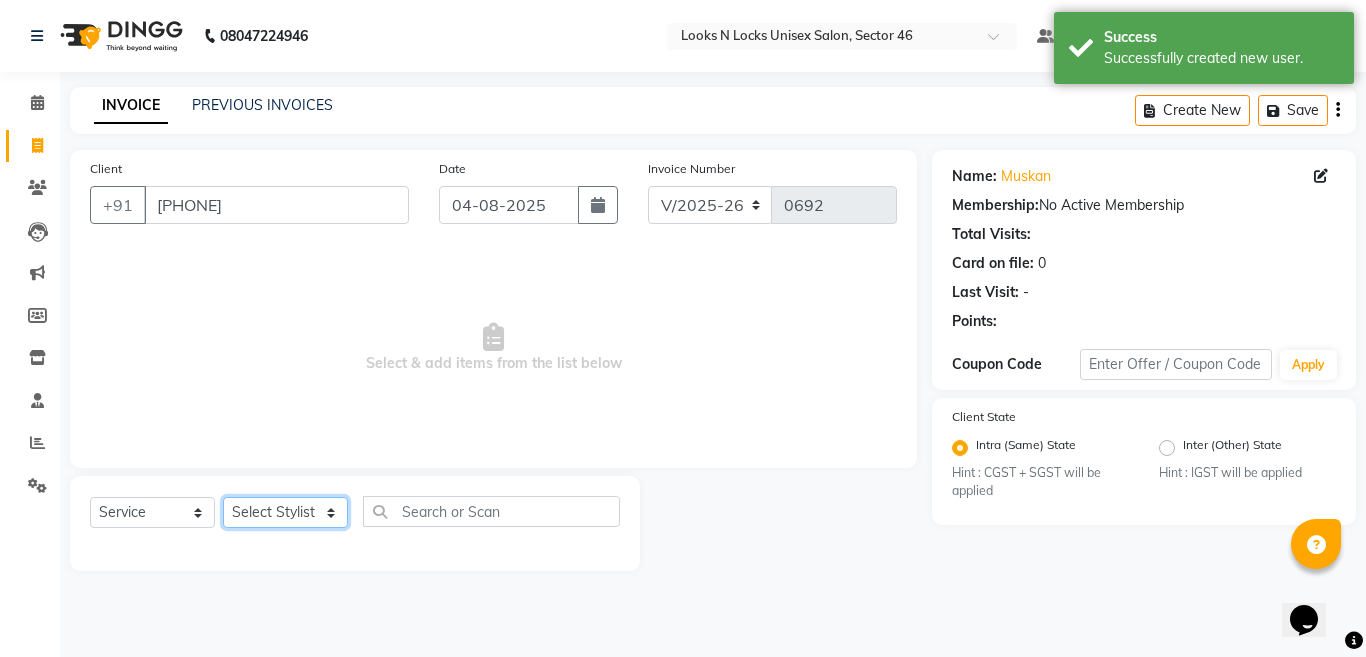 click on "Select Stylist Aakib Ansari Aalam Sheikh Ajay sain Anil  Sahu Gaurav Gulzar  Anshari Ibrahim Kamala Khushboo kusum maam Lucky Manager Marry Lepcha Nazim Priya Rao Ram Saurabha Seema Shilpa ( sunita) Sonia Sunita Chauhan Vanshika Varun Zafar" 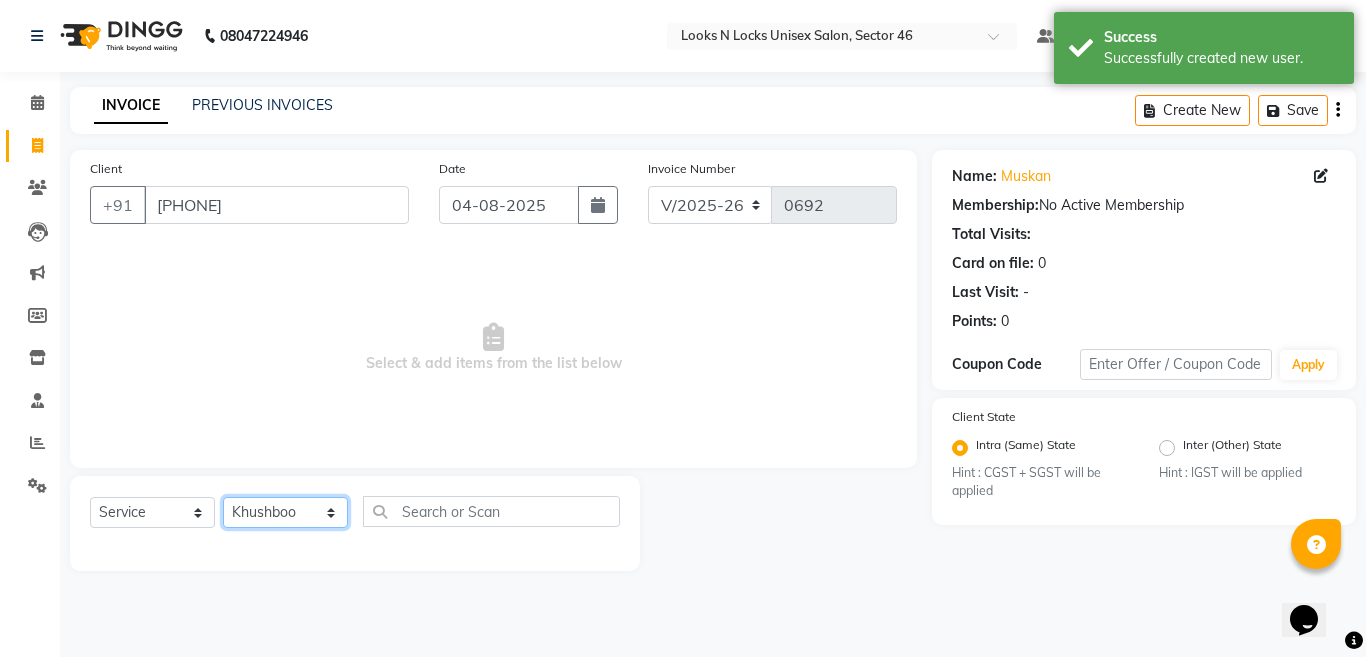 click on "Select Stylist Aakib Ansari Aalam Sheikh Ajay sain Anil  Sahu Gaurav Gulzar  Anshari Ibrahim Kamala Khushboo kusum maam Lucky Manager Marry Lepcha Nazim Priya Rao Ram Saurabha Seema Shilpa ( sunita) Sonia Sunita Chauhan Vanshika Varun Zafar" 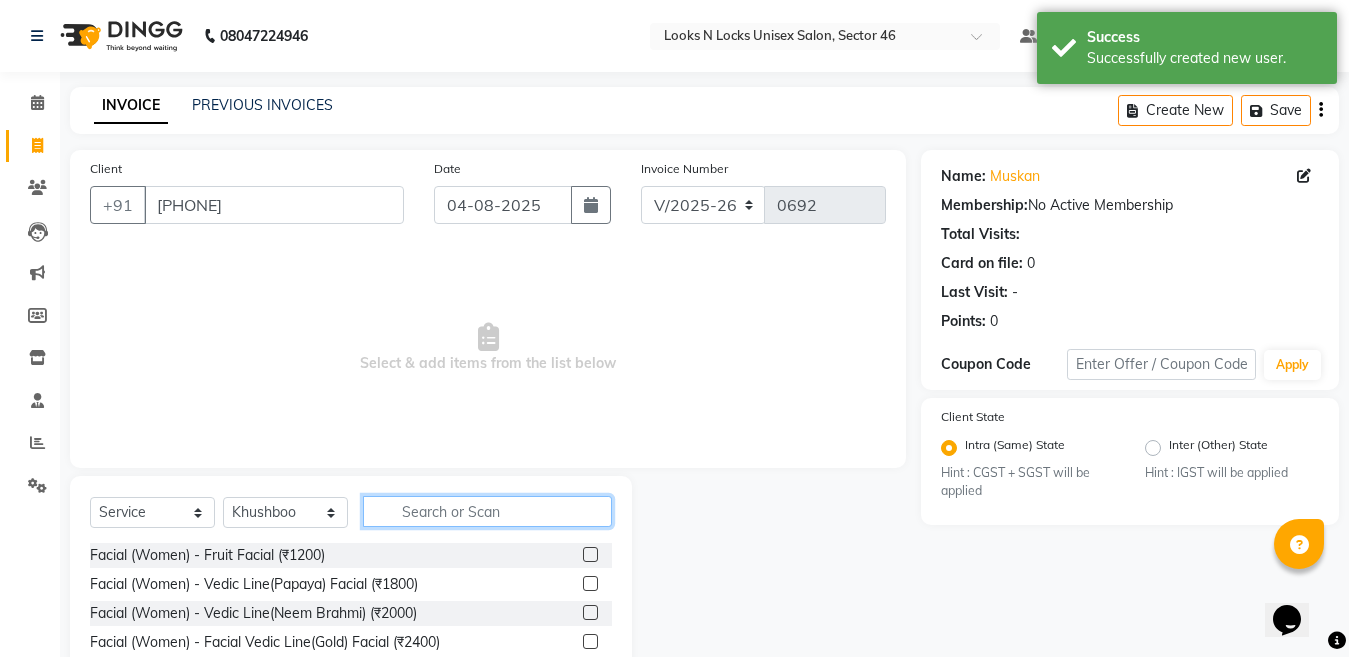 click 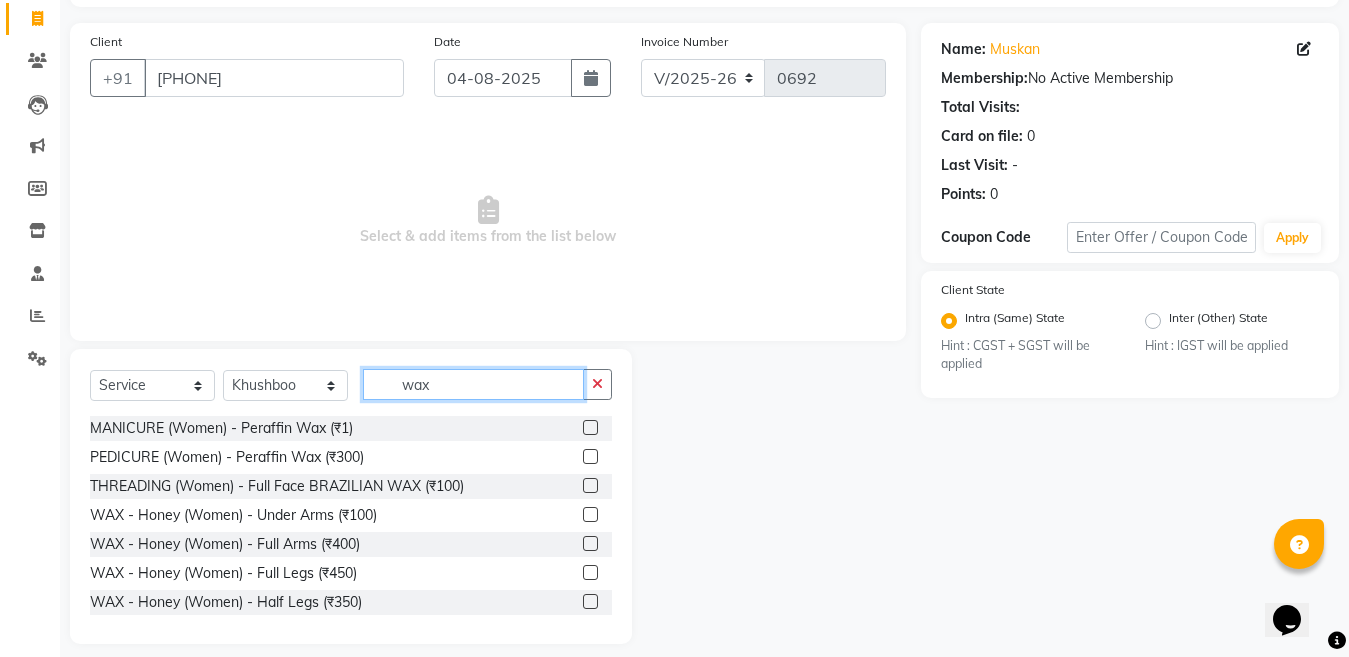 scroll, scrollTop: 144, scrollLeft: 0, axis: vertical 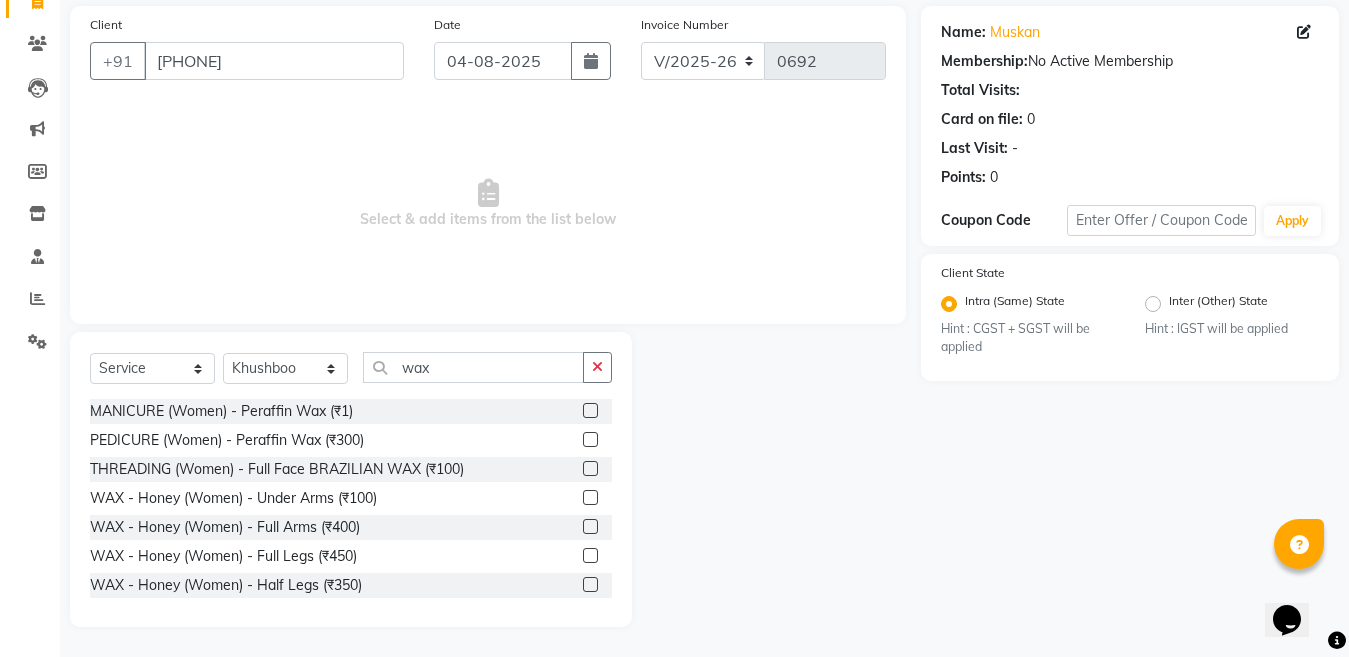 click 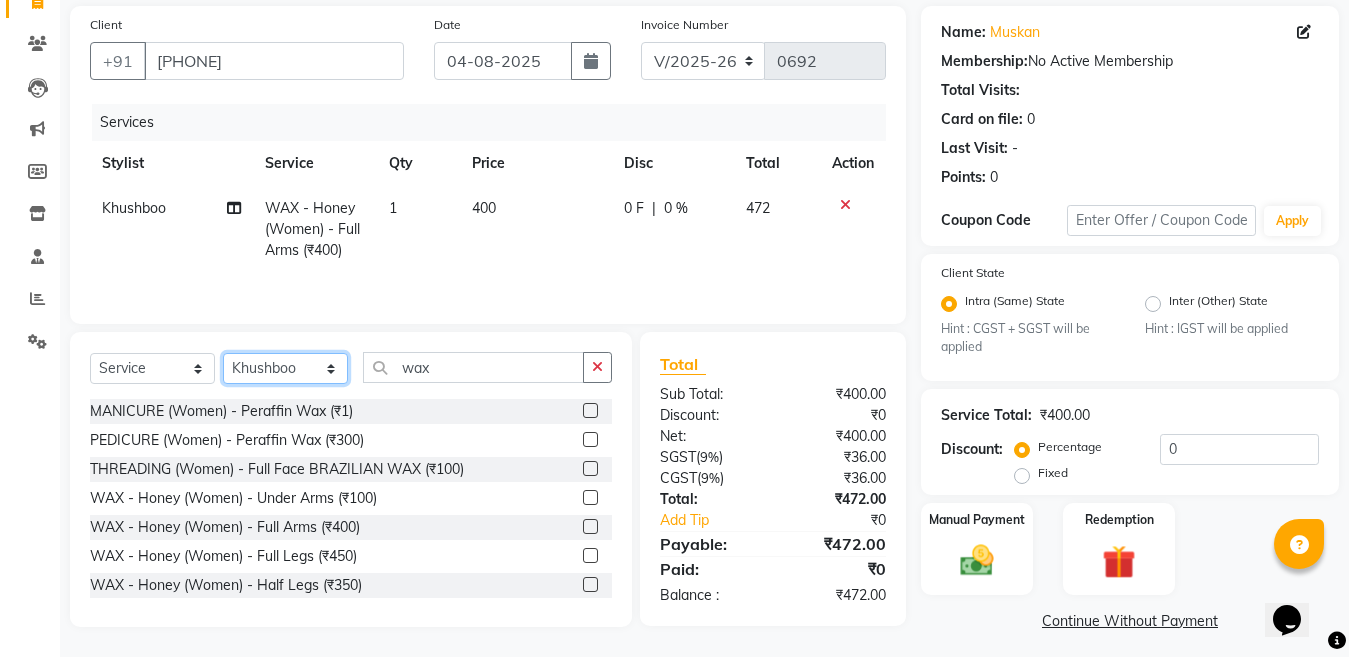 click on "Select Stylist Aakib Ansari Aalam Sheikh Ajay sain Anil  Sahu Gaurav Gulzar  Anshari Ibrahim Kamala Khushboo kusum maam Lucky Manager Marry Lepcha Nazim Priya Rao Ram Saurabha Seema Shilpa ( sunita) Sonia Sunita Chauhan Vanshika Varun Zafar" 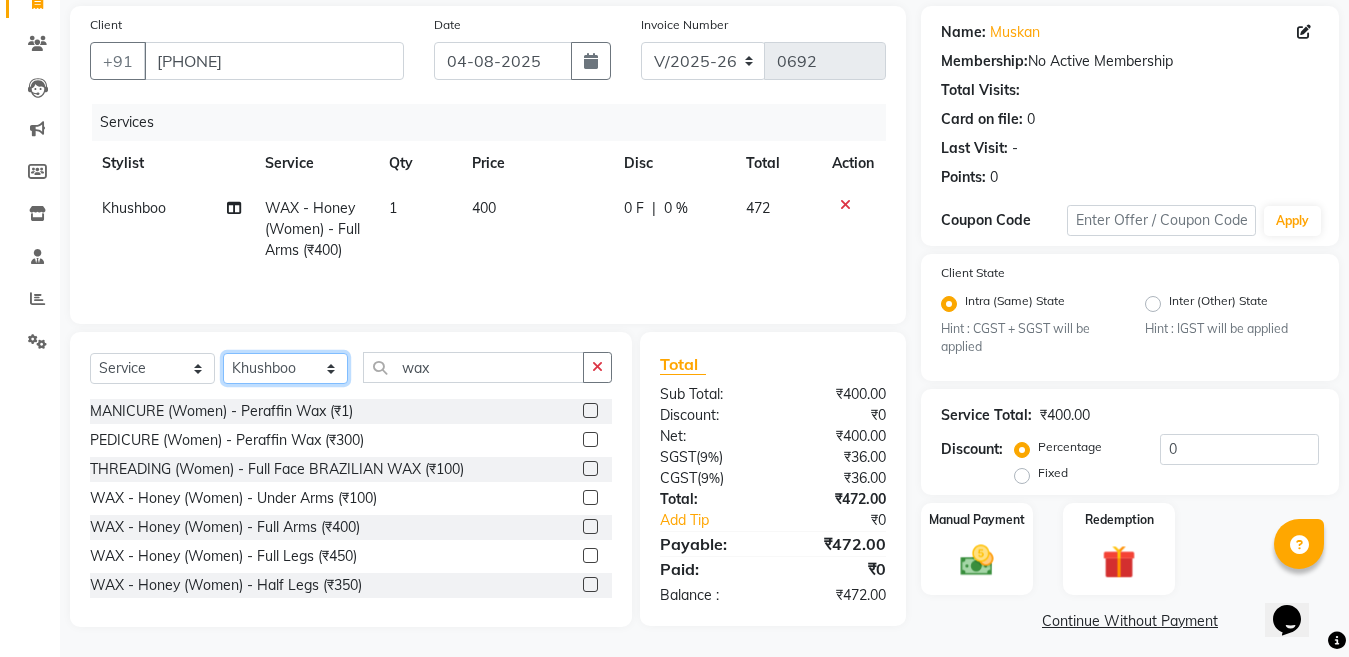 drag, startPoint x: 265, startPoint y: 358, endPoint x: 275, endPoint y: 277, distance: 81.61495 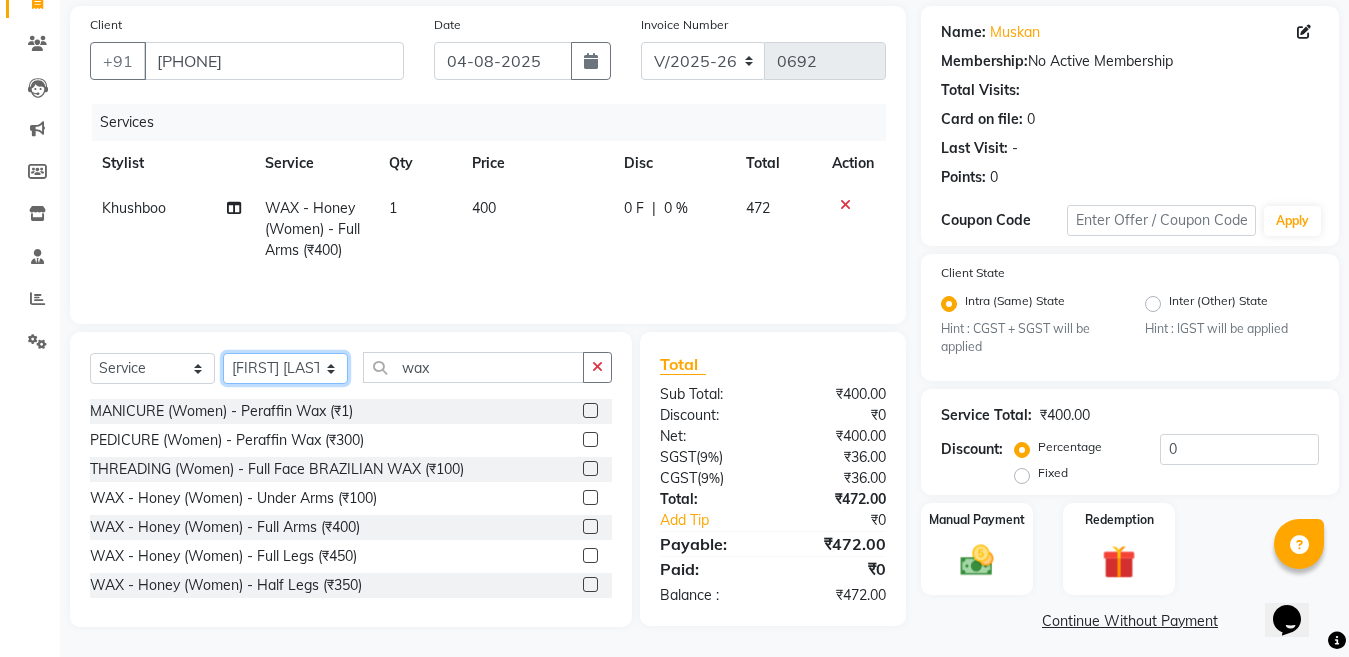 click on "Select Stylist Aakib Ansari Aalam Sheikh Ajay sain Anil  Sahu Gaurav Gulzar  Anshari Ibrahim Kamala Khushboo kusum maam Lucky Manager Marry Lepcha Nazim Priya Rao Ram Saurabha Seema Shilpa ( sunita) Sonia Sunita Chauhan Vanshika Varun Zafar" 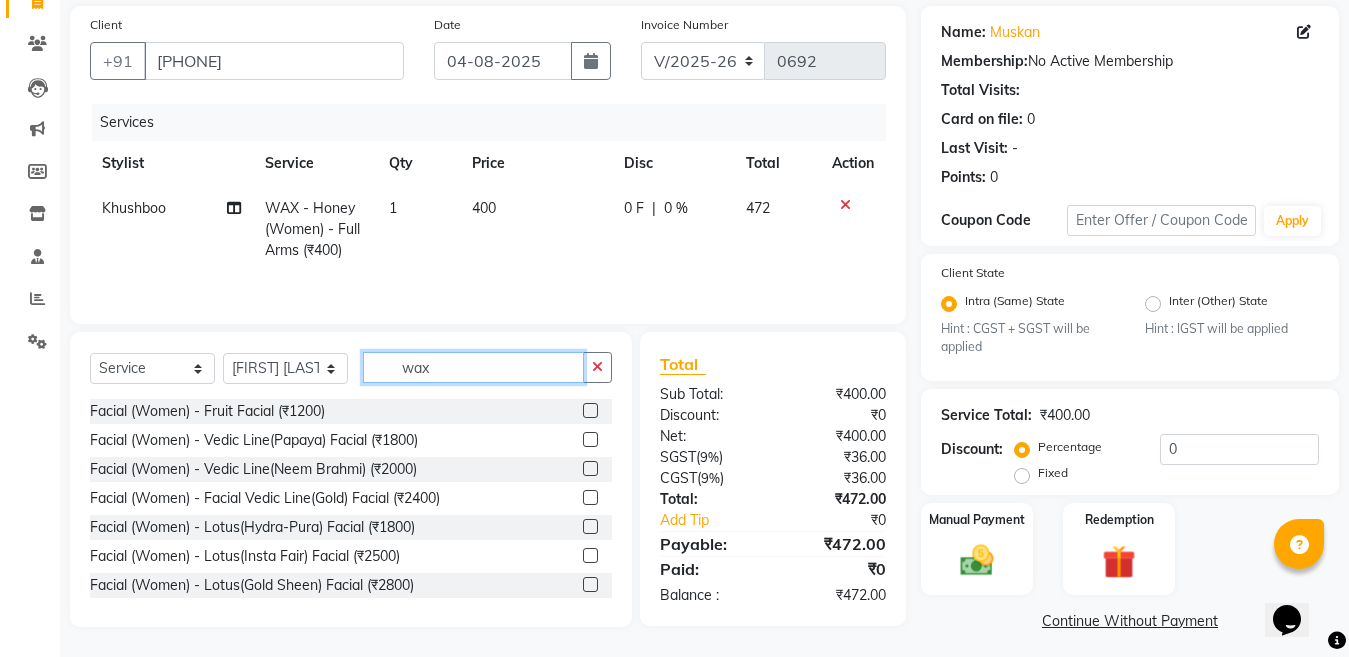 click on "wax" 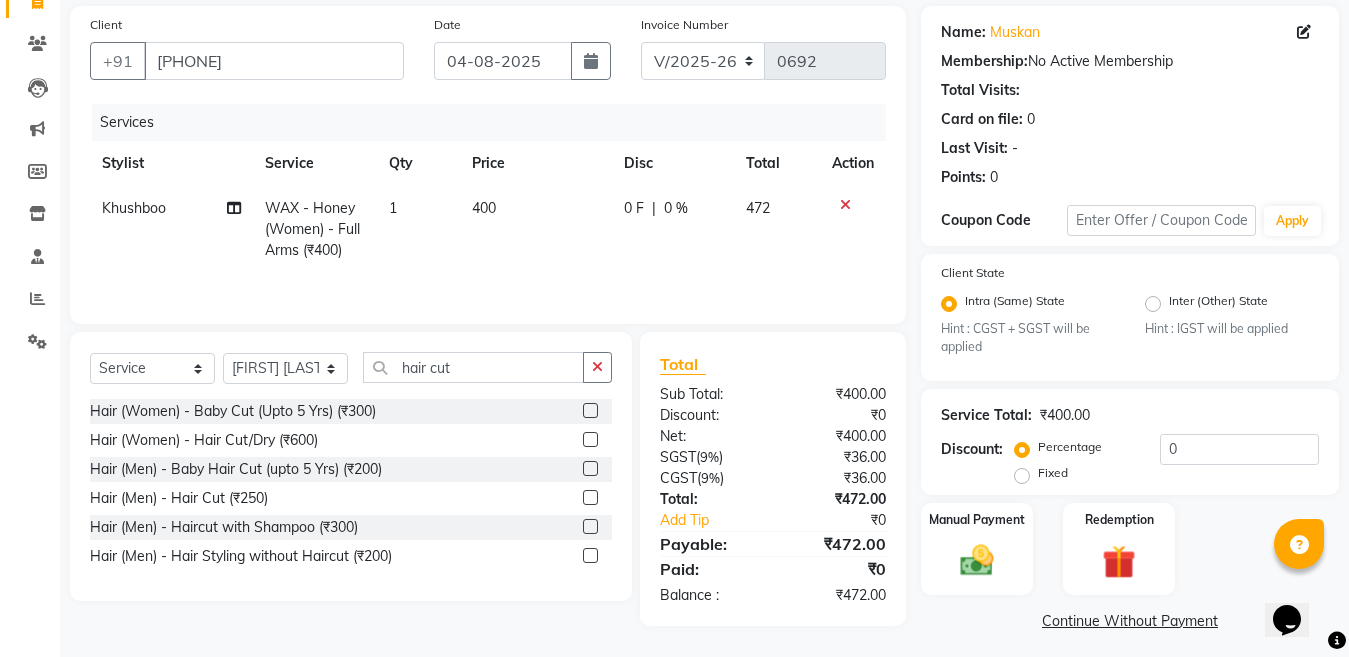 click 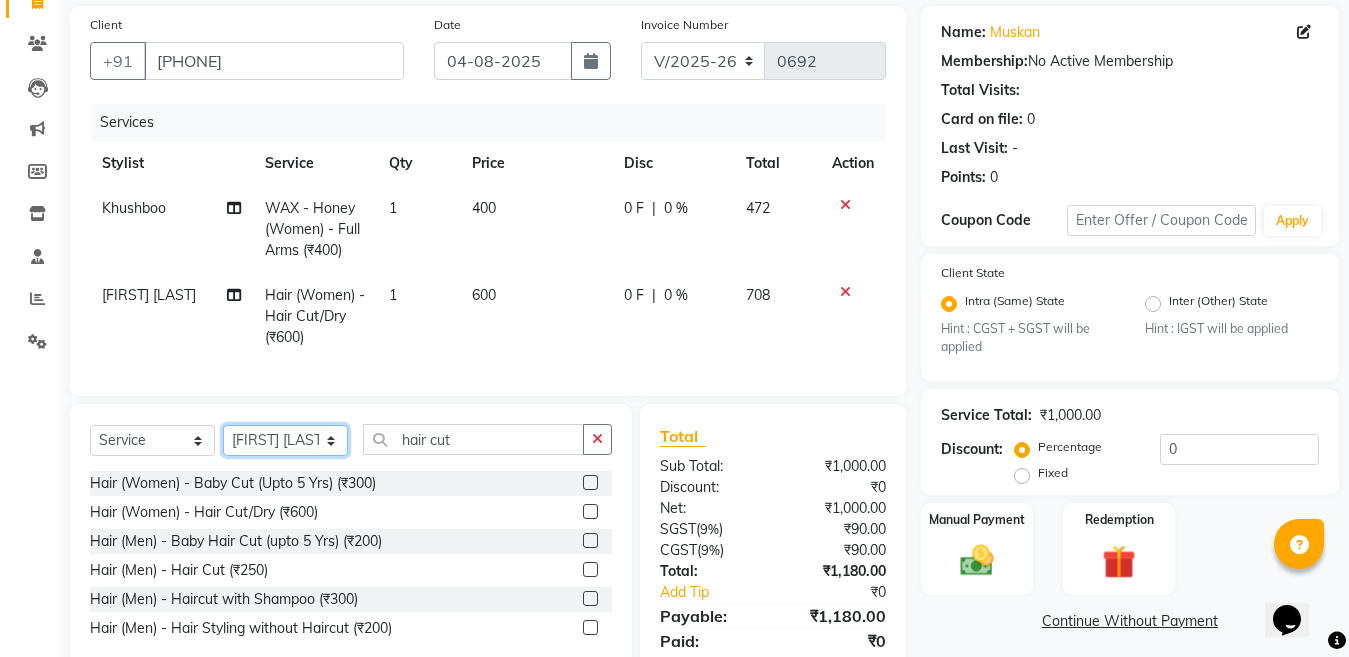 click on "Select Stylist Aakib Ansari Aalam Sheikh Ajay sain Anil  Sahu Gaurav Gulzar  Anshari Ibrahim Kamala Khushboo kusum maam Lucky Manager Marry Lepcha Nazim Priya Rao Ram Saurabha Seema Shilpa ( sunita) Sonia Sunita Chauhan Vanshika Varun Zafar" 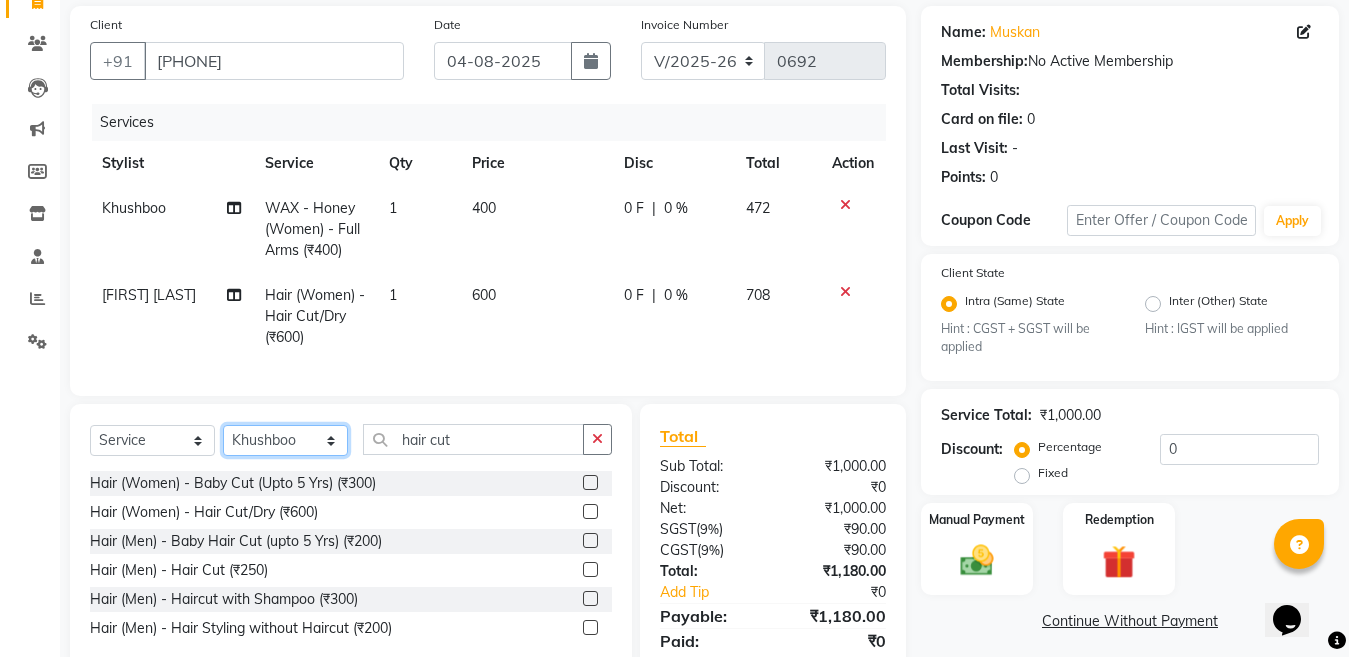 click on "Select Stylist Aakib Ansari Aalam Sheikh Ajay sain Anil  Sahu Gaurav Gulzar  Anshari Ibrahim Kamala Khushboo kusum maam Lucky Manager Marry Lepcha Nazim Priya Rao Ram Saurabha Seema Shilpa ( sunita) Sonia Sunita Chauhan Vanshika Varun Zafar" 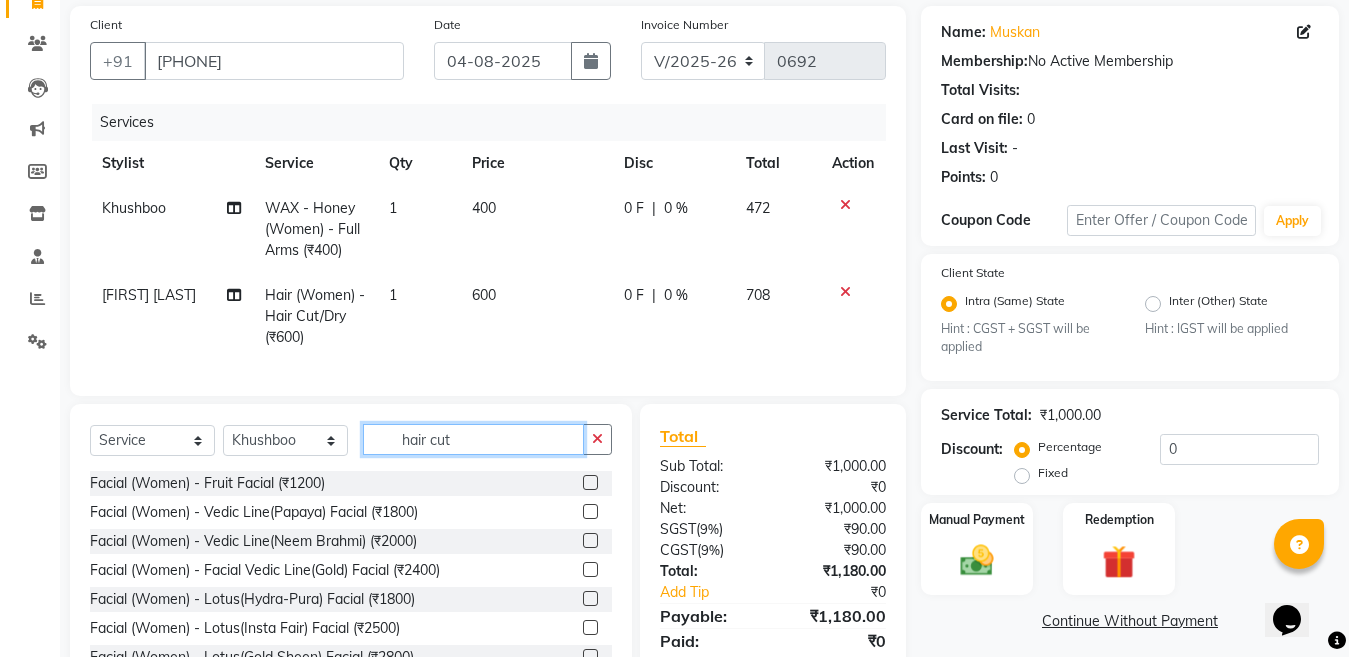 click on "hair cut" 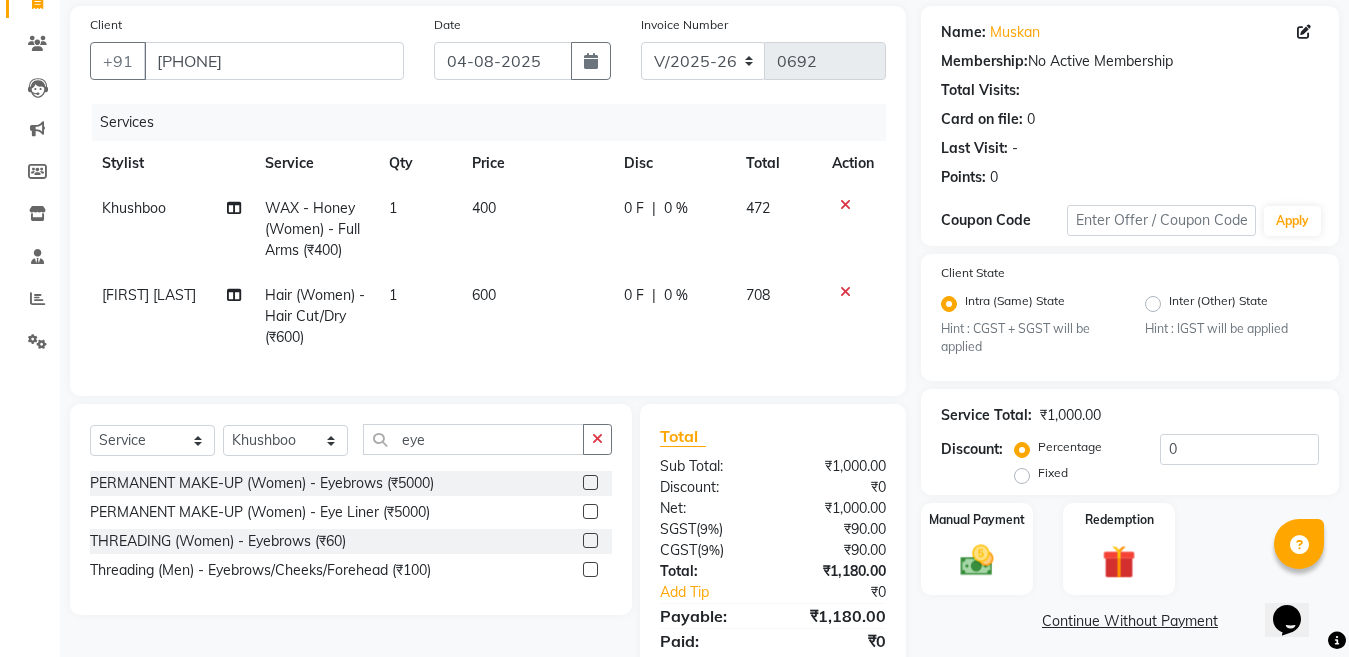 click 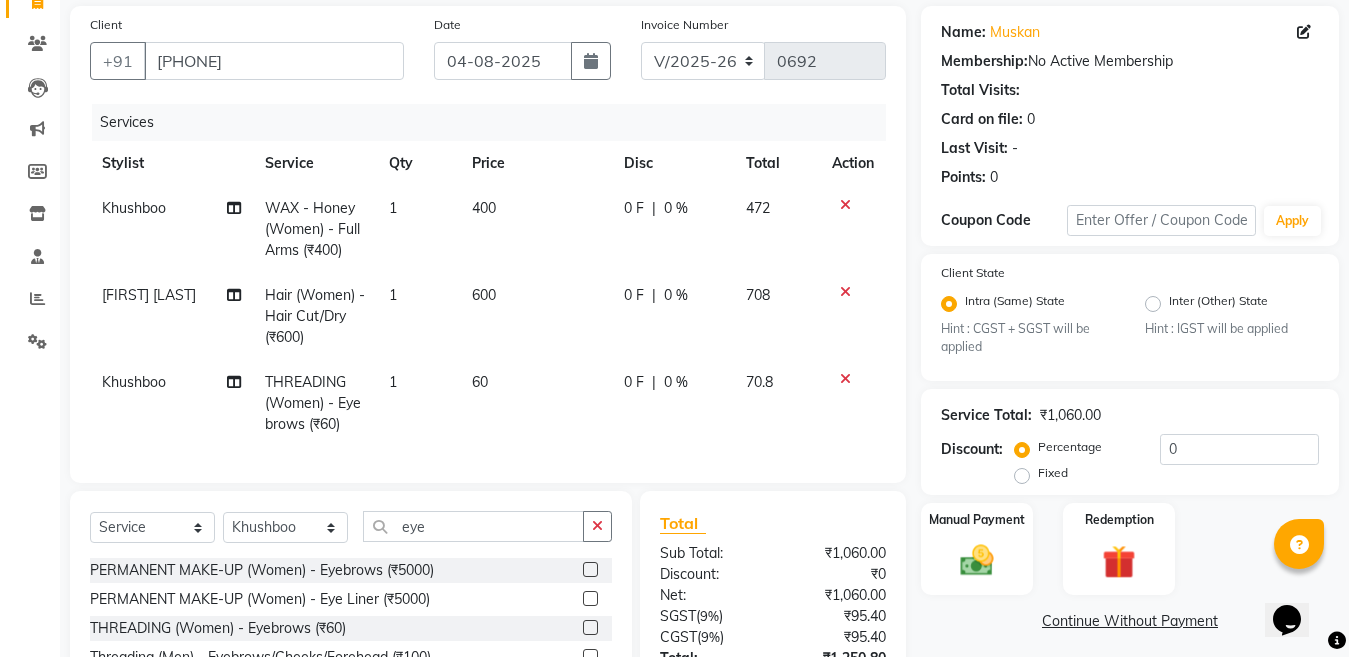 click on "1" 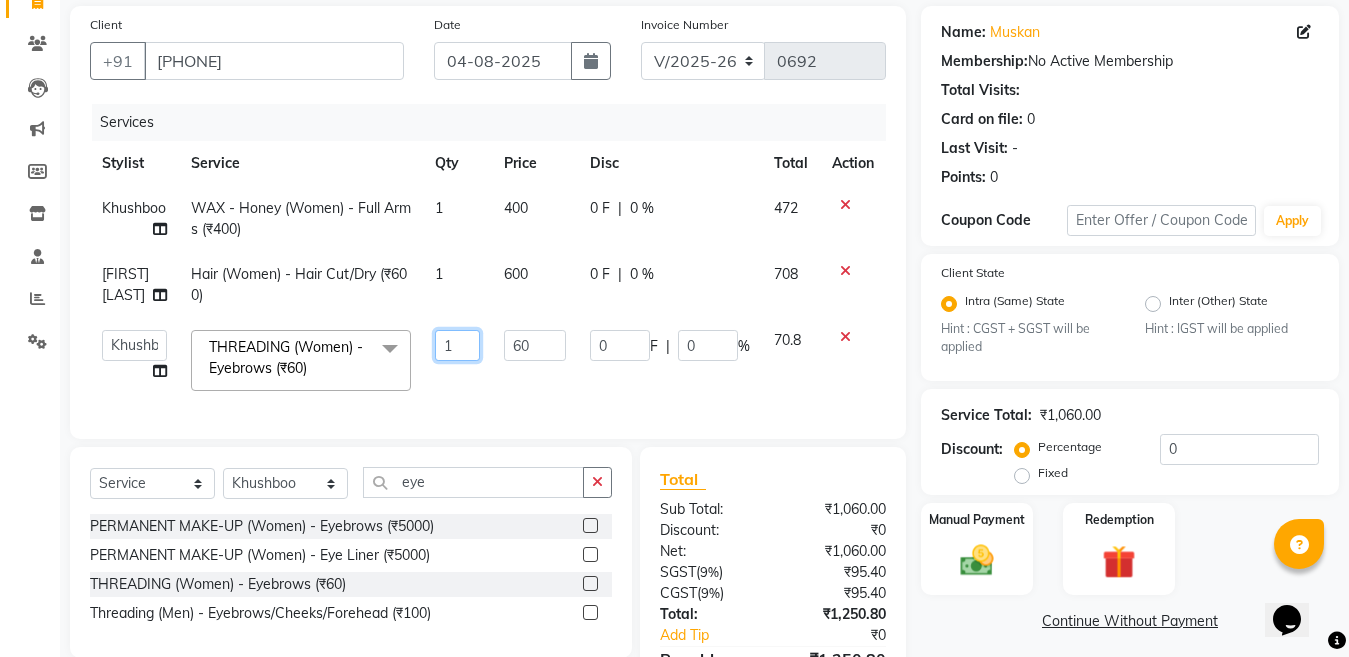 click on "1" 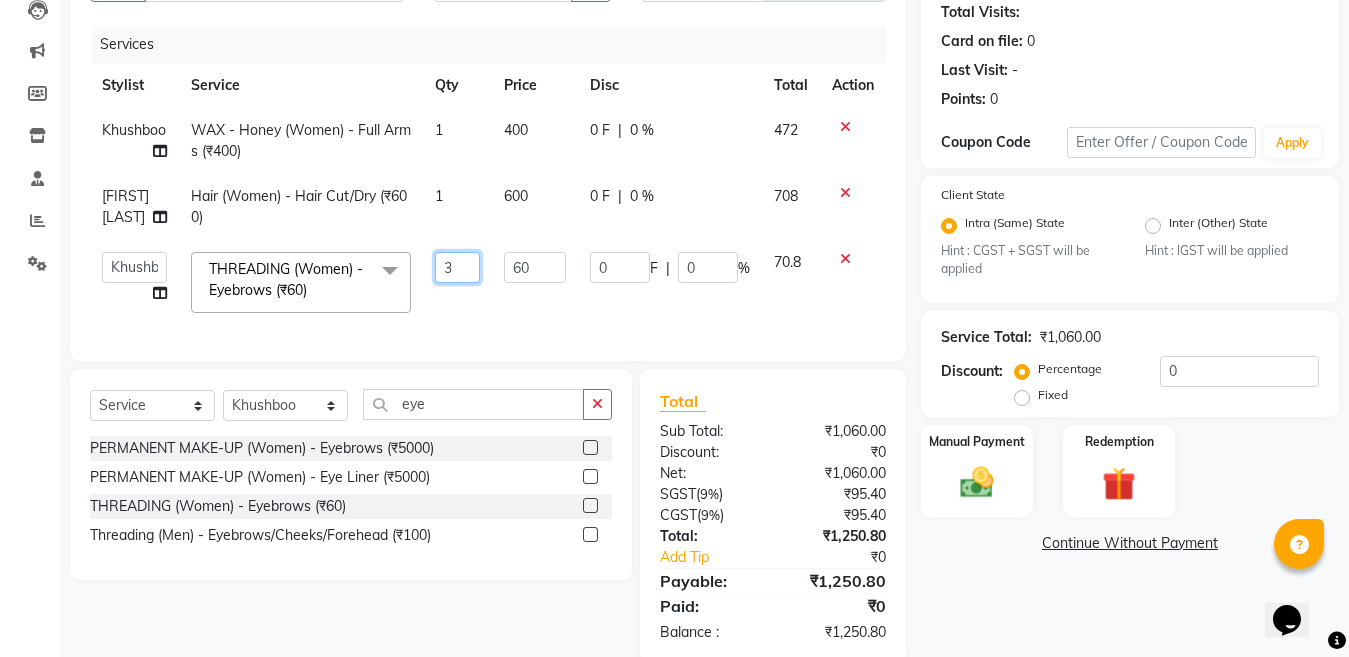scroll, scrollTop: 244, scrollLeft: 0, axis: vertical 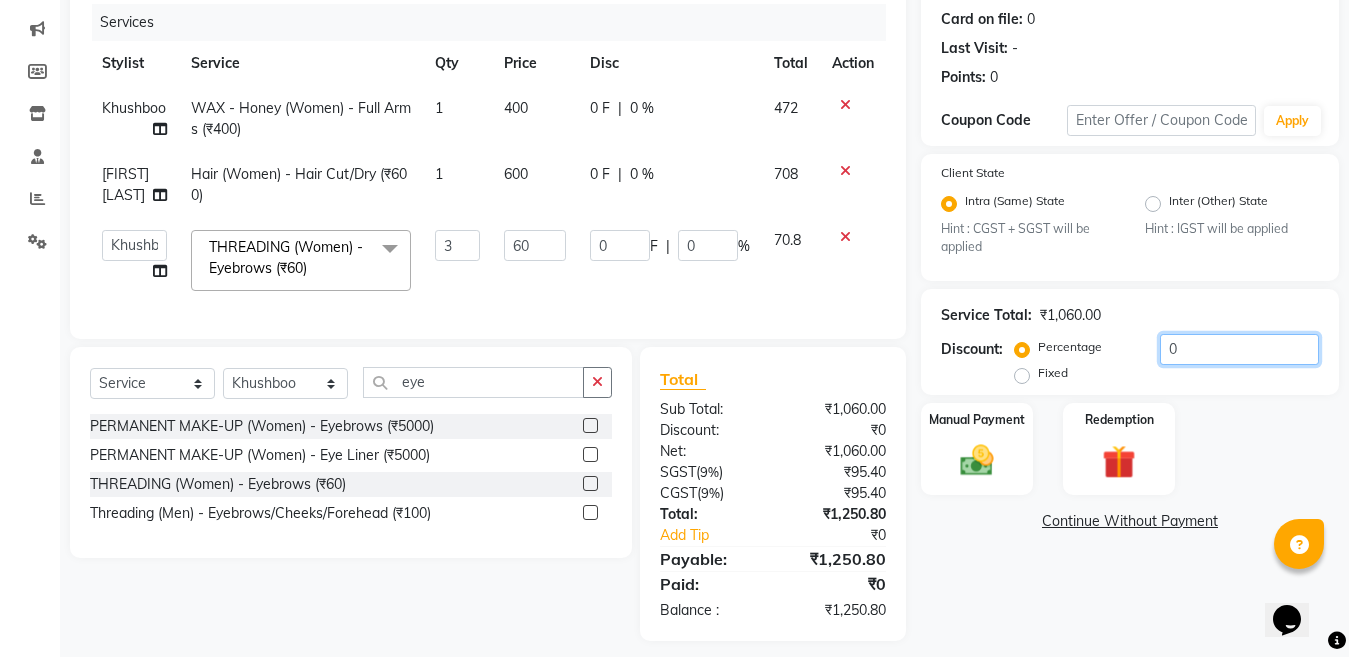 click on "0" 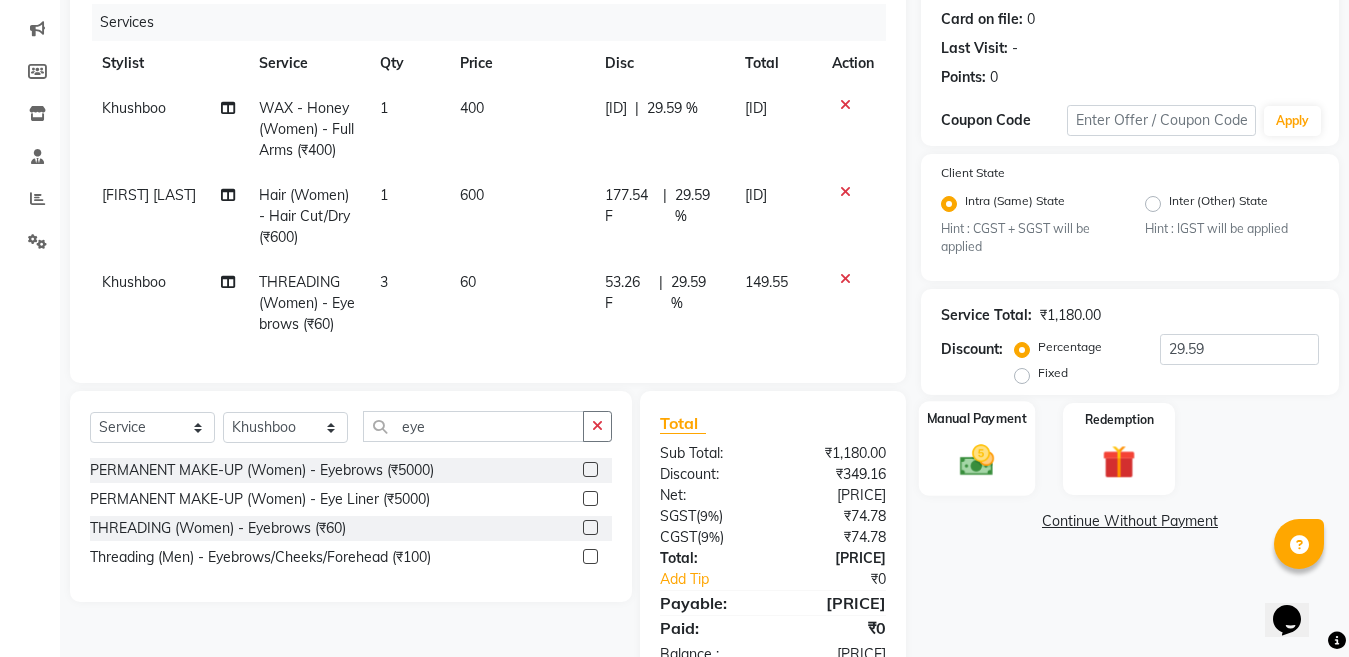 click 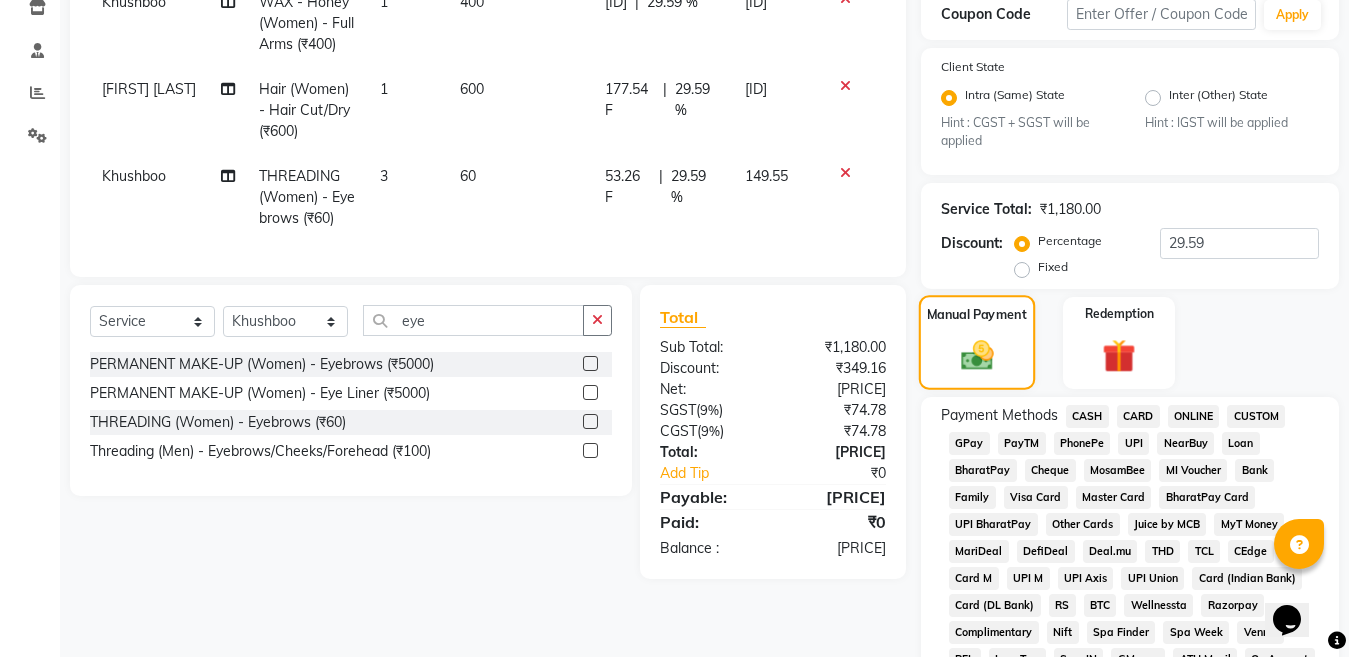 scroll, scrollTop: 419, scrollLeft: 0, axis: vertical 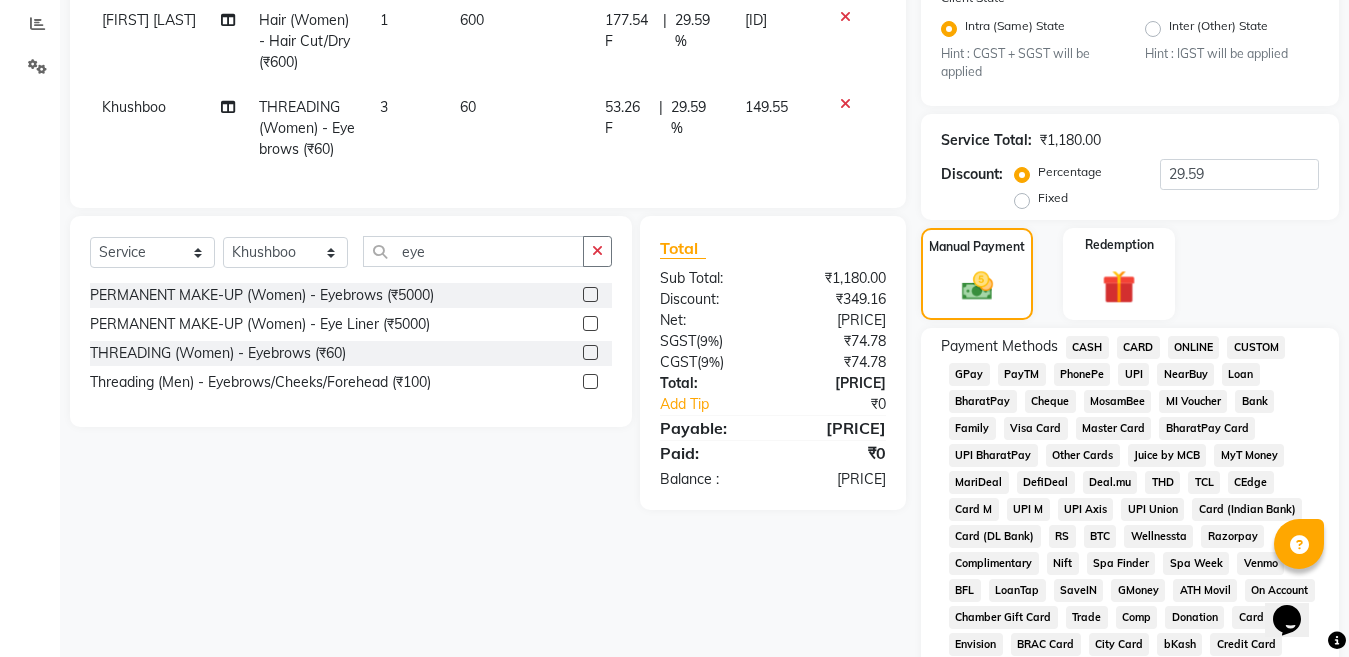 click on "ONLINE" 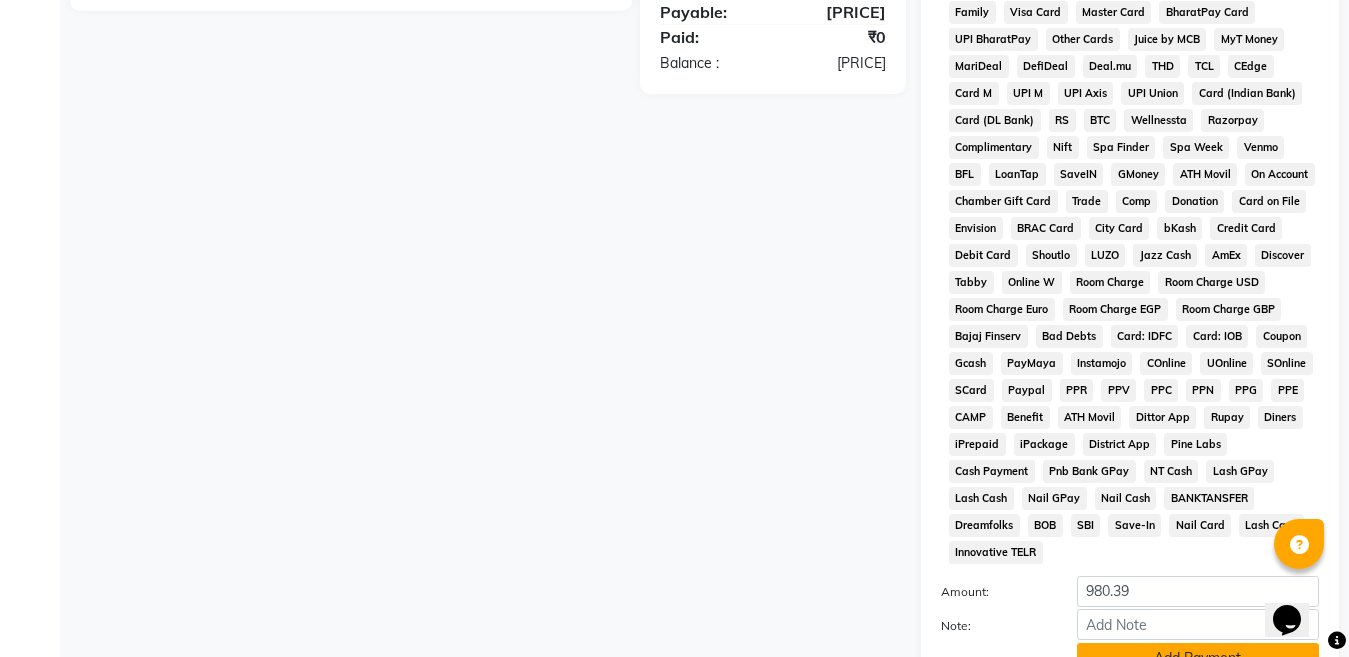 scroll, scrollTop: 1007, scrollLeft: 0, axis: vertical 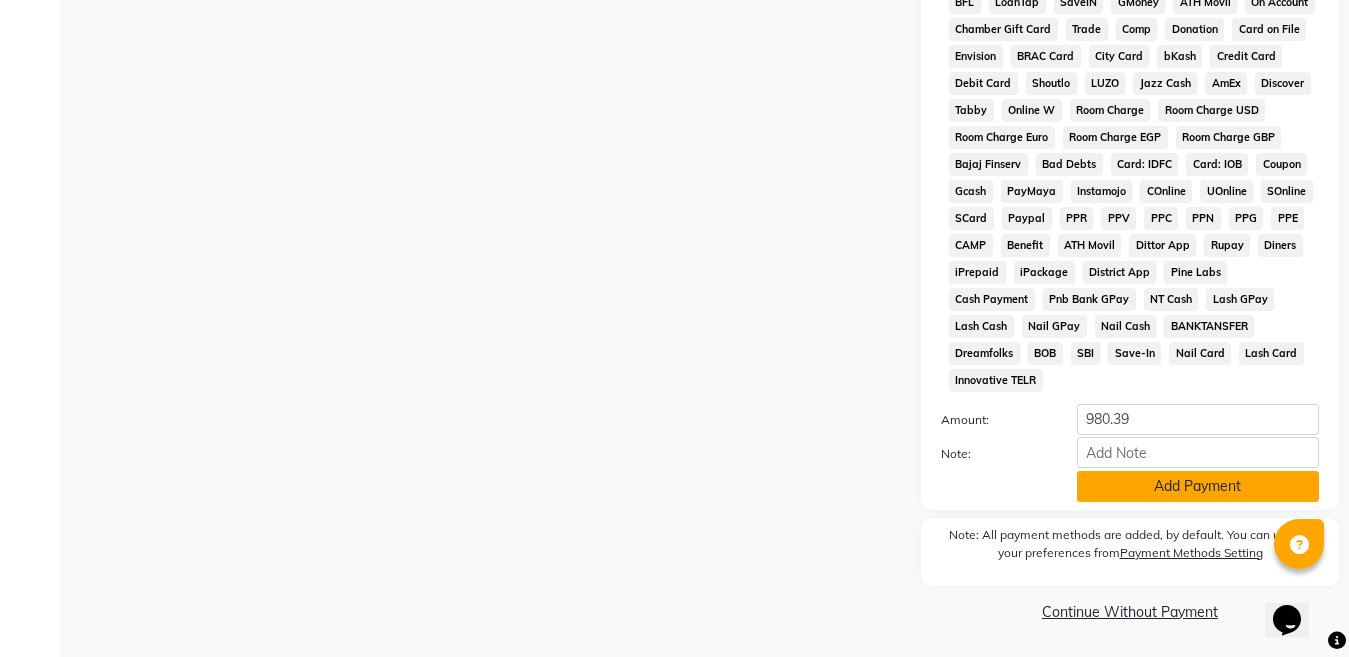 click on "Add Payment" 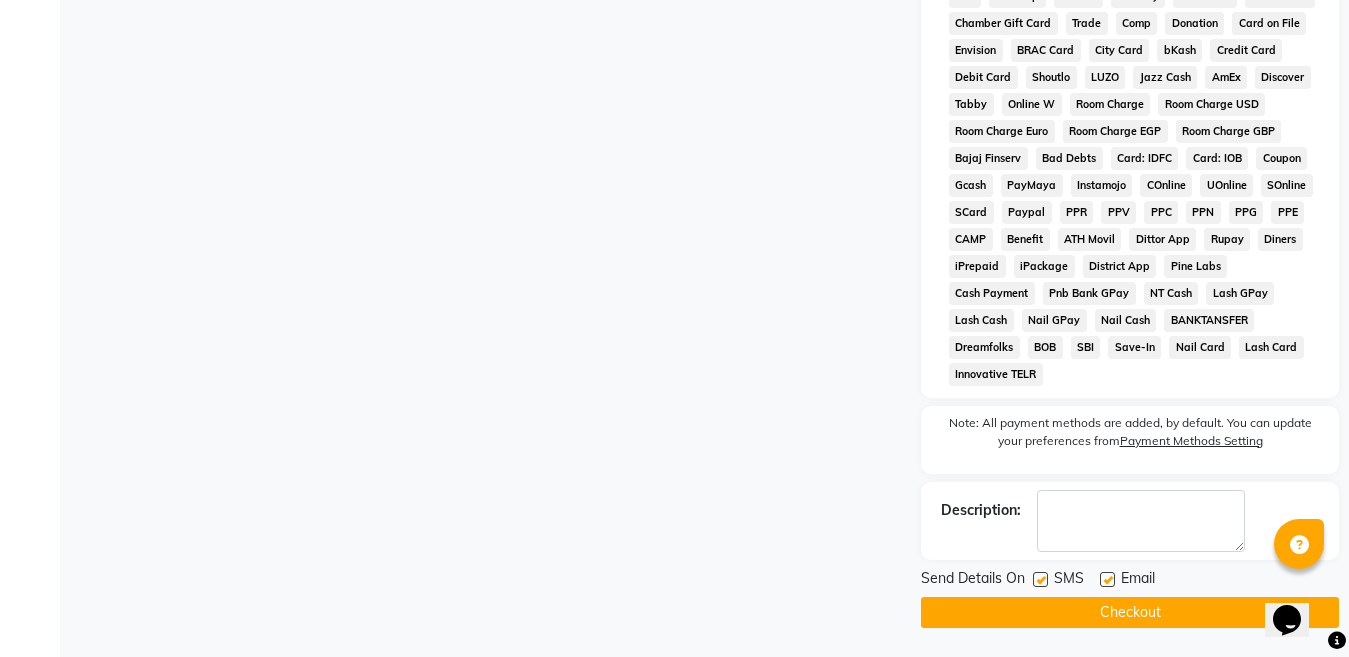 scroll, scrollTop: 1014, scrollLeft: 0, axis: vertical 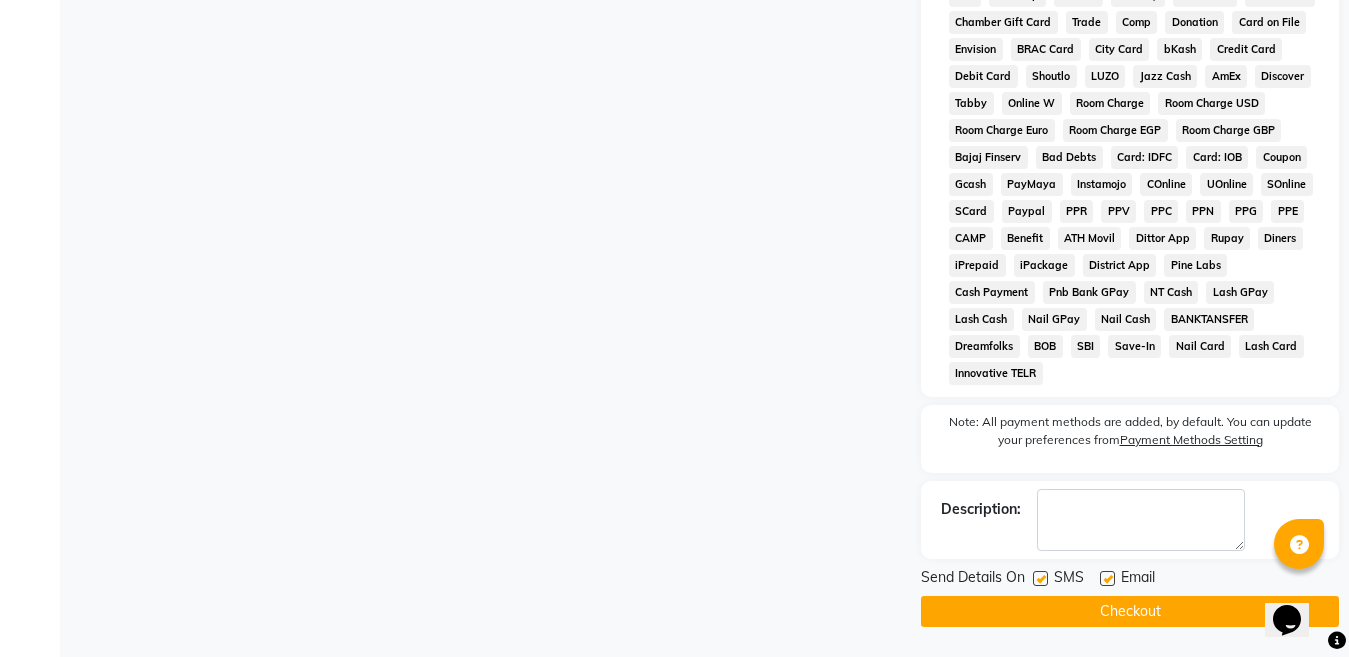 click on "Checkout" 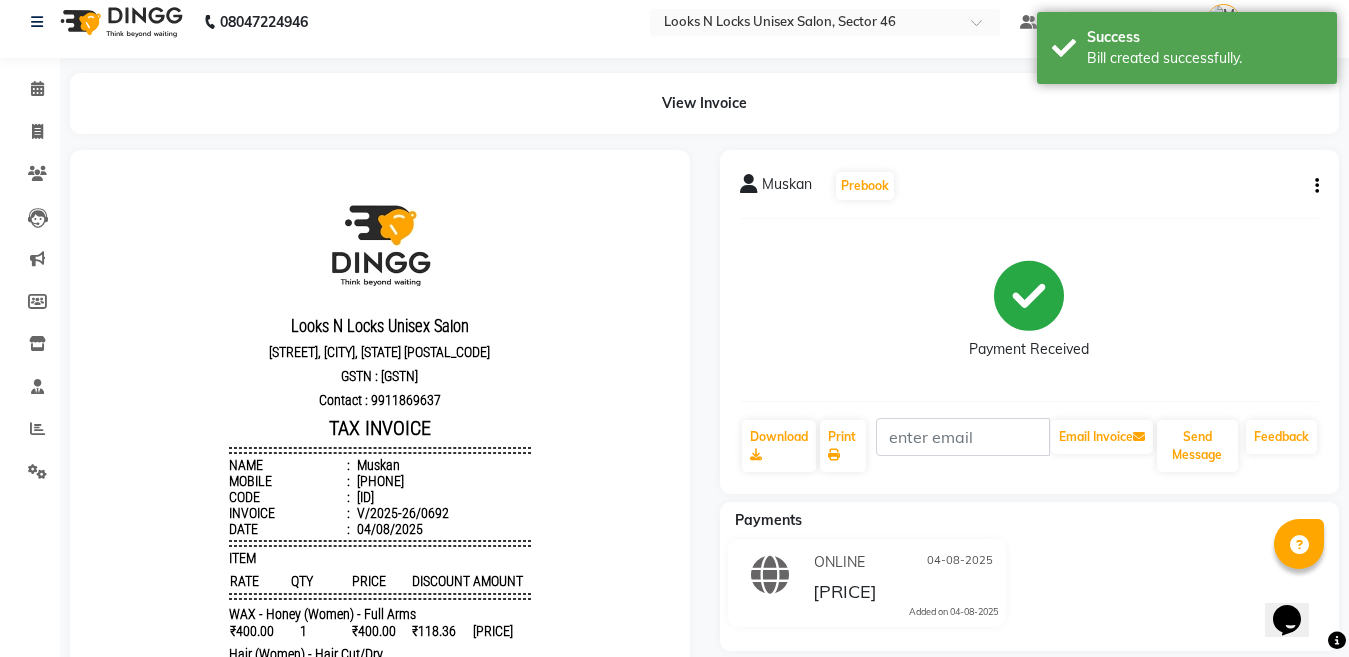 scroll, scrollTop: 0, scrollLeft: 0, axis: both 